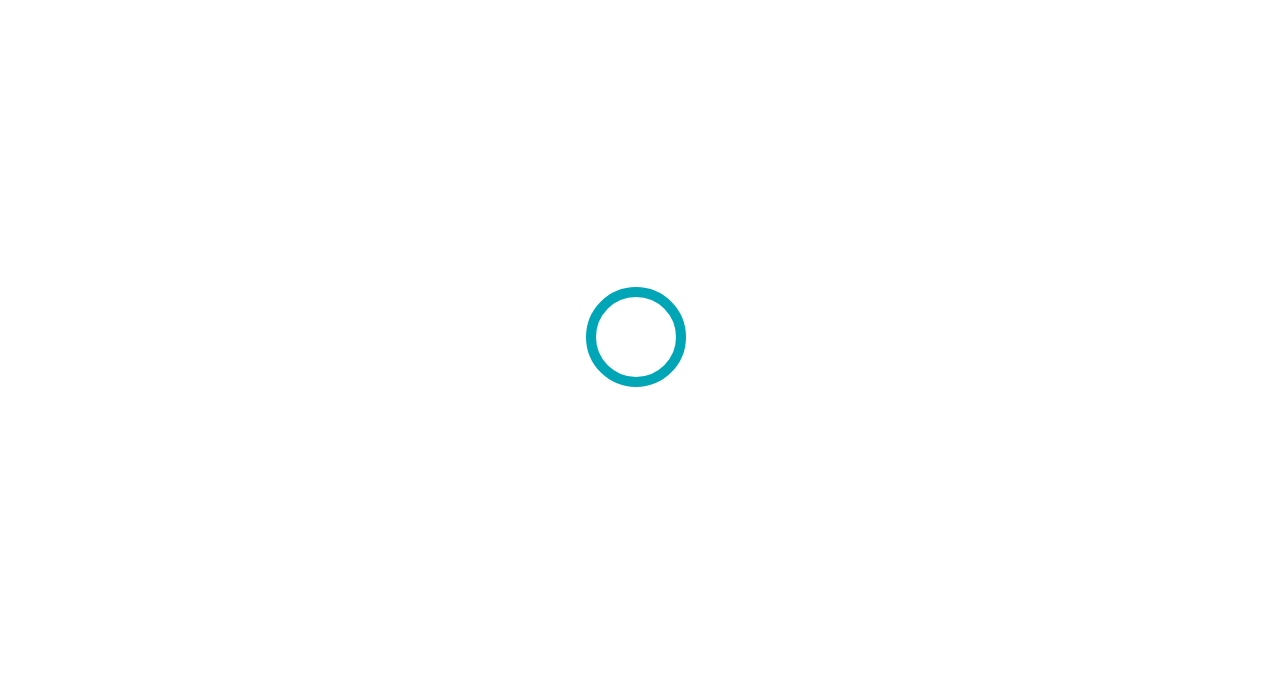 scroll, scrollTop: 0, scrollLeft: 0, axis: both 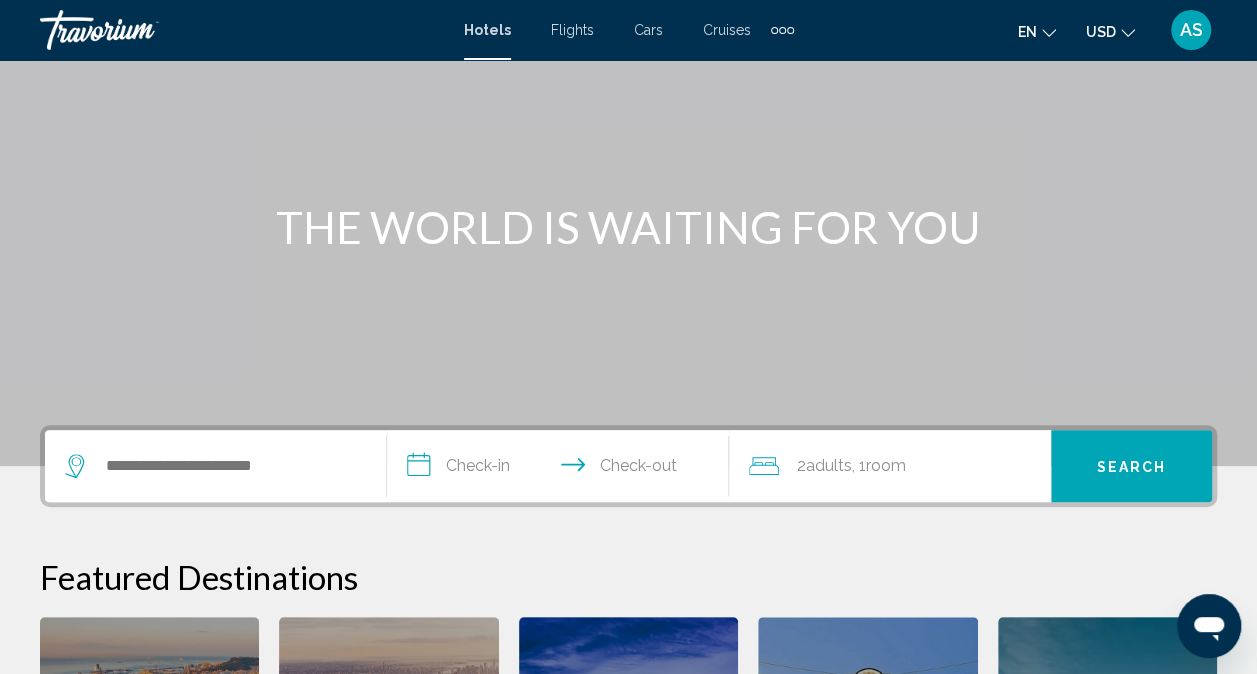 click on "**********" at bounding box center (562, 469) 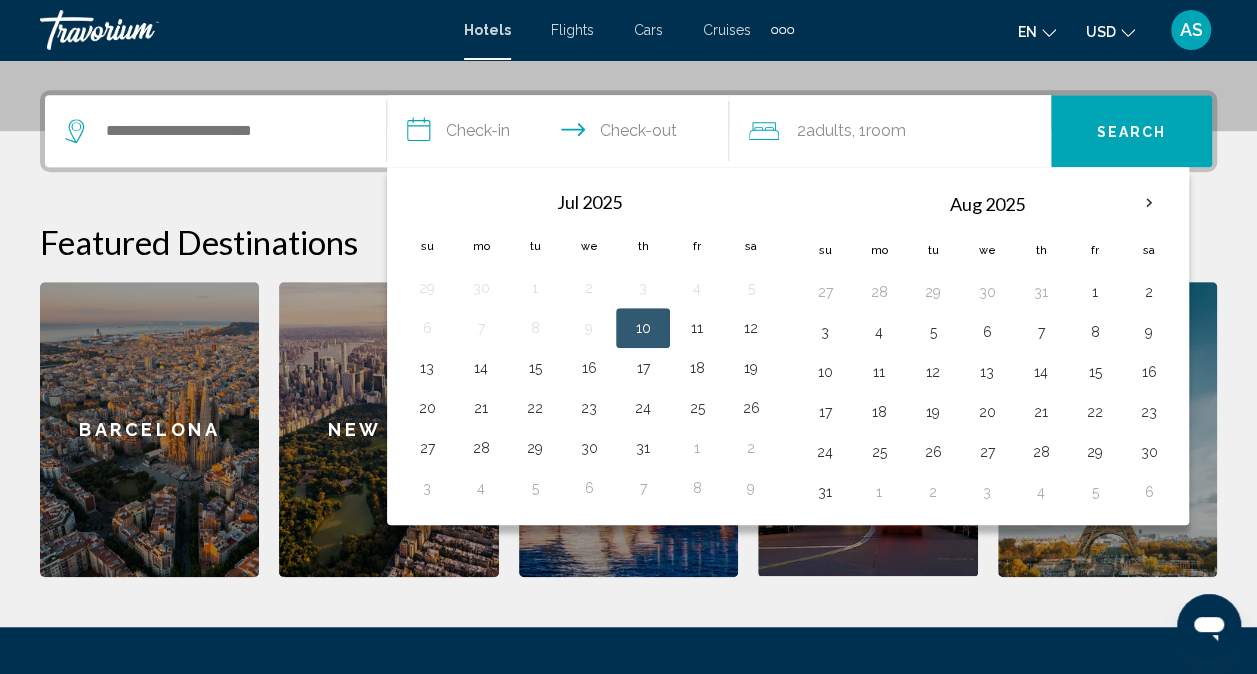 scroll, scrollTop: 494, scrollLeft: 0, axis: vertical 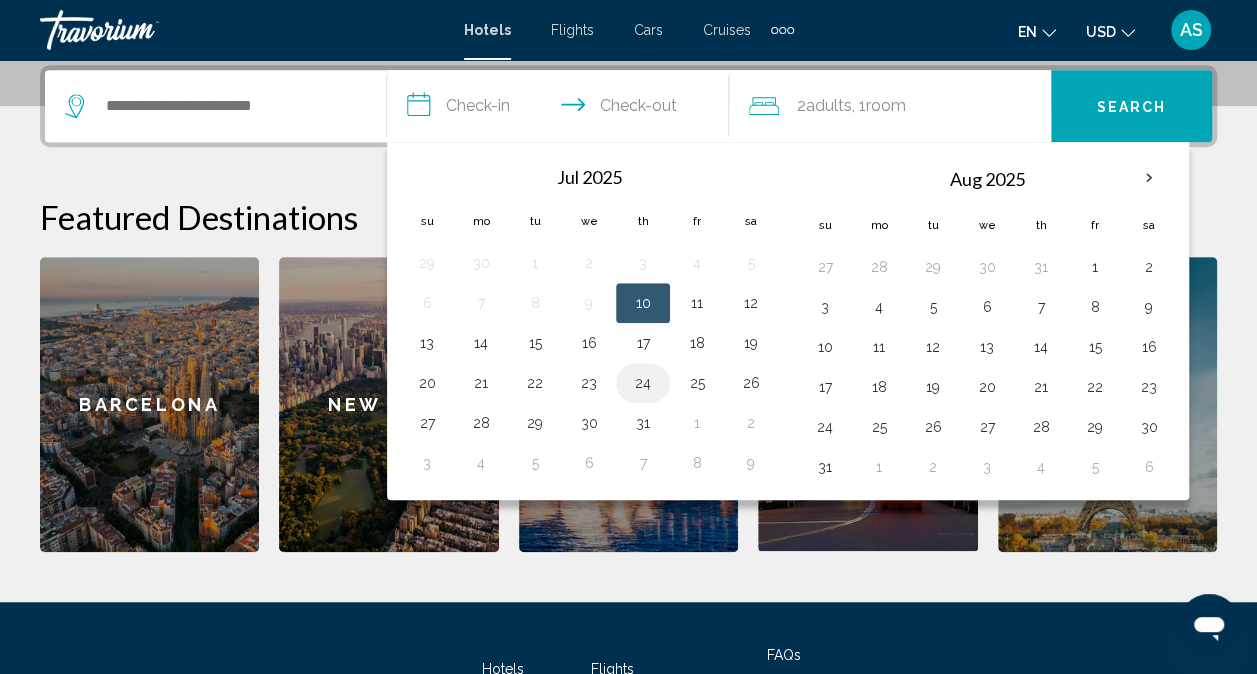 click on "24" at bounding box center [643, 383] 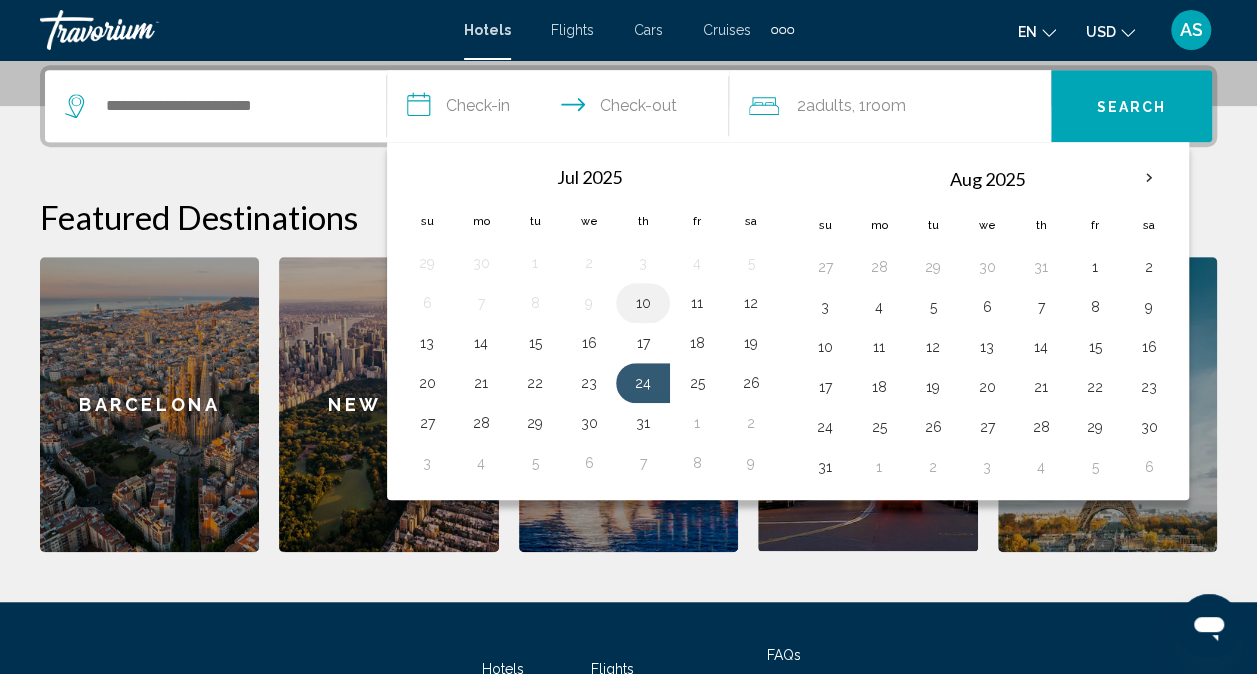 click on "10" at bounding box center (643, 303) 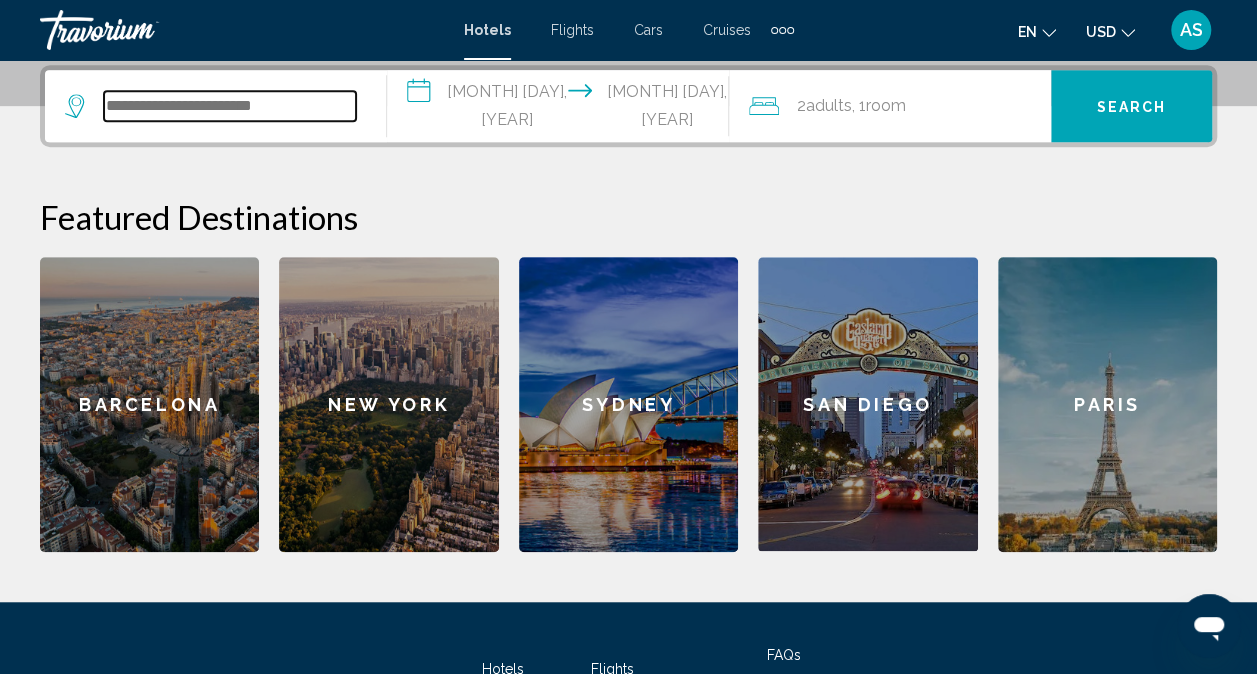 click at bounding box center (230, 106) 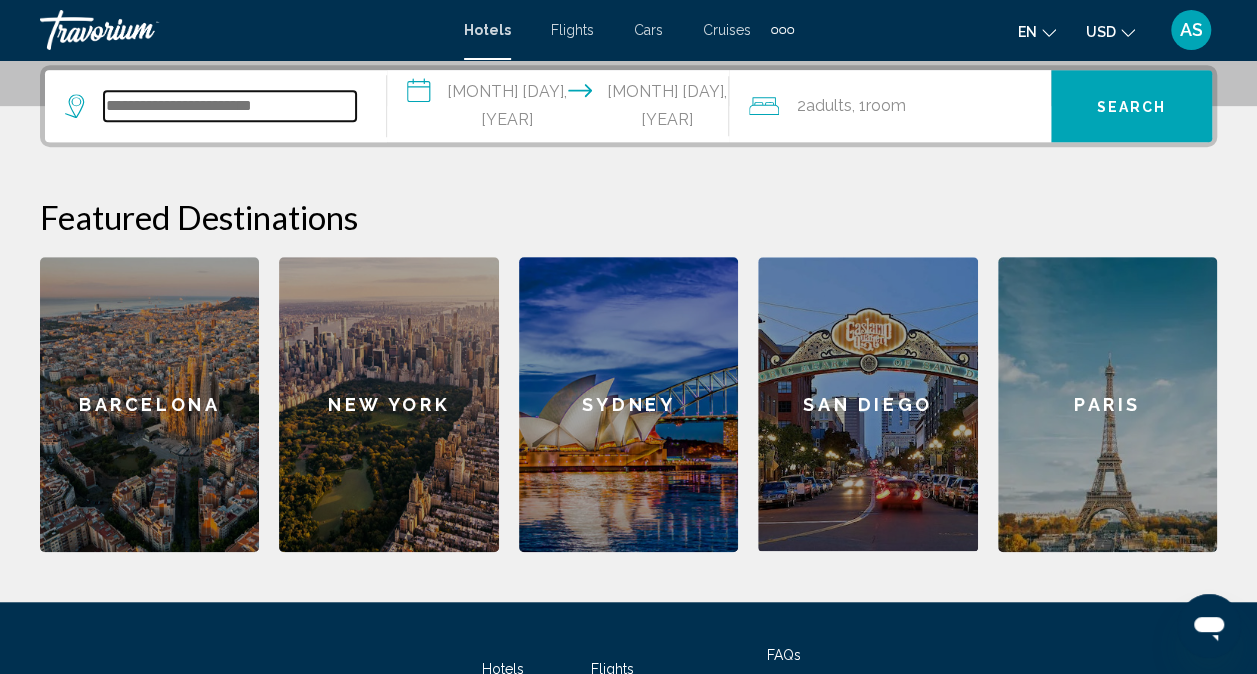 click at bounding box center (230, 106) 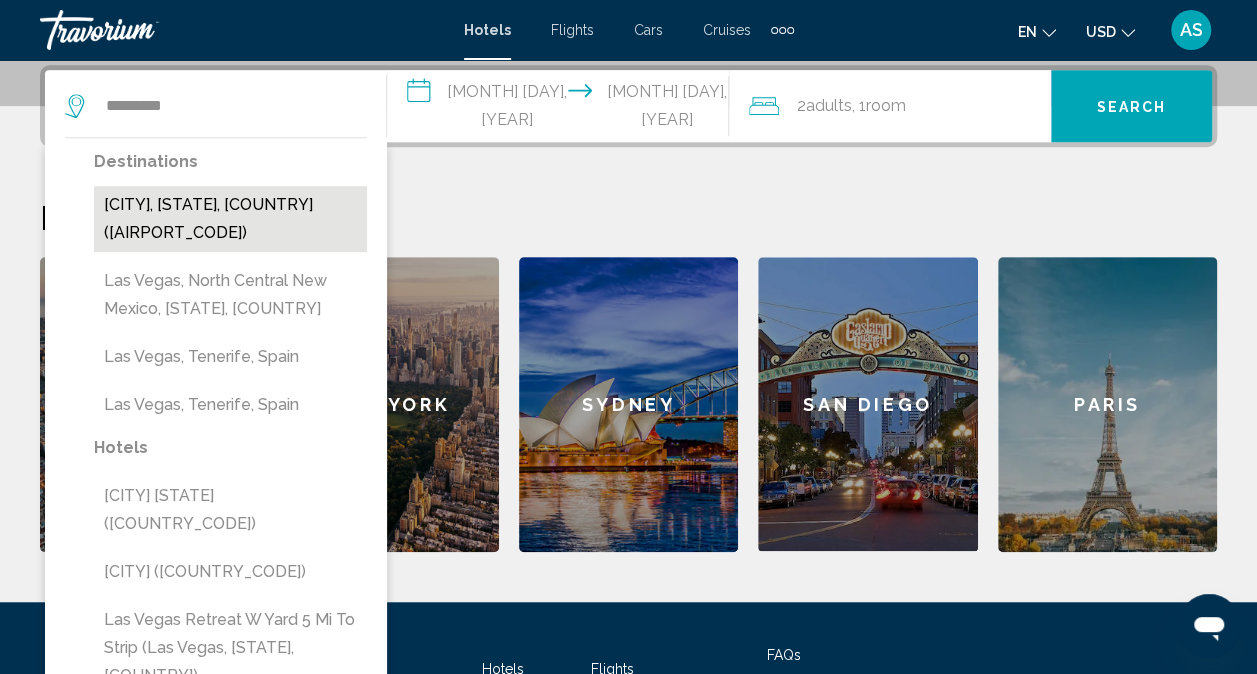 click on "[CITY], [STATE], [COUNTRY] ([AIRPORT_CODE])" at bounding box center [230, 219] 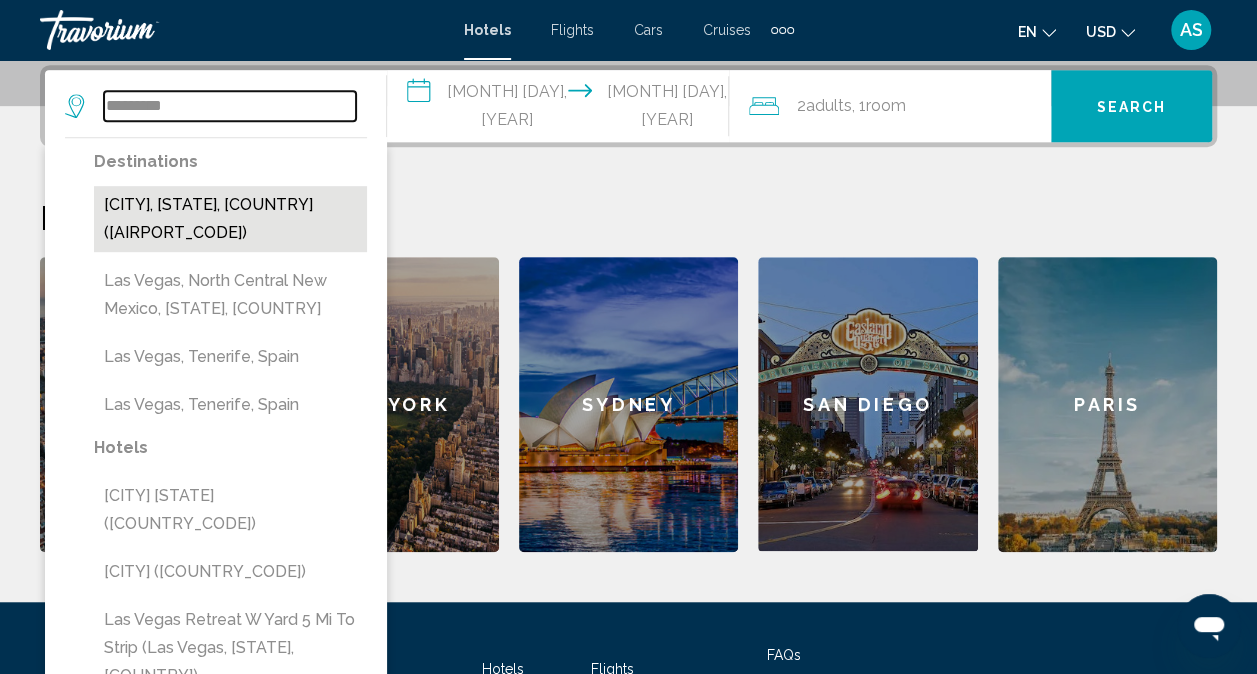 type on "**********" 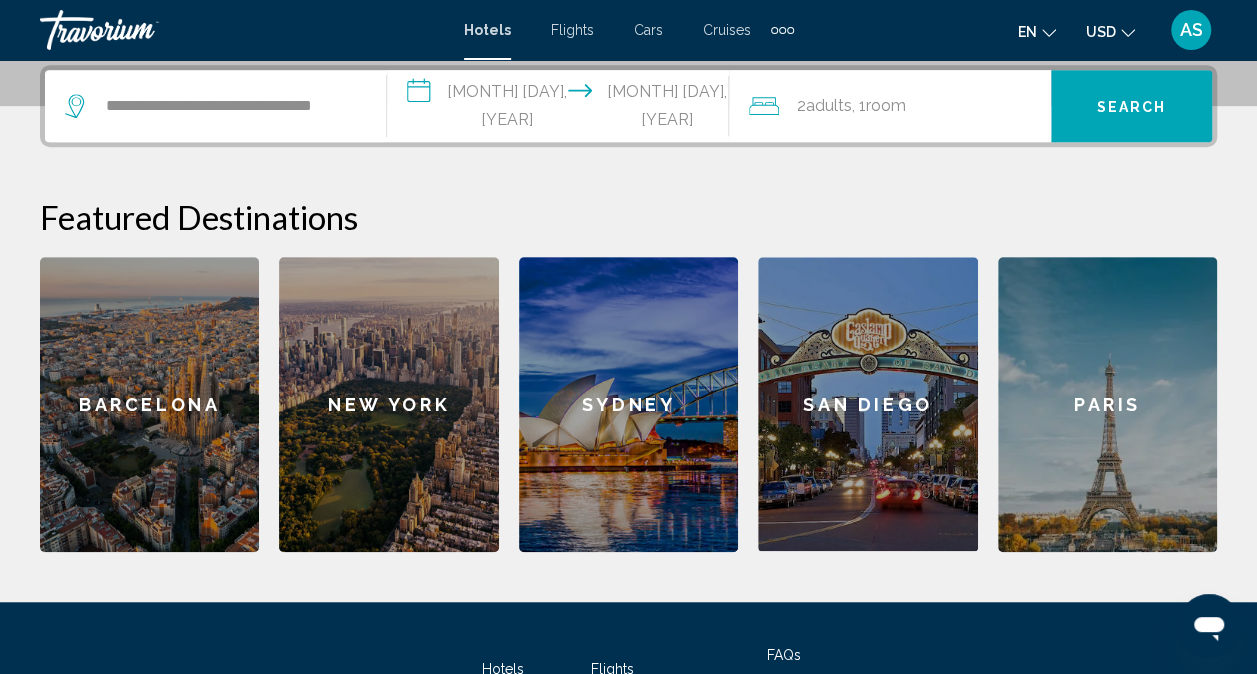 click on "**********" at bounding box center [562, 109] 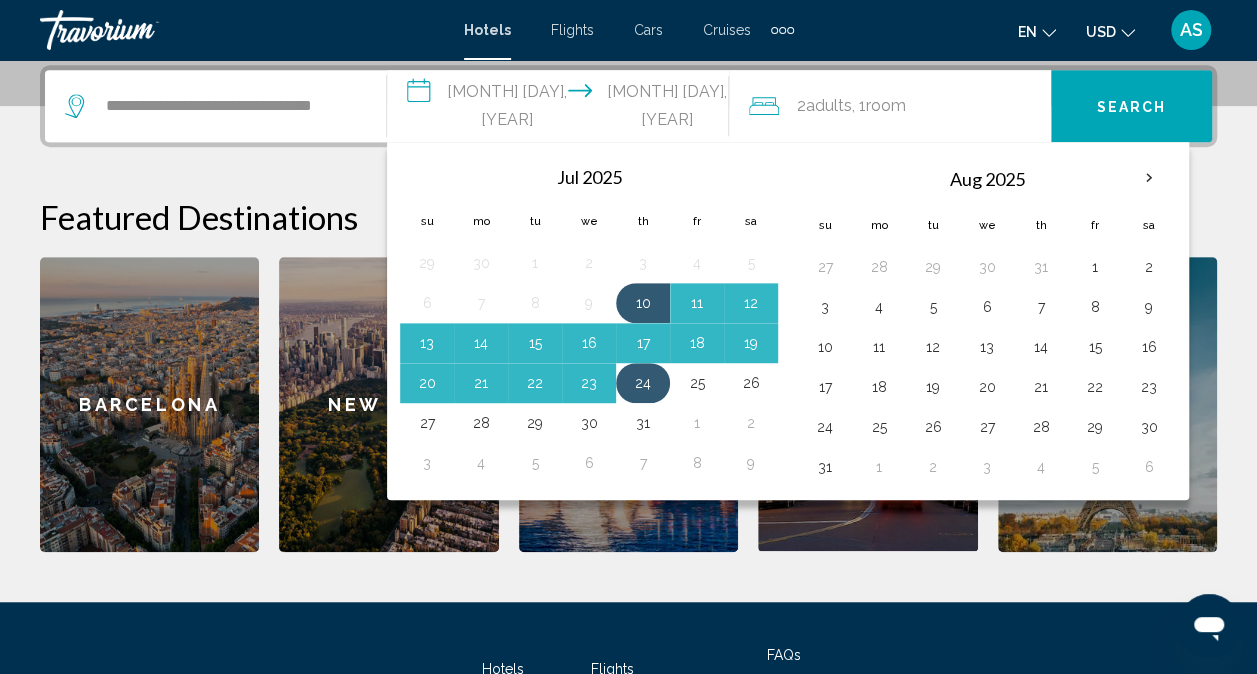 click on "24" at bounding box center [643, 383] 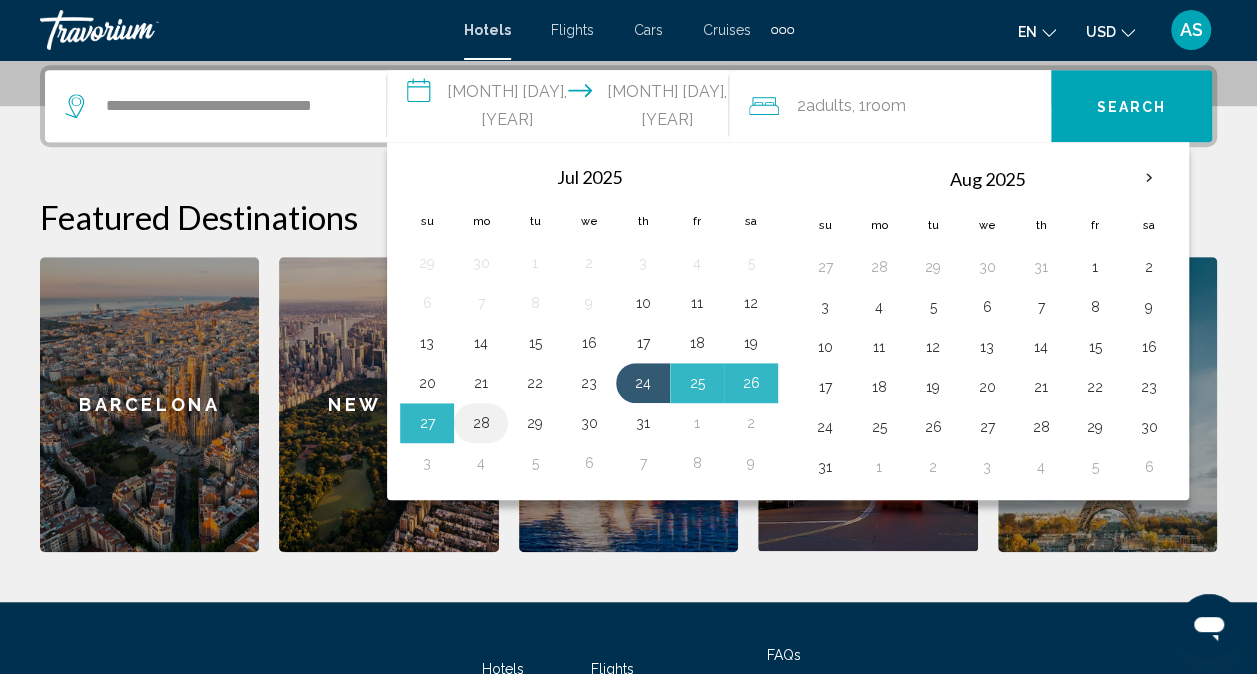 click on "28" at bounding box center [481, 423] 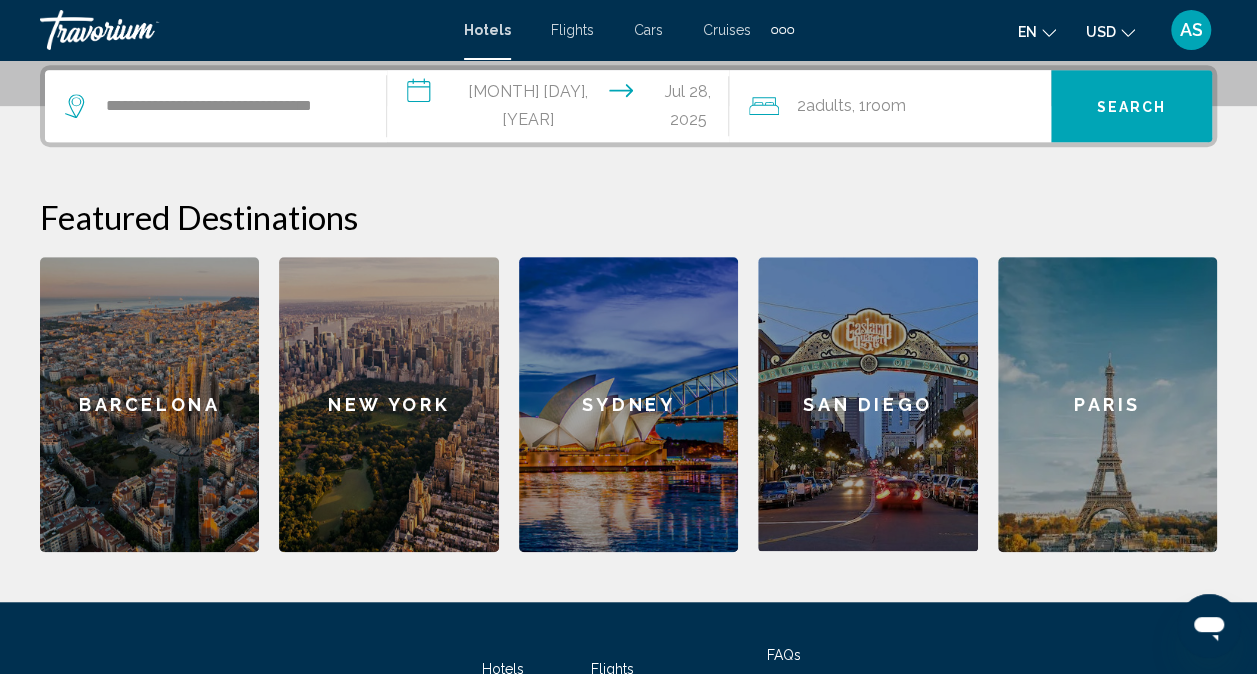 click on "Adults" 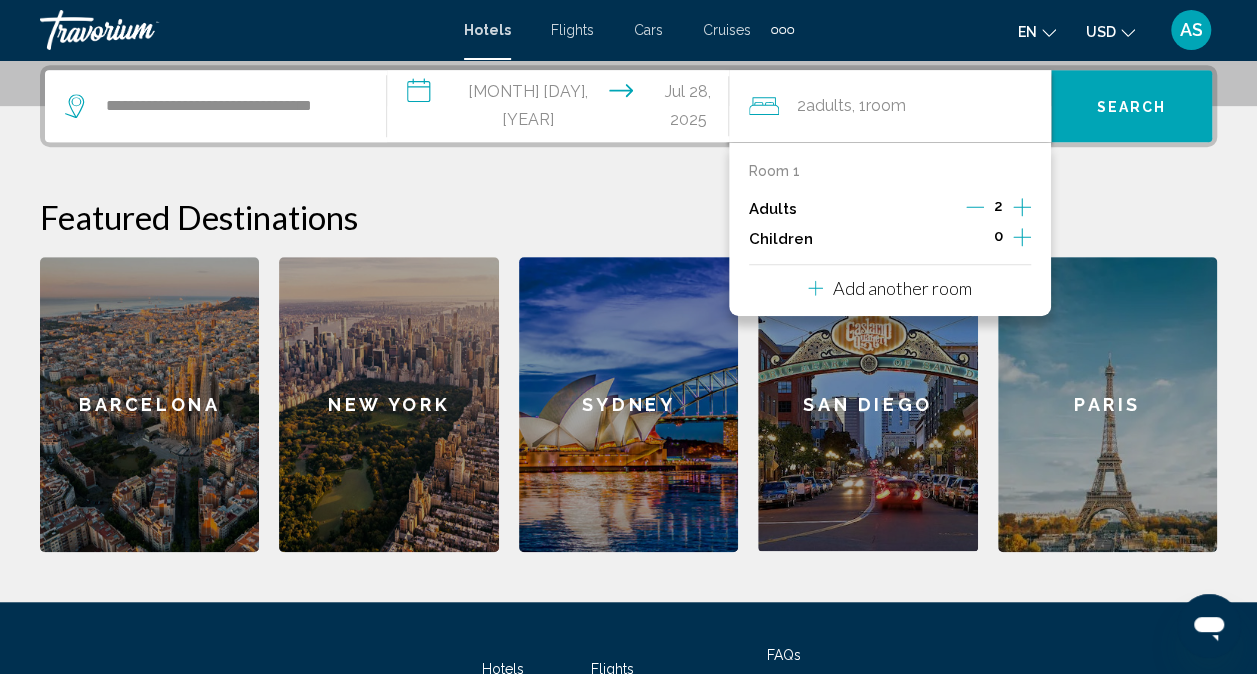 click 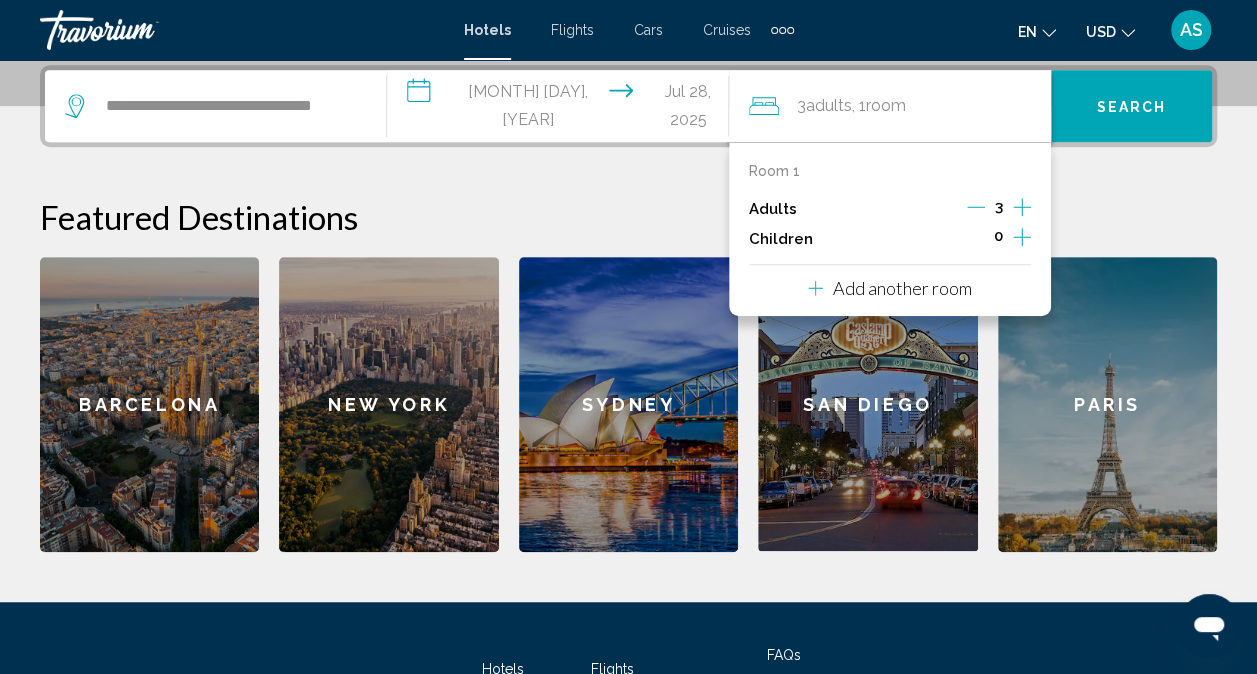 click 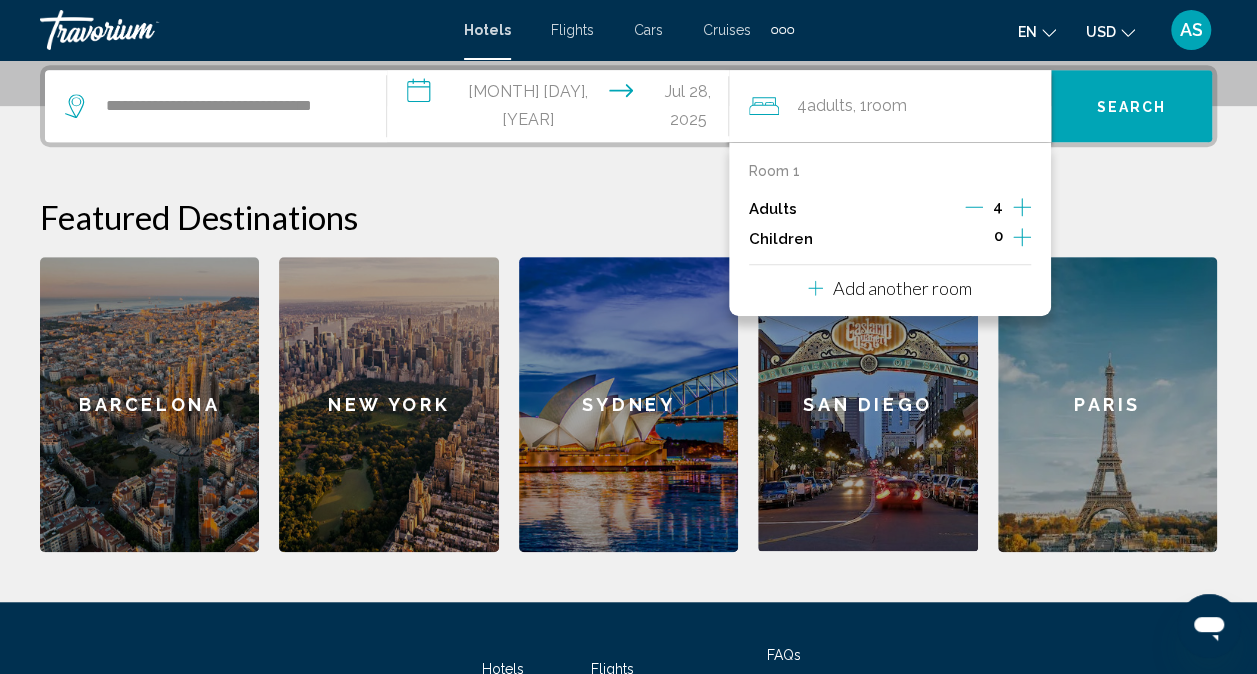 click 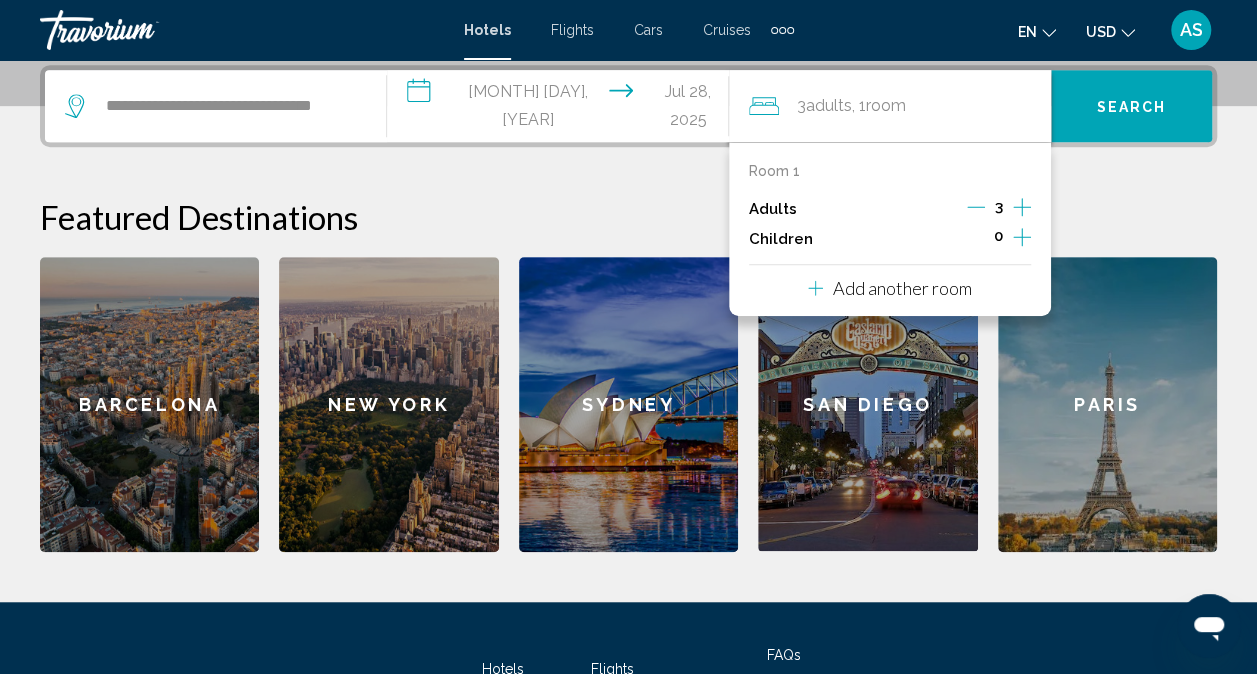 click 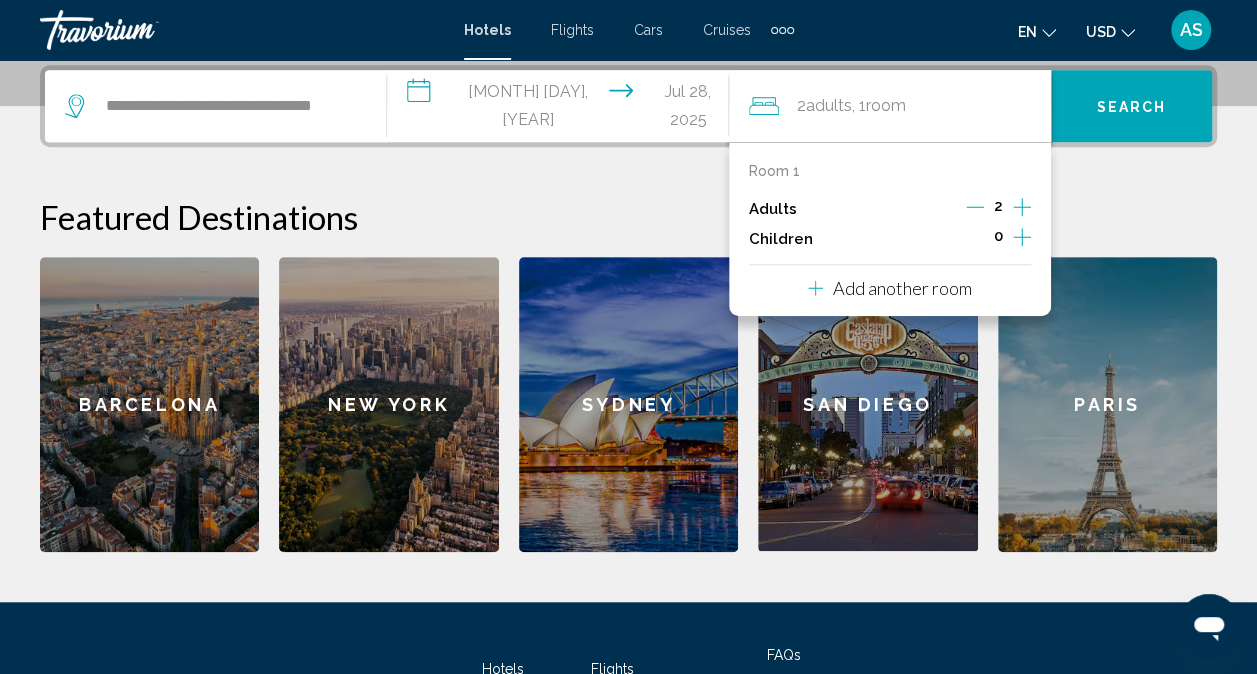 click 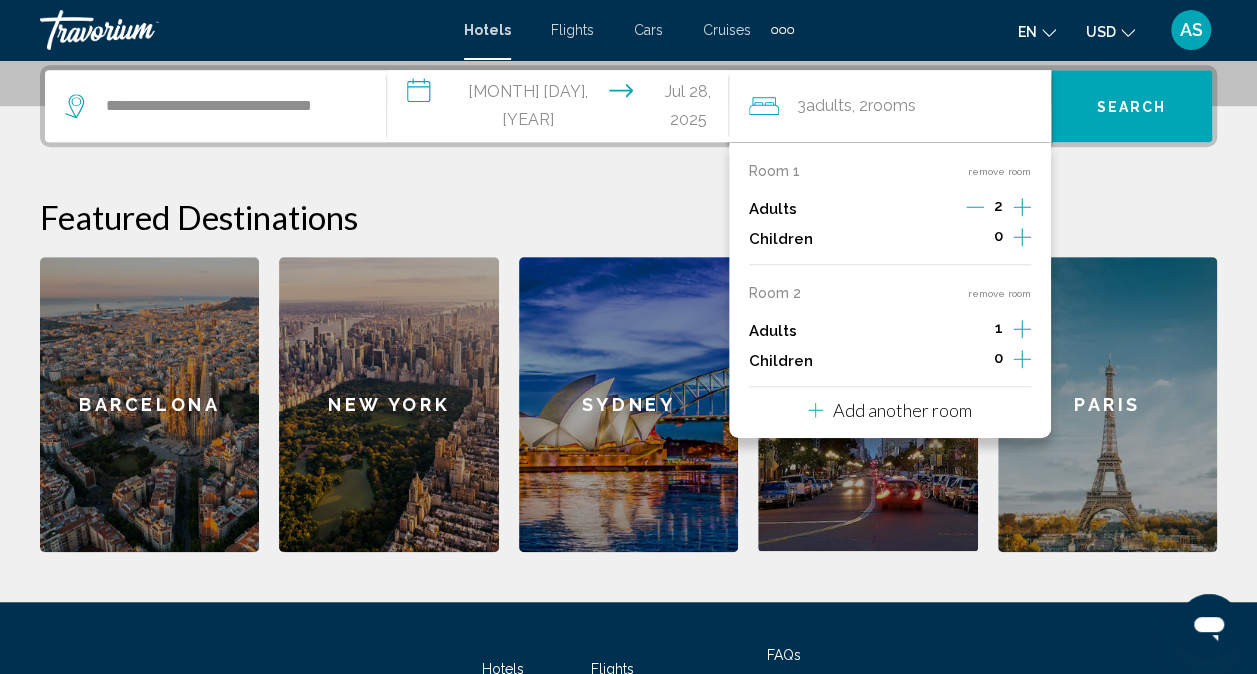 click 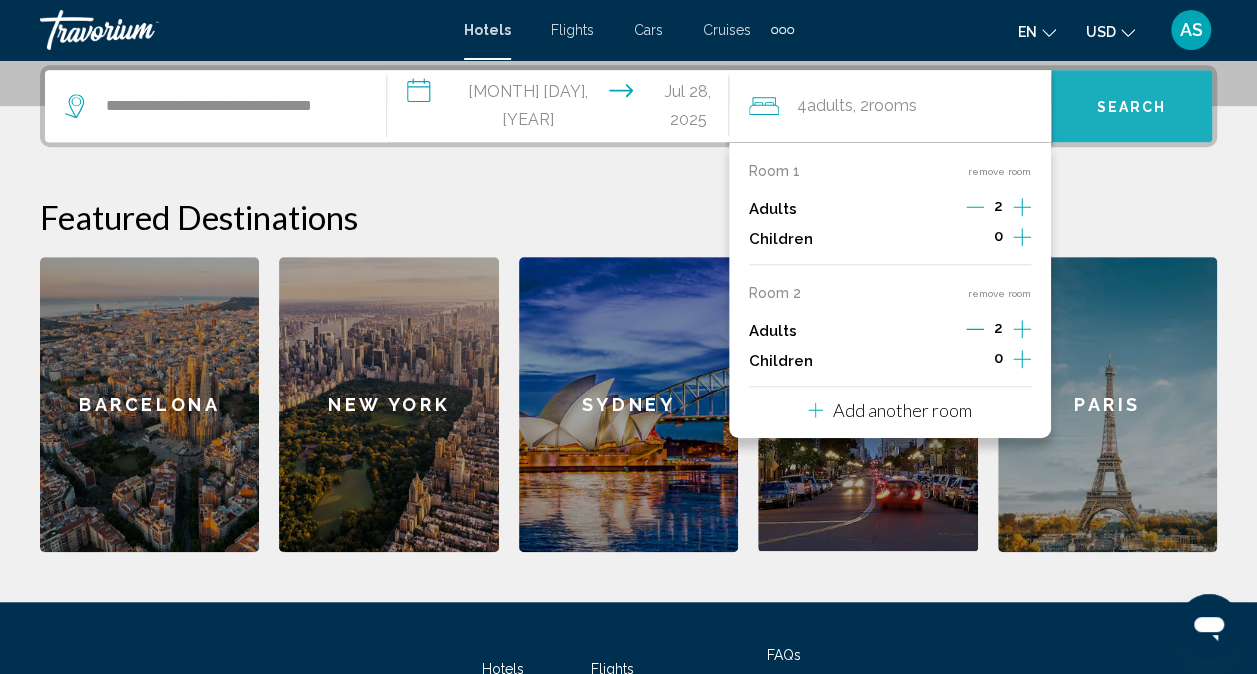 click on "Search" at bounding box center (1132, 107) 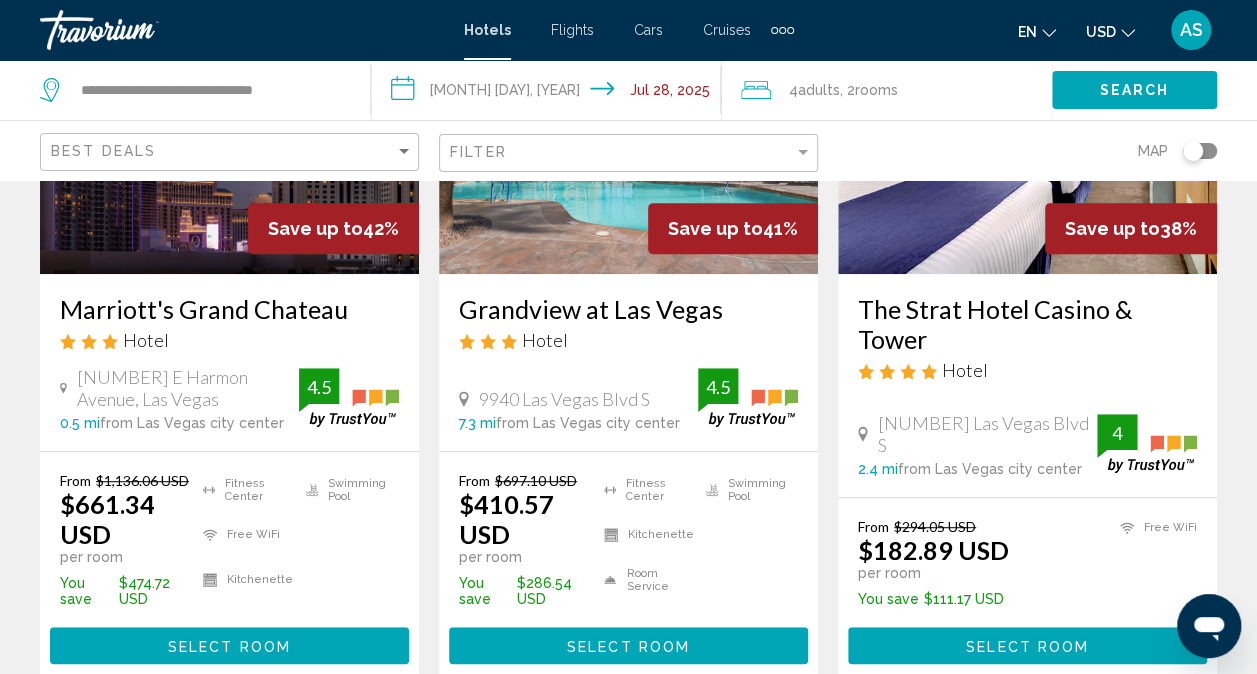 scroll, scrollTop: 304, scrollLeft: 0, axis: vertical 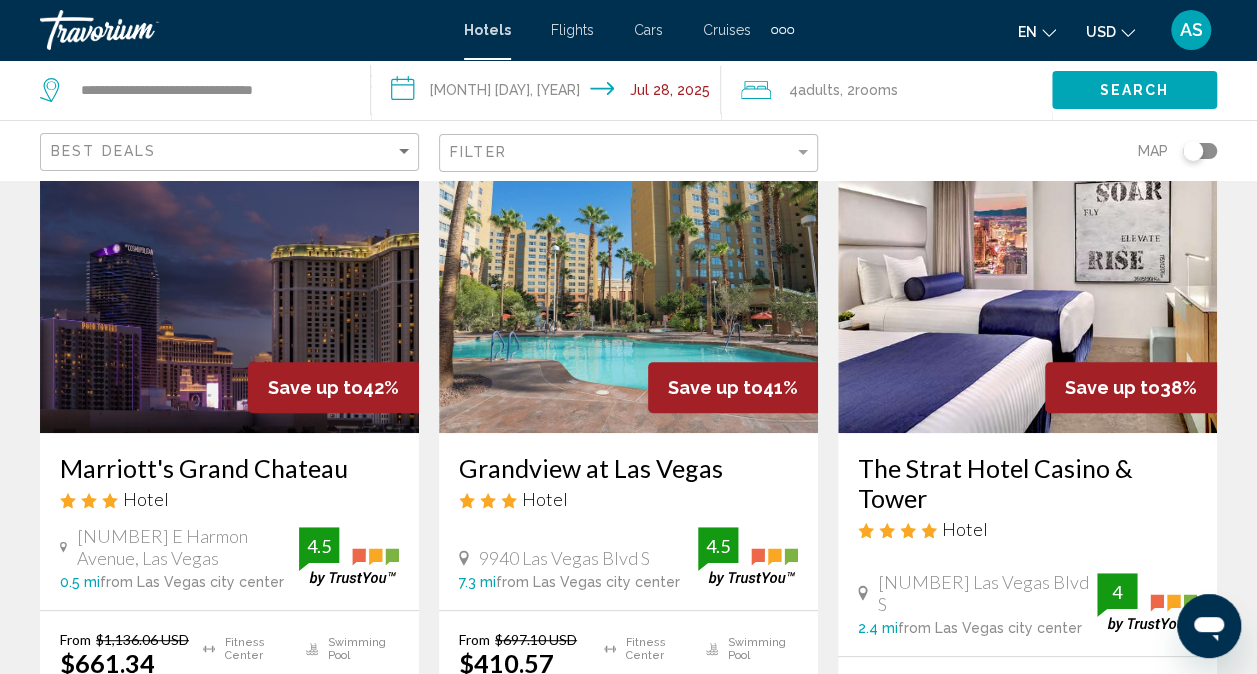 click at bounding box center [1027, 273] 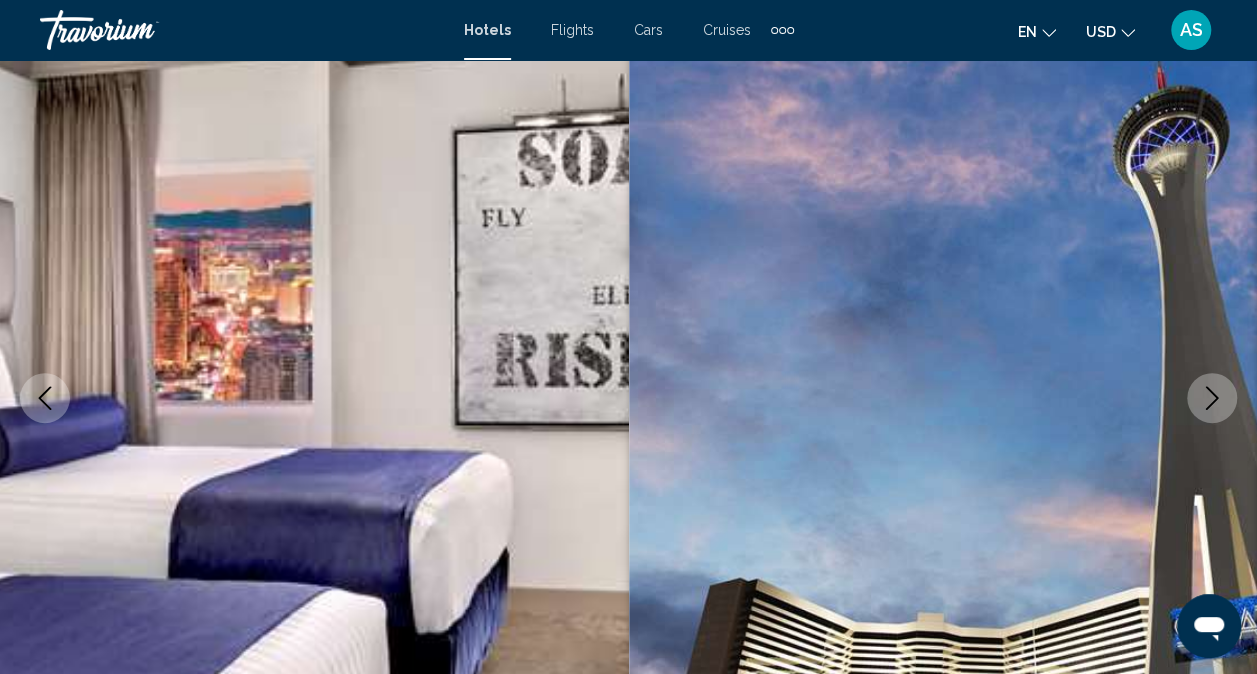 scroll, scrollTop: 198, scrollLeft: 0, axis: vertical 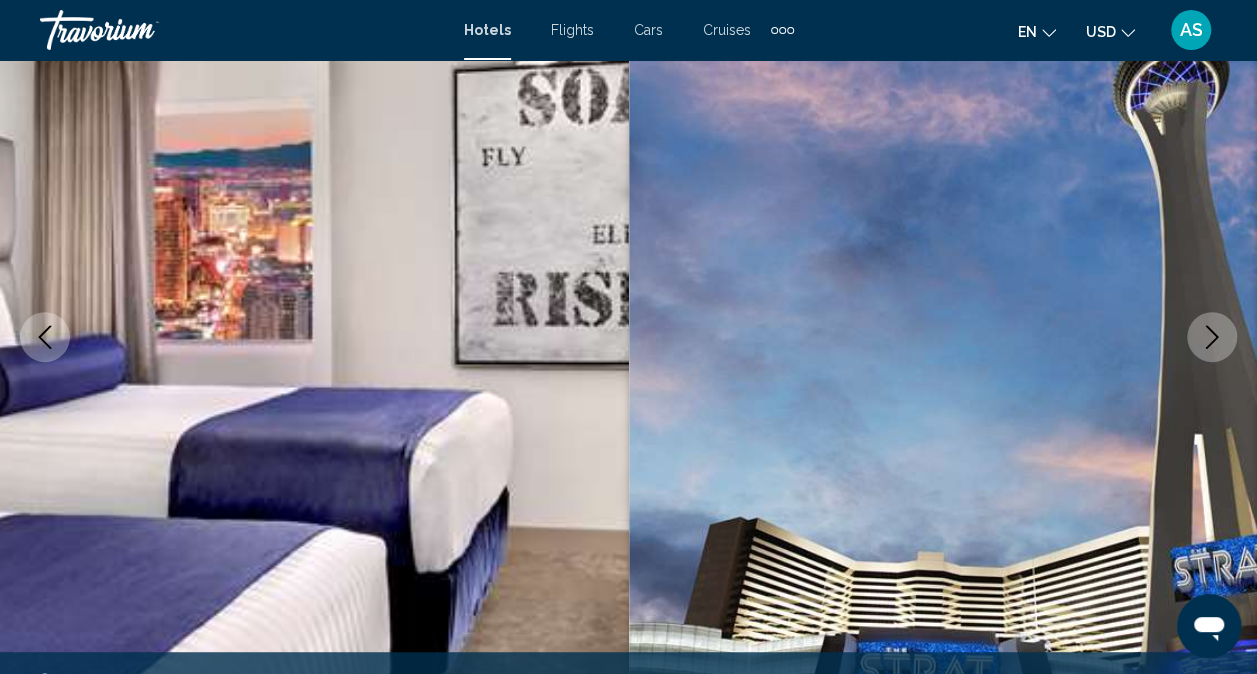 click 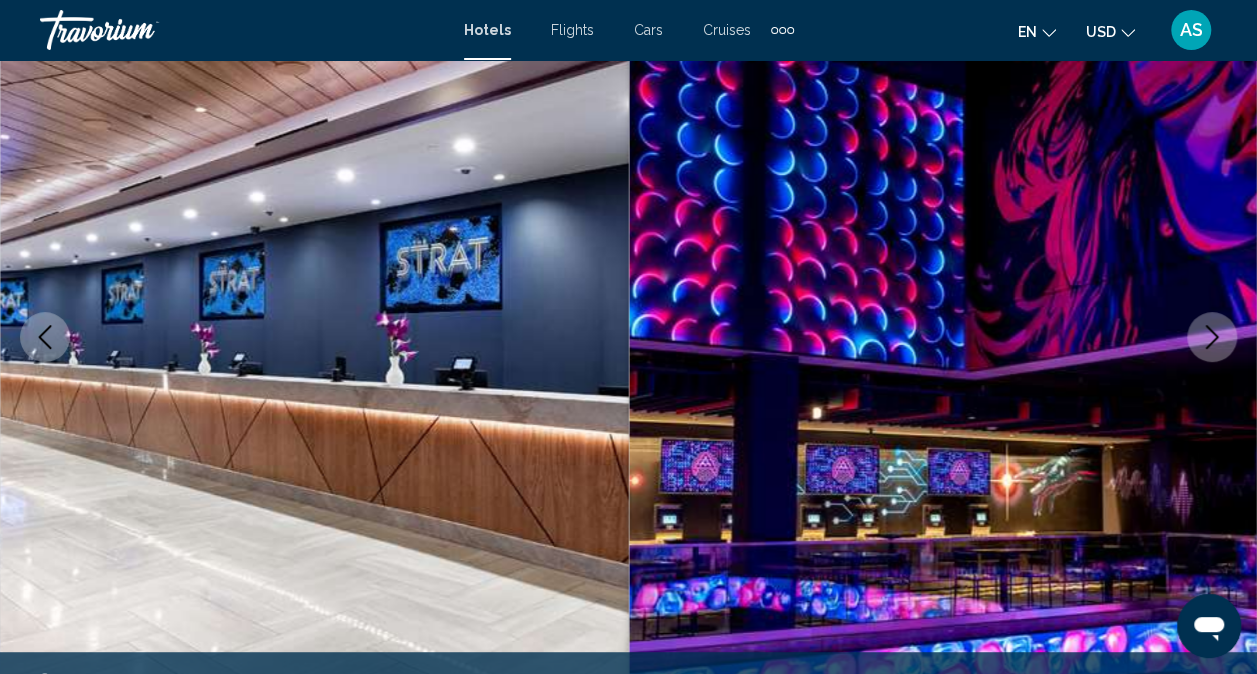 click 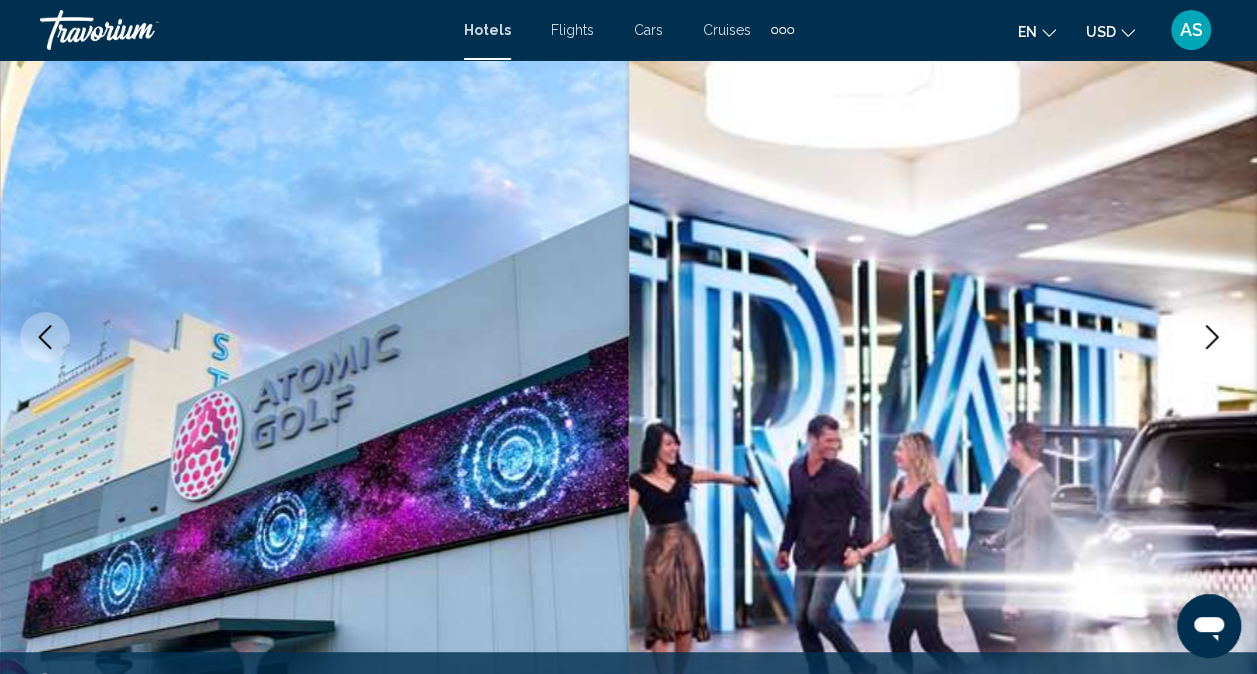 click 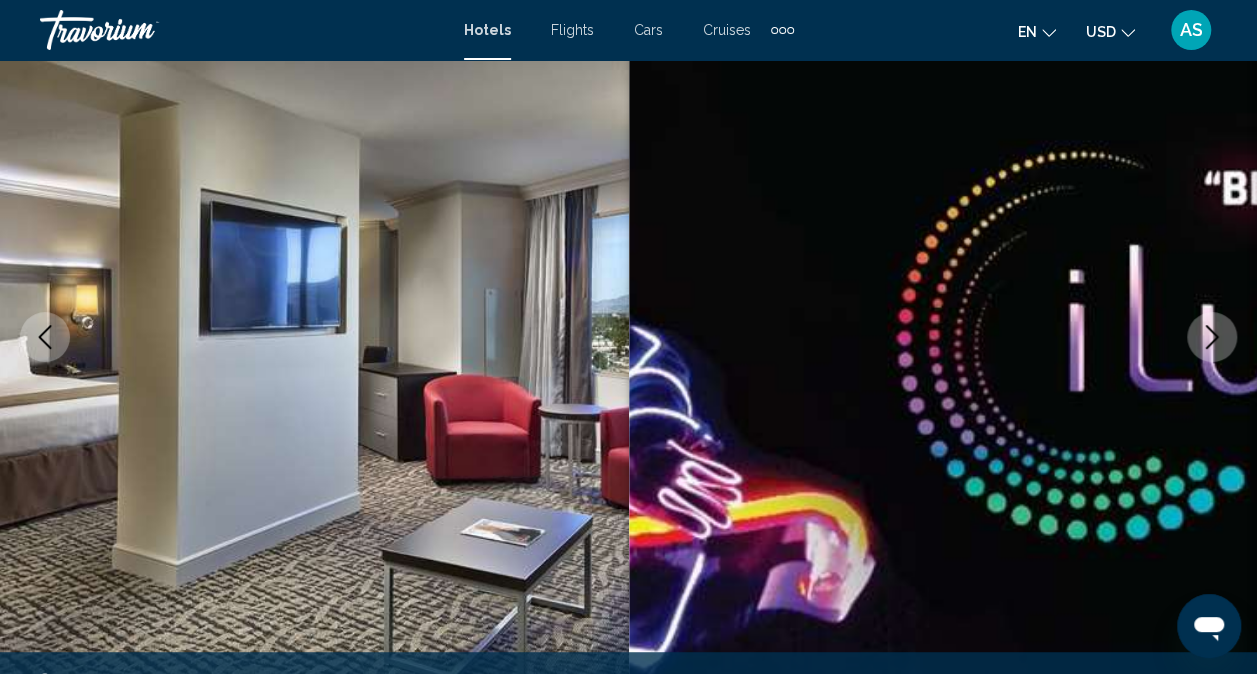 click 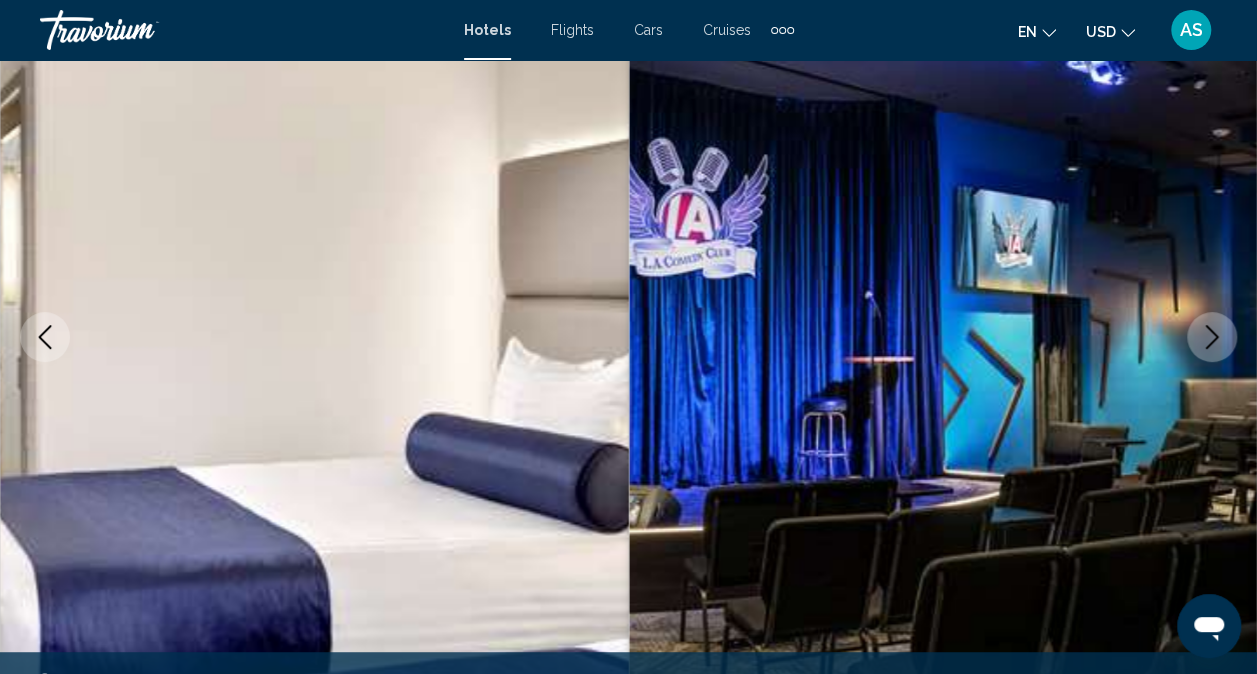 click 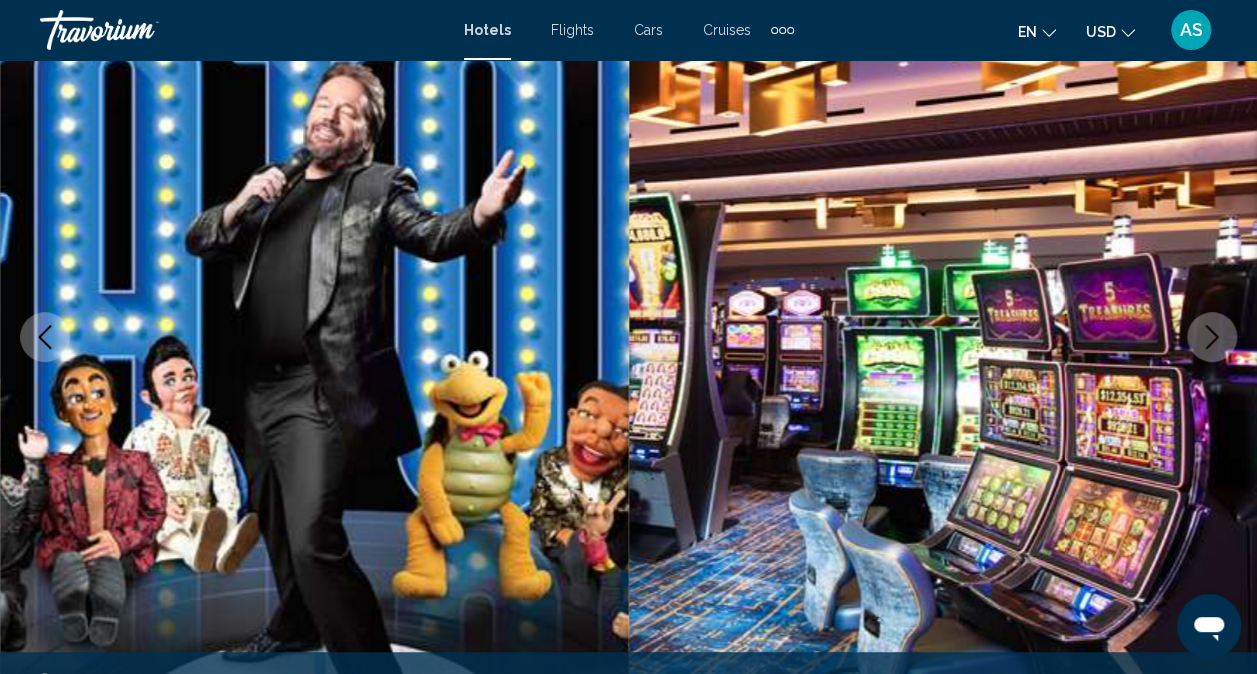 click 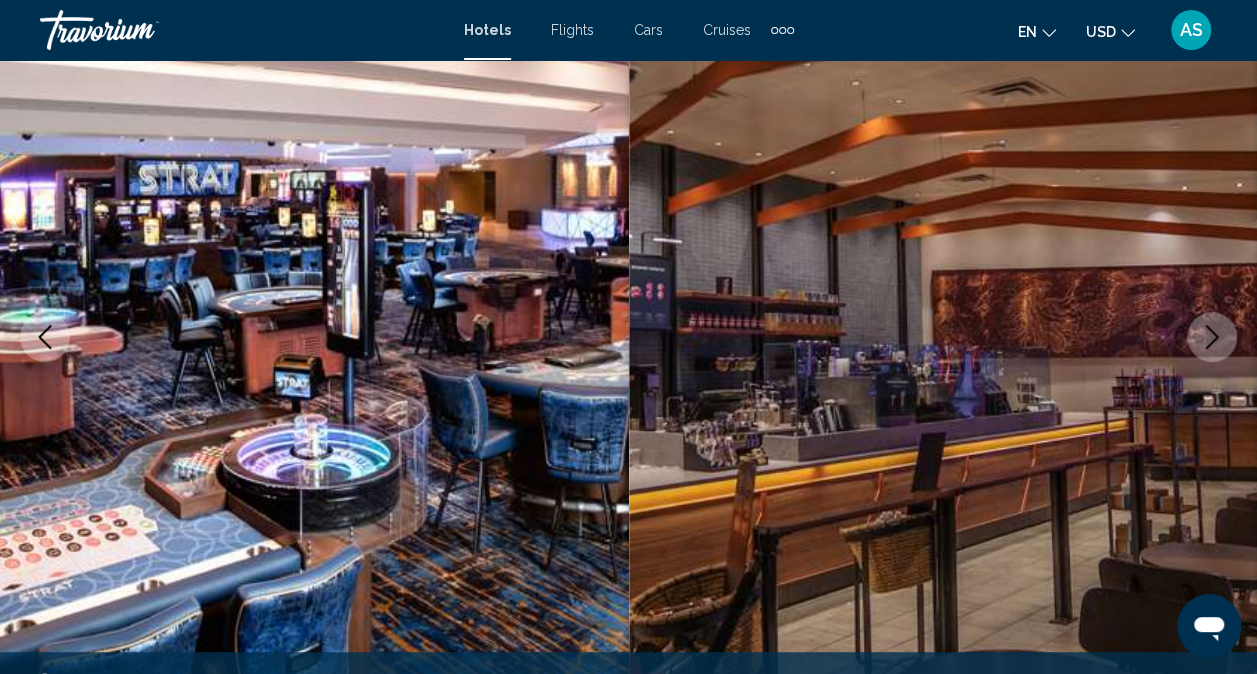 click 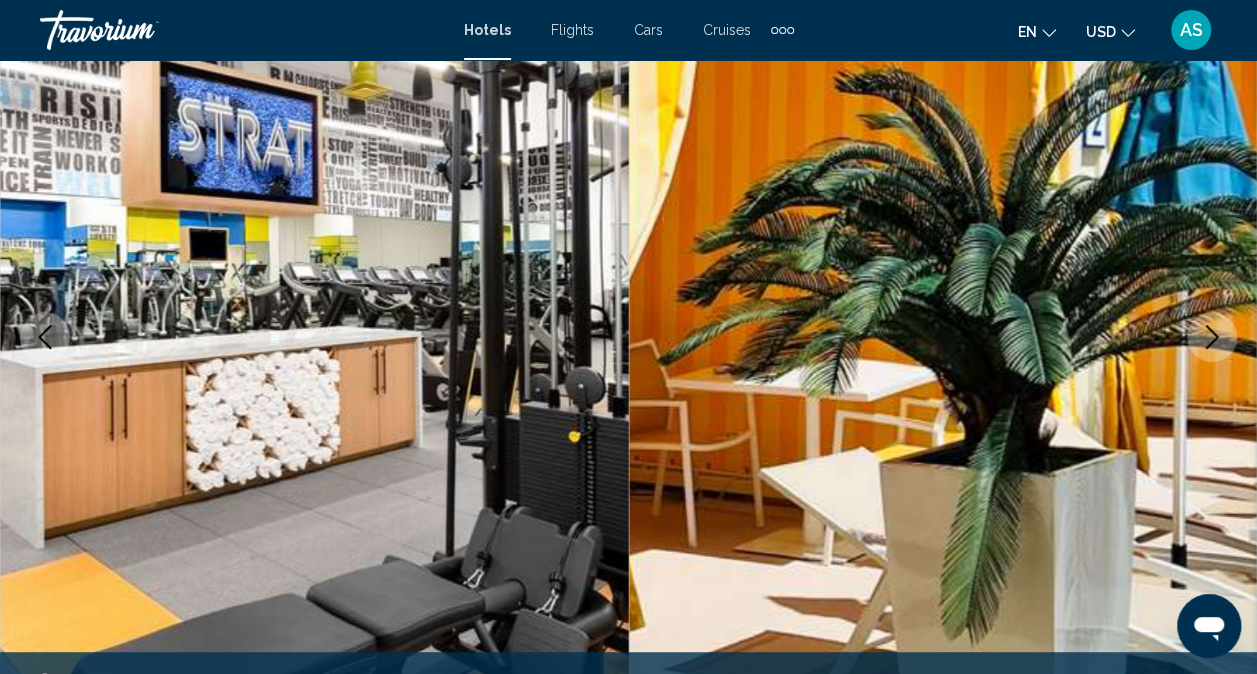 click 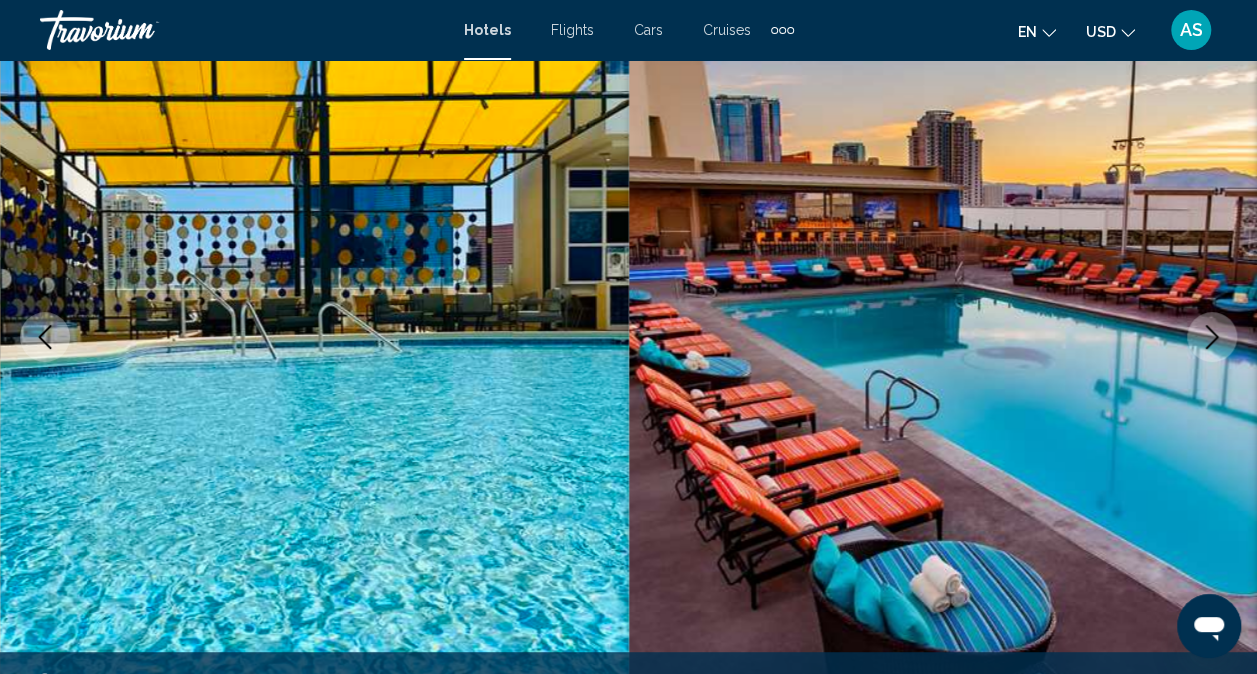click 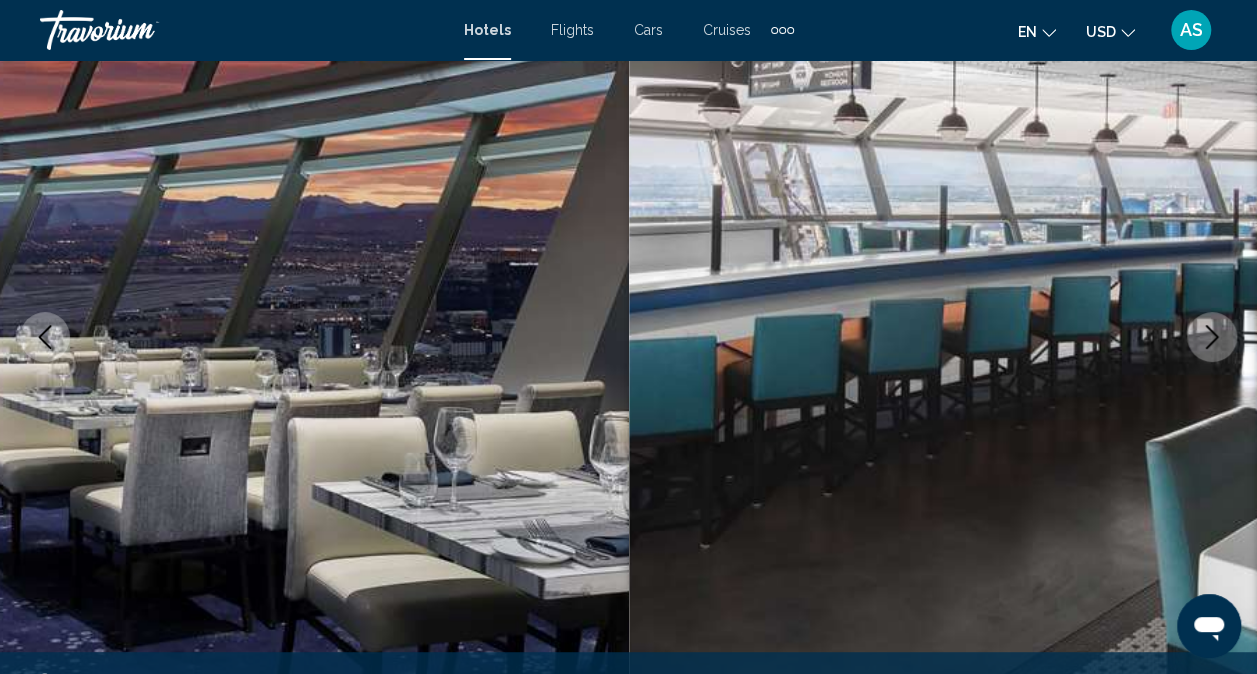 click 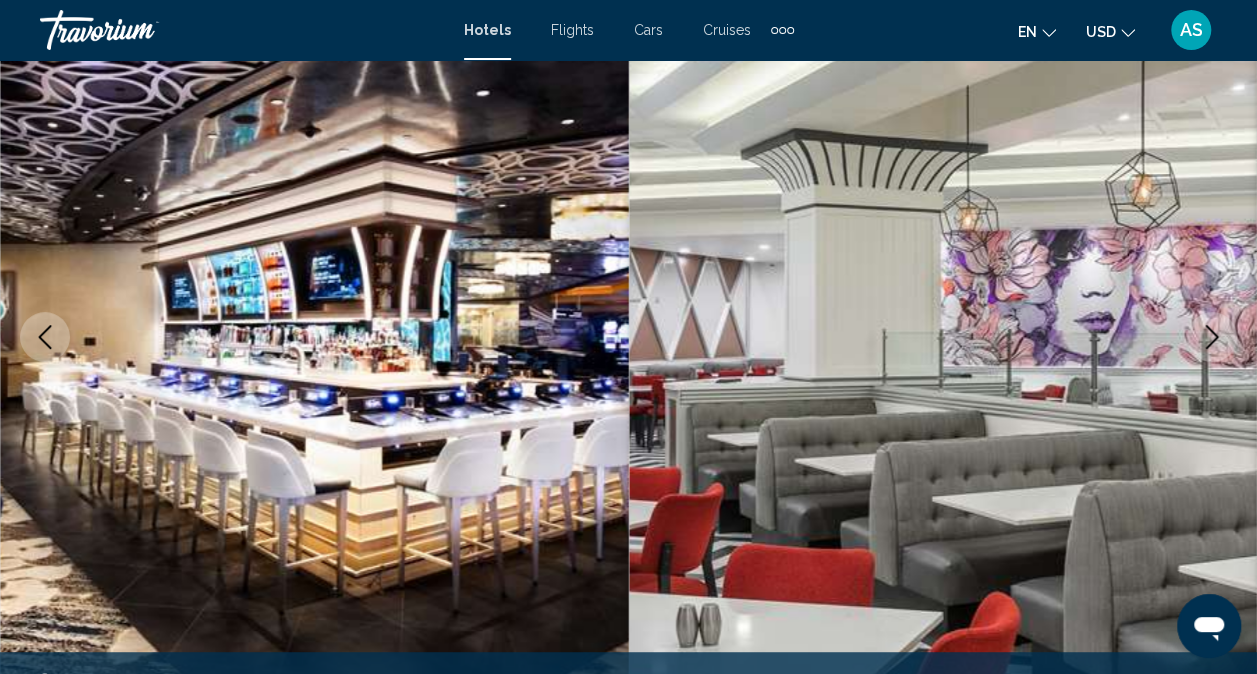 click 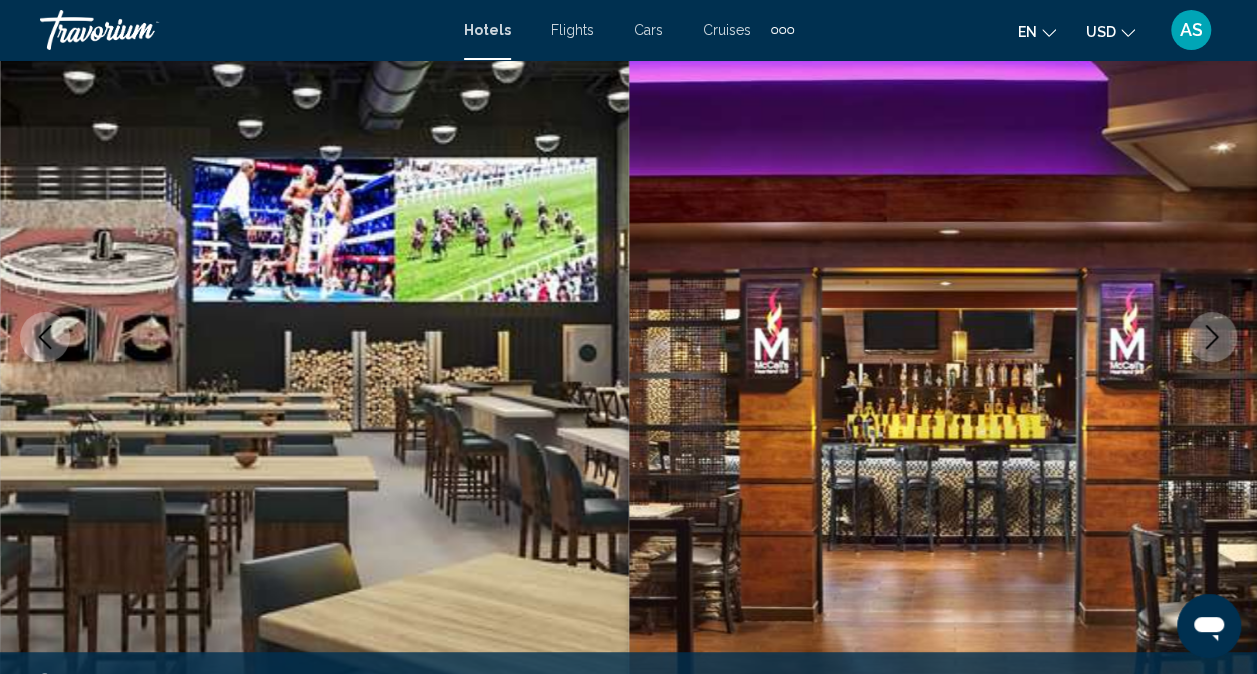 click at bounding box center (1212, 337) 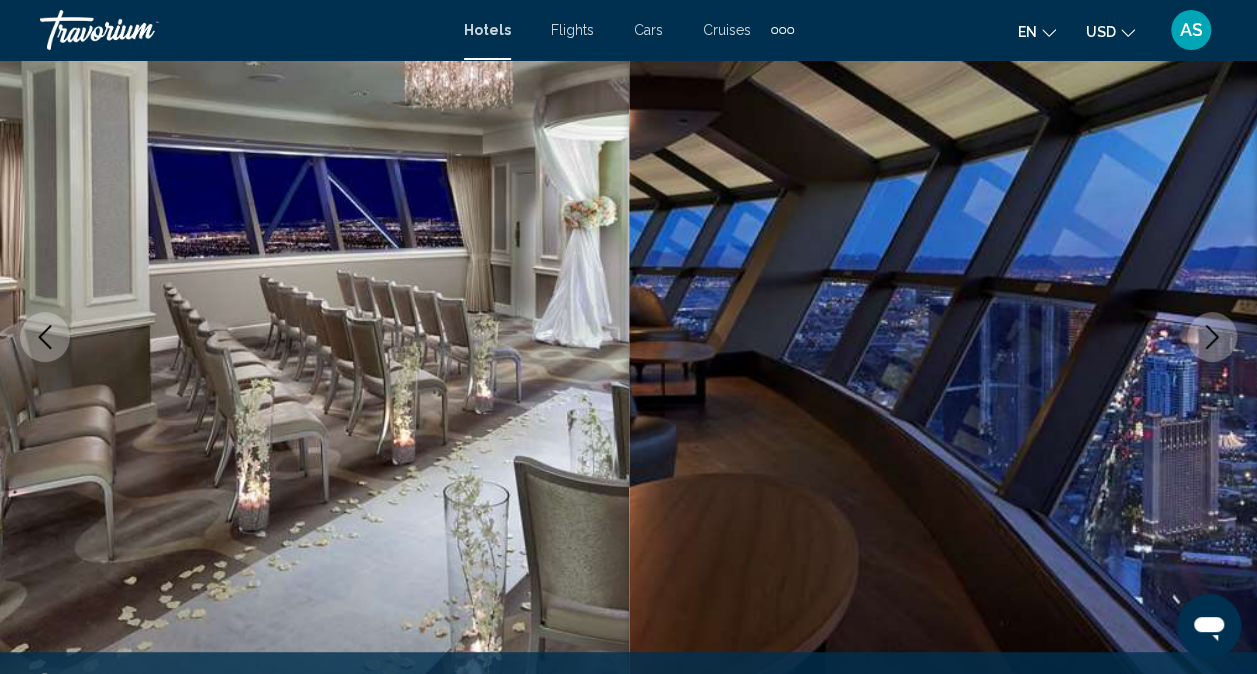click 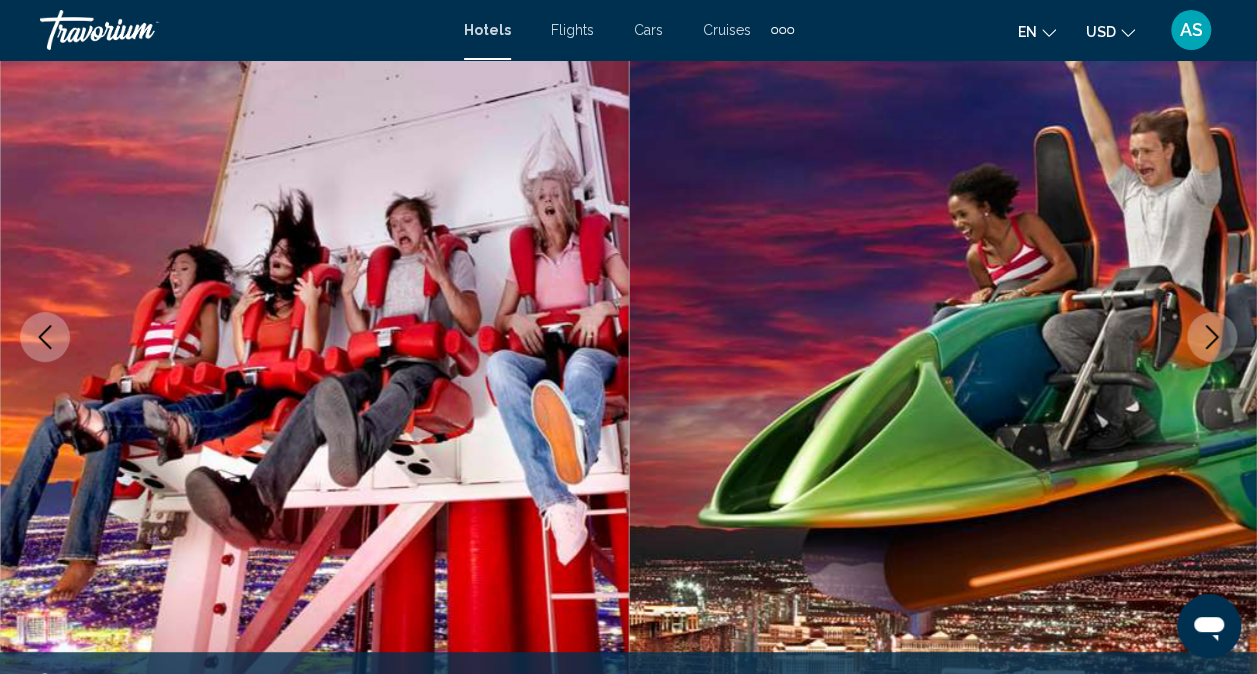 click 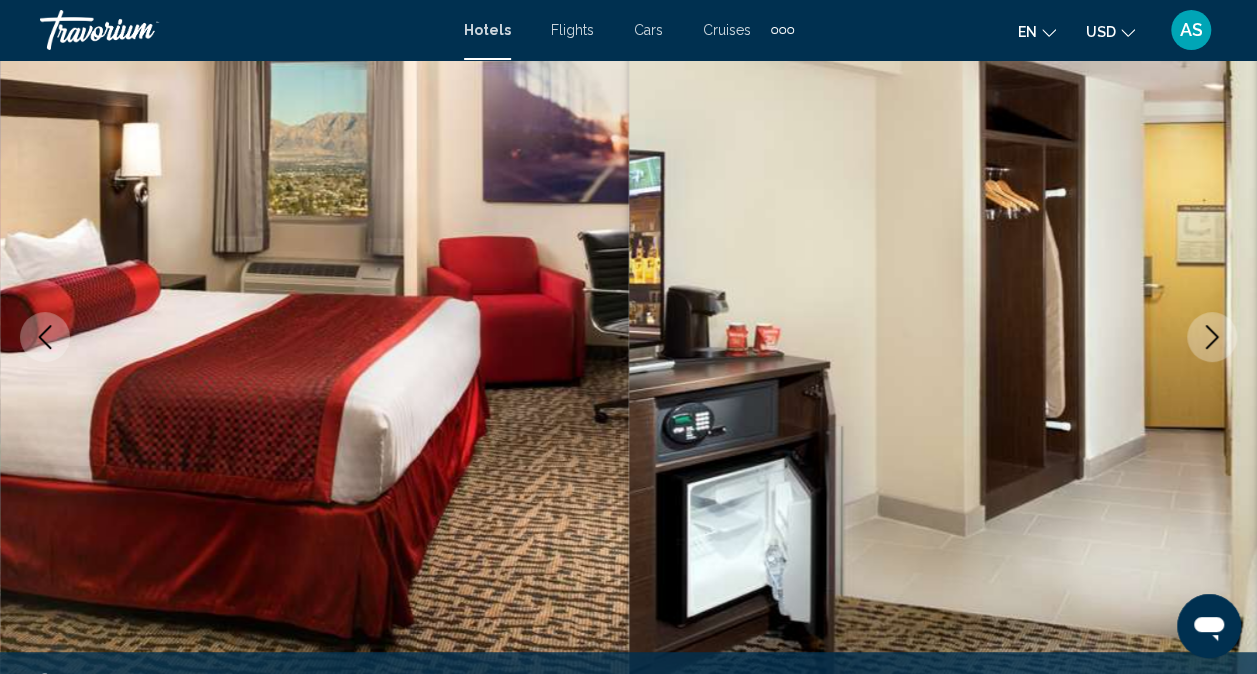 click 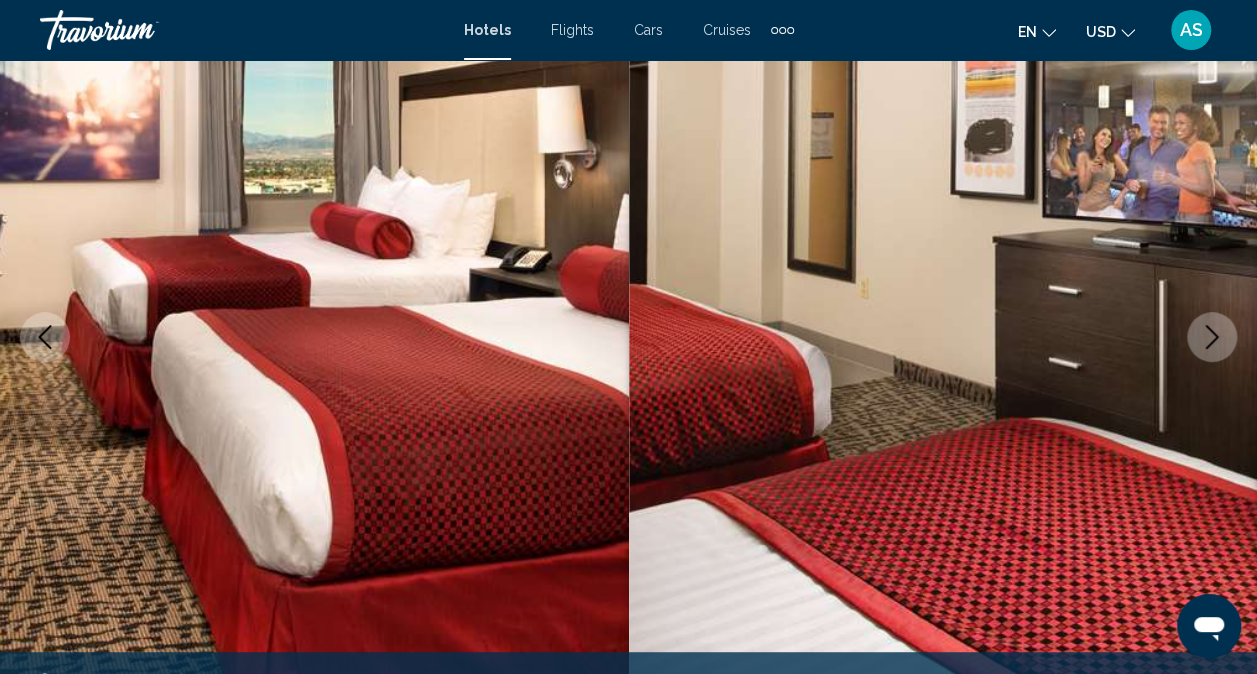 click 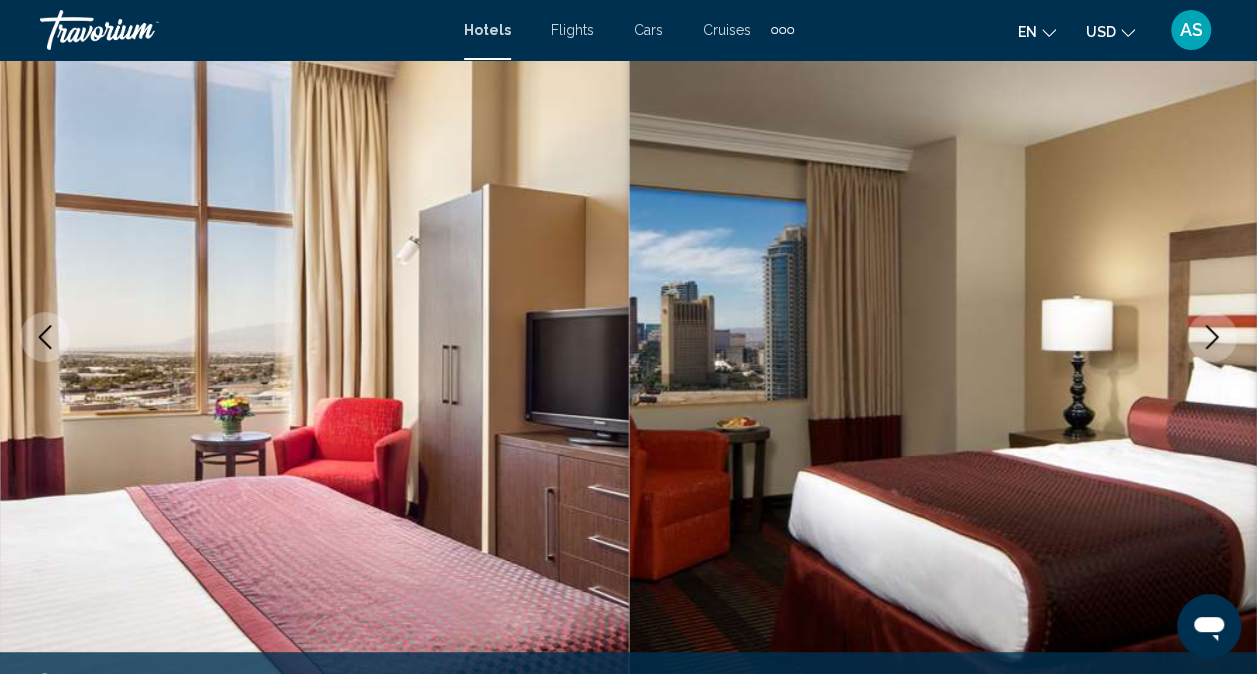 click 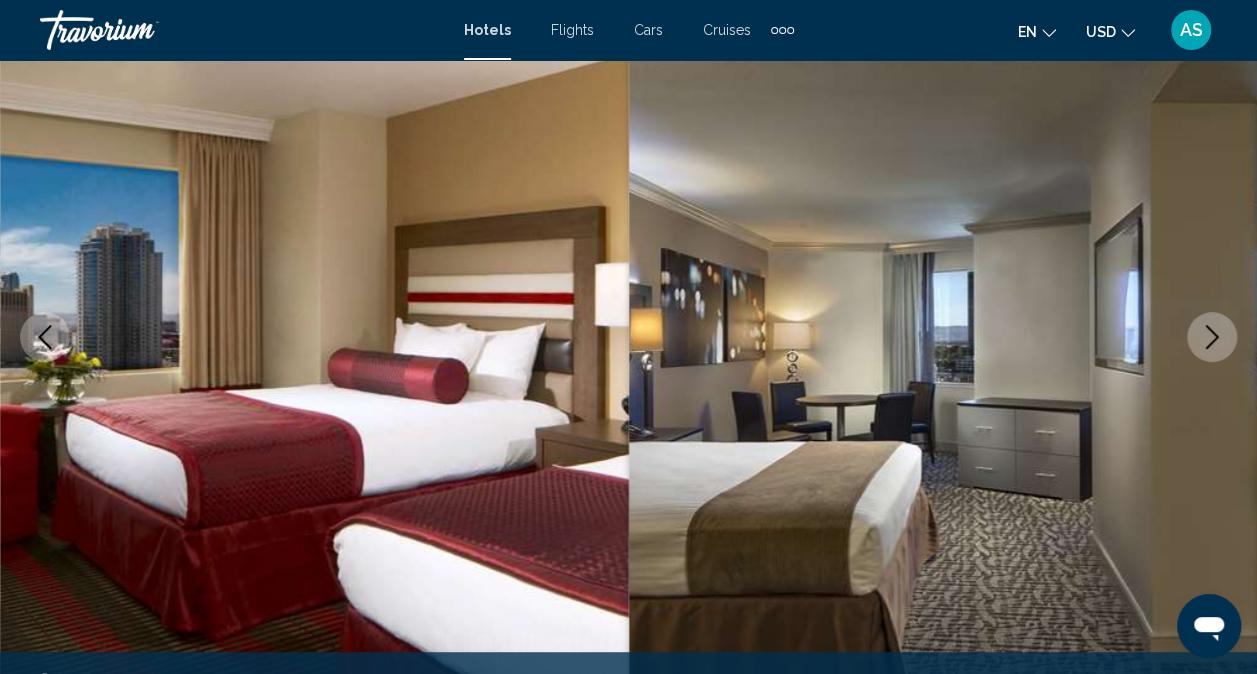 click 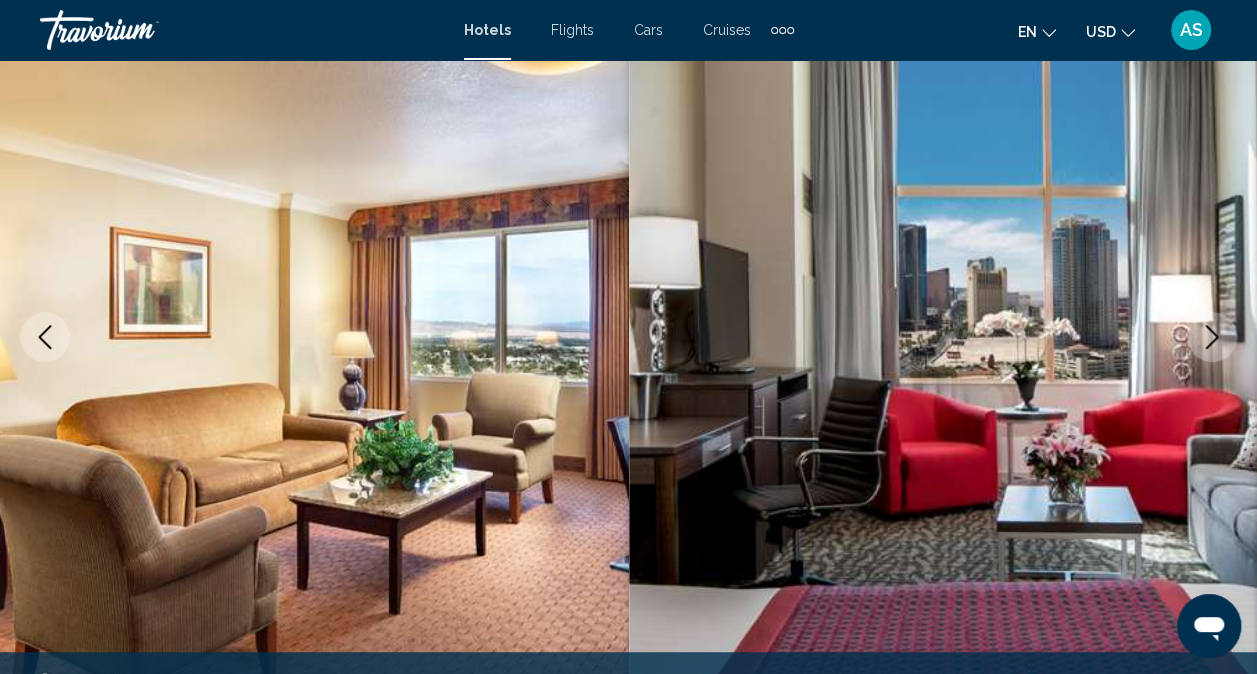click 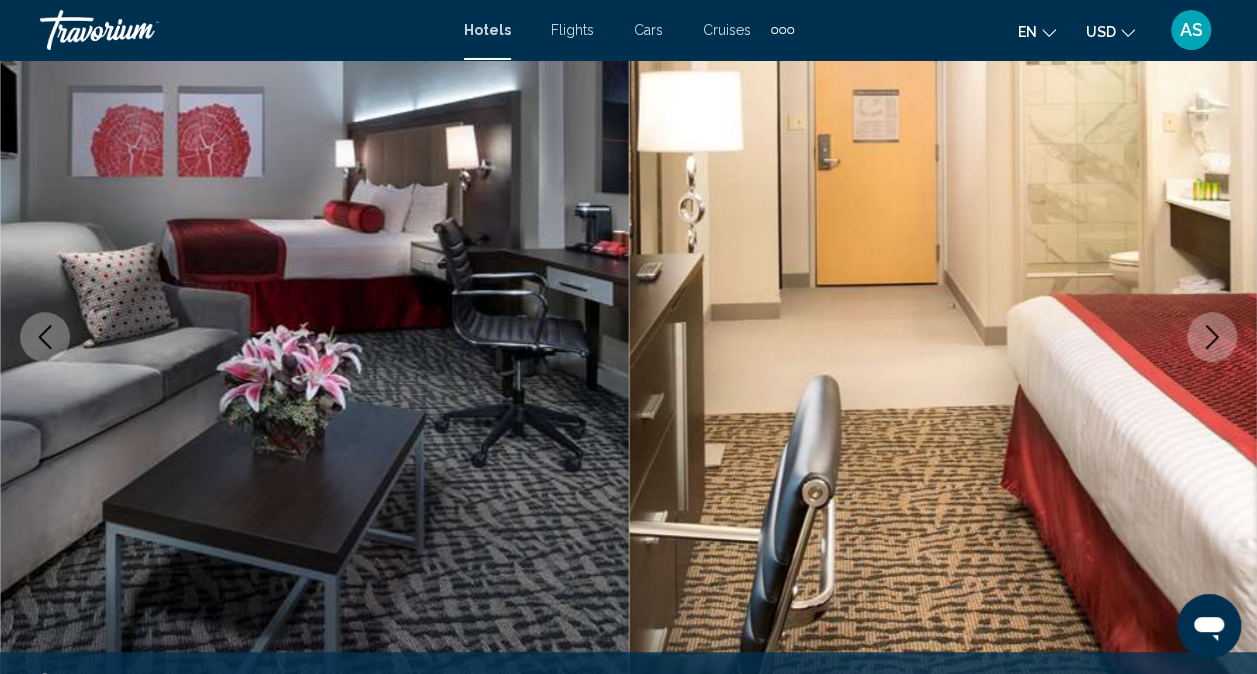 click 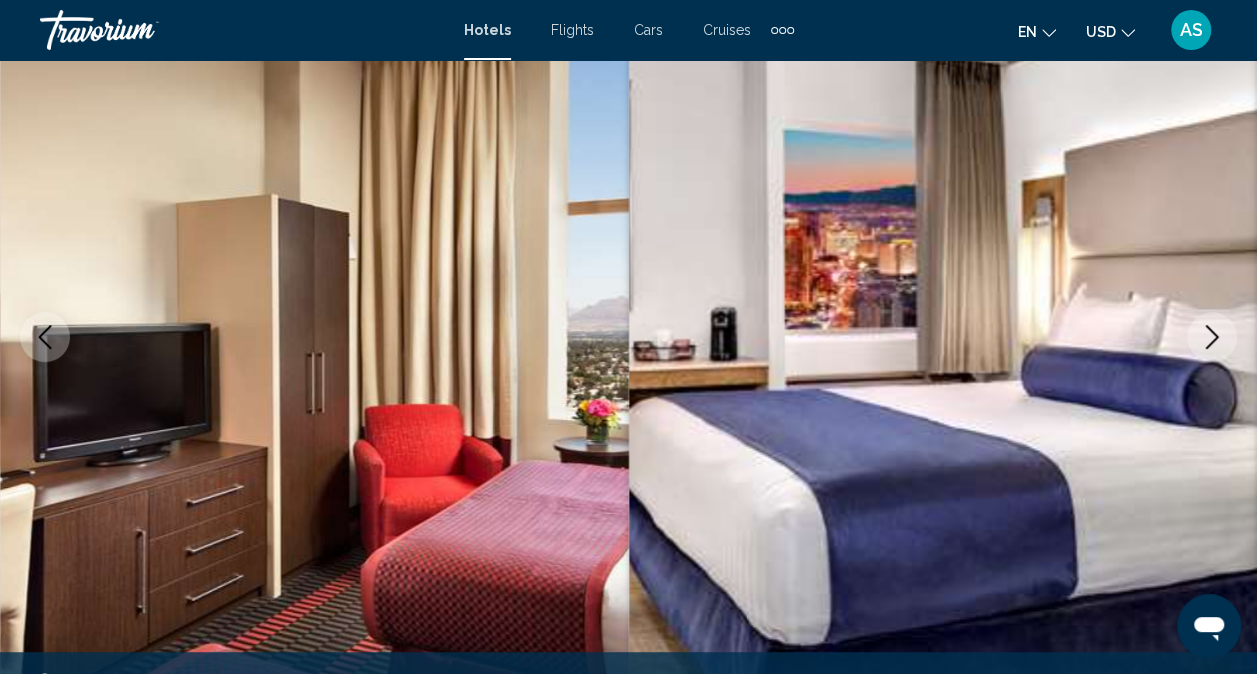 click 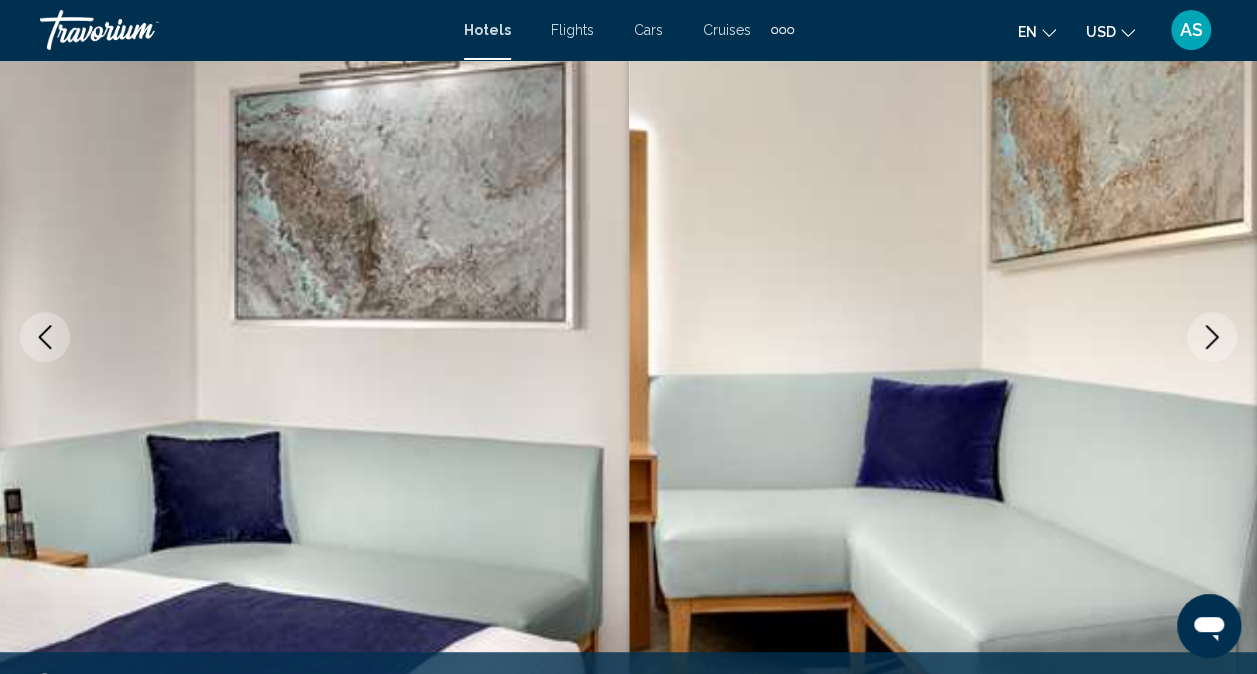 click 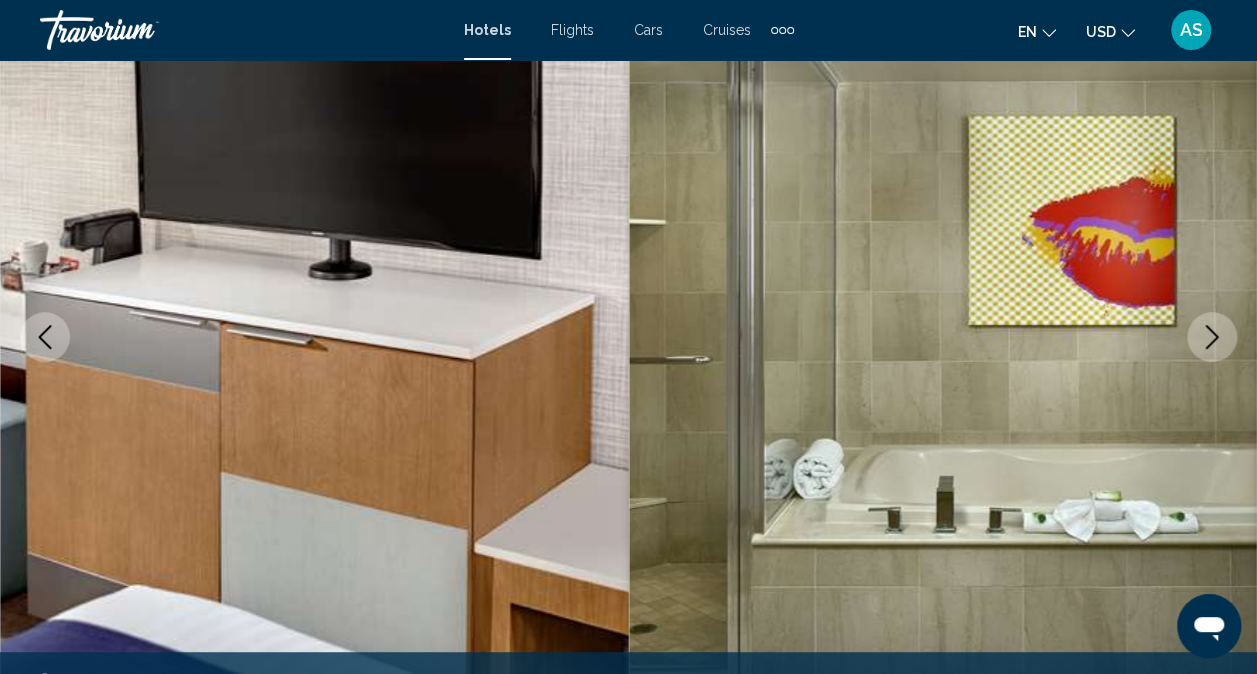 click 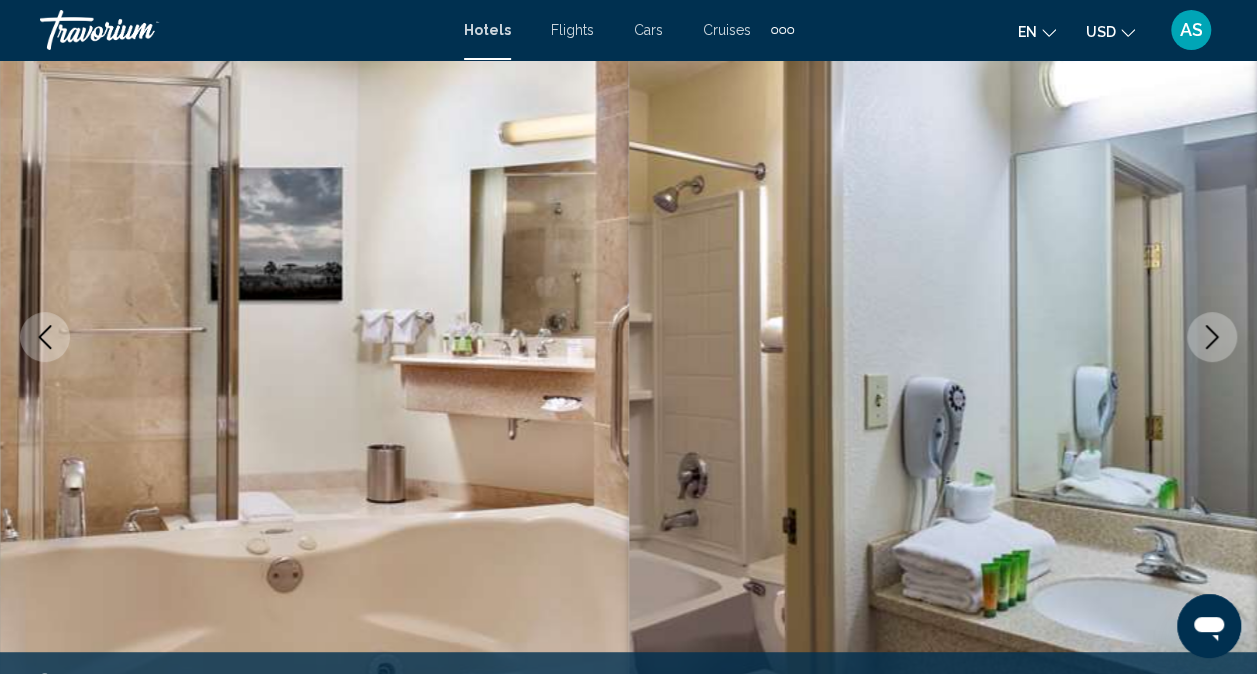 click 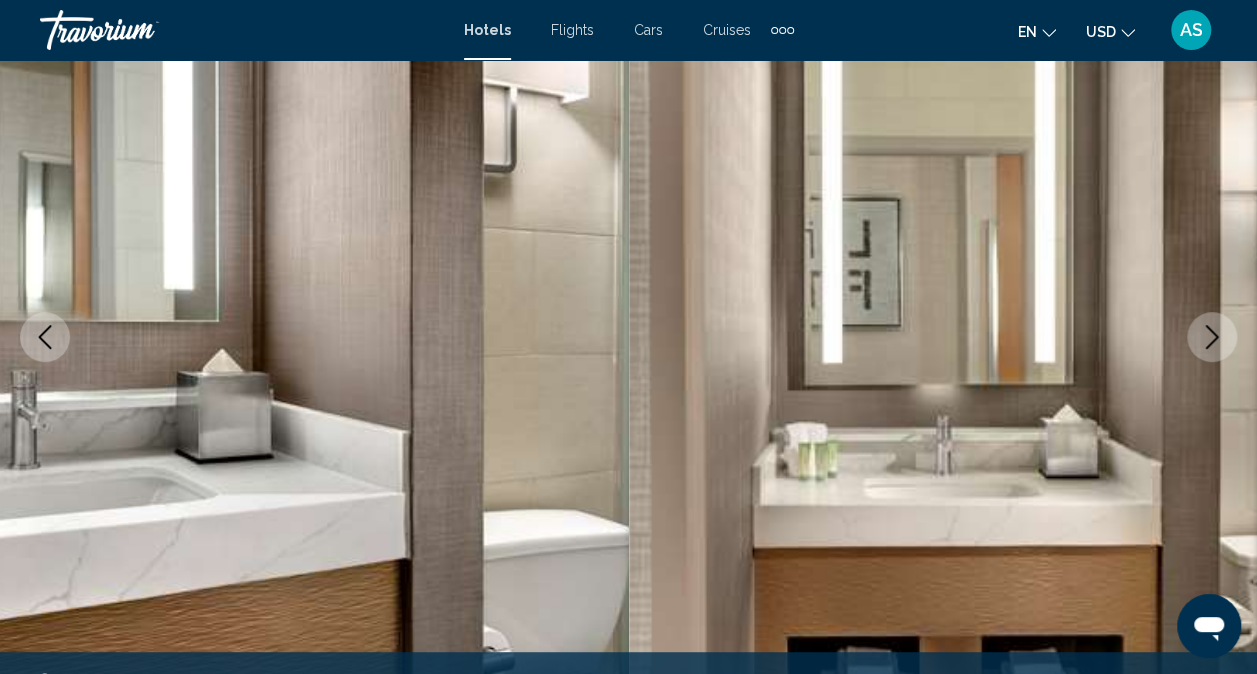 click 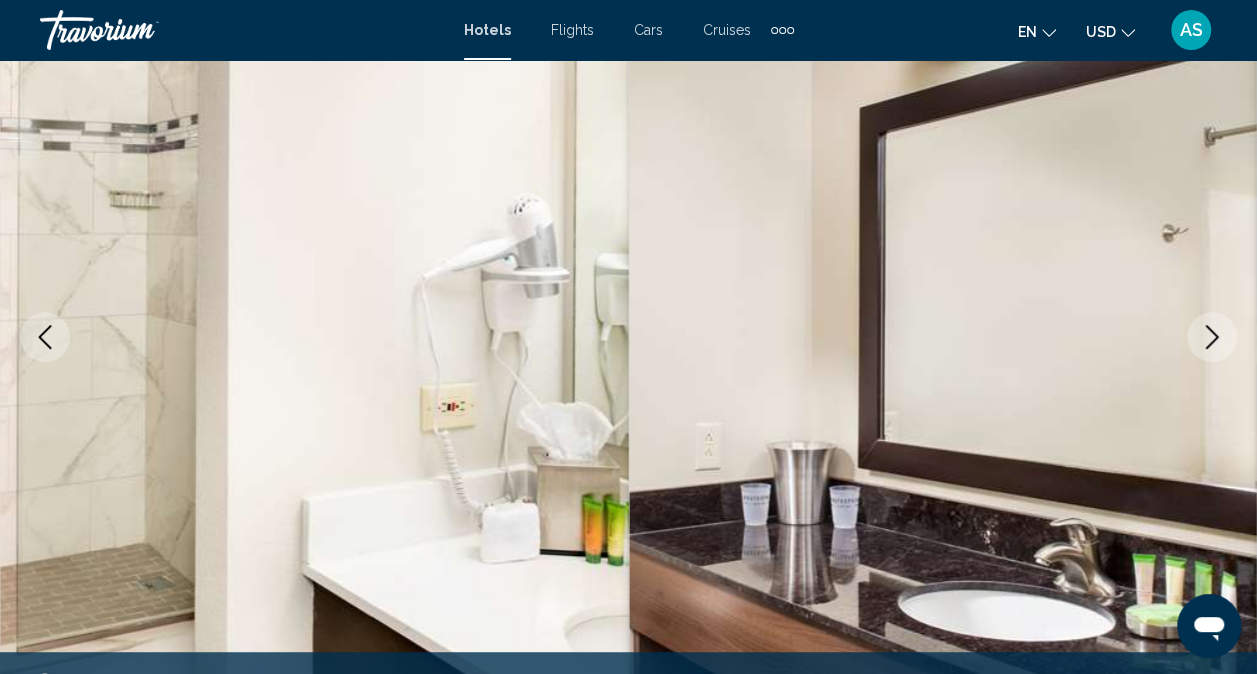 click 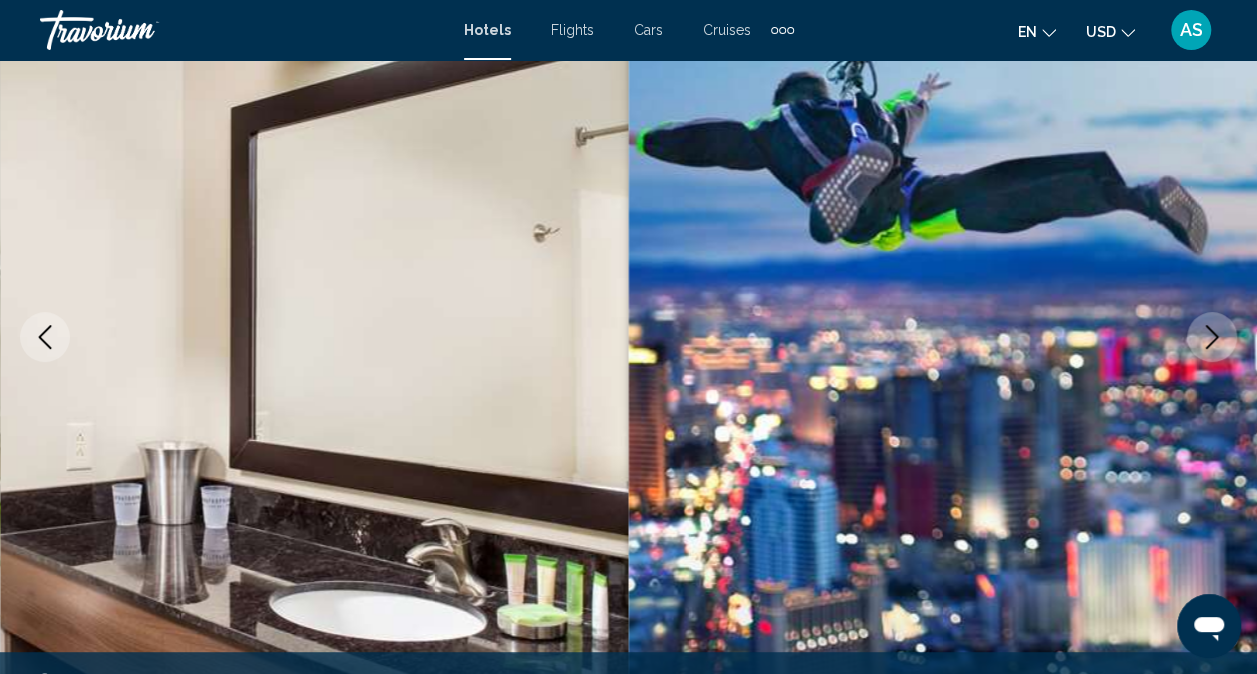 click 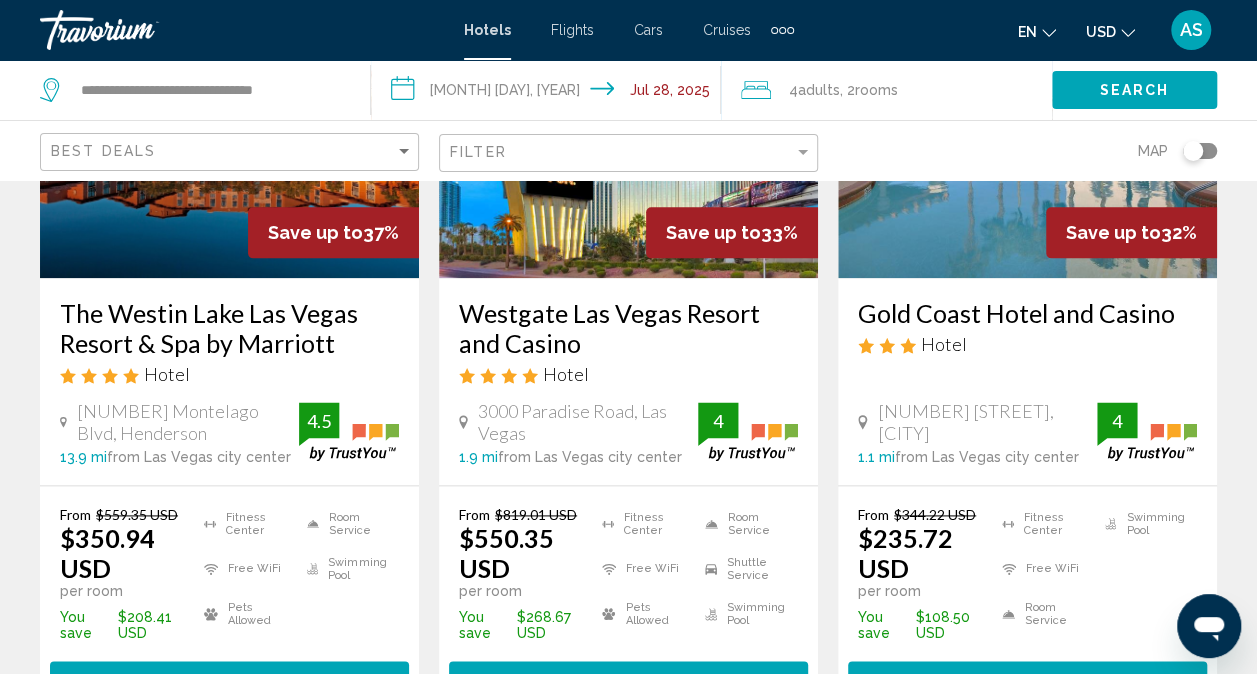 scroll, scrollTop: 1084, scrollLeft: 0, axis: vertical 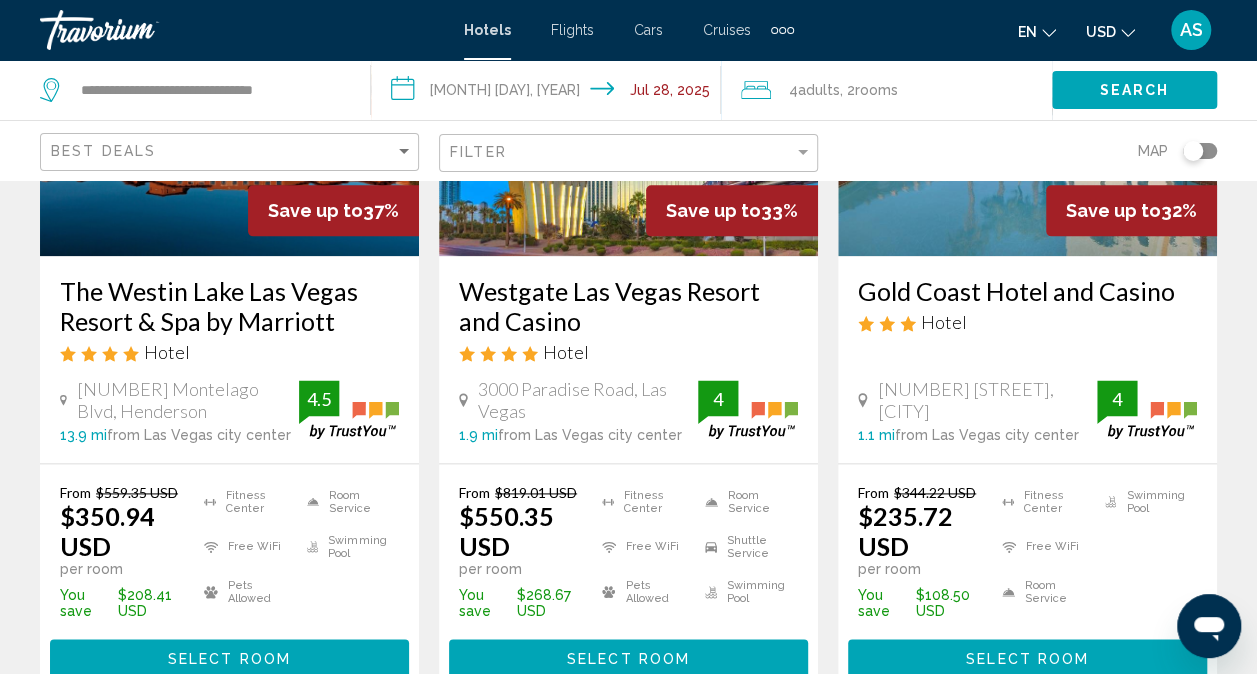 click on "Fitness Center
Free WiFi
Room Service
Swimming Pool" at bounding box center (1094, 551) 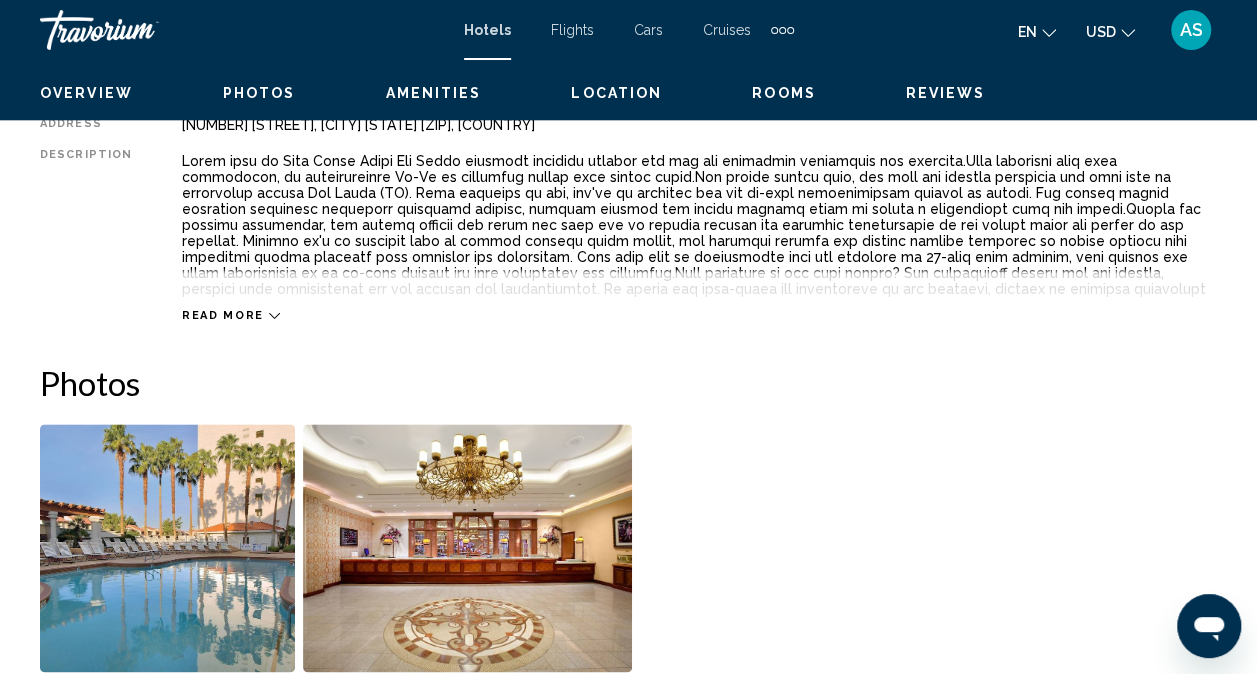 scroll, scrollTop: 198, scrollLeft: 0, axis: vertical 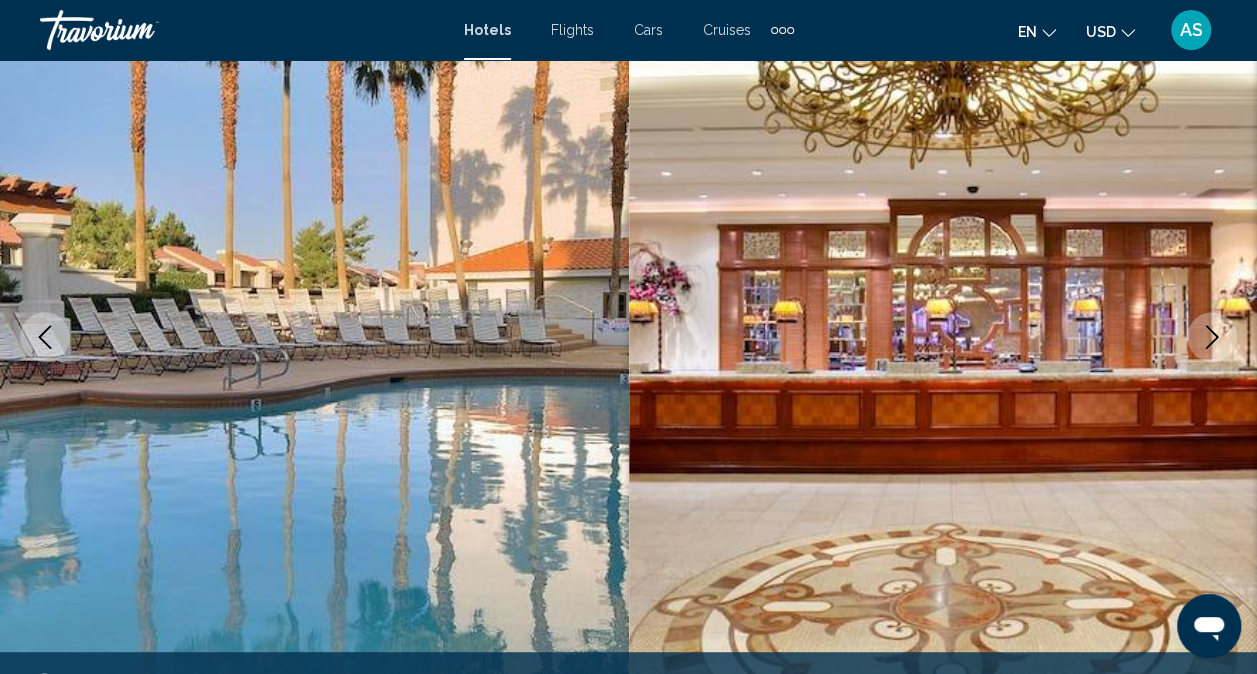 click 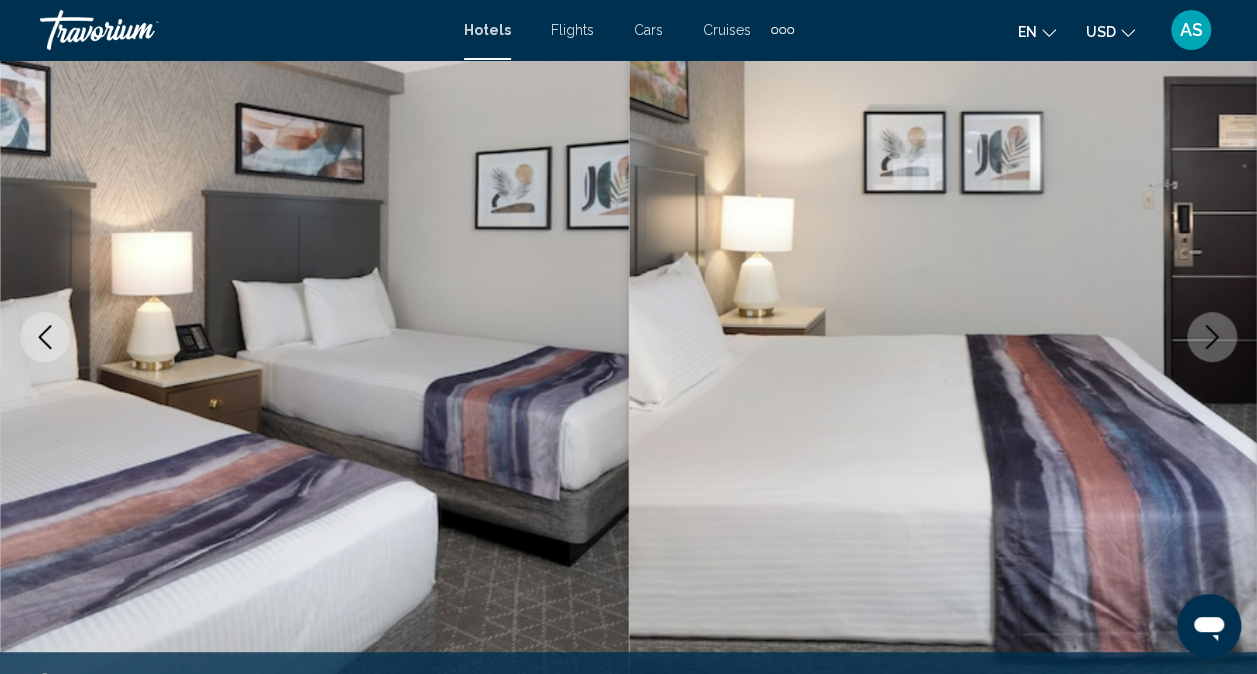 click 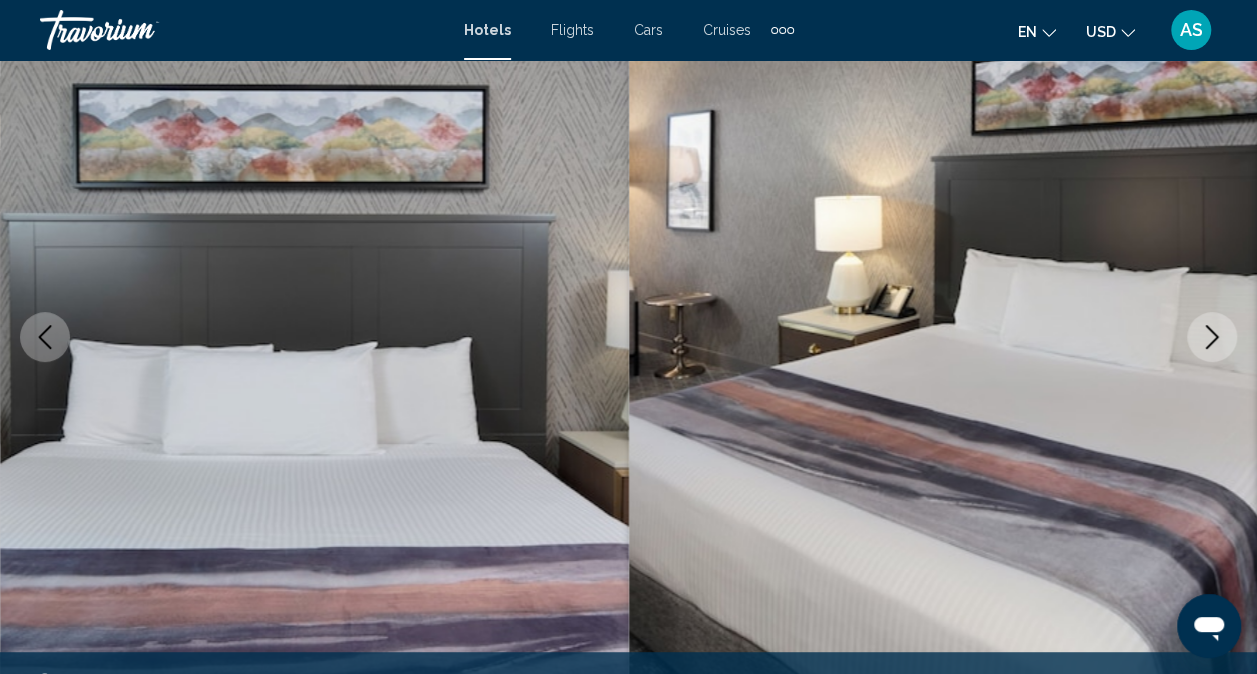 click 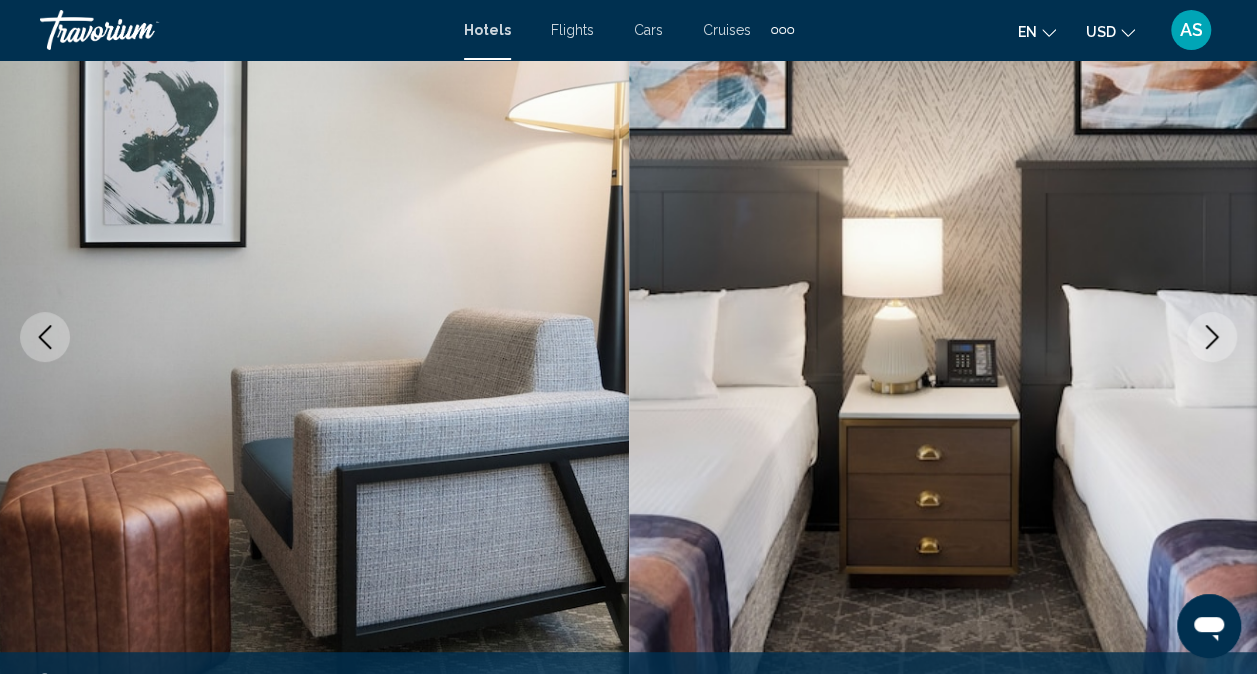 click 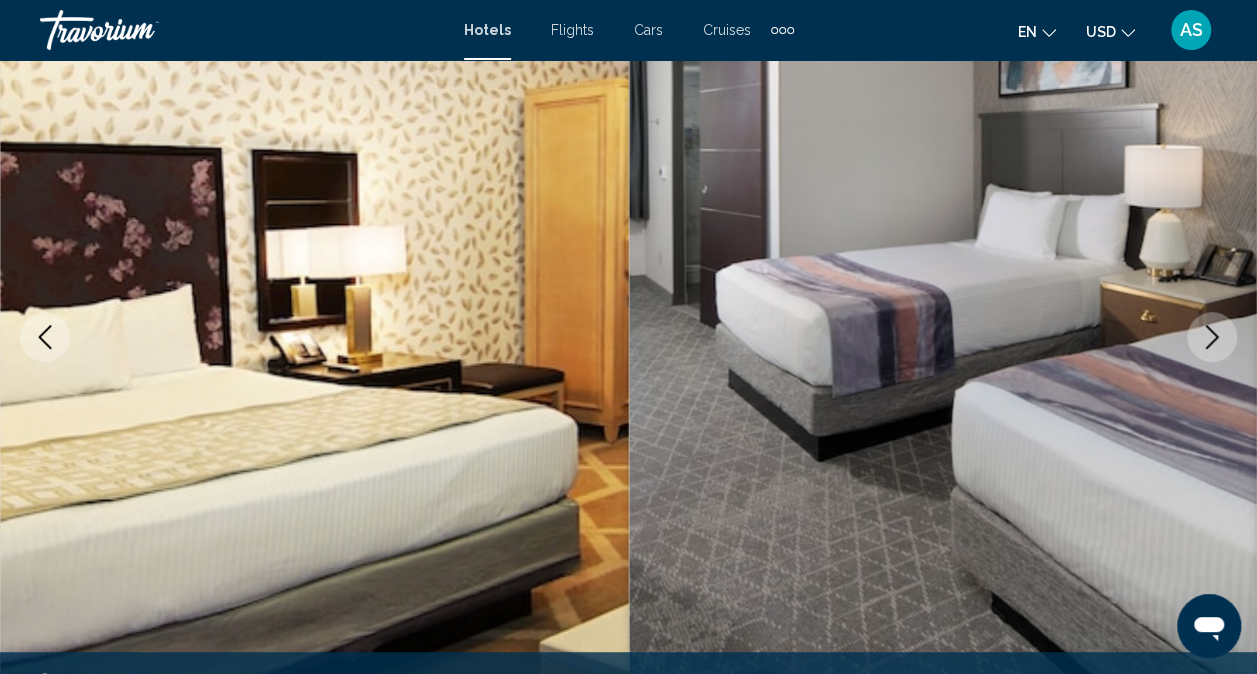 click 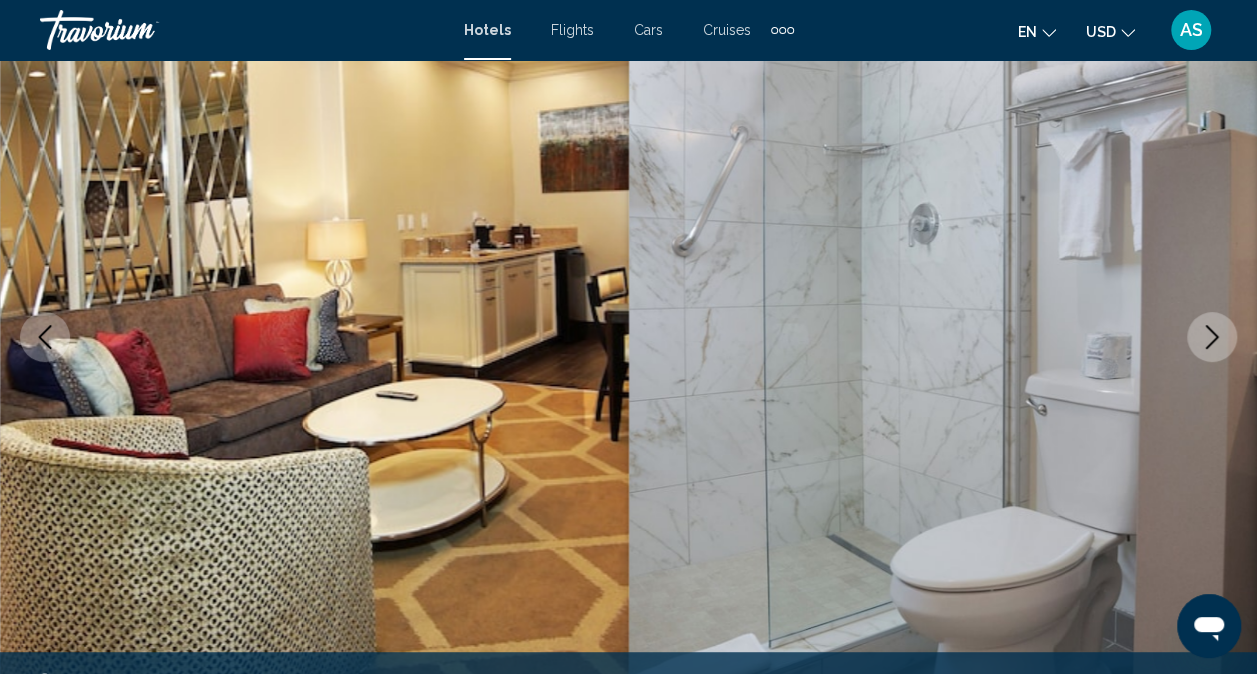 click 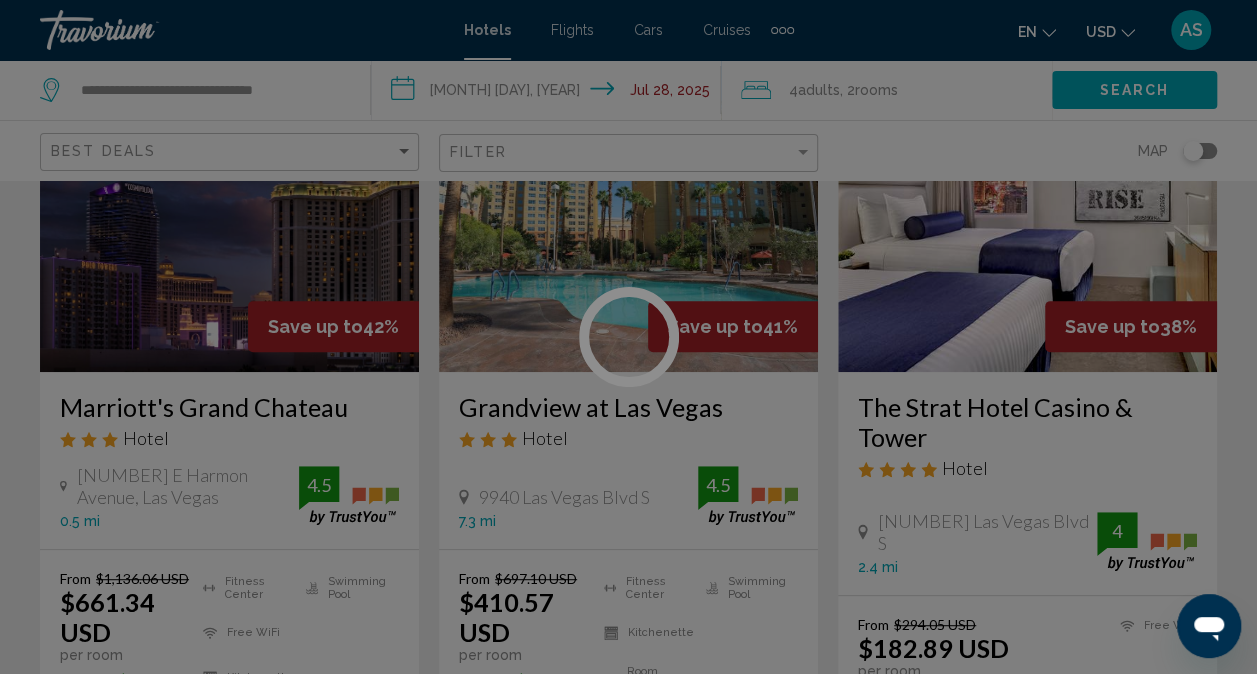 scroll, scrollTop: 0, scrollLeft: 0, axis: both 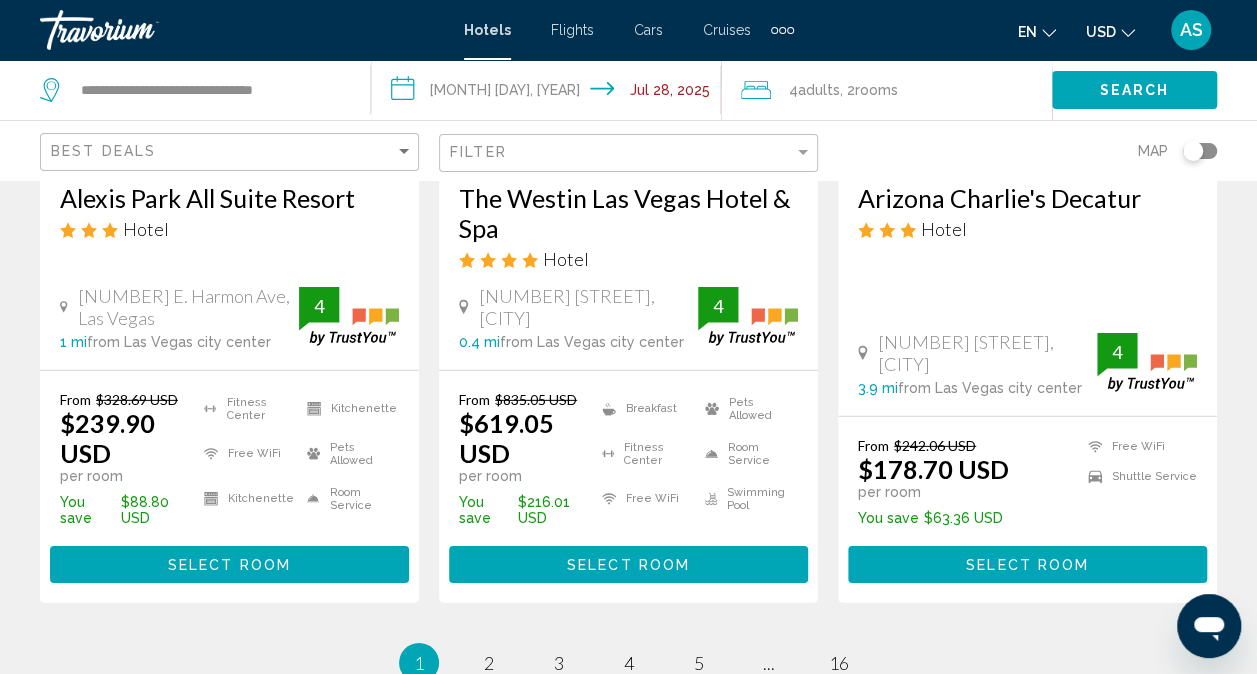 click on "Arizona Charlie's Decatur" at bounding box center [1027, 198] 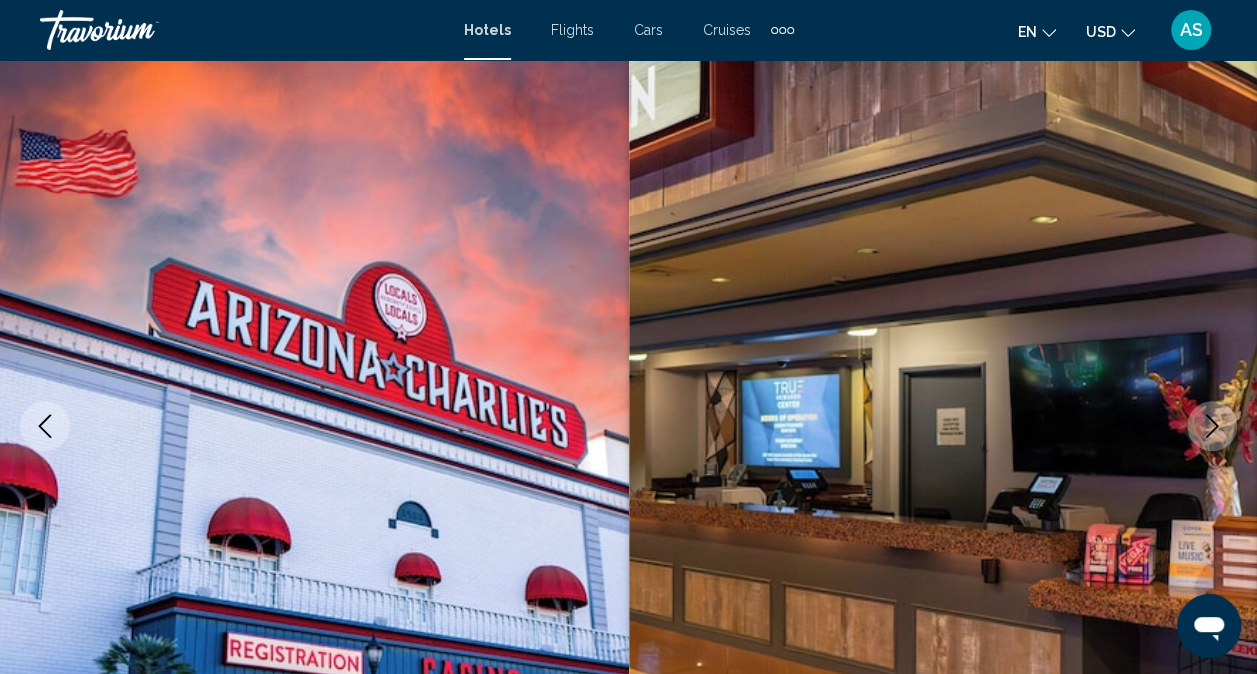 scroll, scrollTop: 110, scrollLeft: 0, axis: vertical 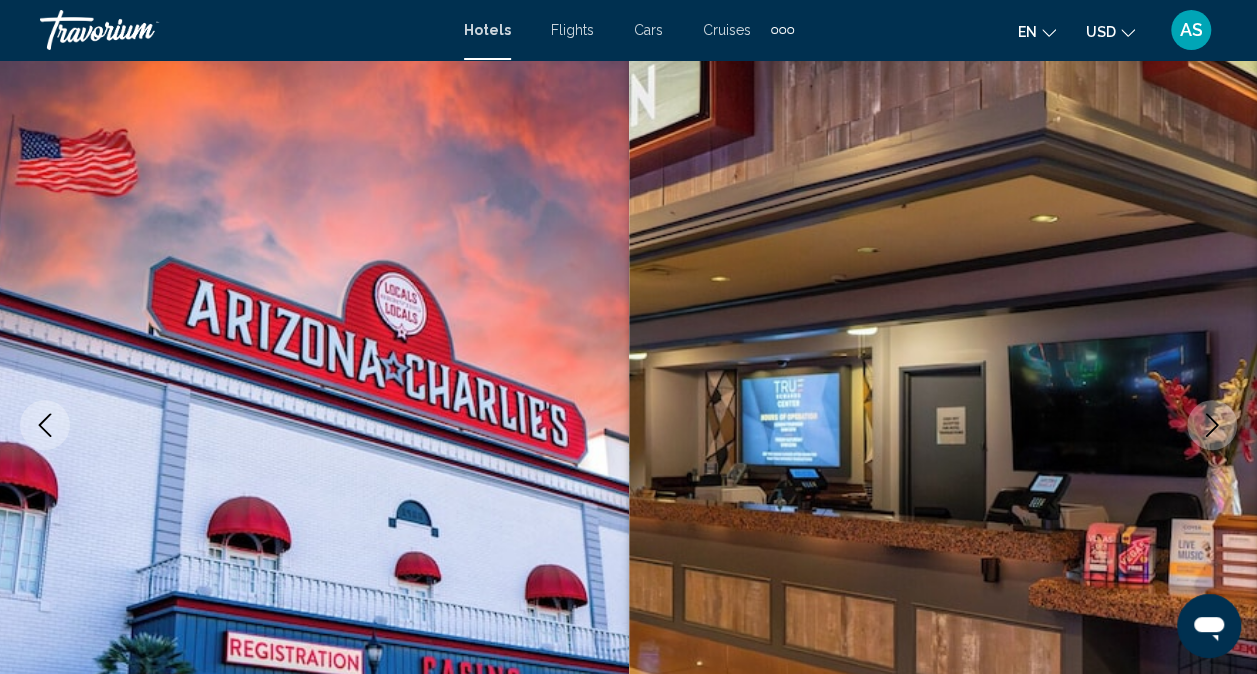 click 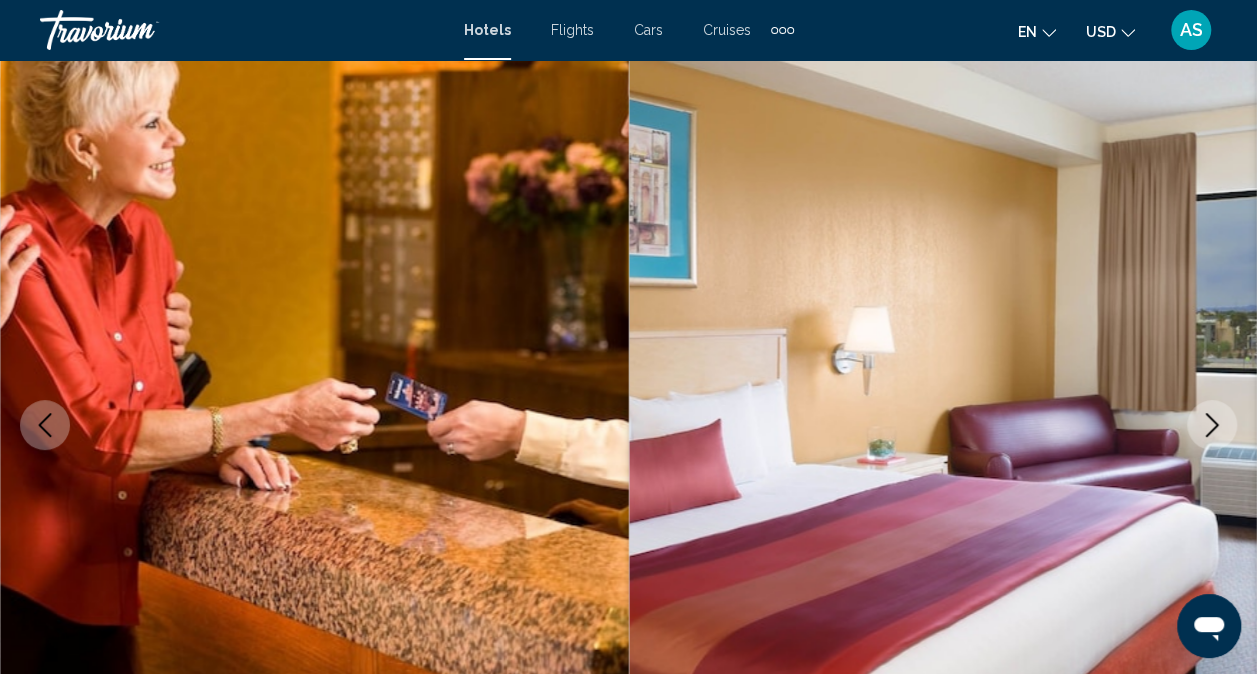 click 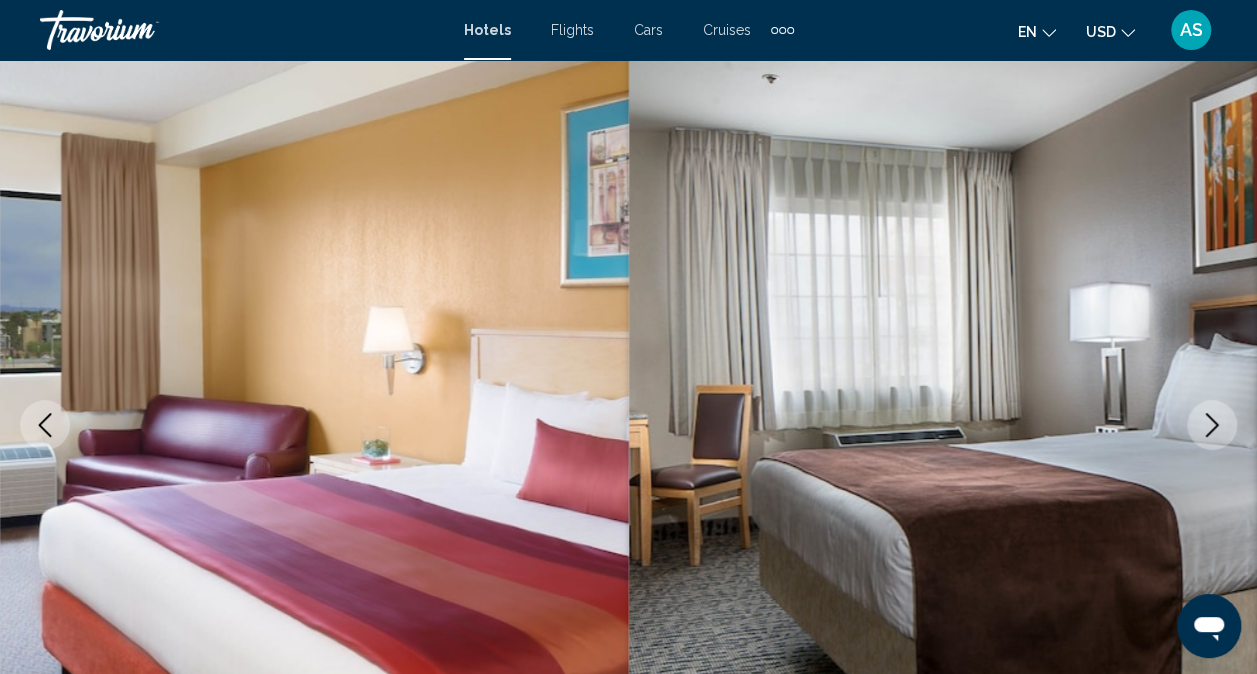 click 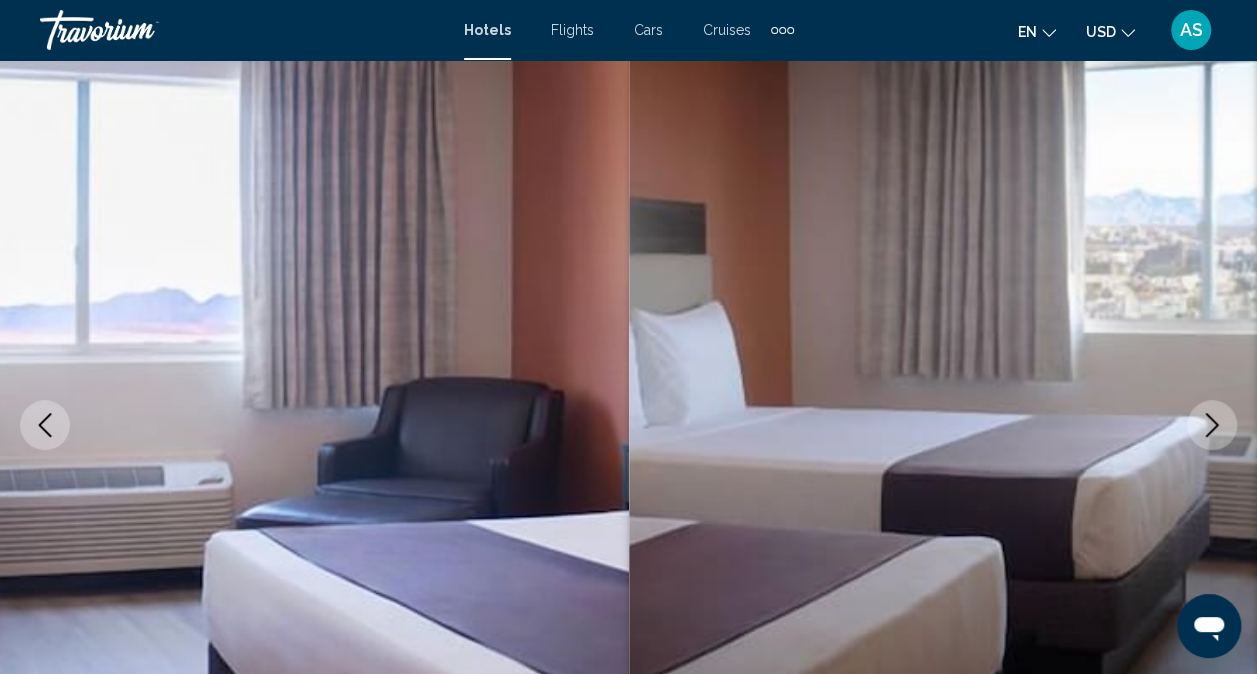 click 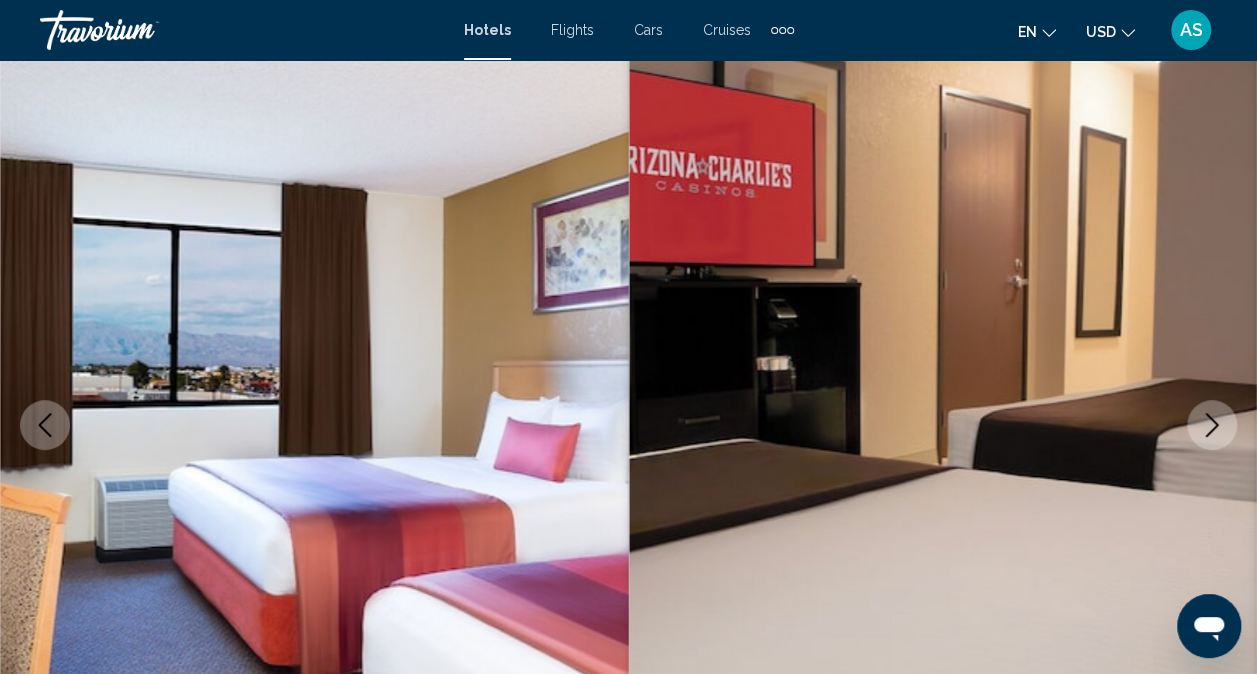 click 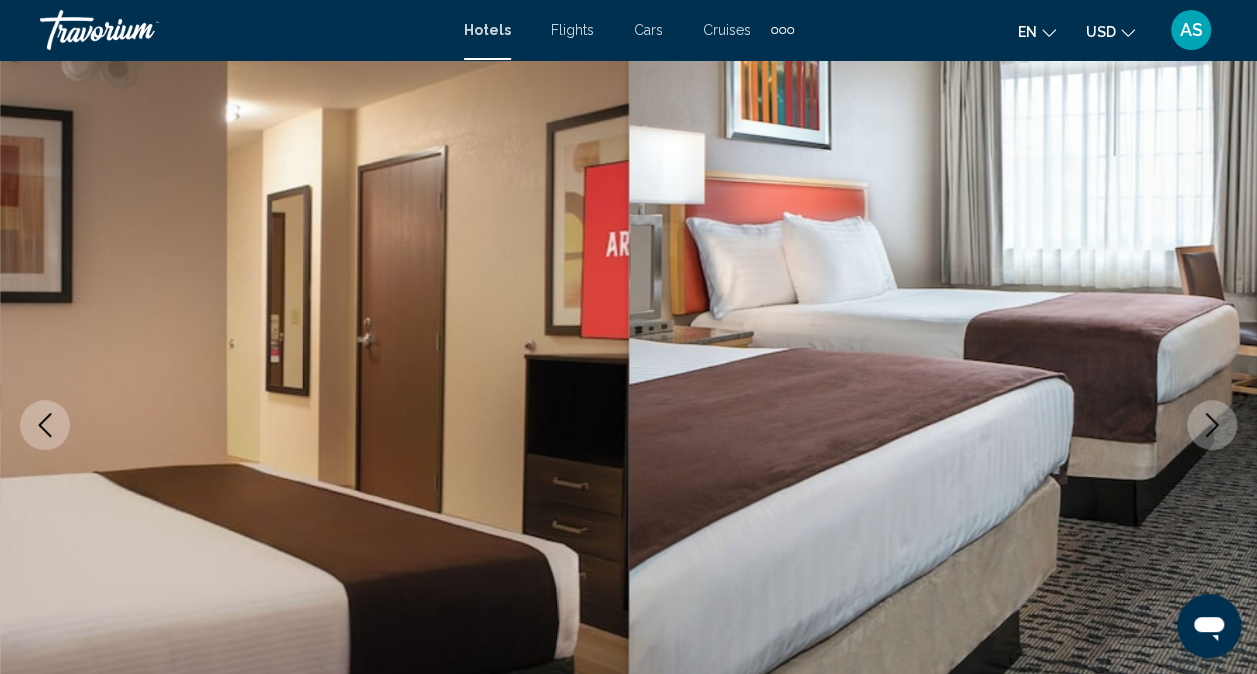 click 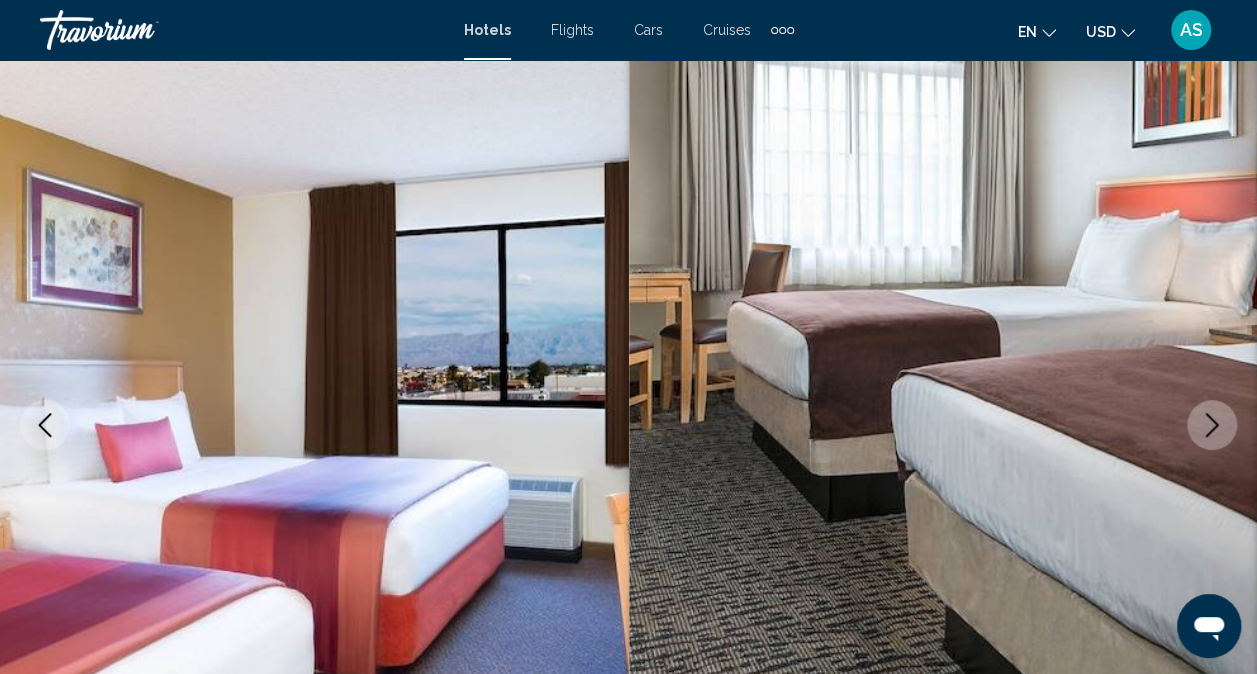 click 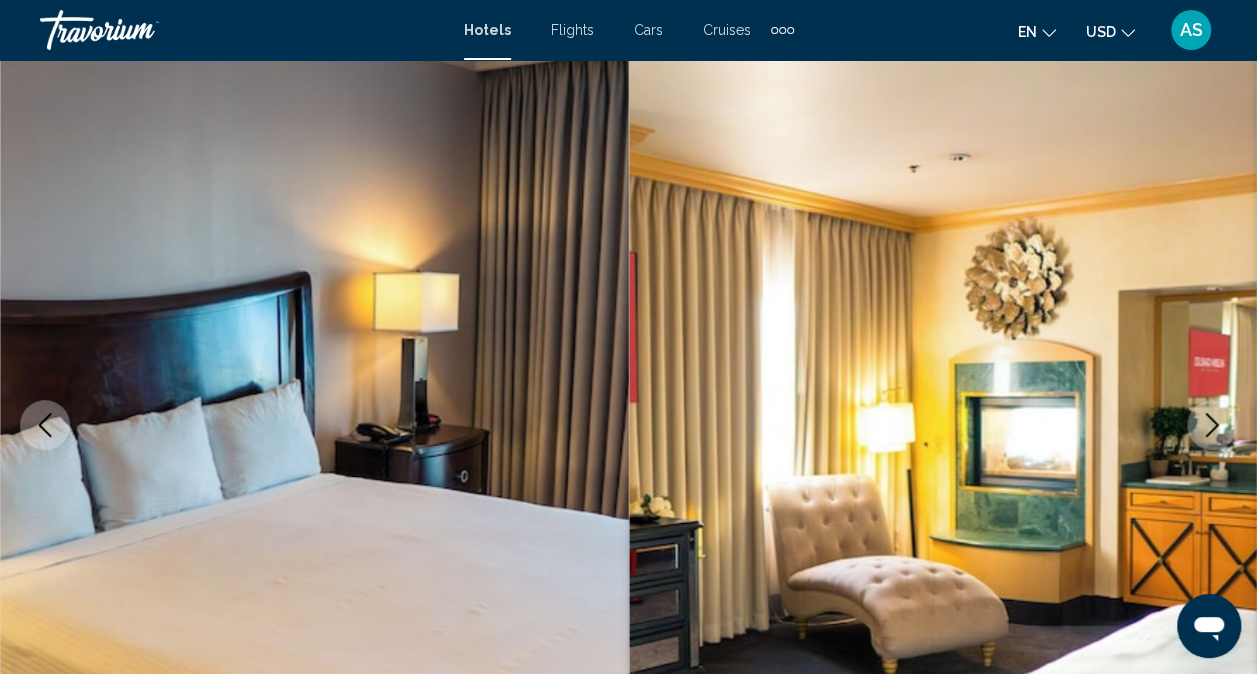 click 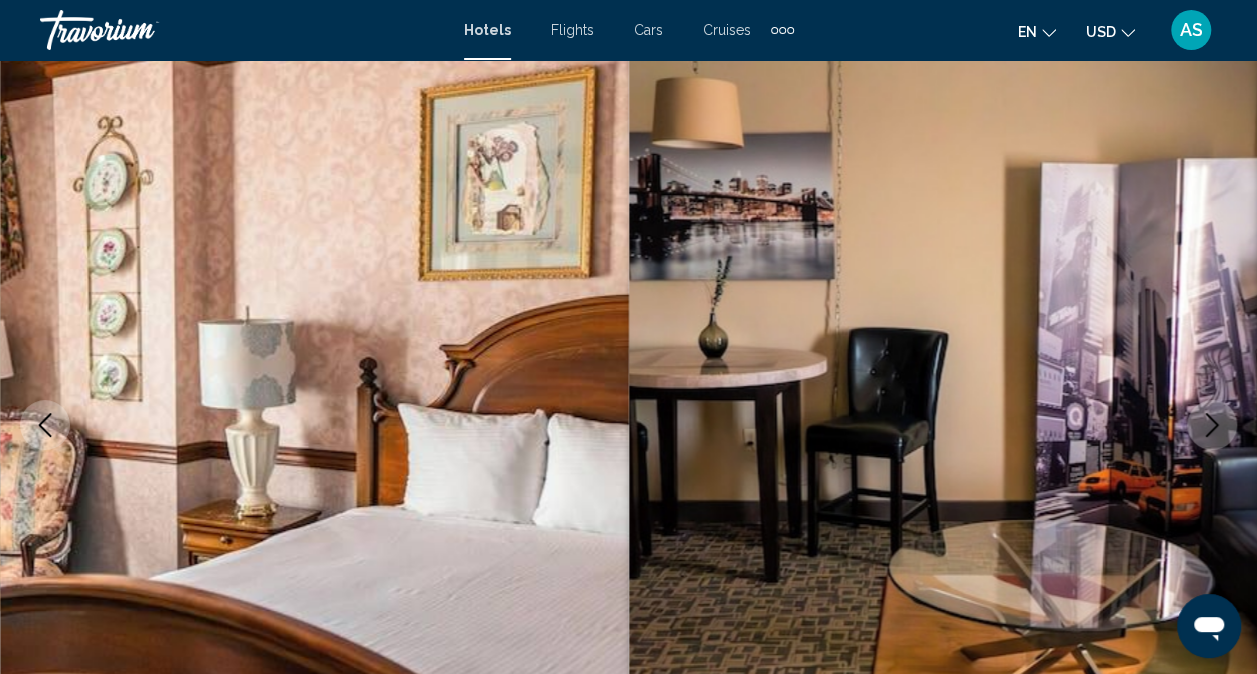 click 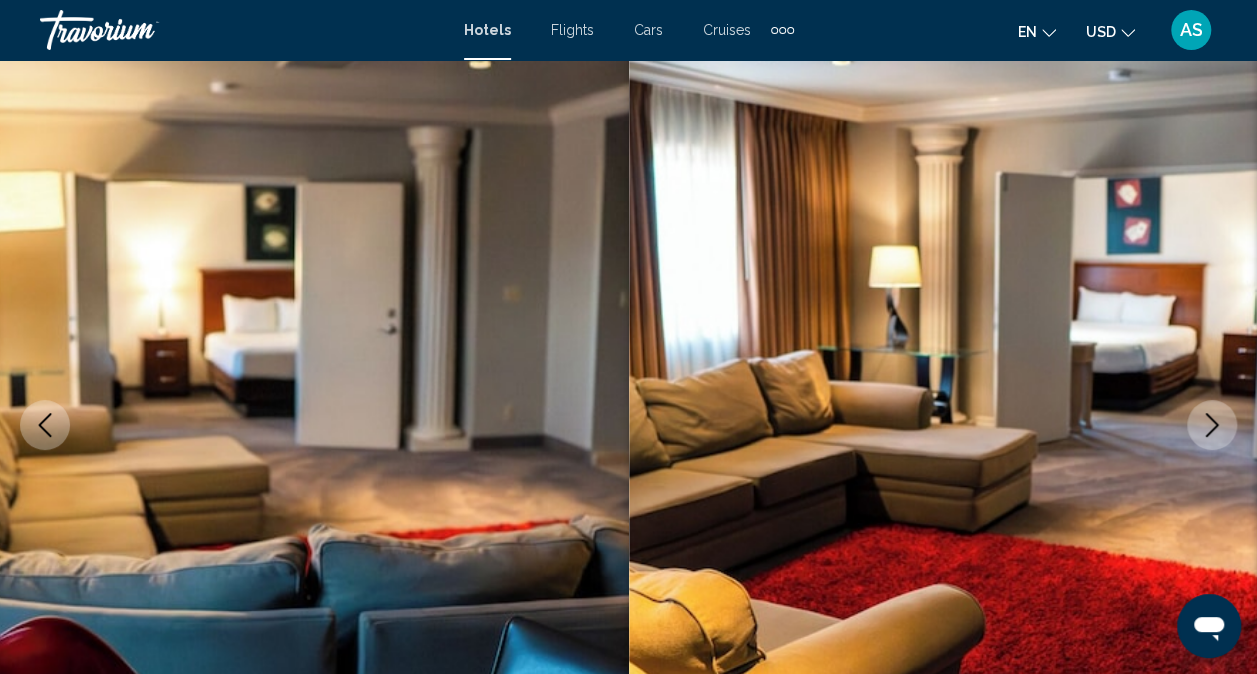 click 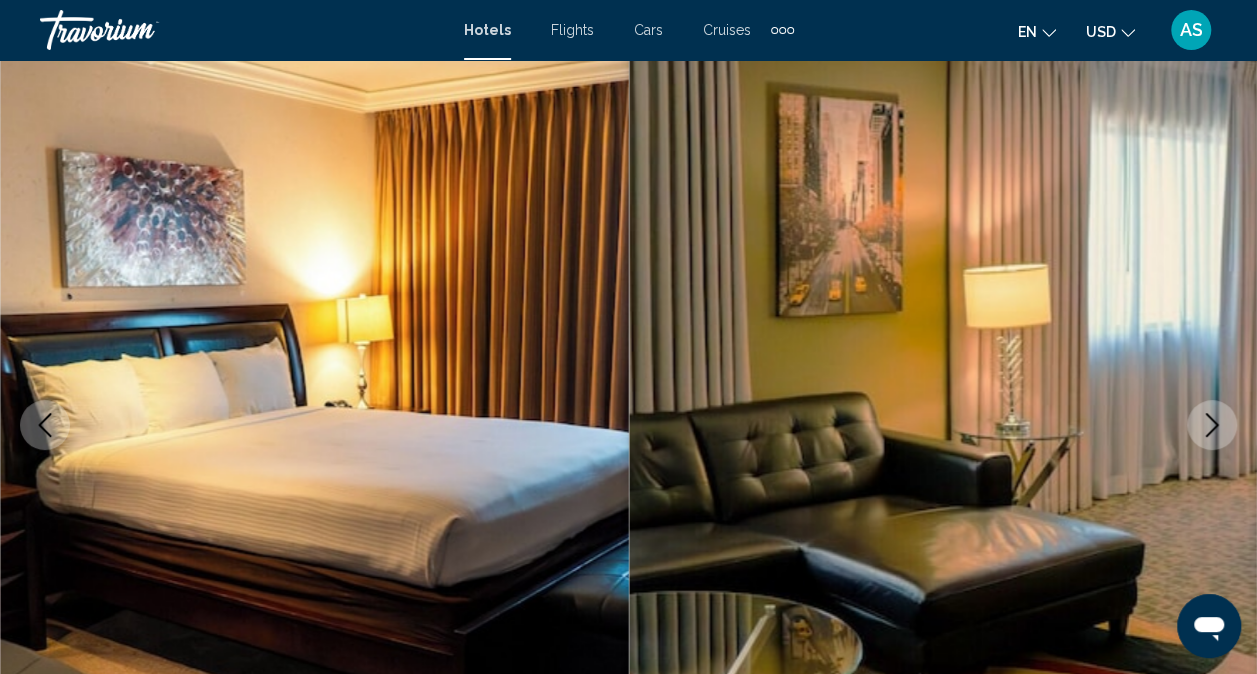 click 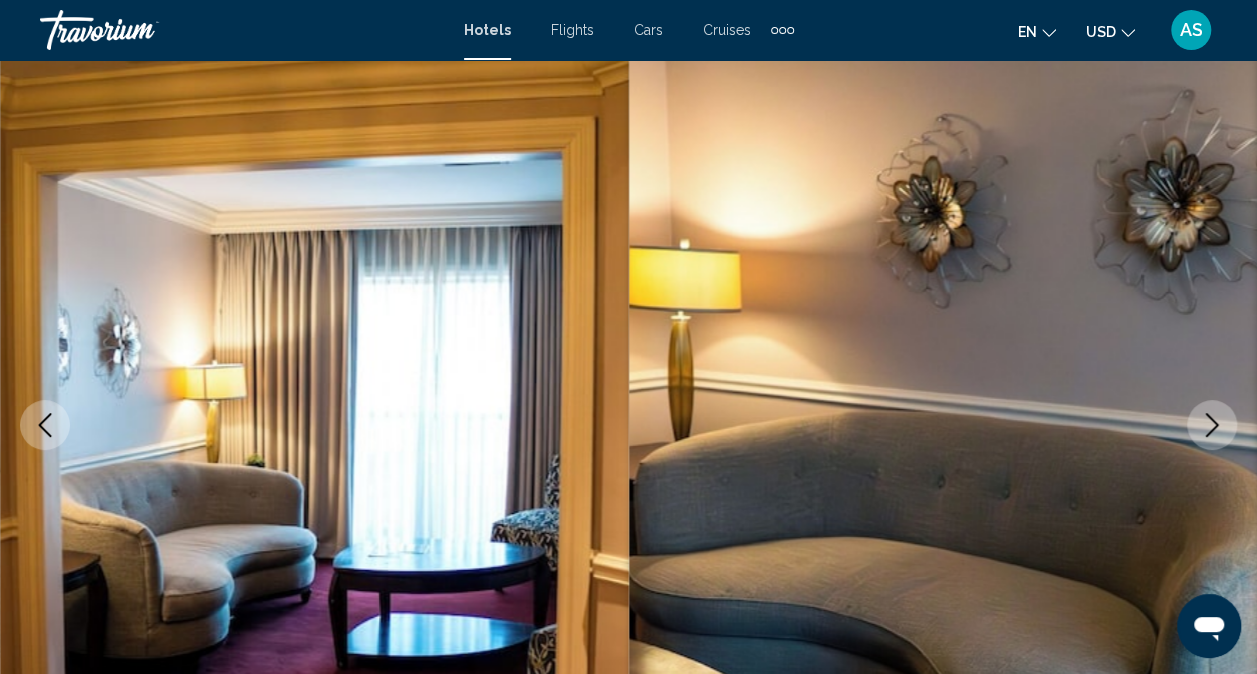 click 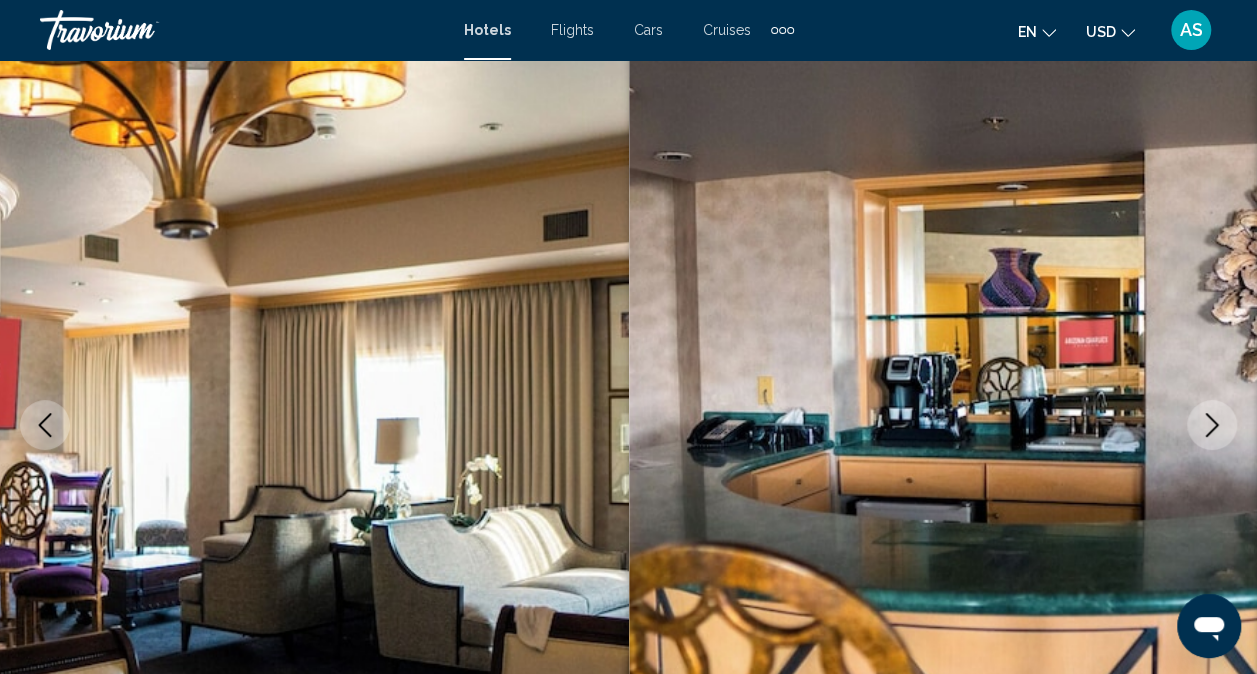click 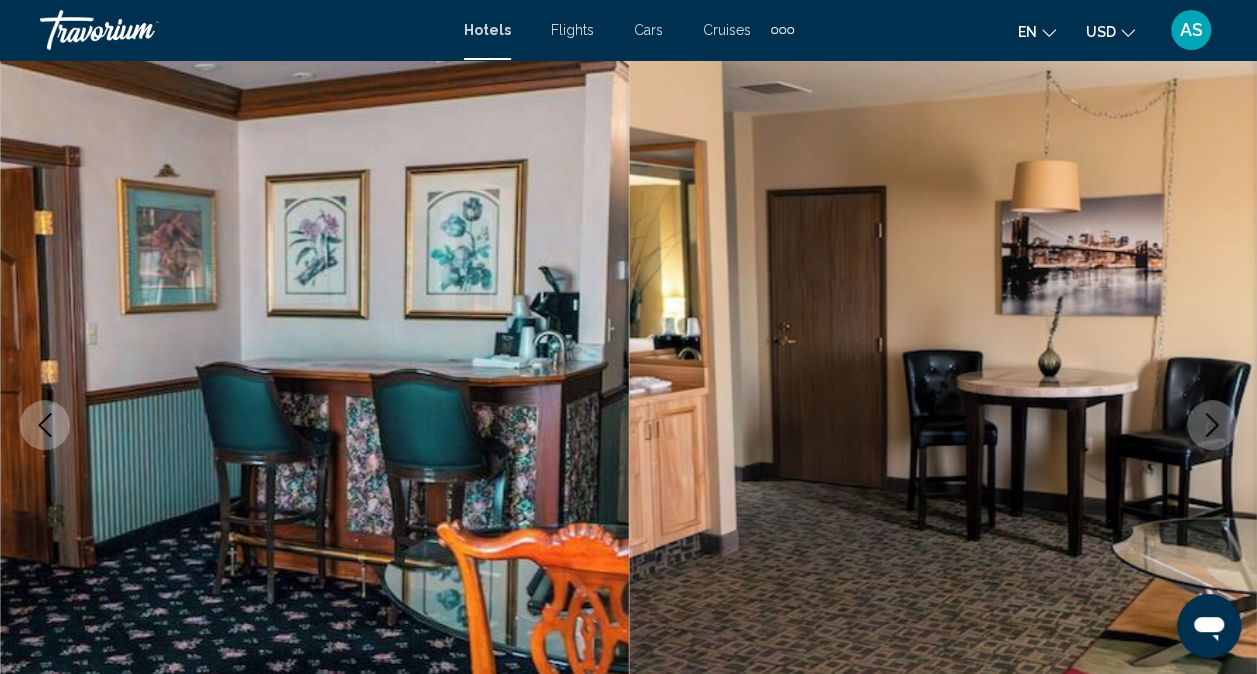 click 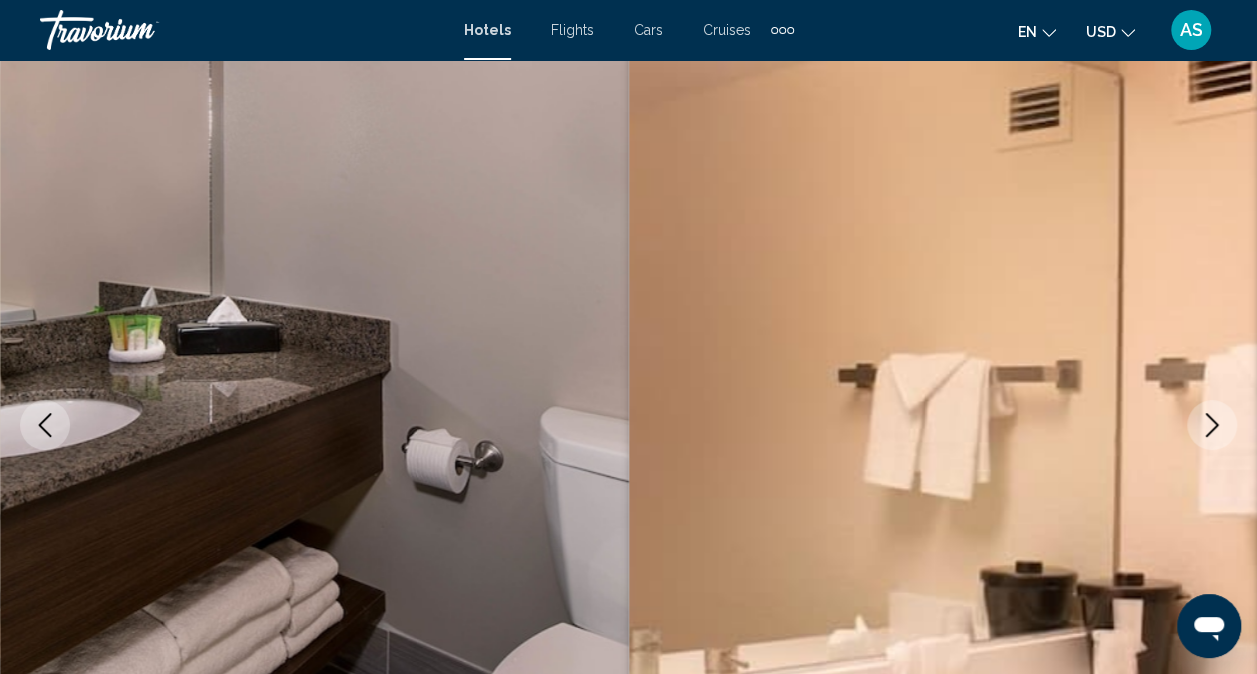 click 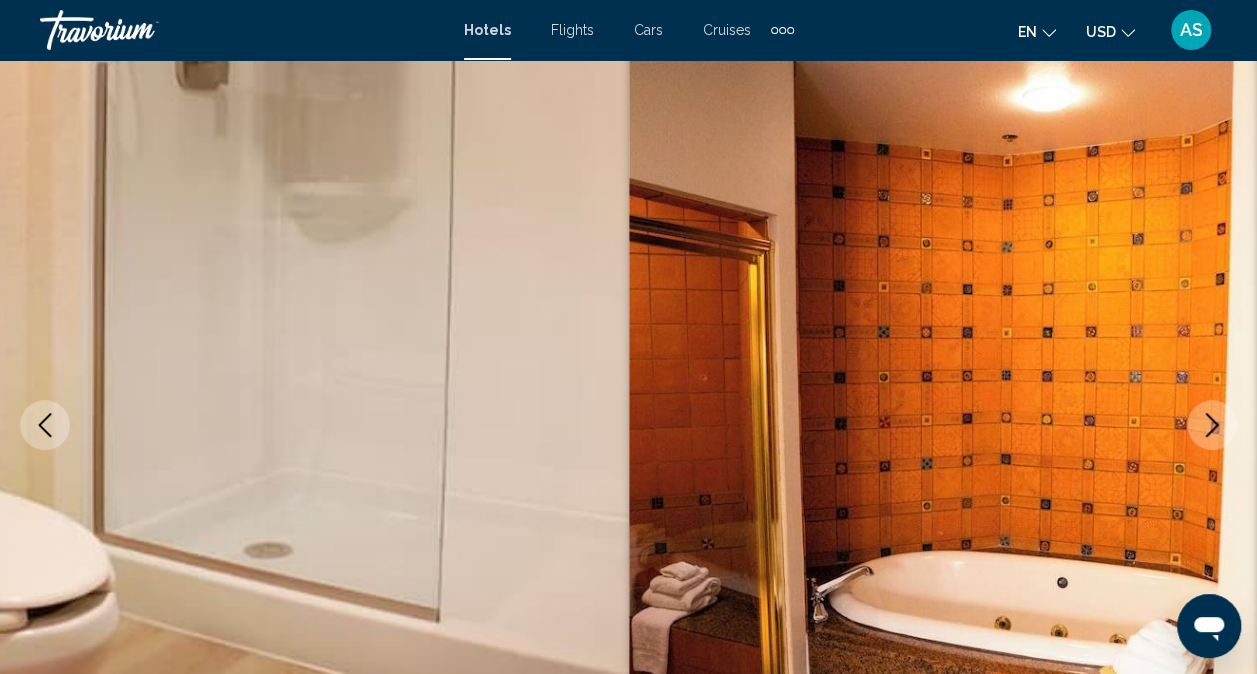click 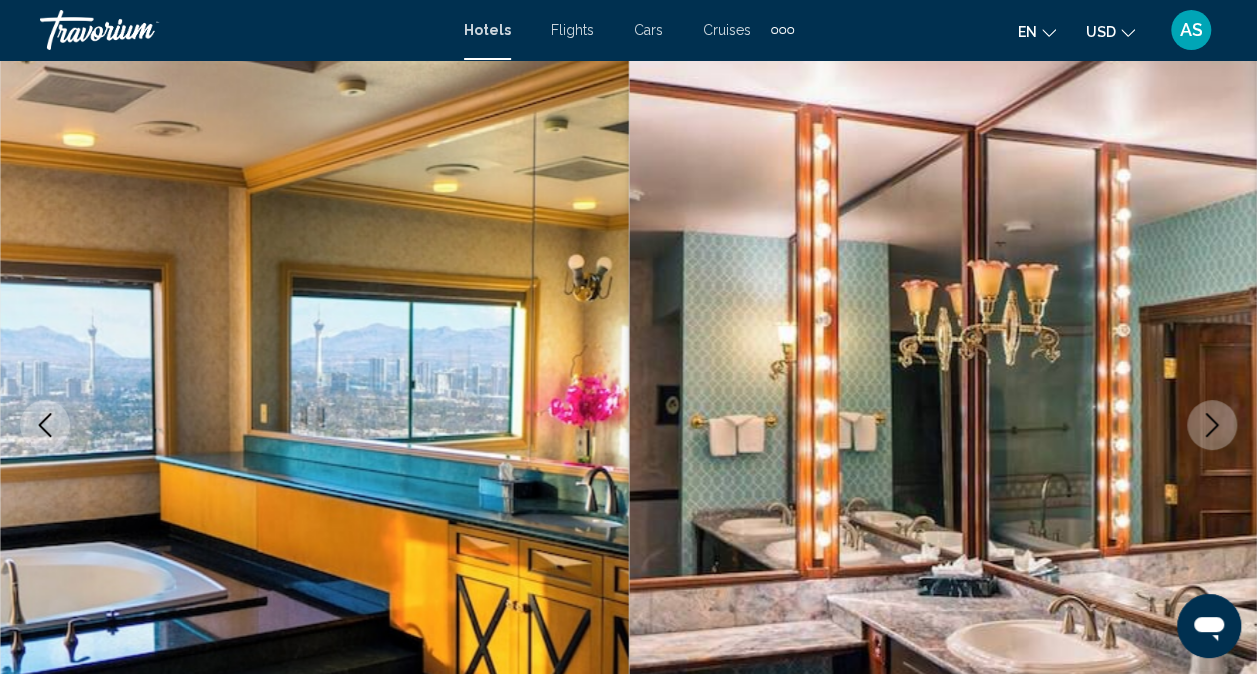 click 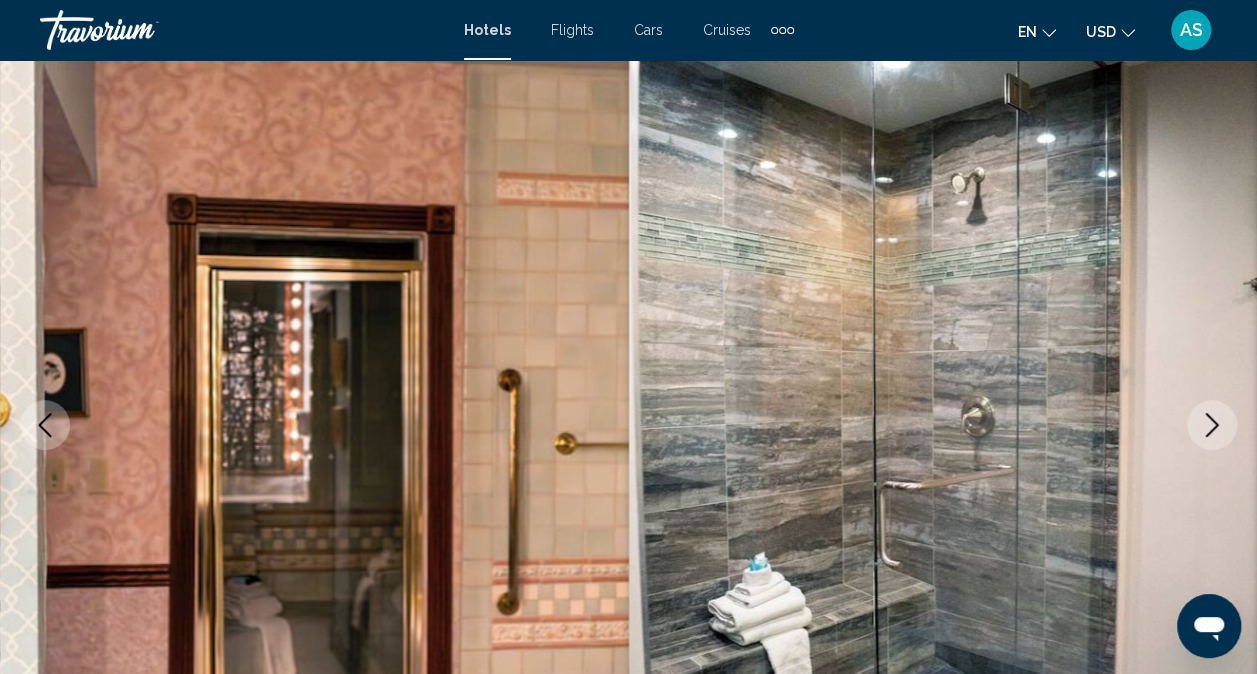 click 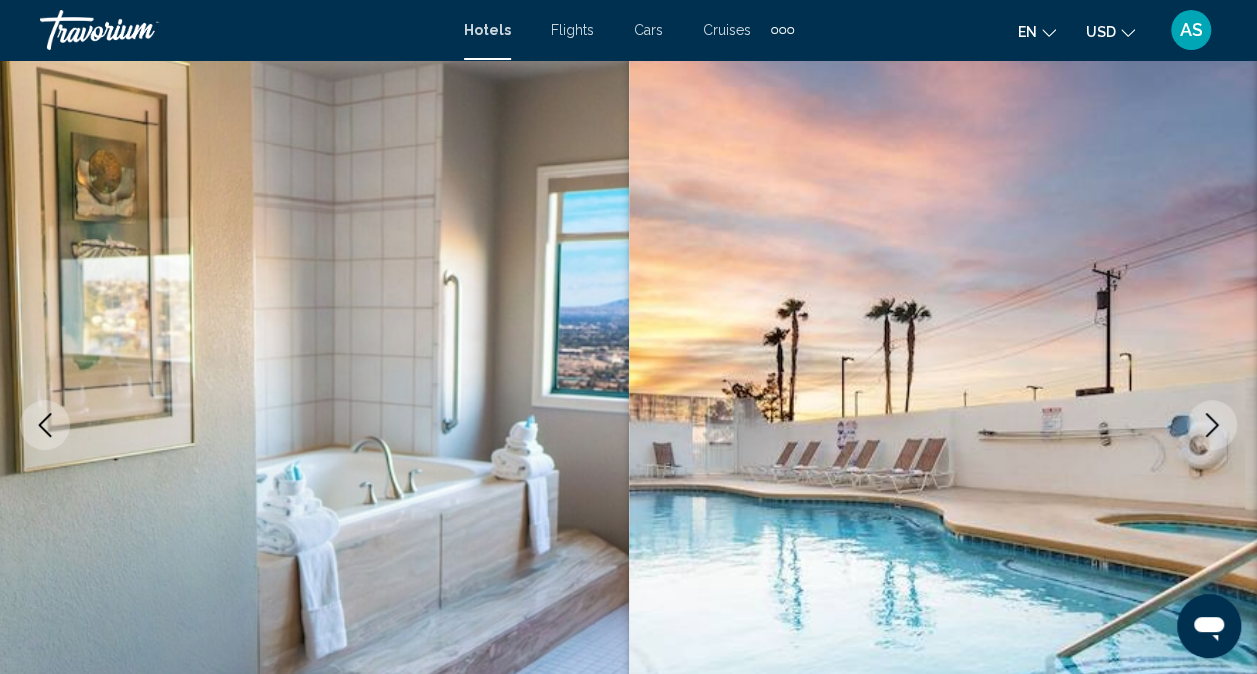 click 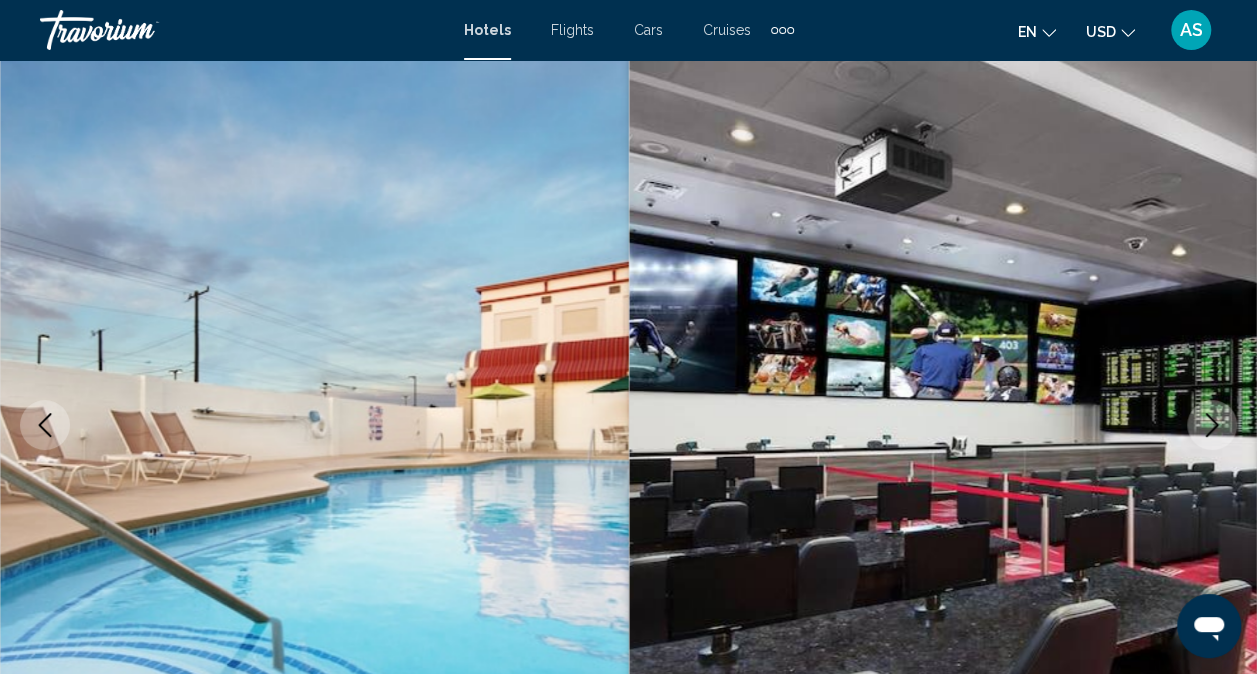 click 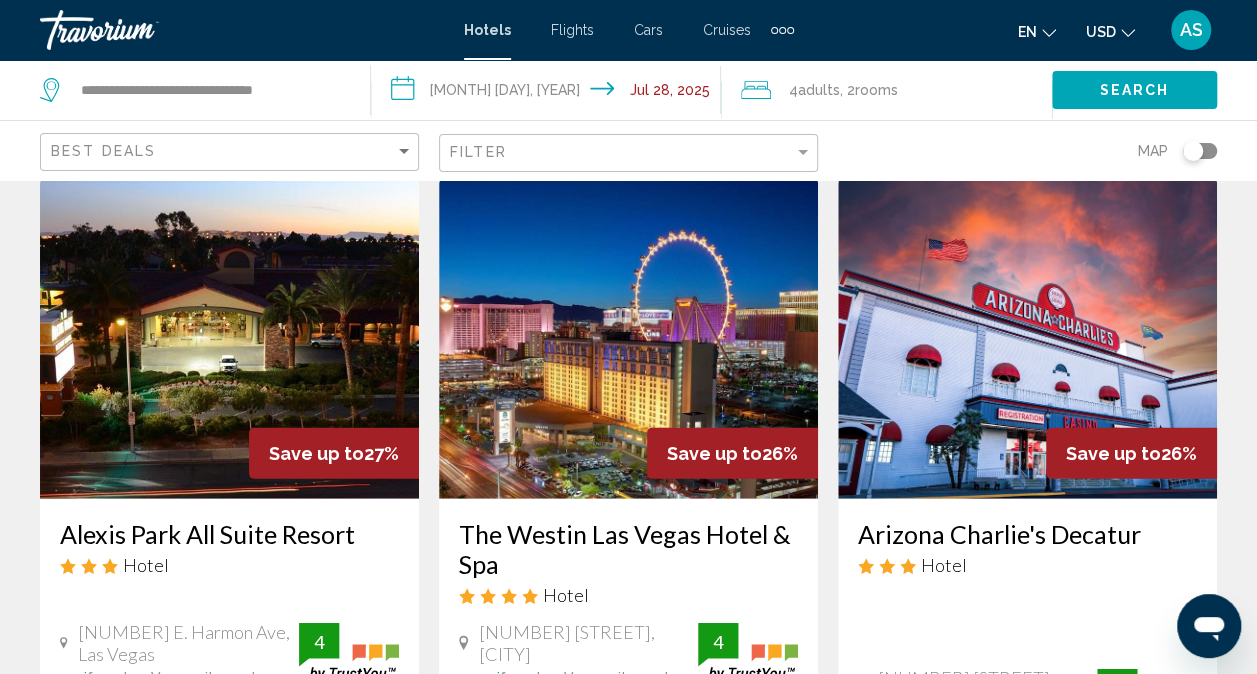 scroll, scrollTop: 2435, scrollLeft: 0, axis: vertical 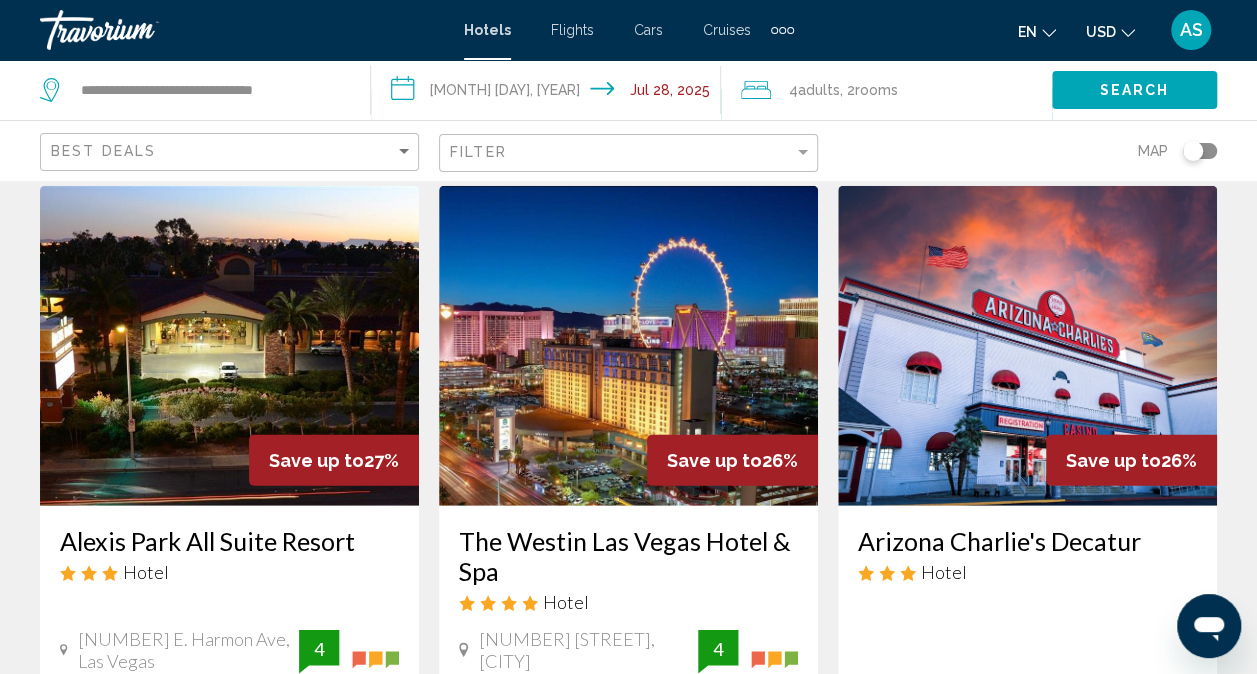 click at bounding box center [229, 346] 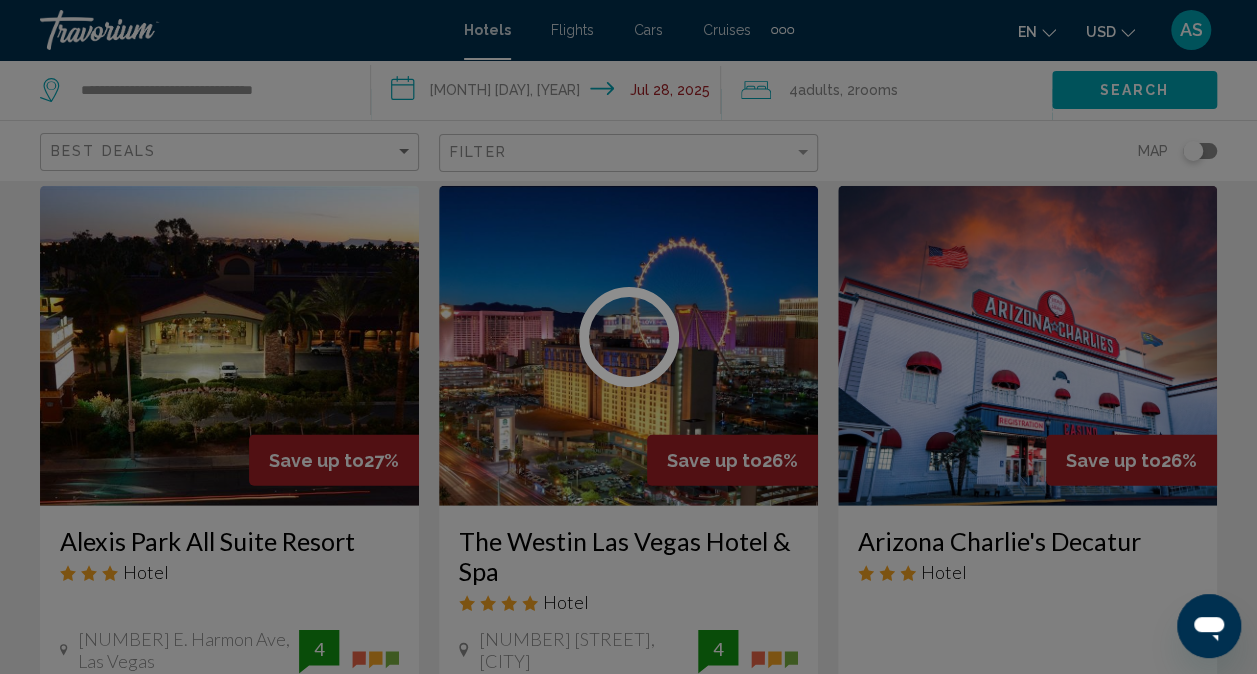 scroll, scrollTop: 198, scrollLeft: 0, axis: vertical 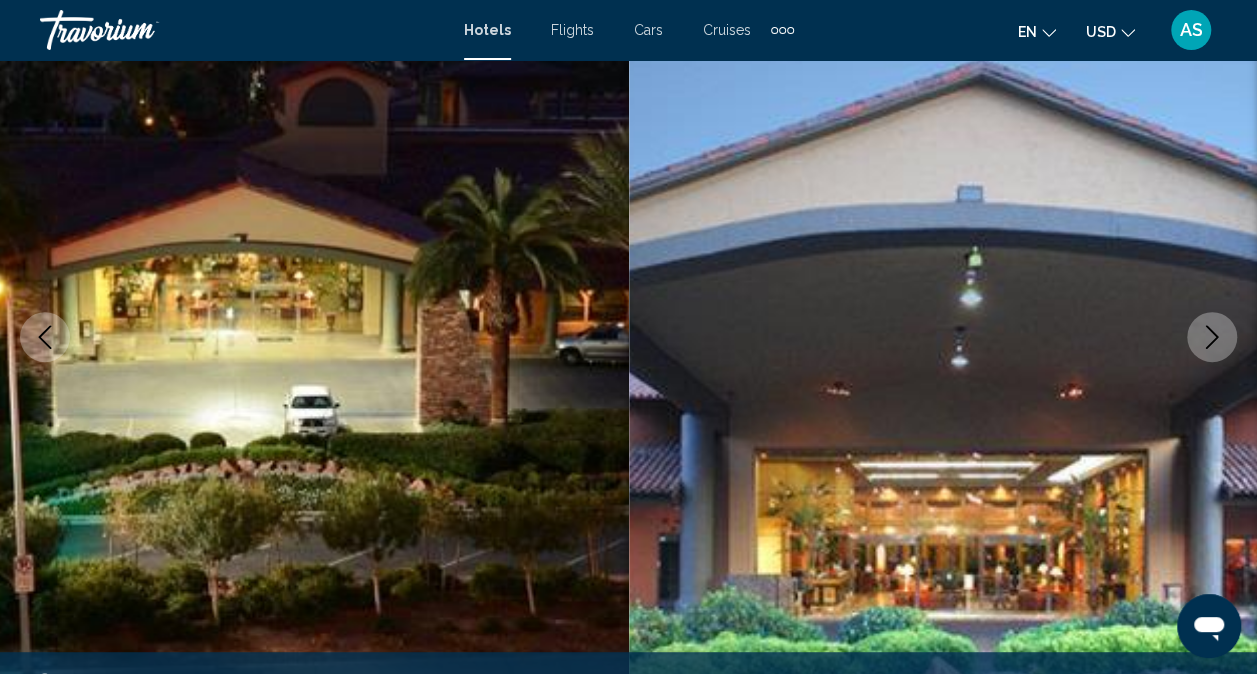 click 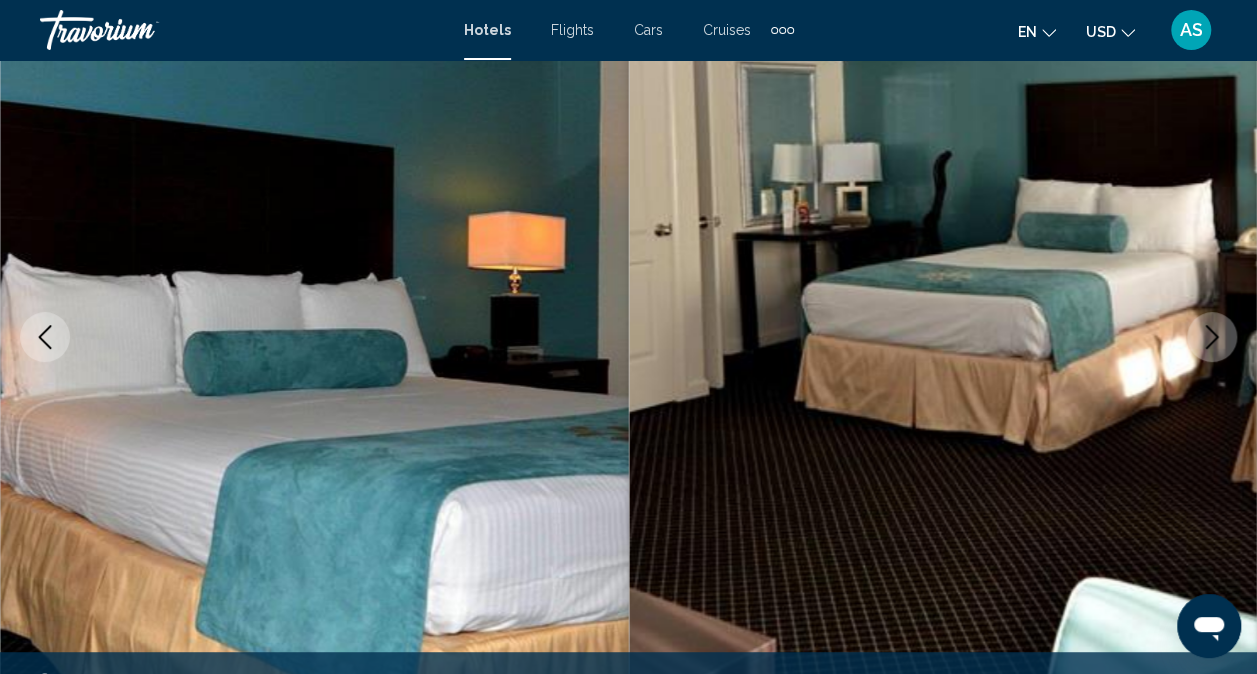 click 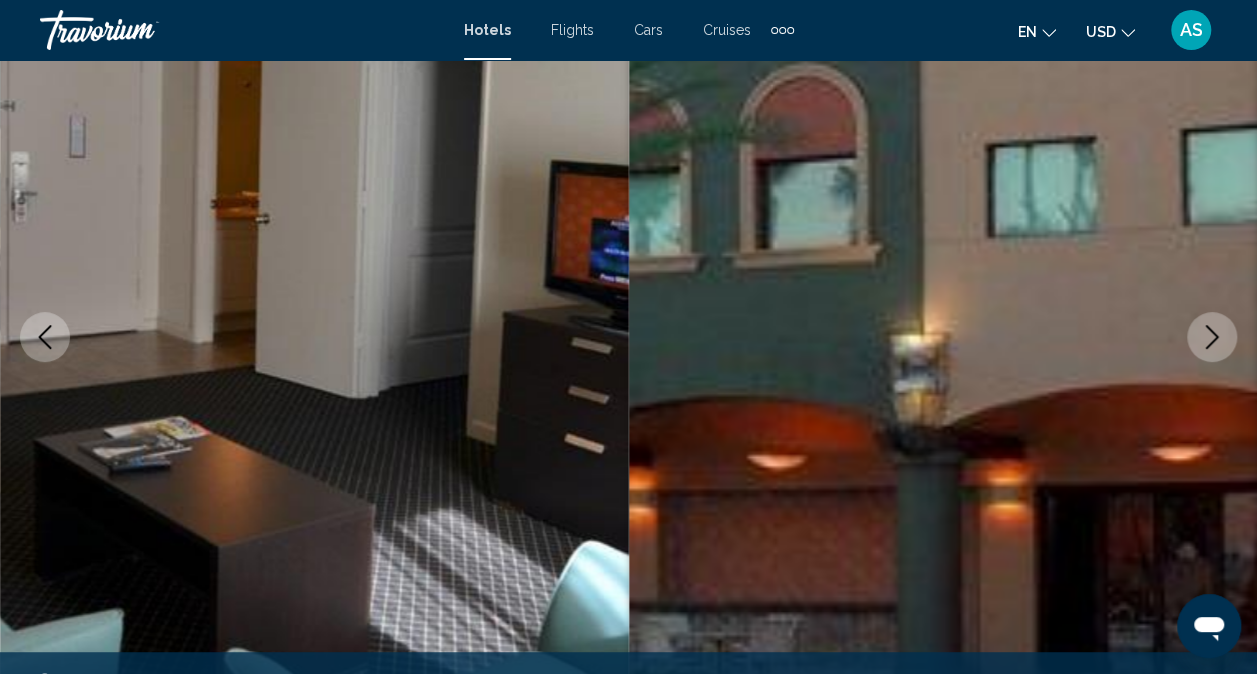 click 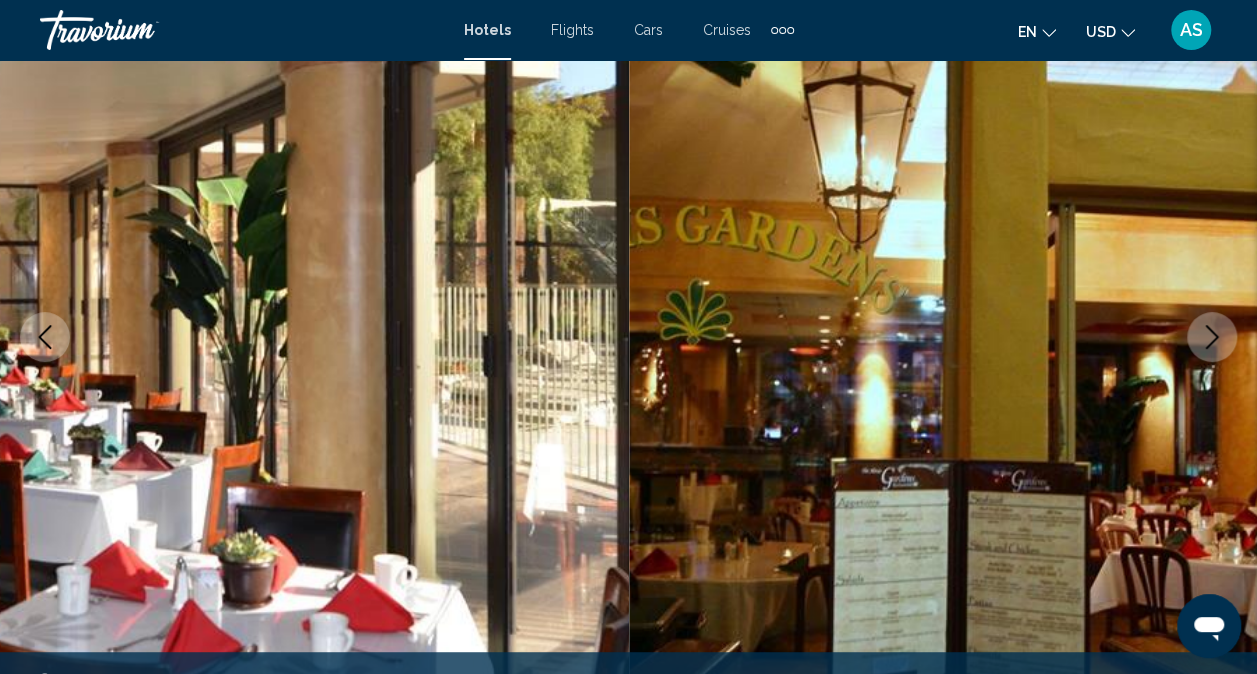 click 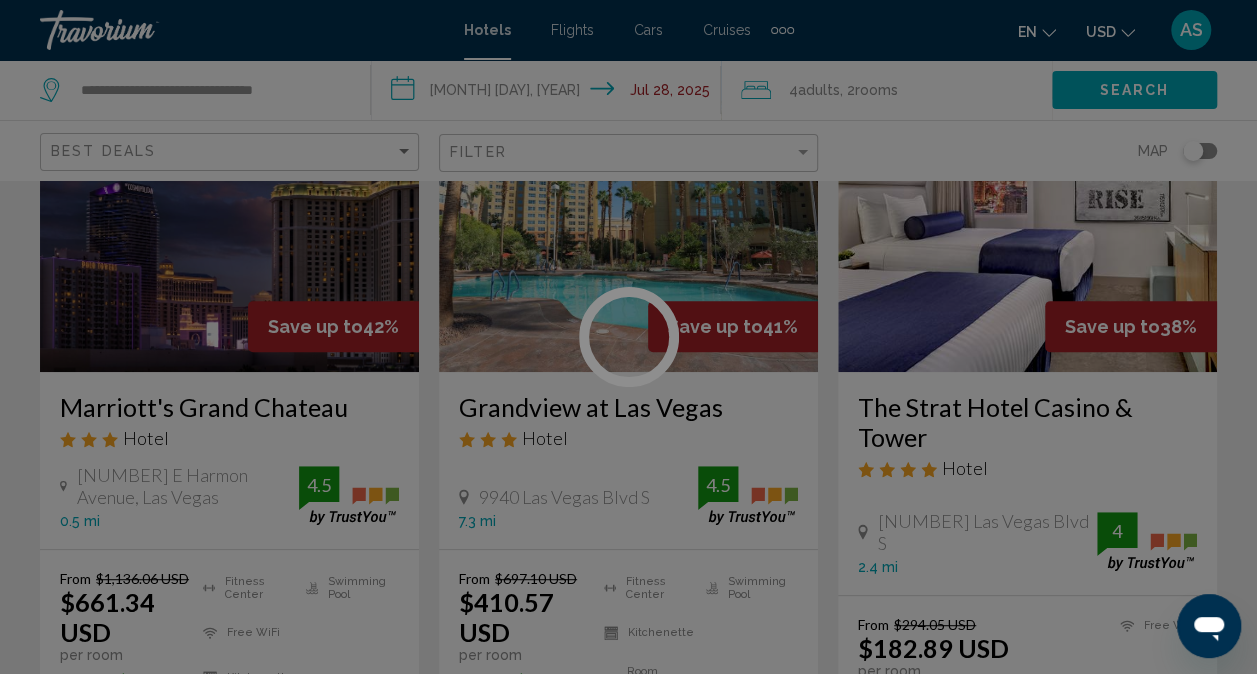 scroll, scrollTop: 0, scrollLeft: 0, axis: both 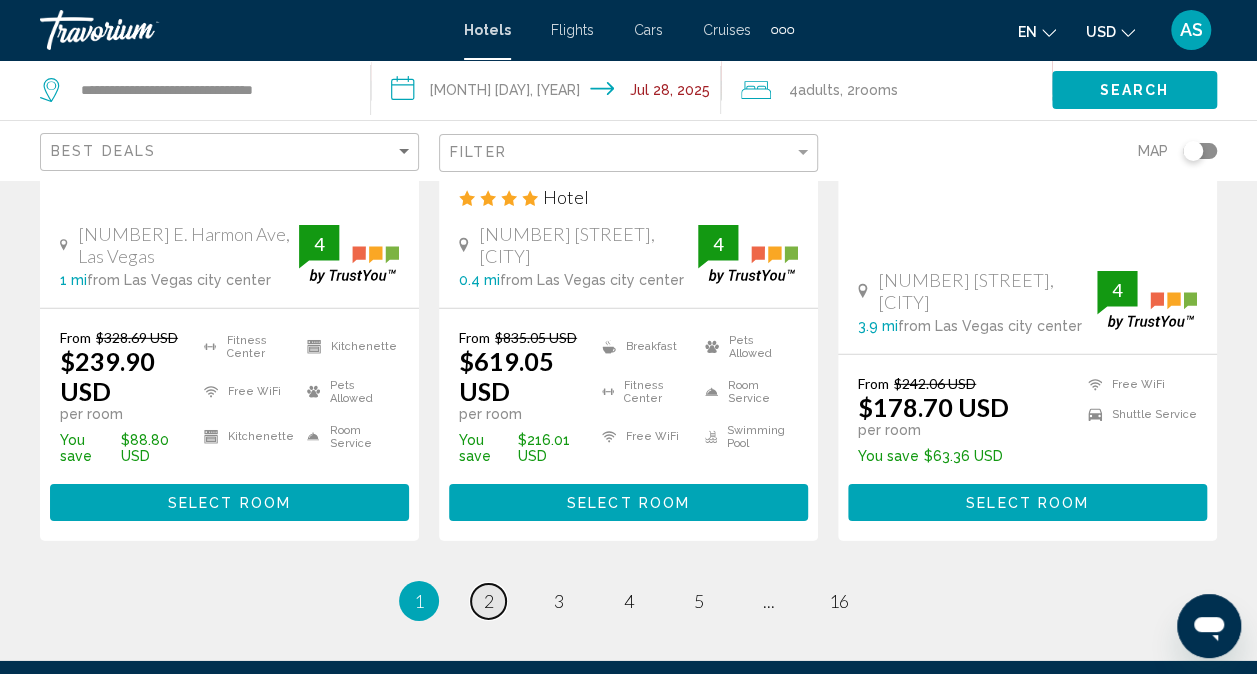 click on "2" at bounding box center [489, 601] 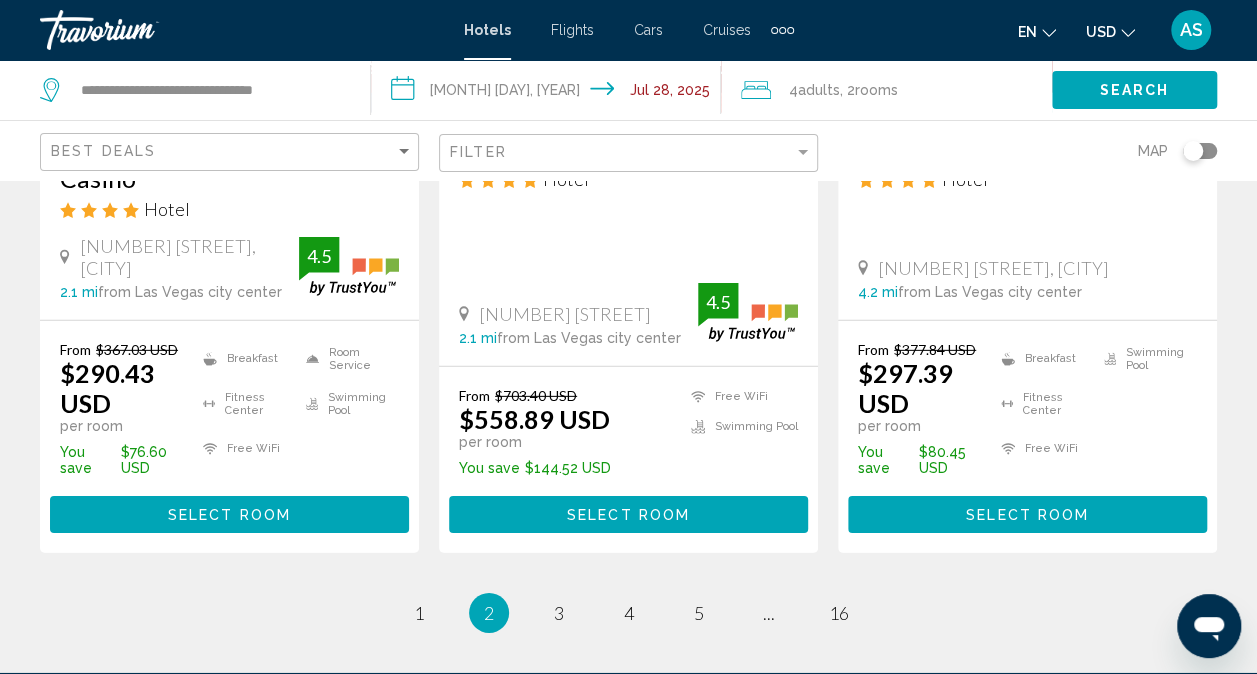 scroll, scrollTop: 2988, scrollLeft: 0, axis: vertical 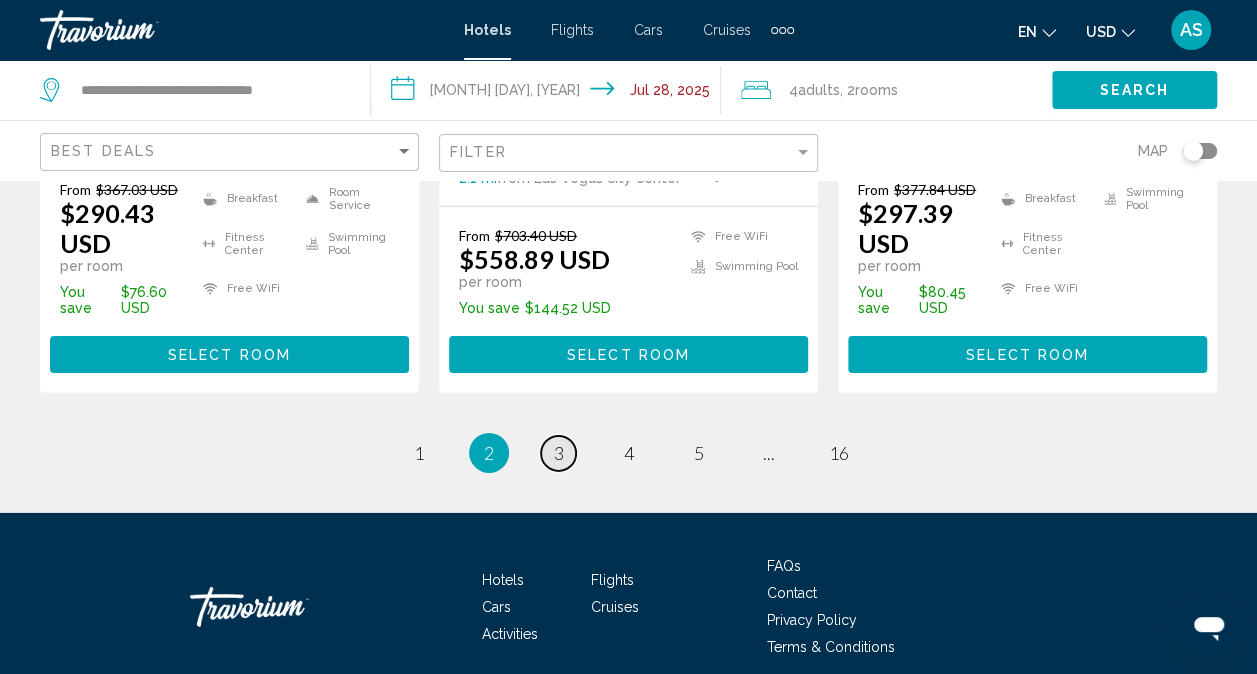 click on "page  3" at bounding box center (558, 453) 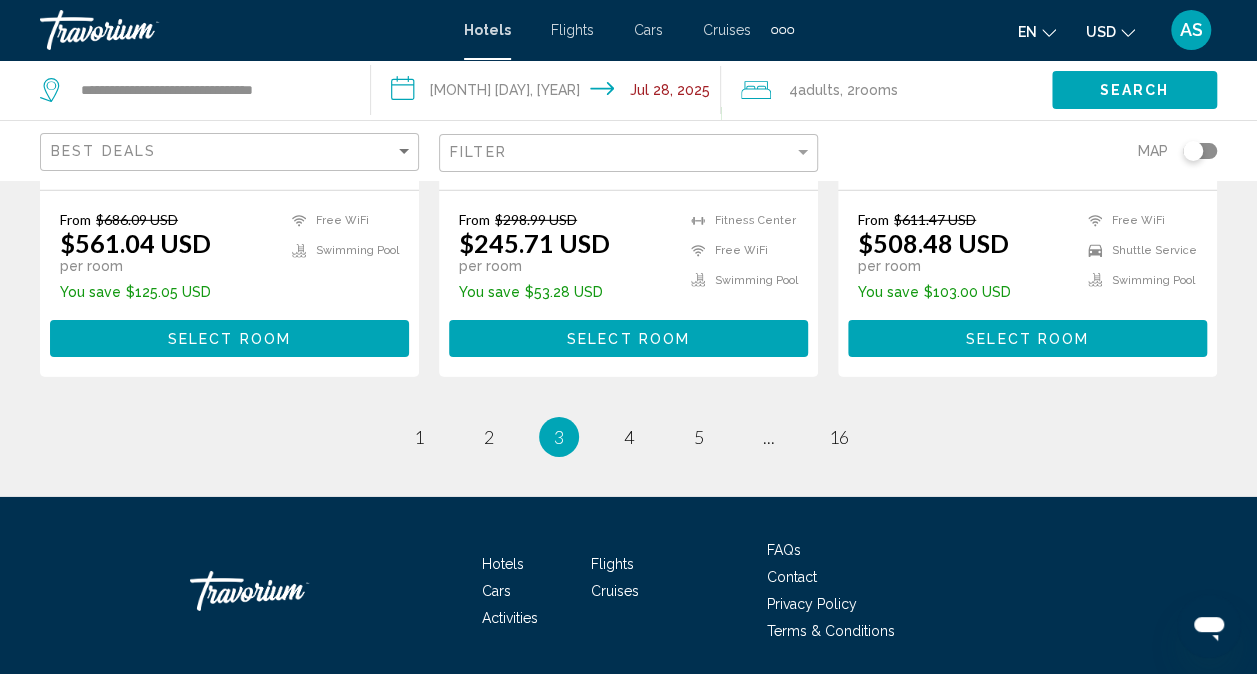 scroll, scrollTop: 3014, scrollLeft: 0, axis: vertical 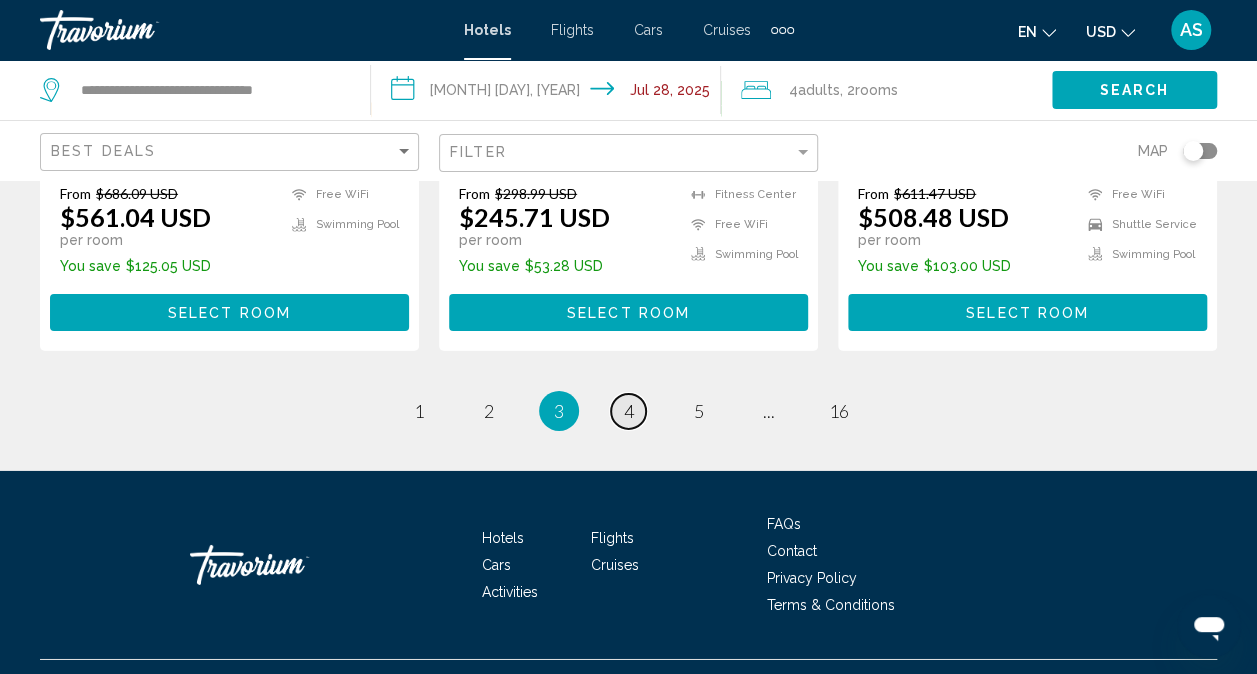click on "4" at bounding box center (629, 411) 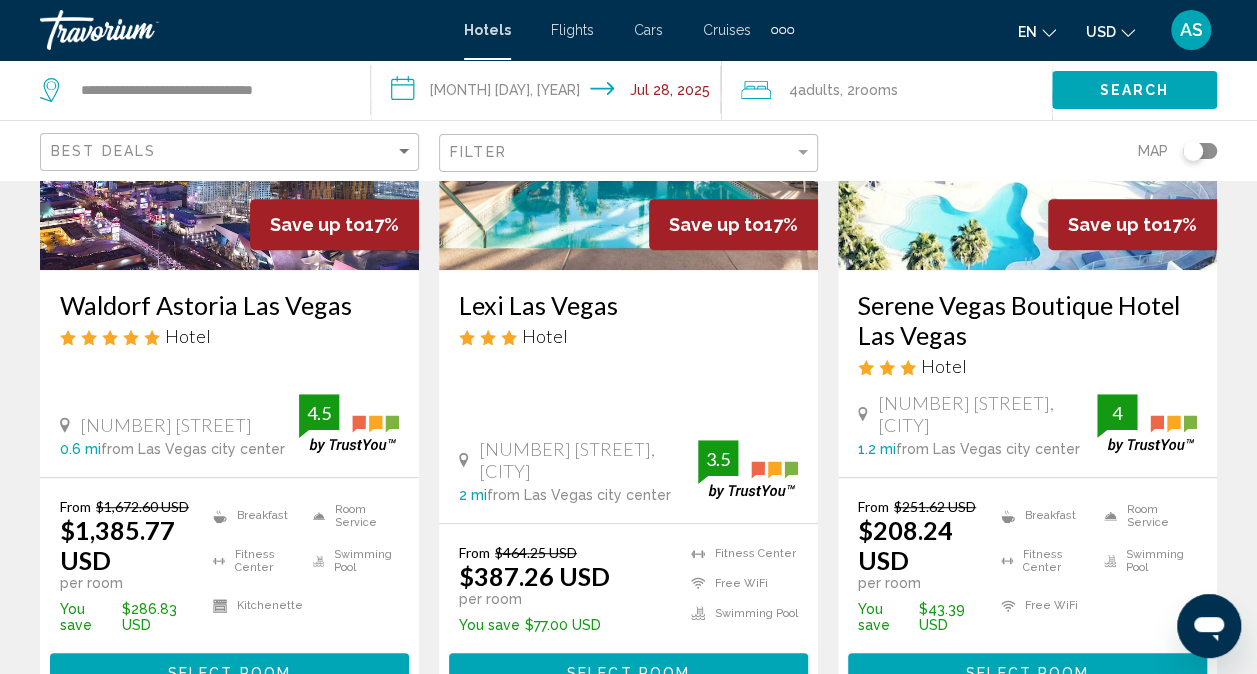 scroll, scrollTop: 245, scrollLeft: 0, axis: vertical 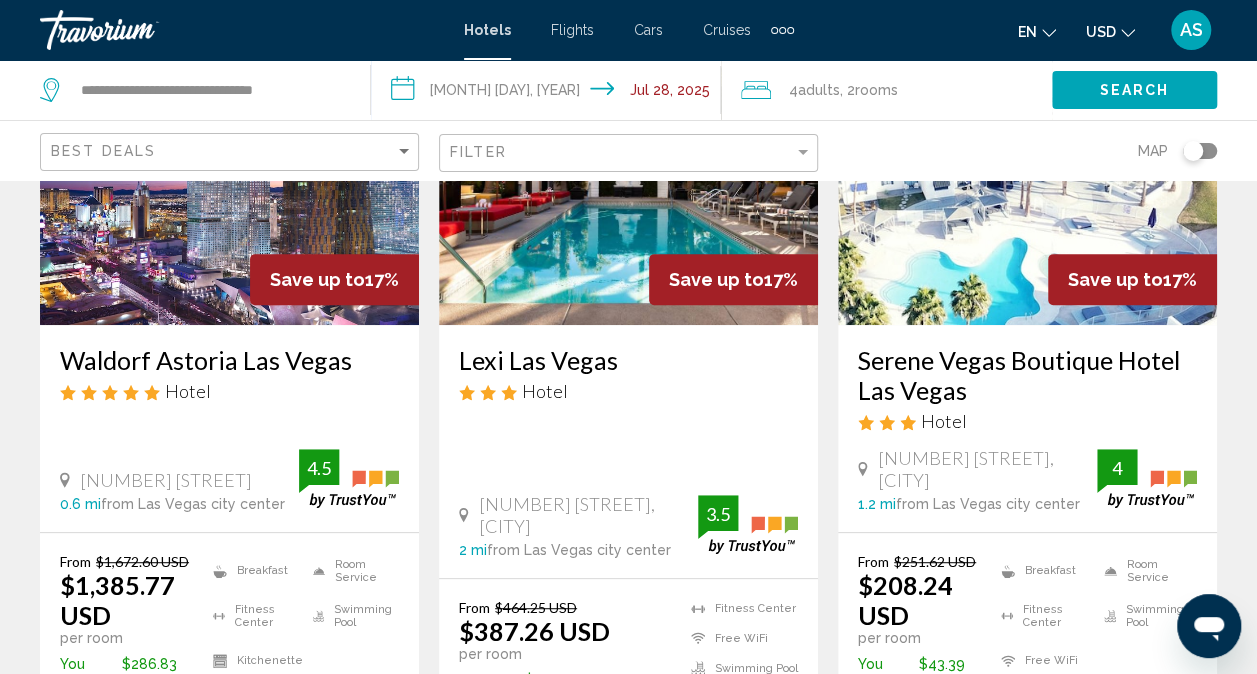 click on "Serene Vegas Boutique Hotel Las Vegas" at bounding box center [1027, 375] 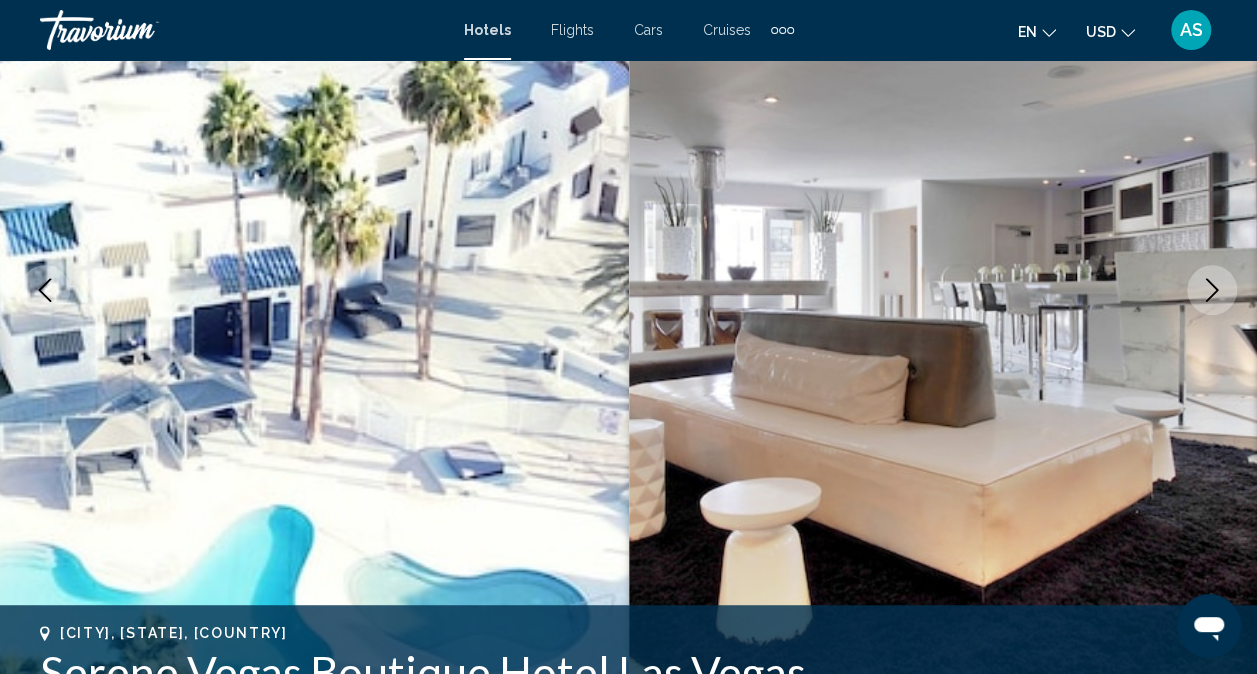 scroll, scrollTop: 198, scrollLeft: 0, axis: vertical 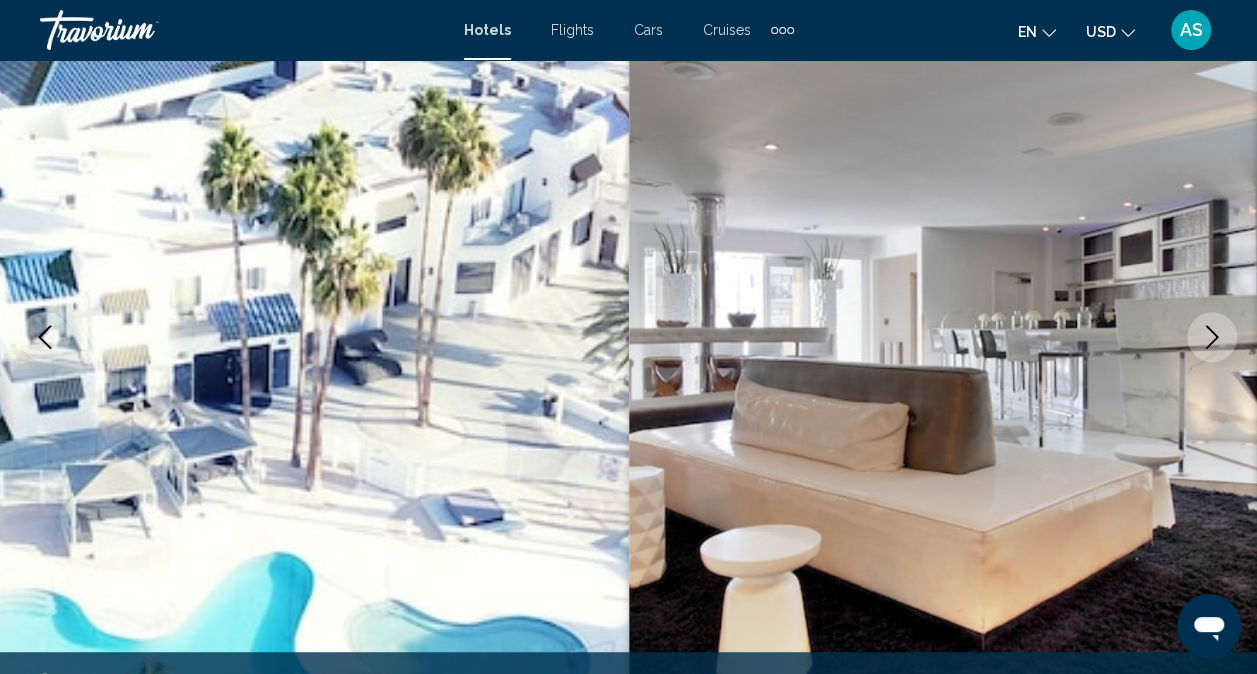 click 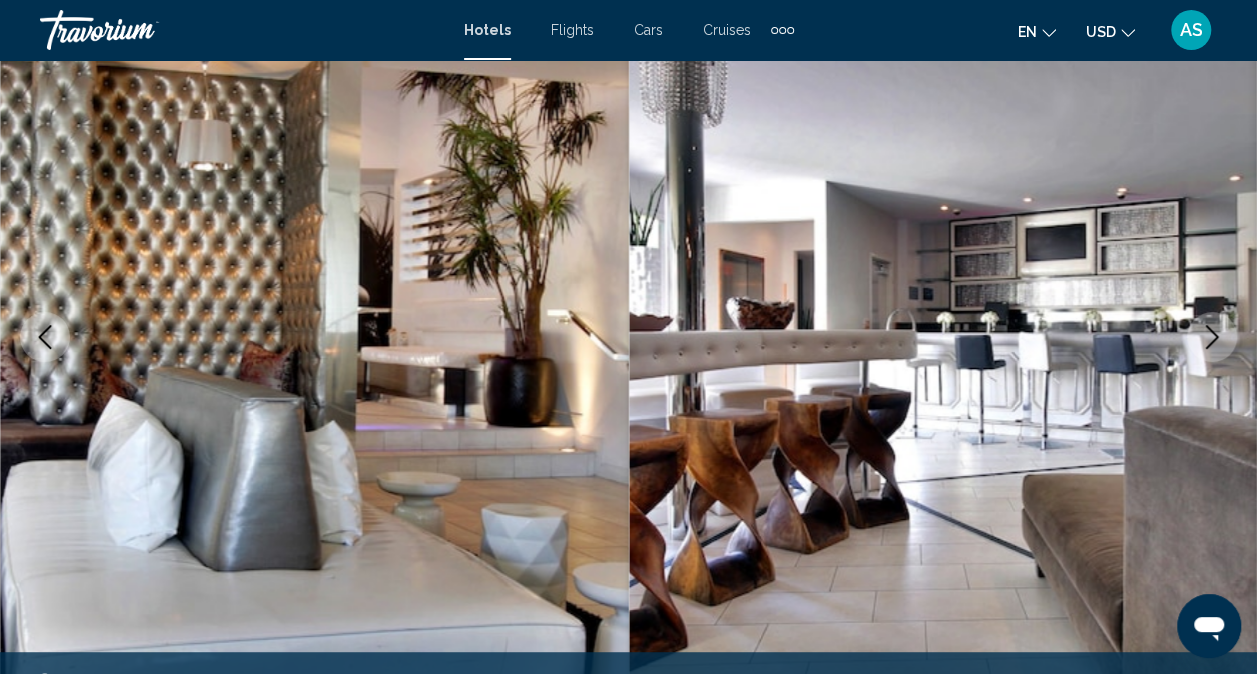 click 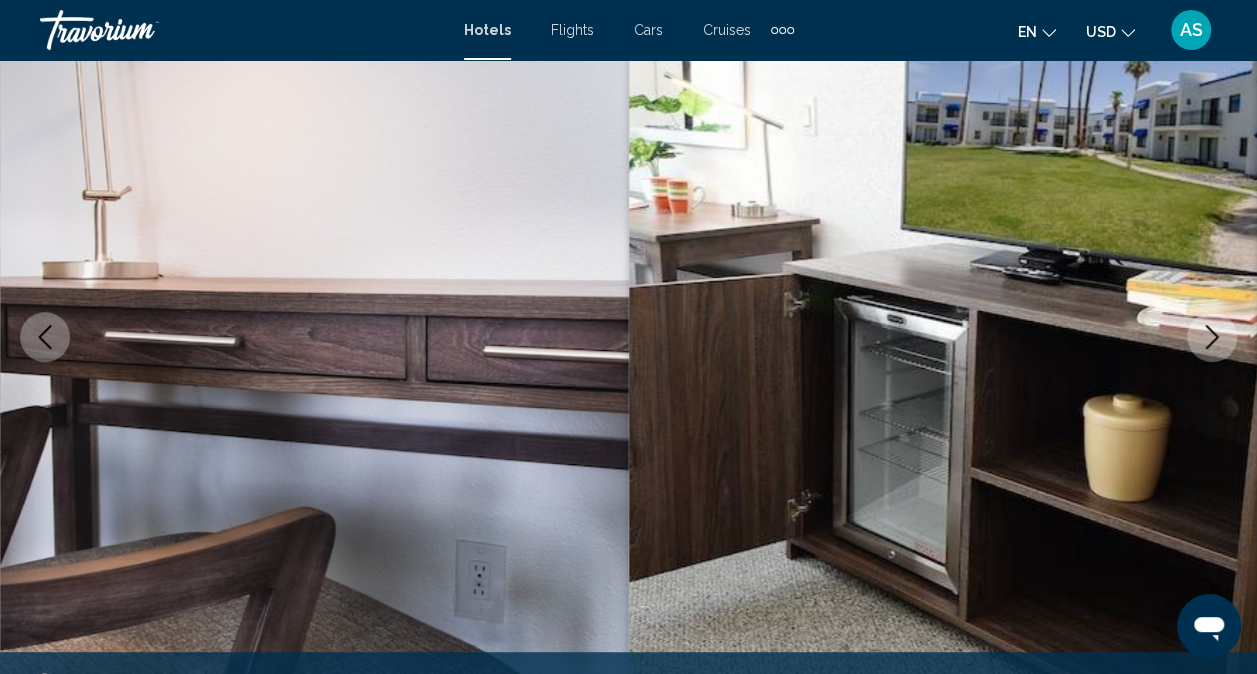 click 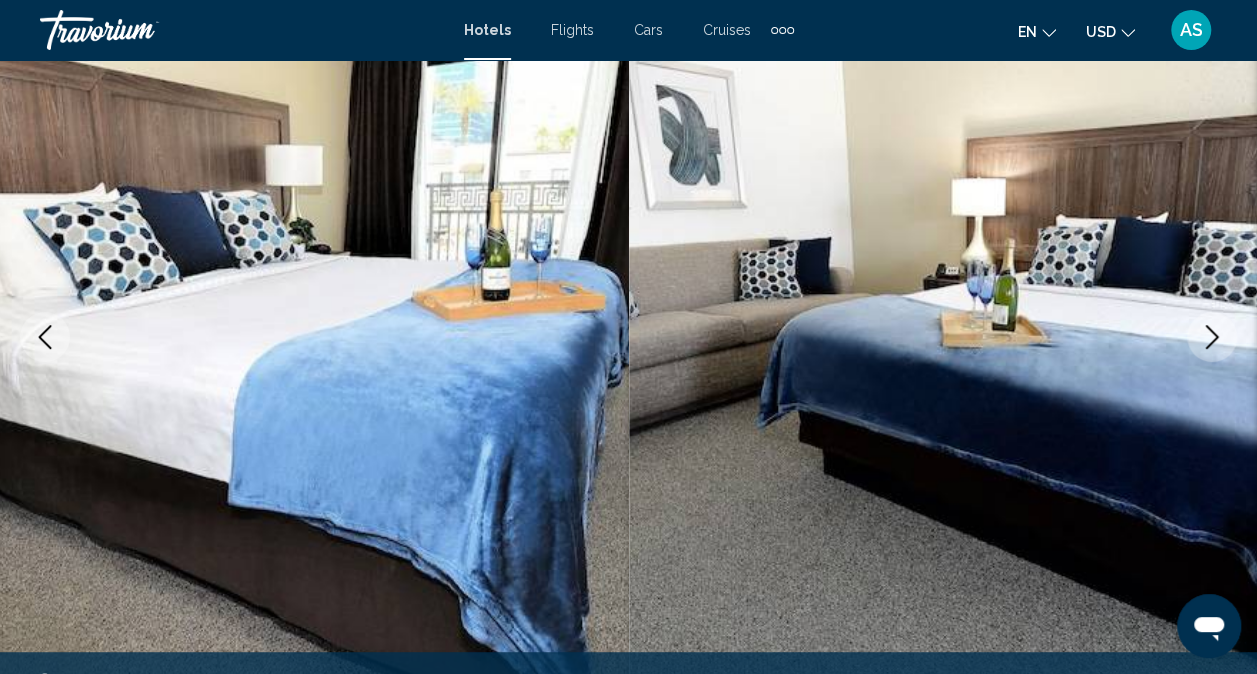 click 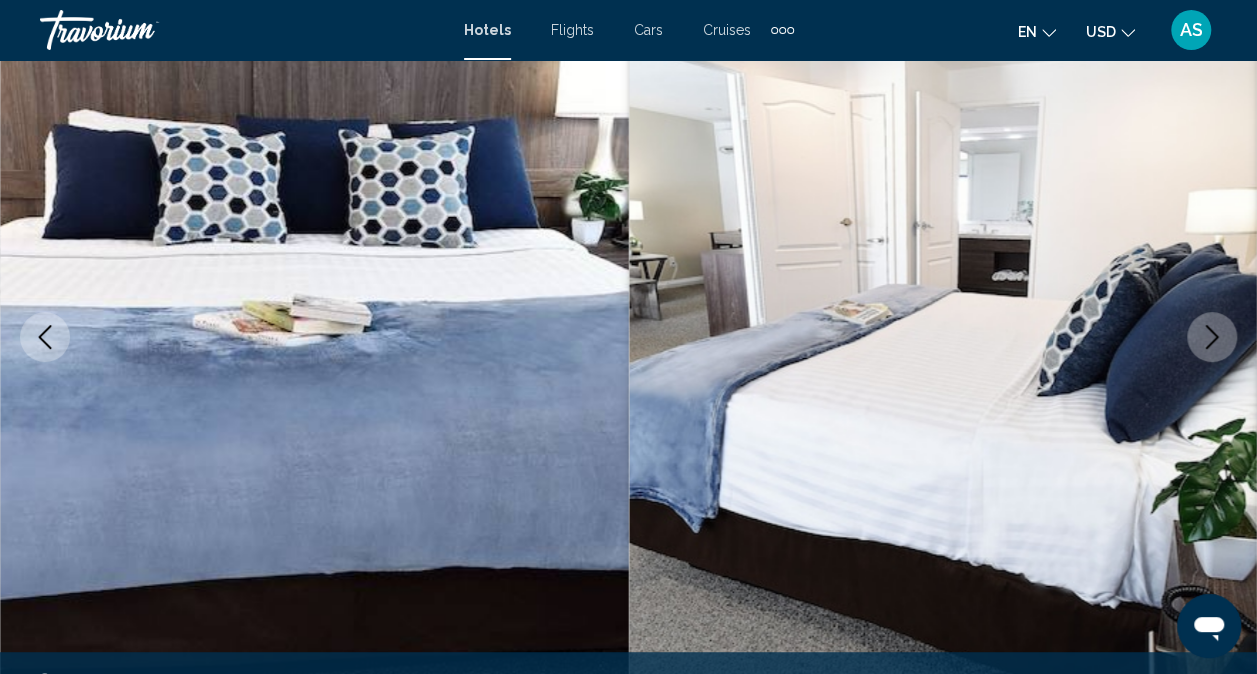 click 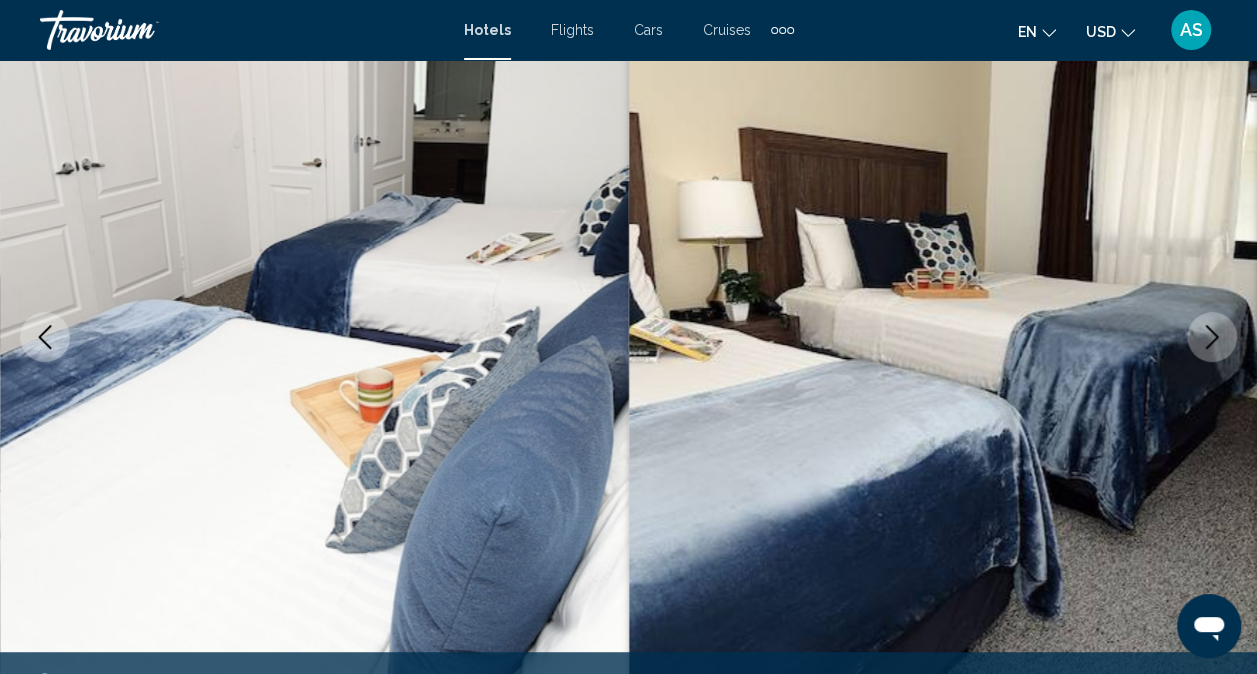 click 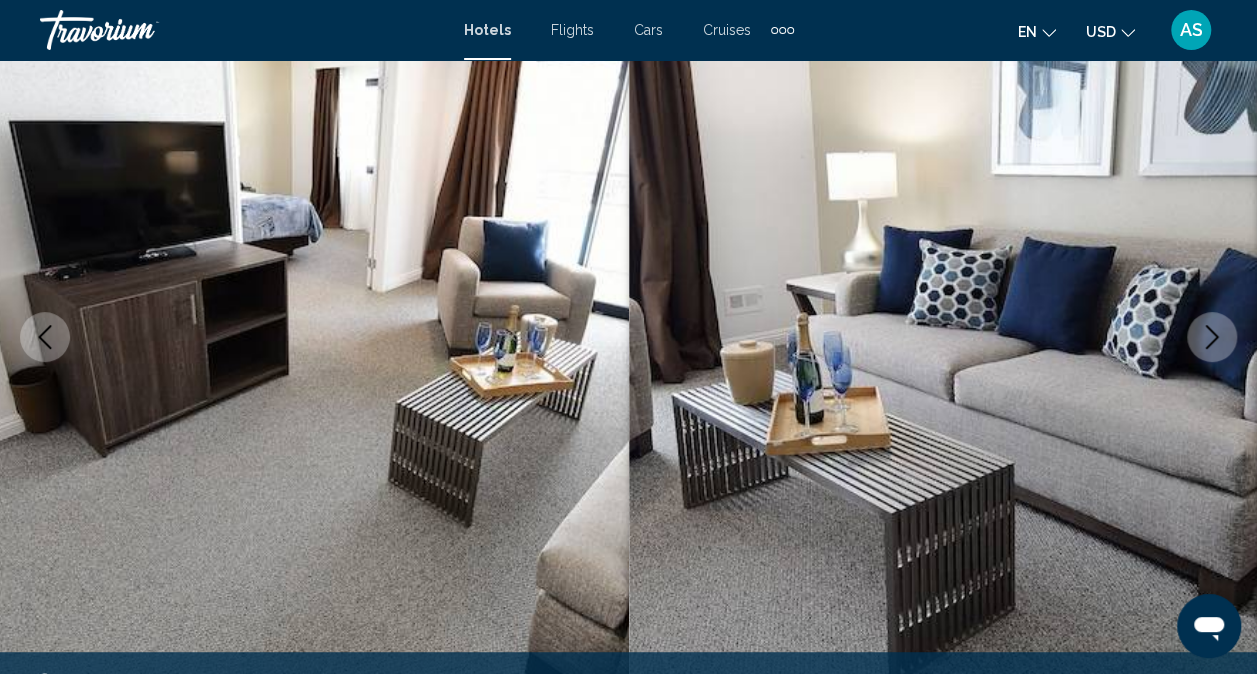 click 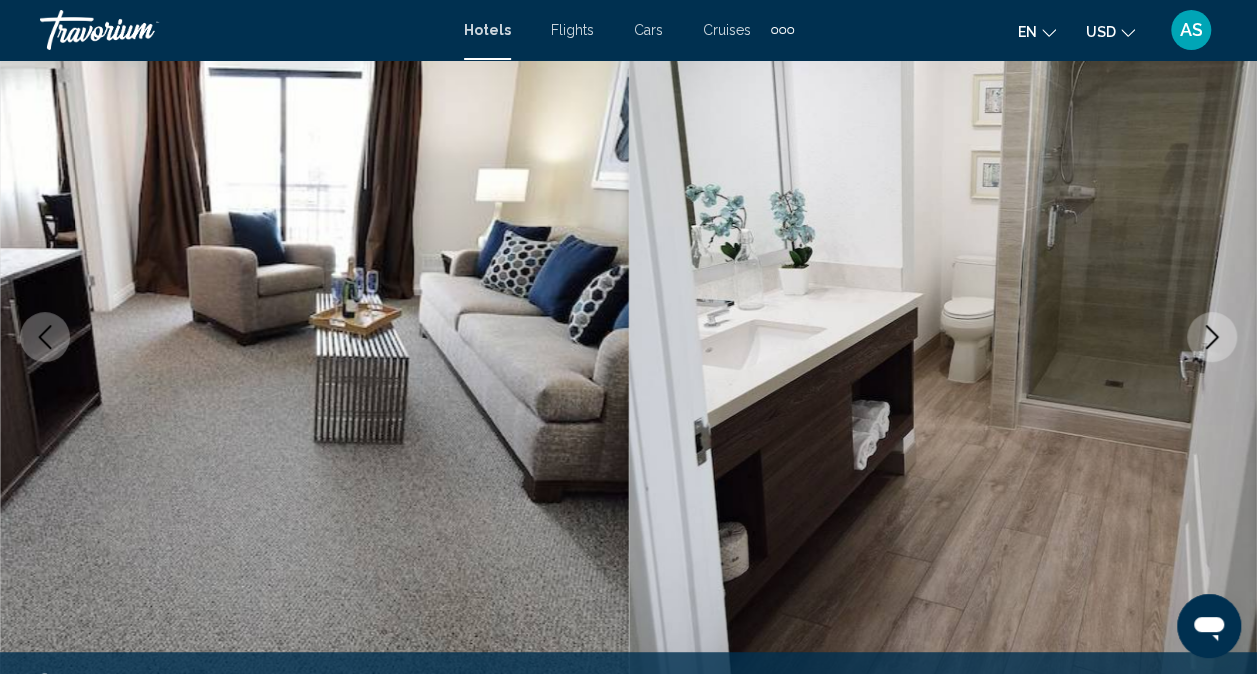 click 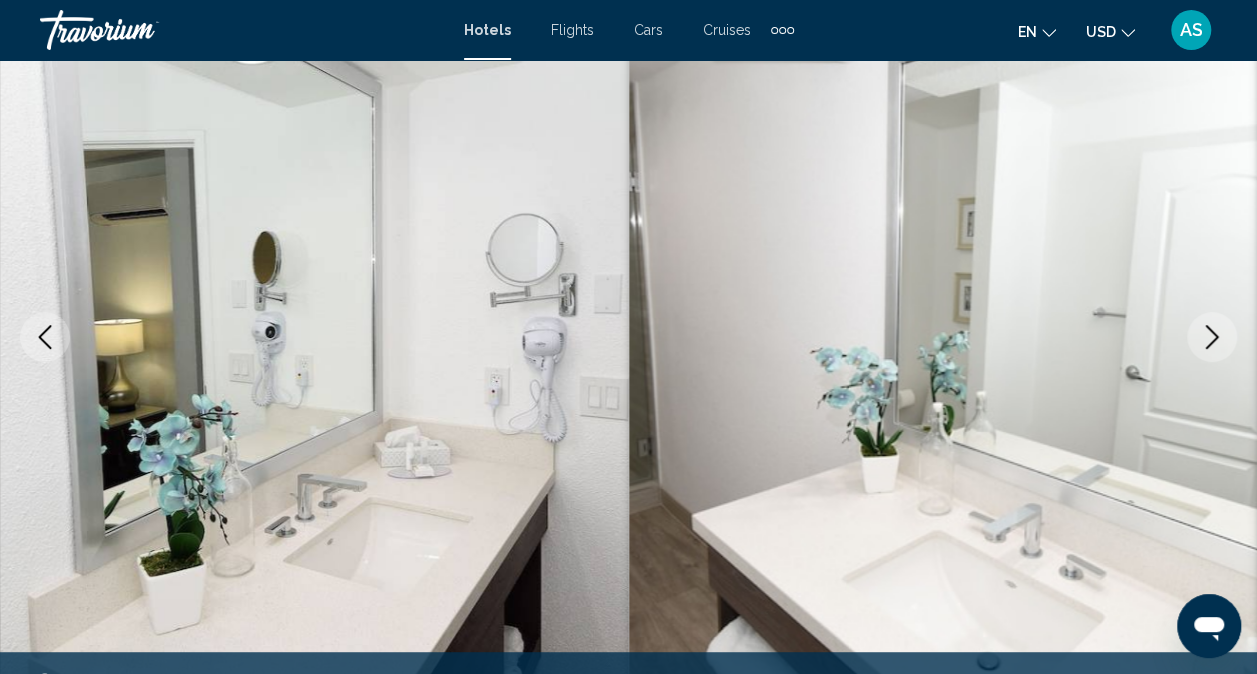 click 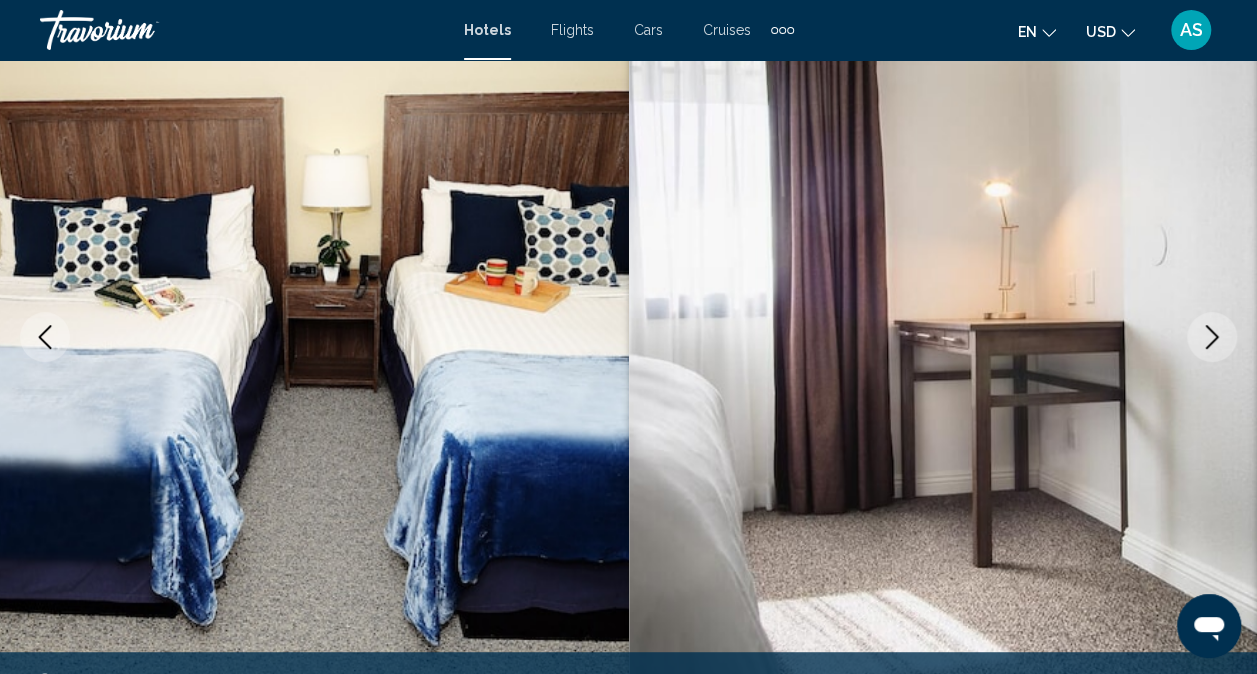 click 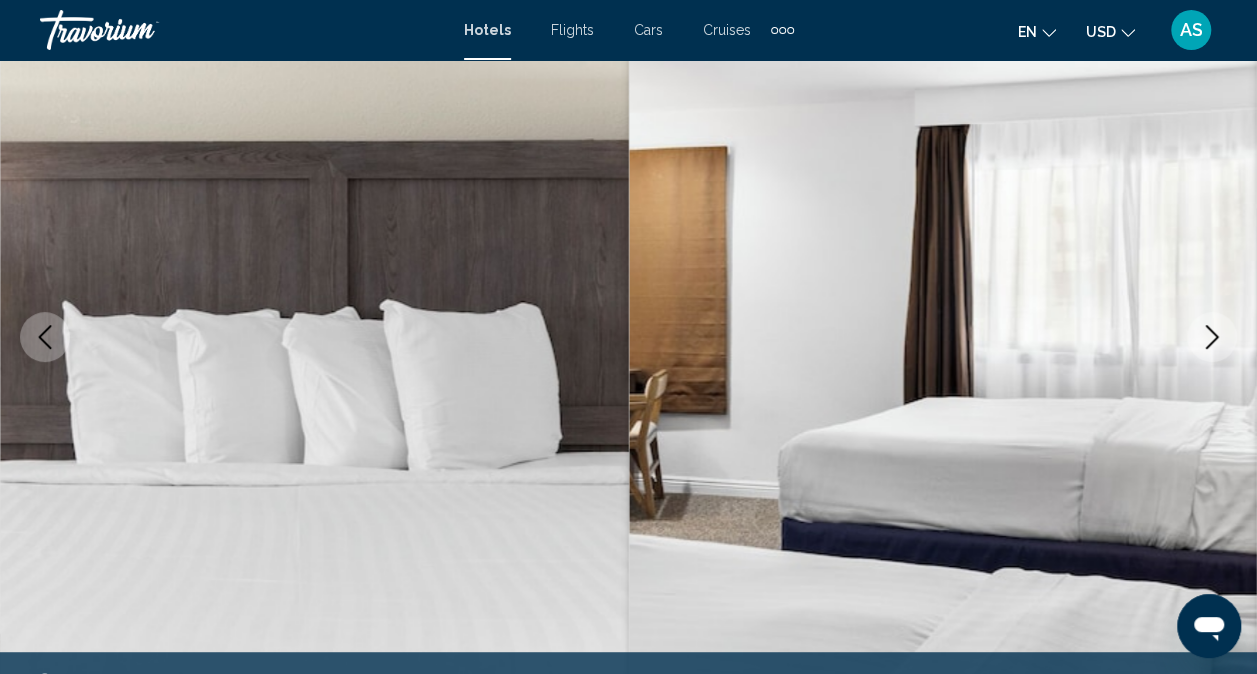 click 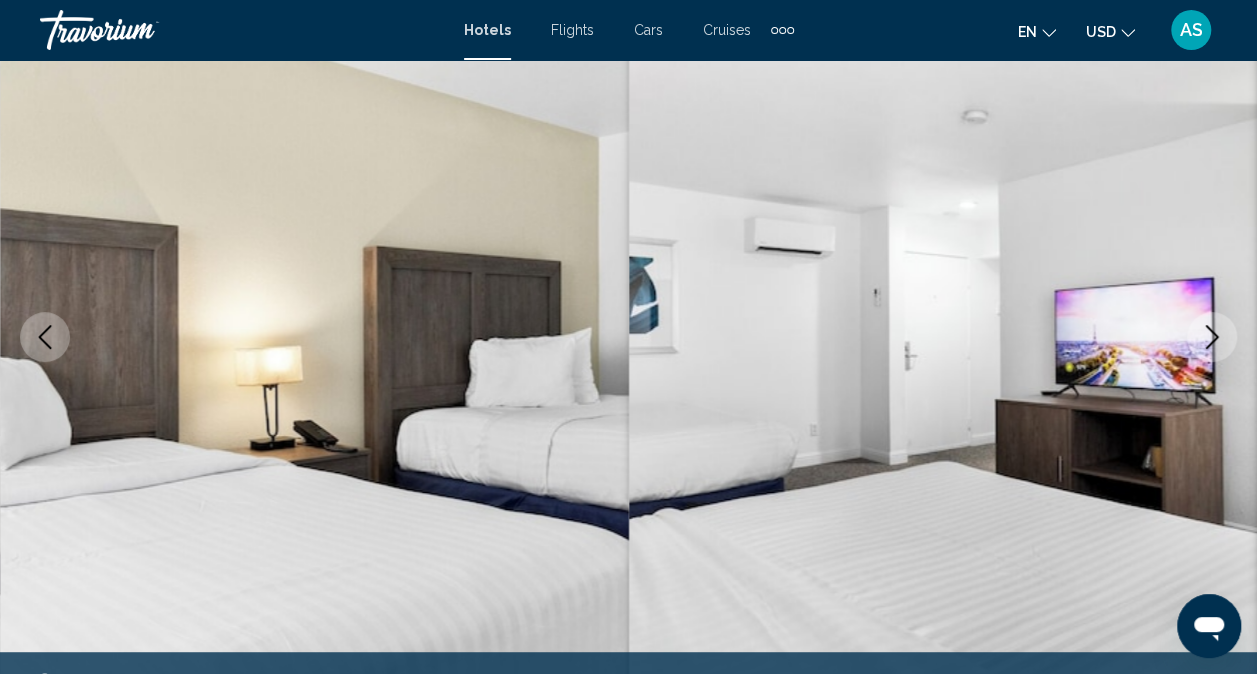 click 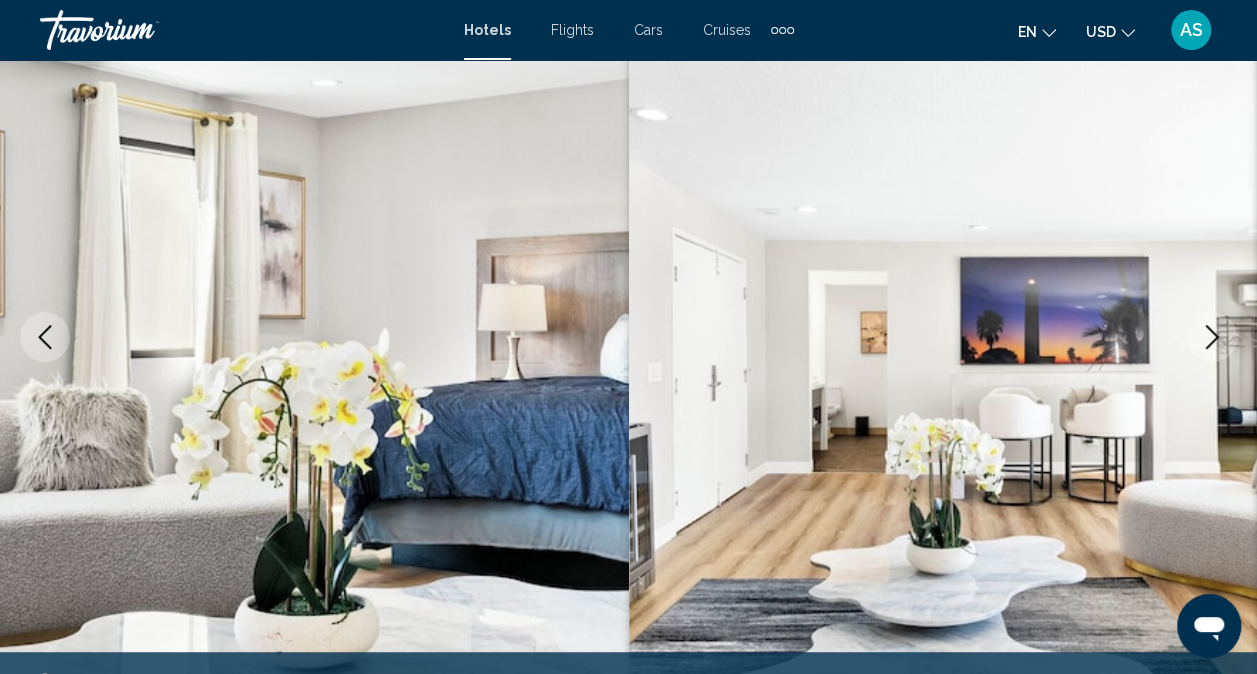 click 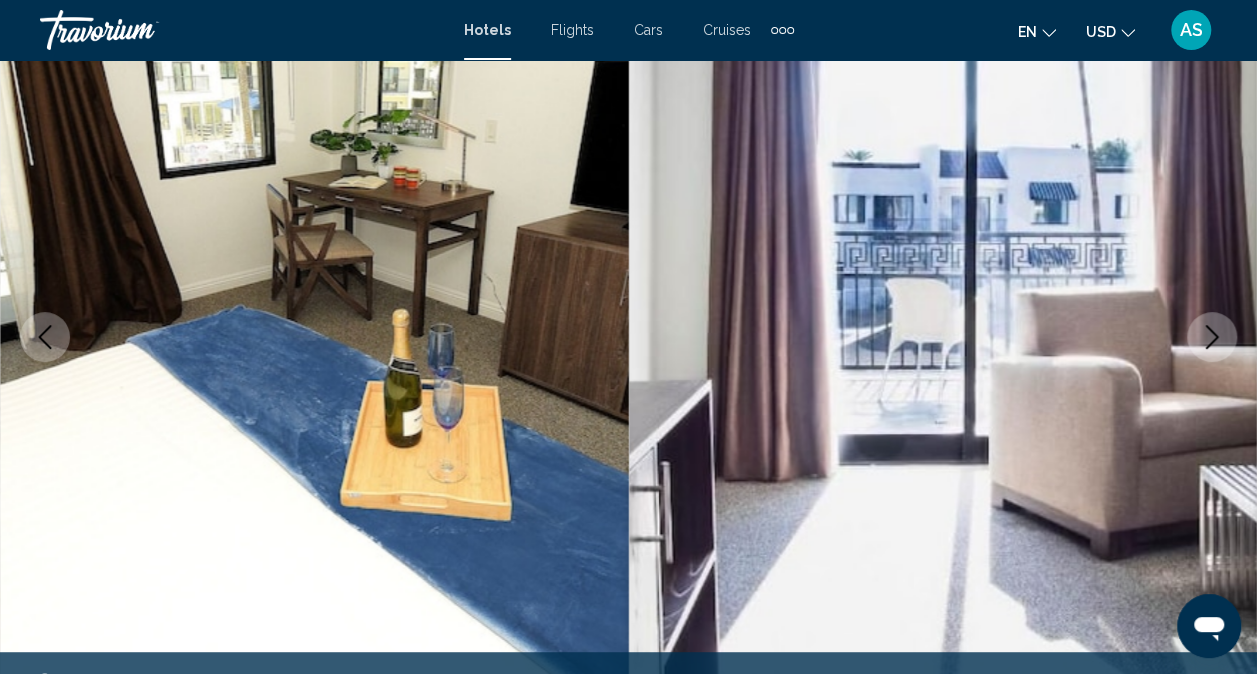 click 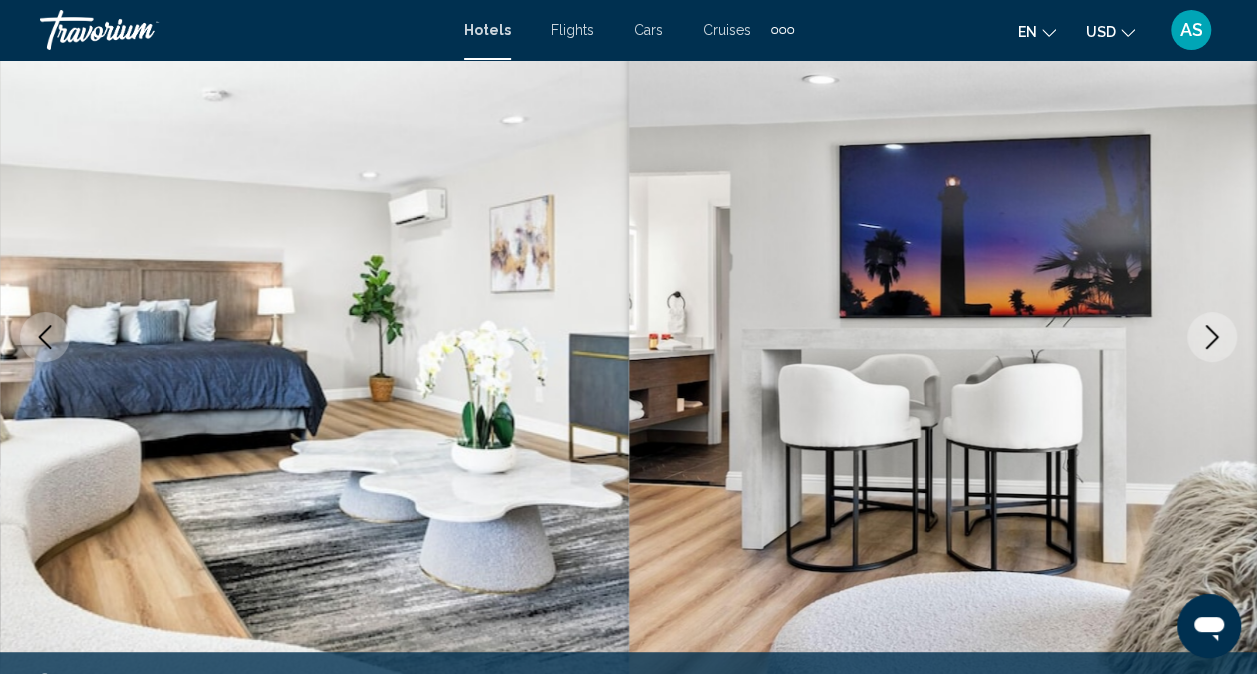 click 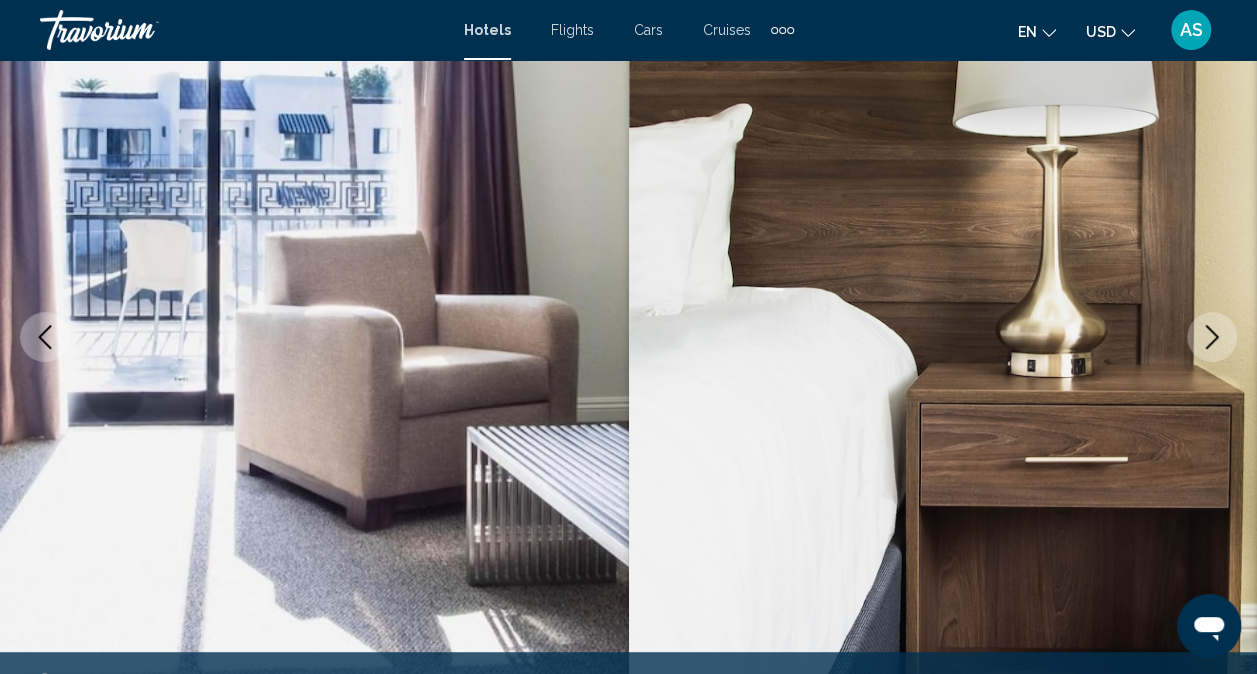 click 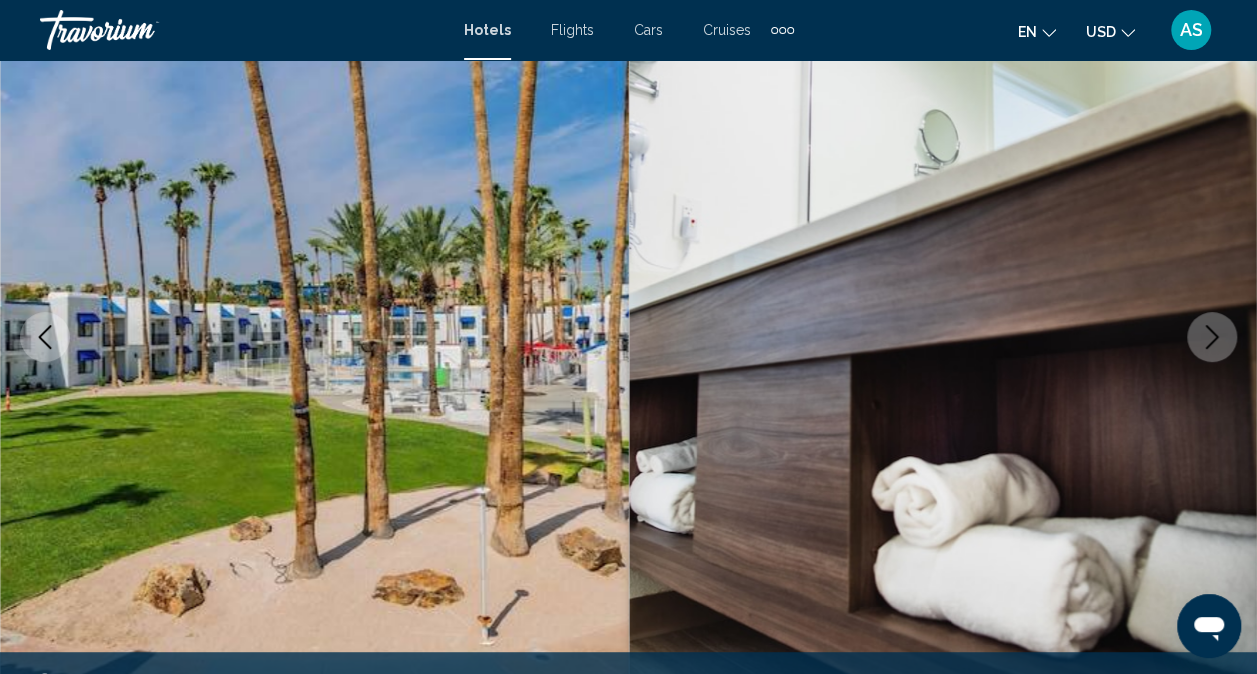 click 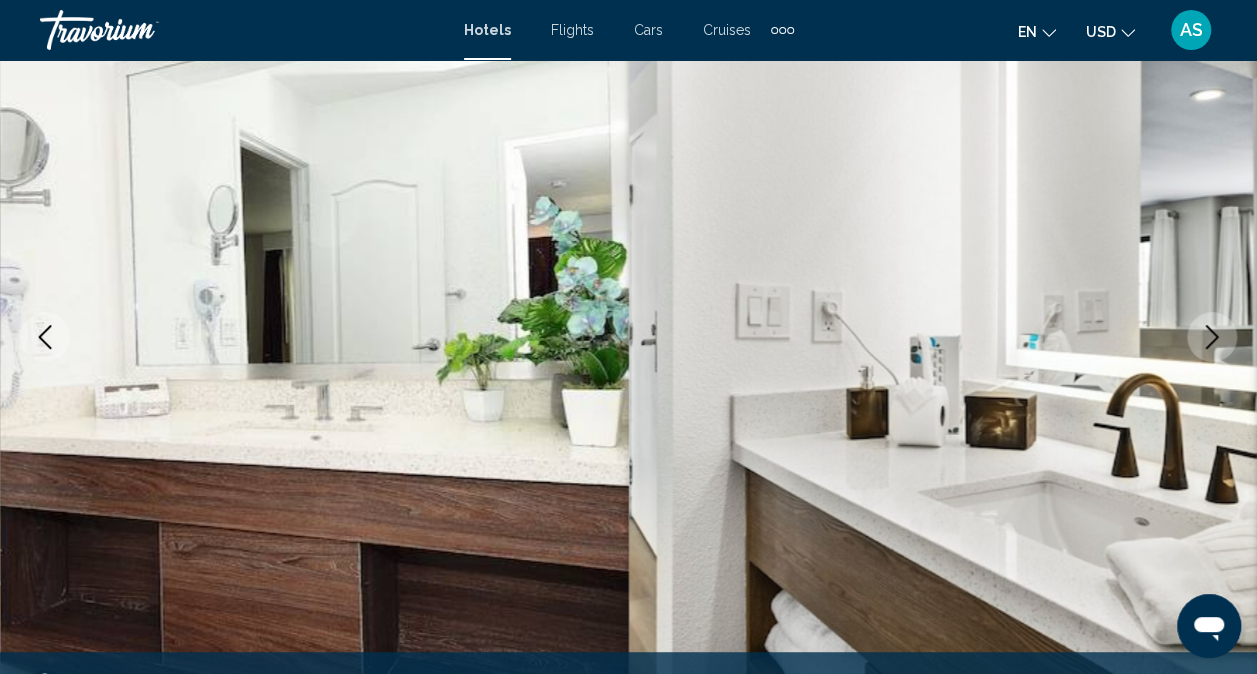 click 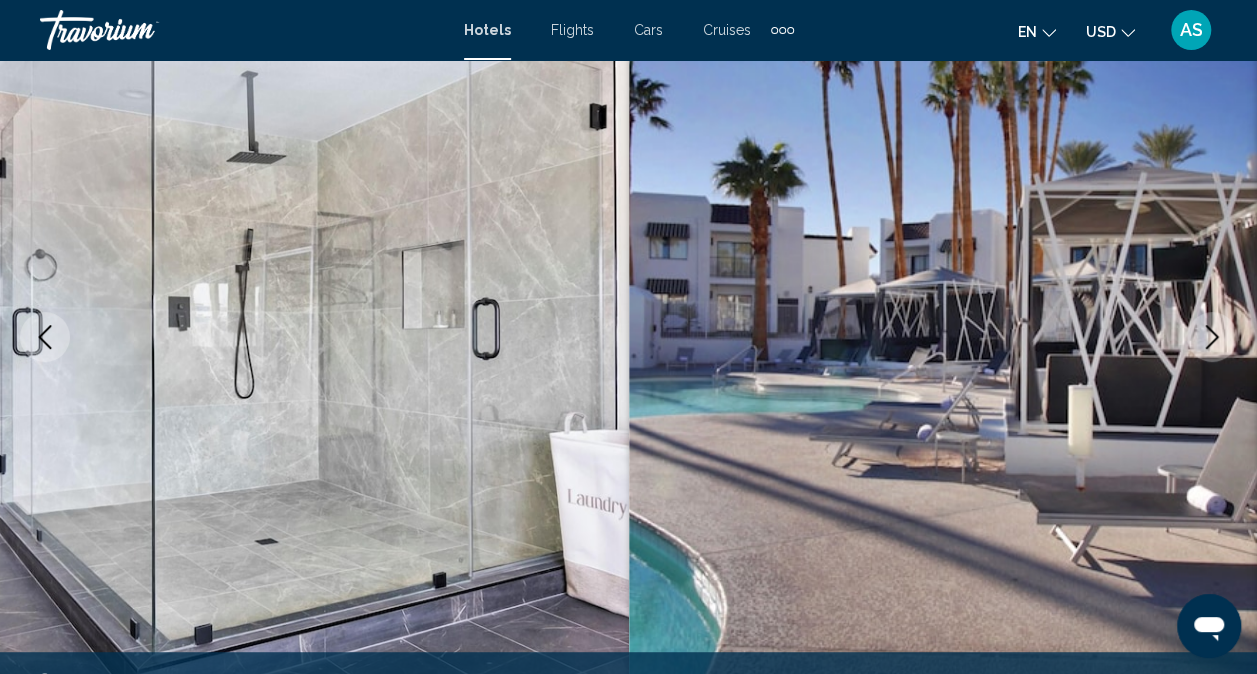 click 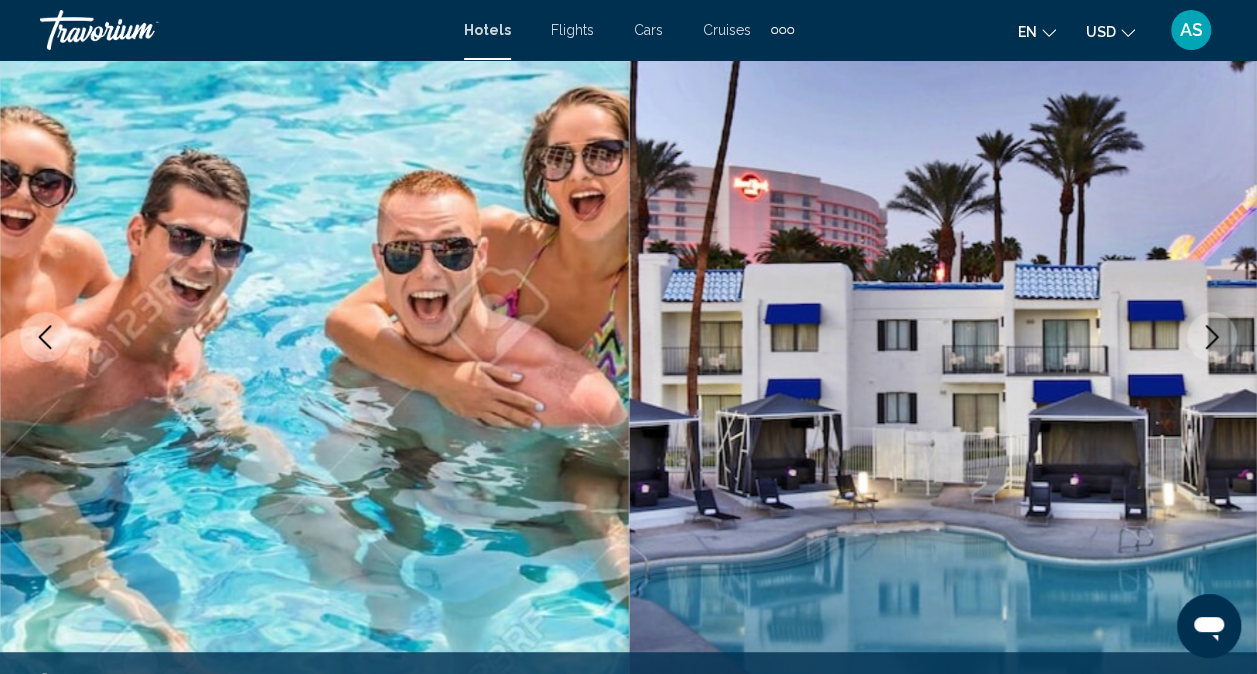 click 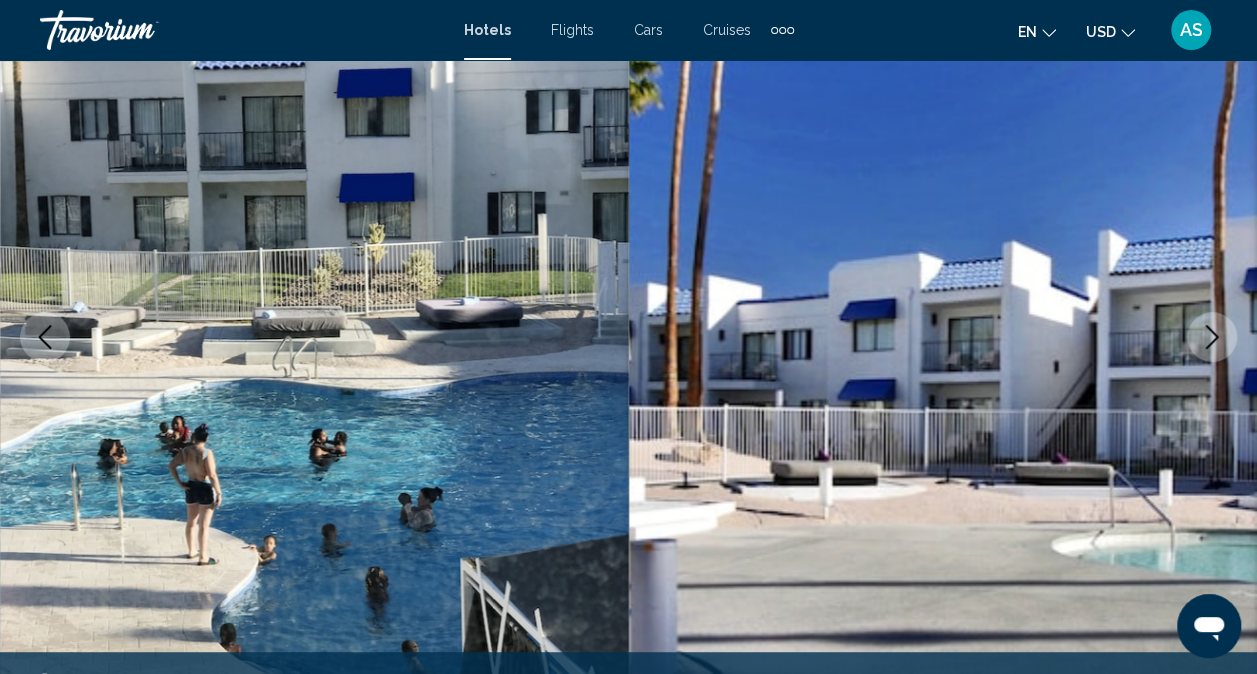 click 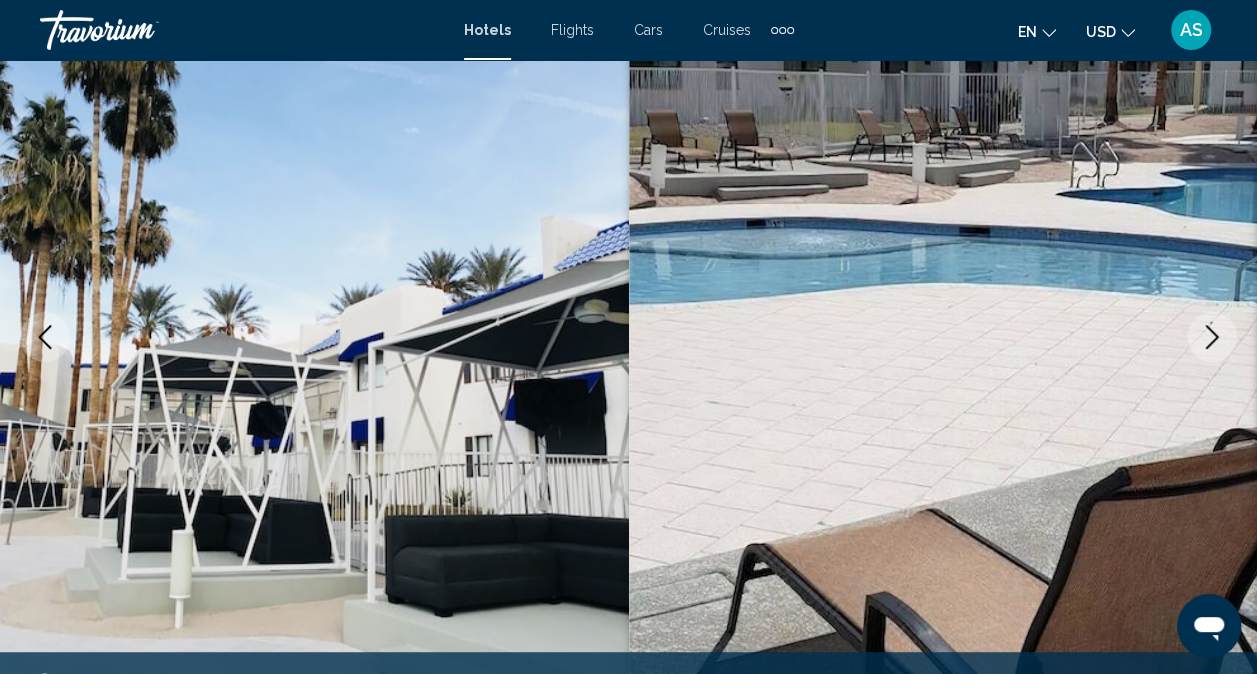 click 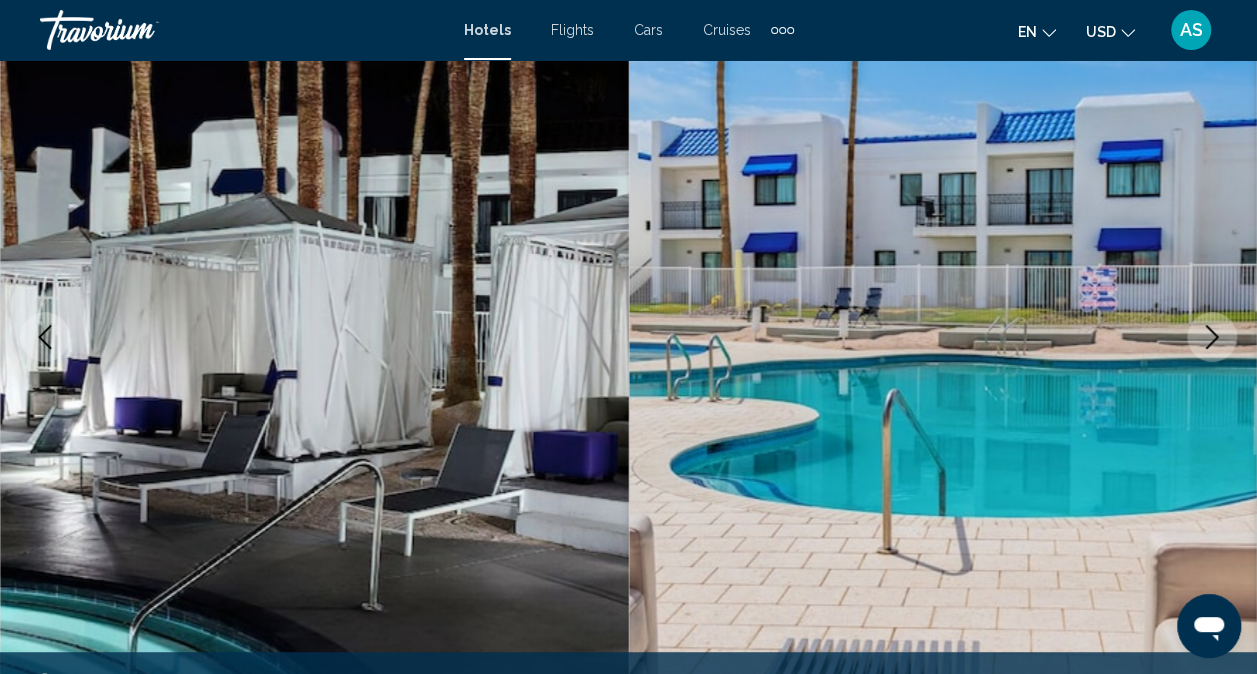 click 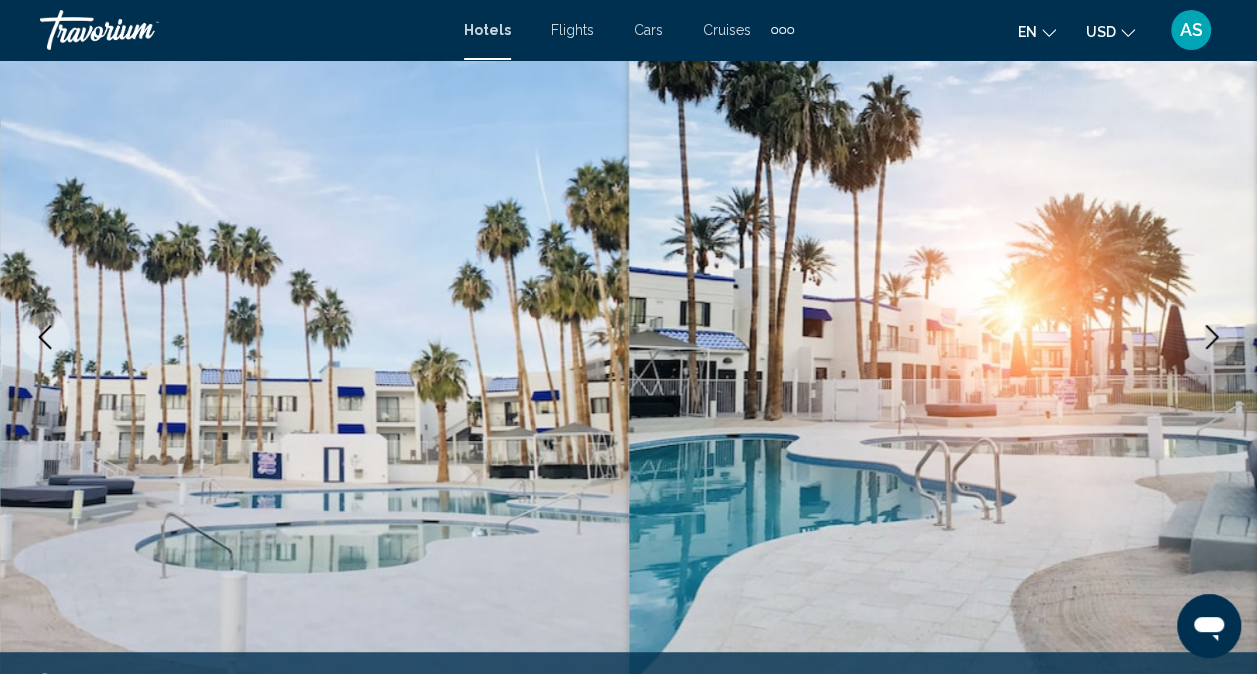 click 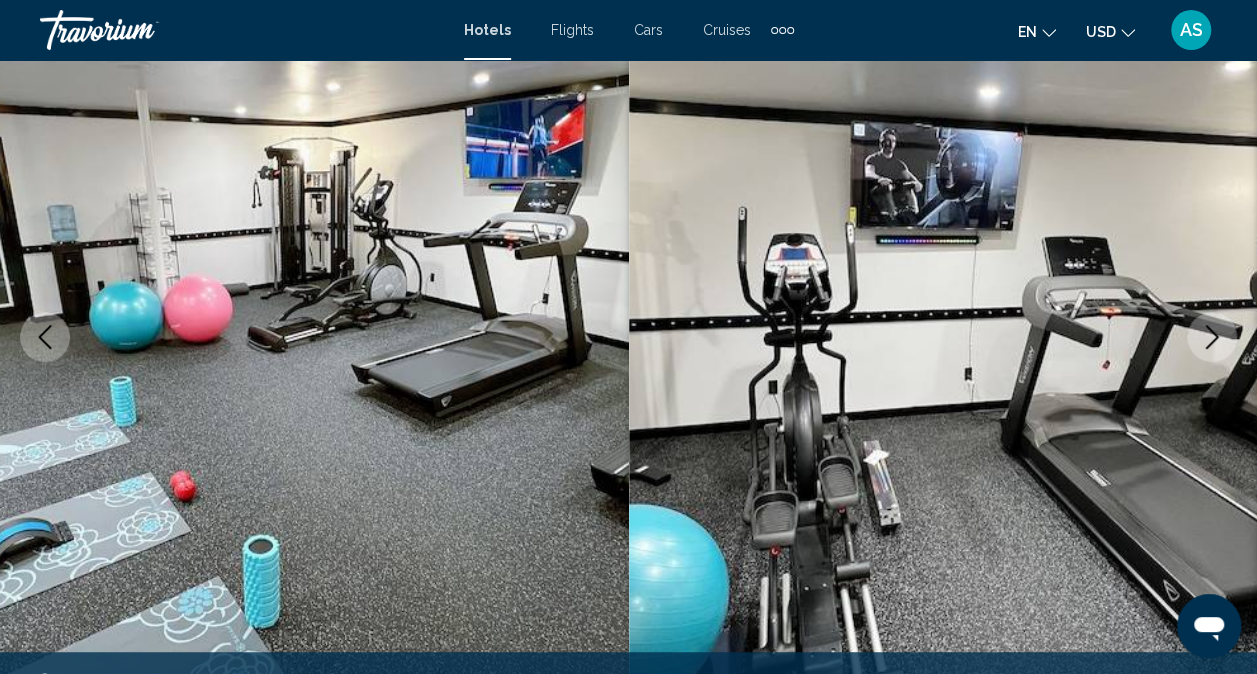 click 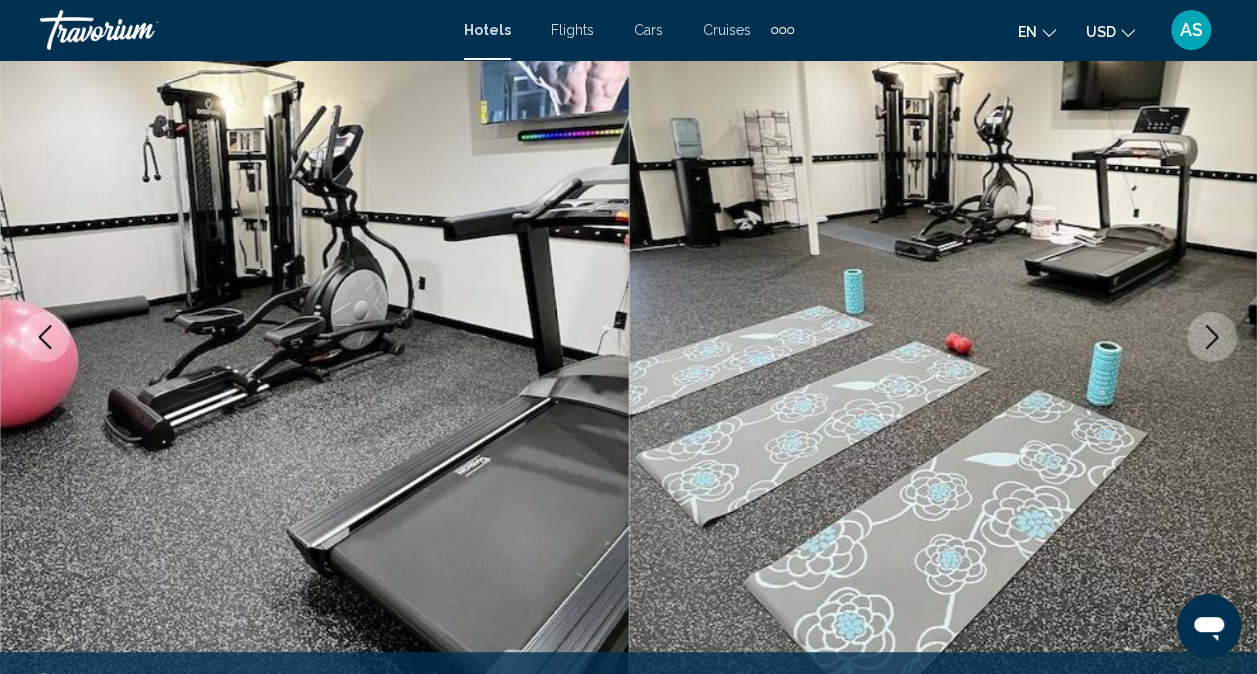 click 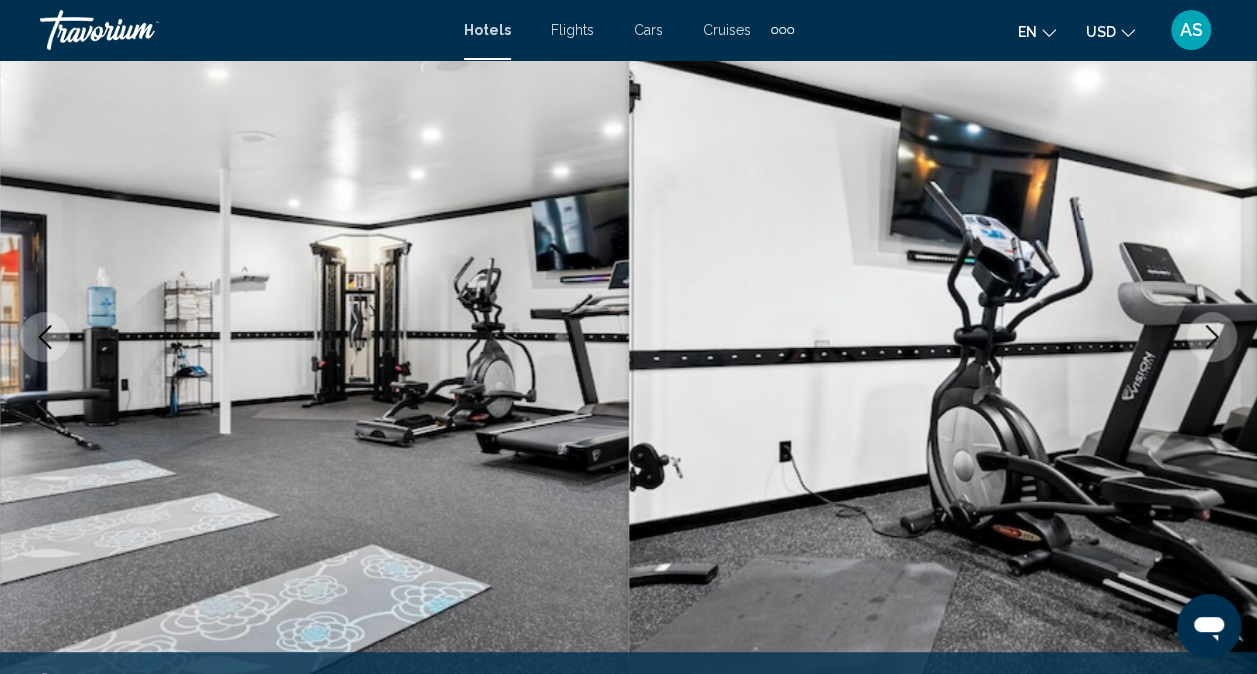 click 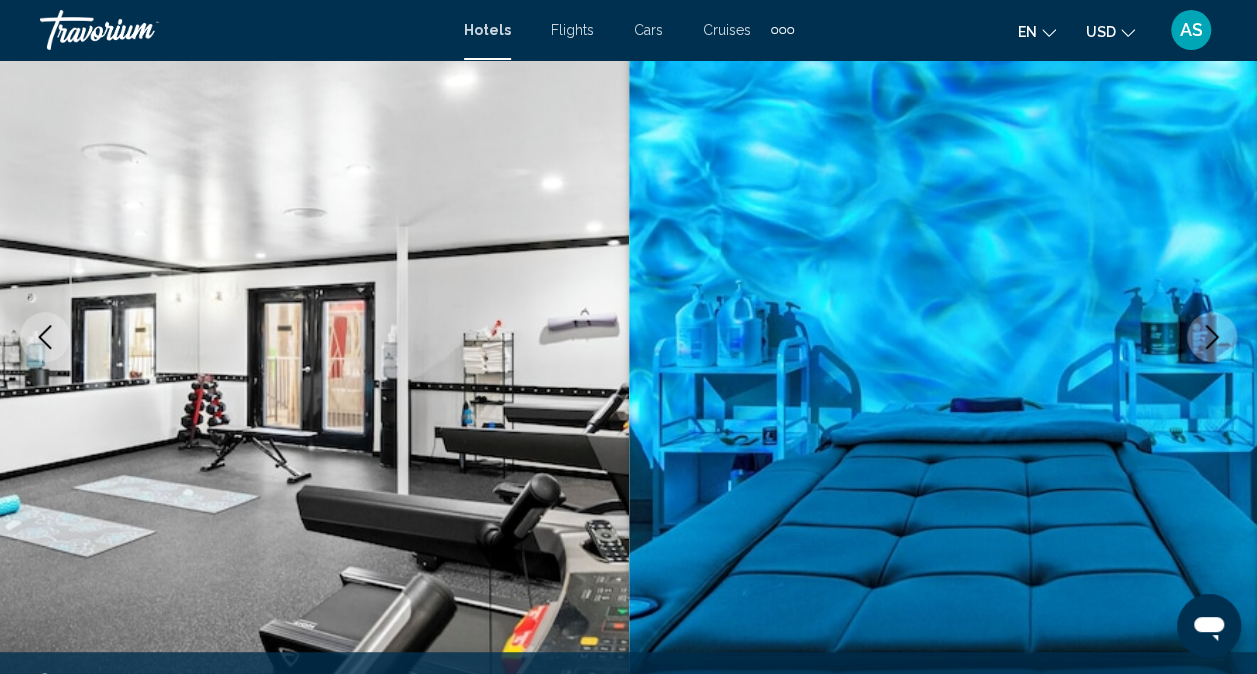 click 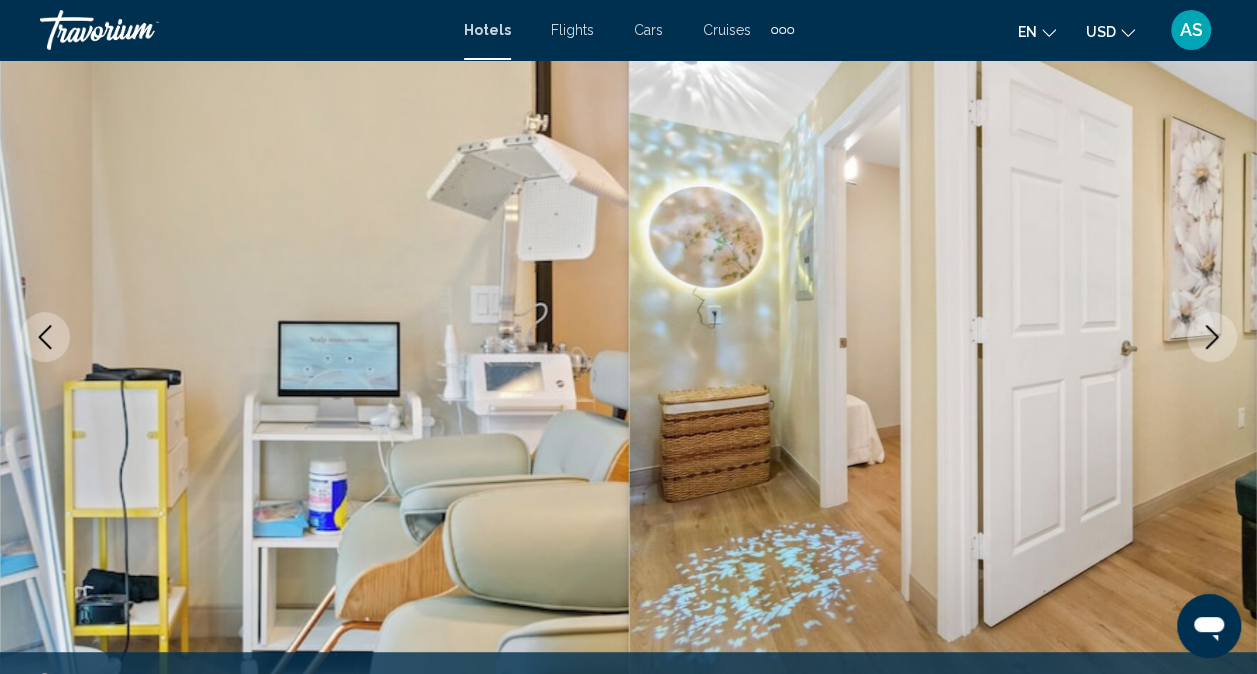 click at bounding box center [1212, 337] 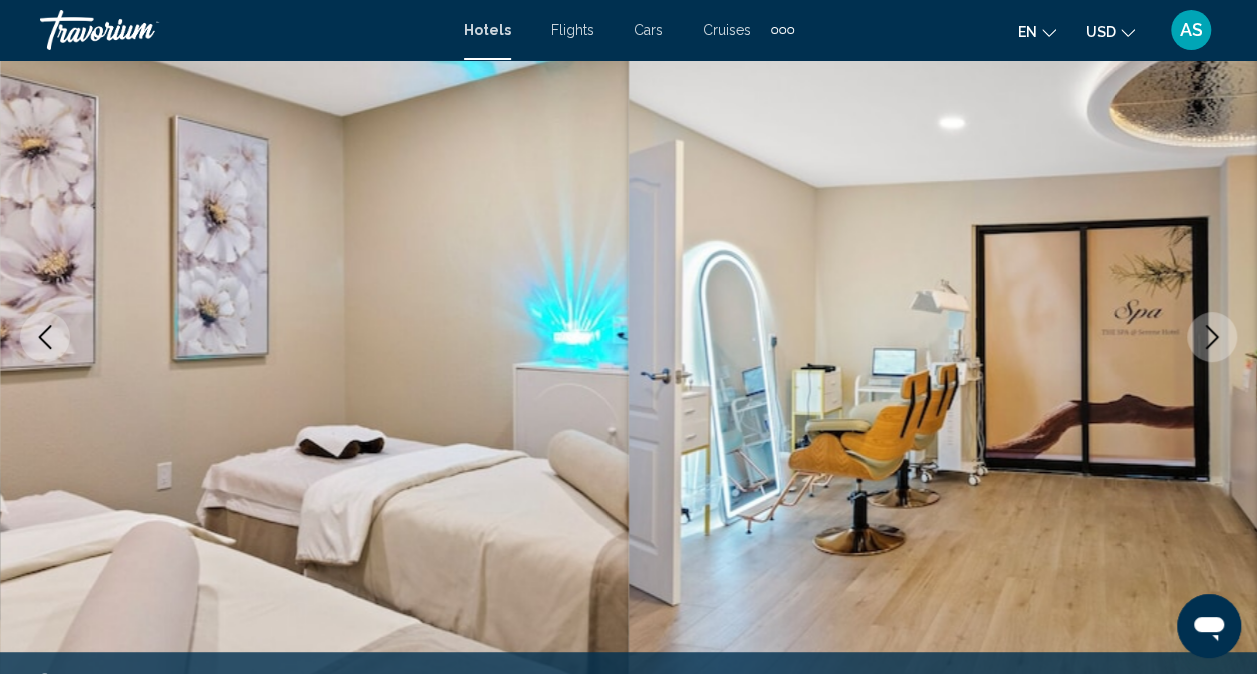 click at bounding box center (1212, 337) 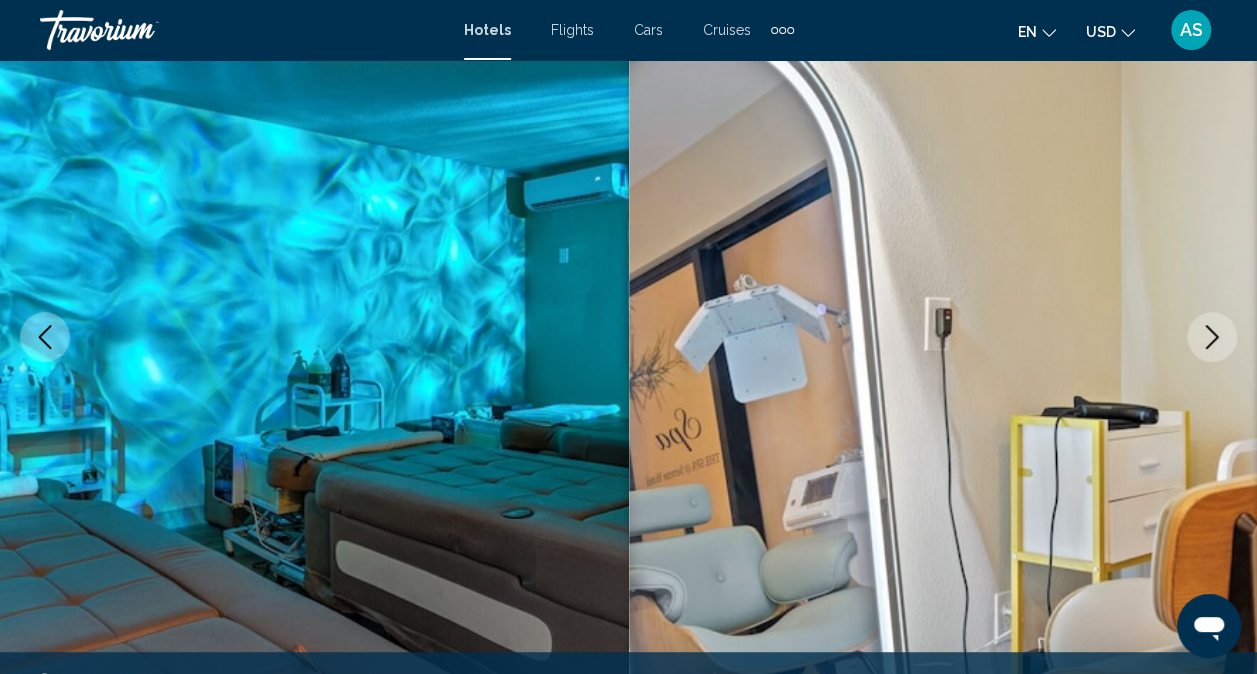 click at bounding box center (1212, 337) 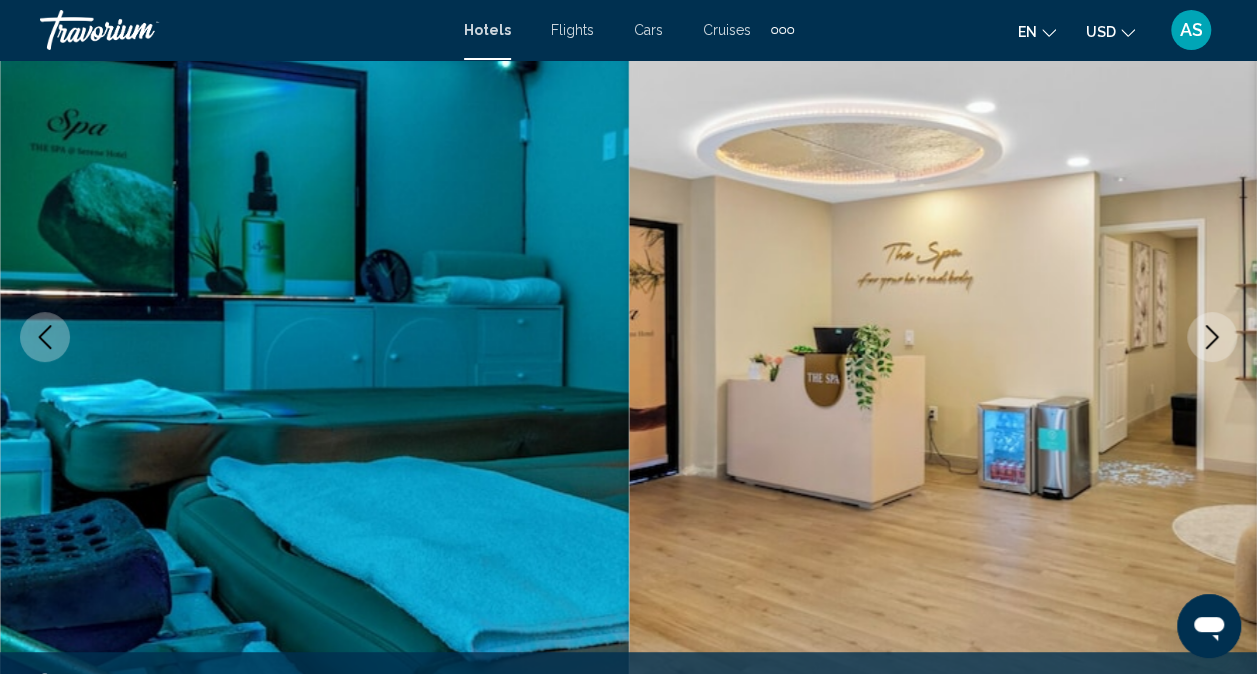 click at bounding box center (1212, 337) 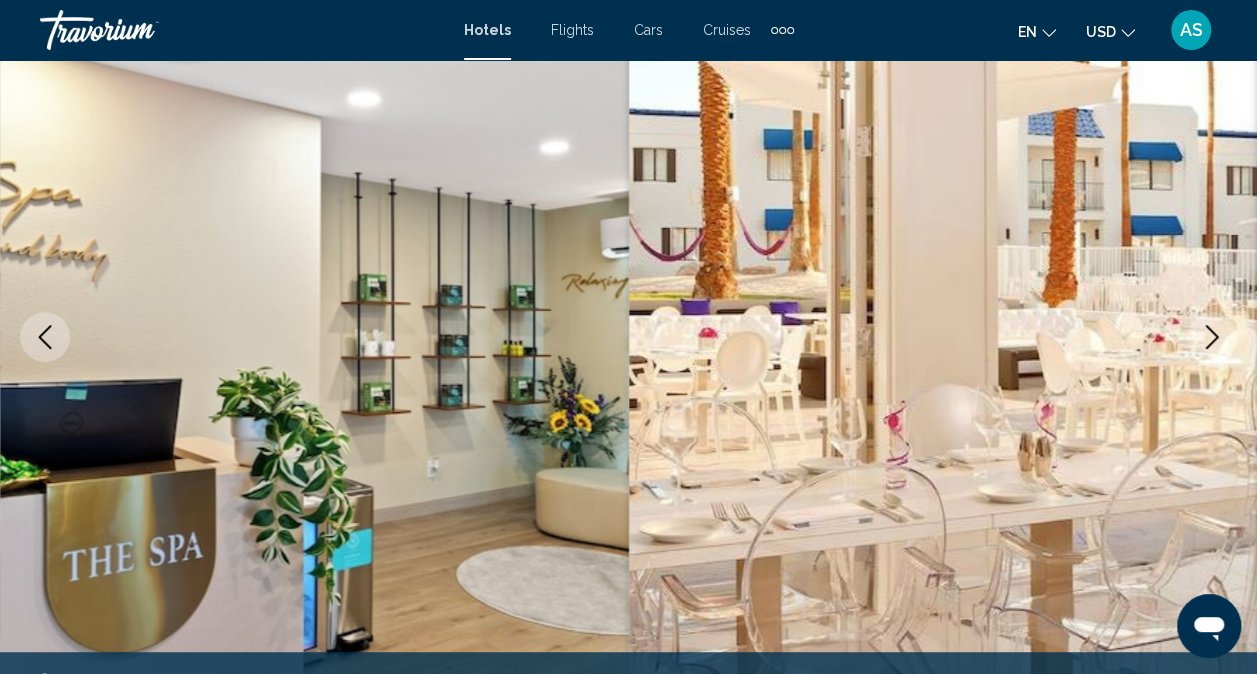 click at bounding box center (1212, 337) 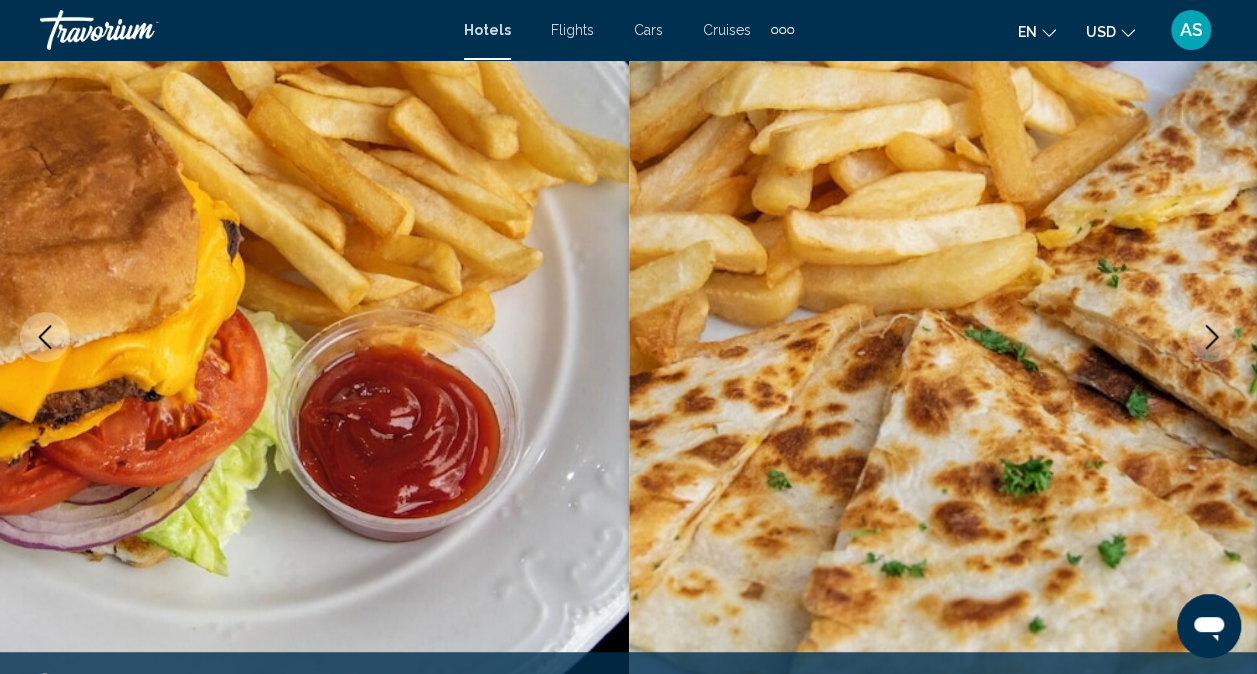 click at bounding box center (1212, 337) 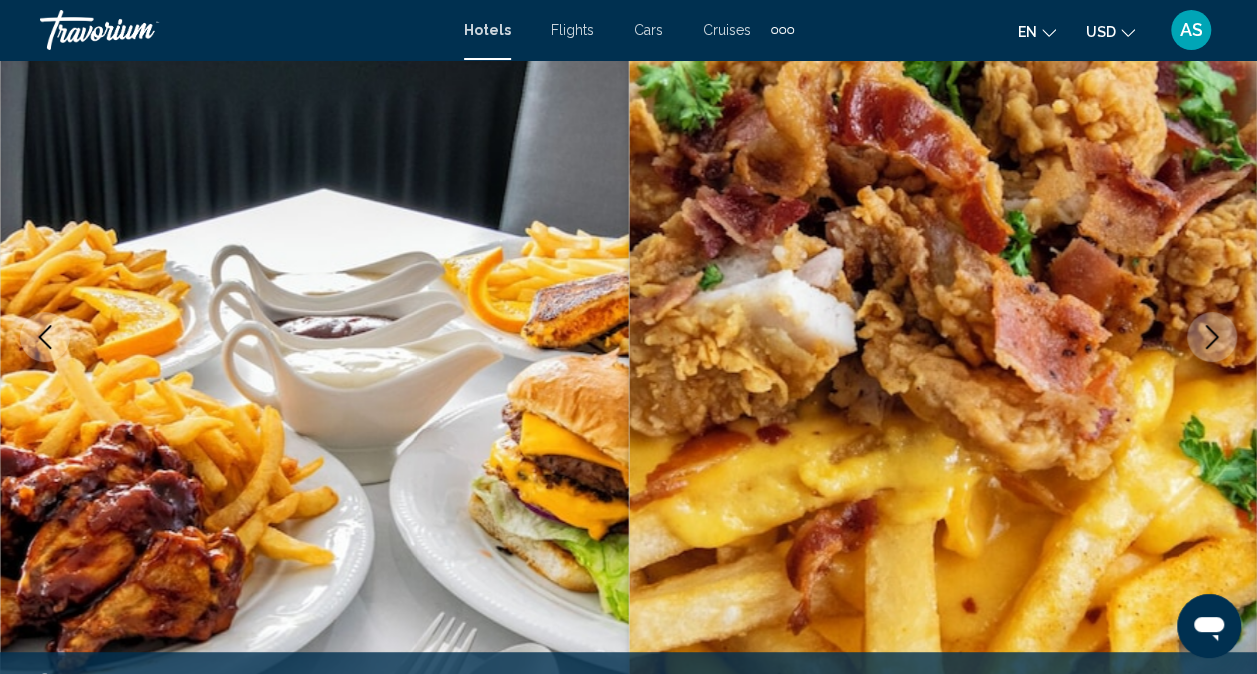 click at bounding box center [1212, 337] 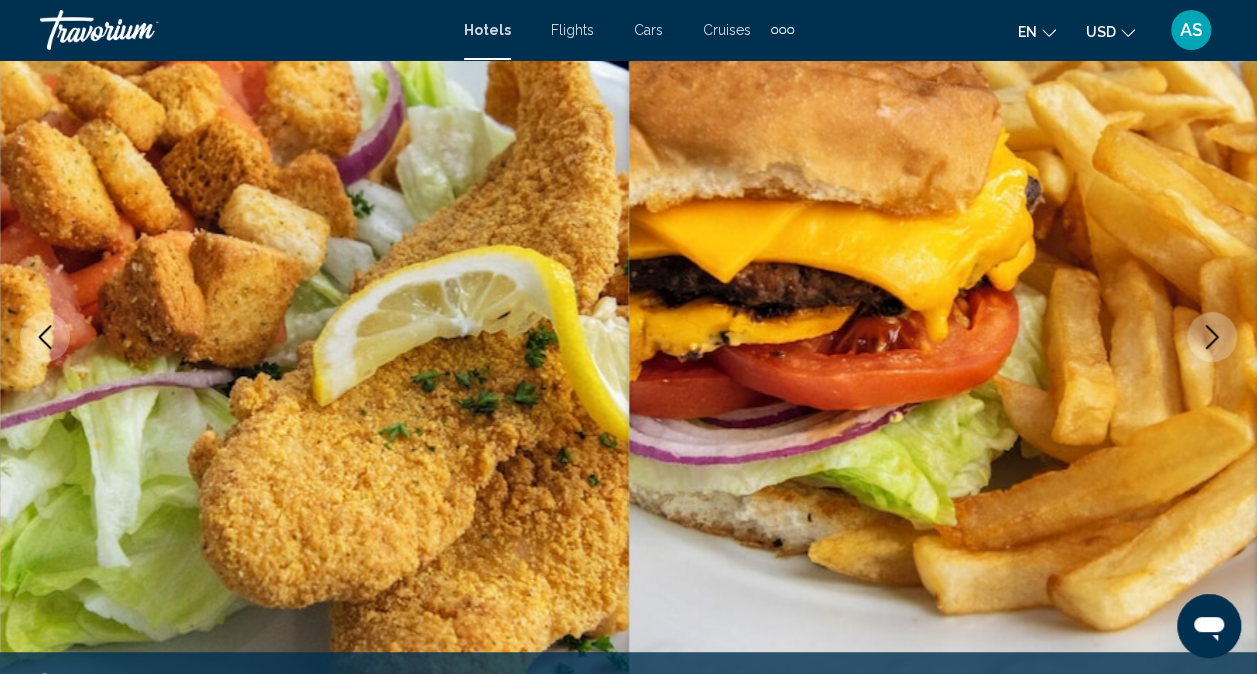 click at bounding box center [1212, 337] 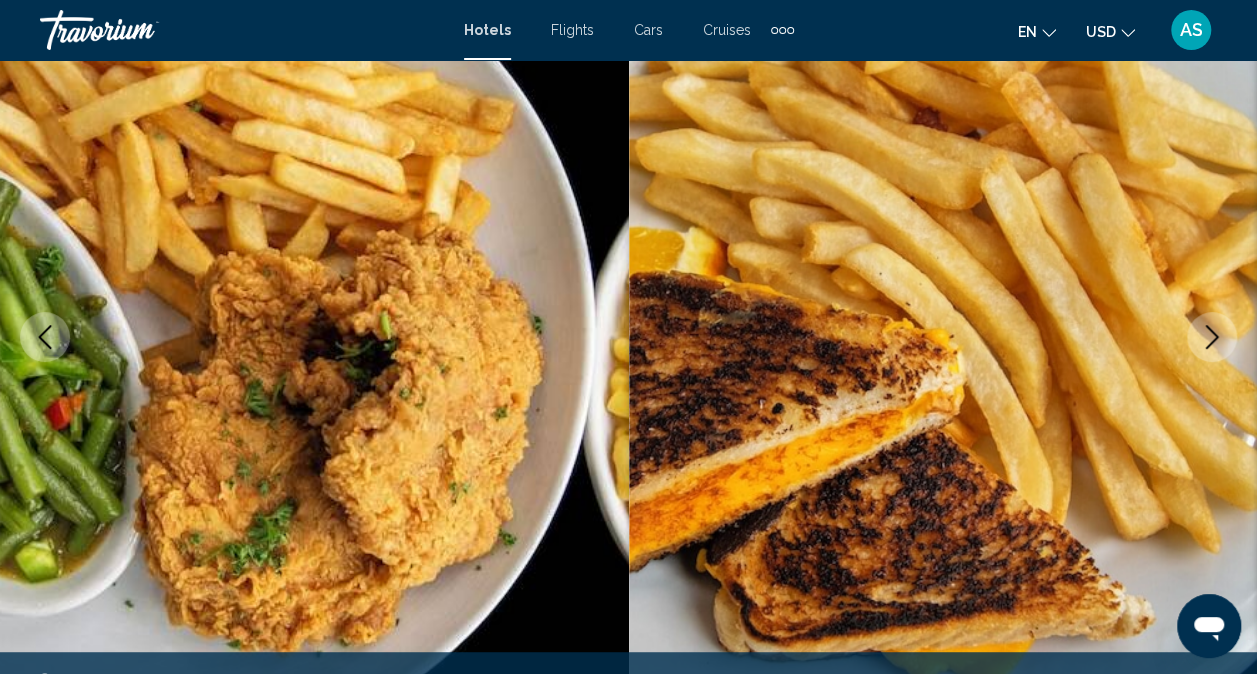 click at bounding box center [1212, 337] 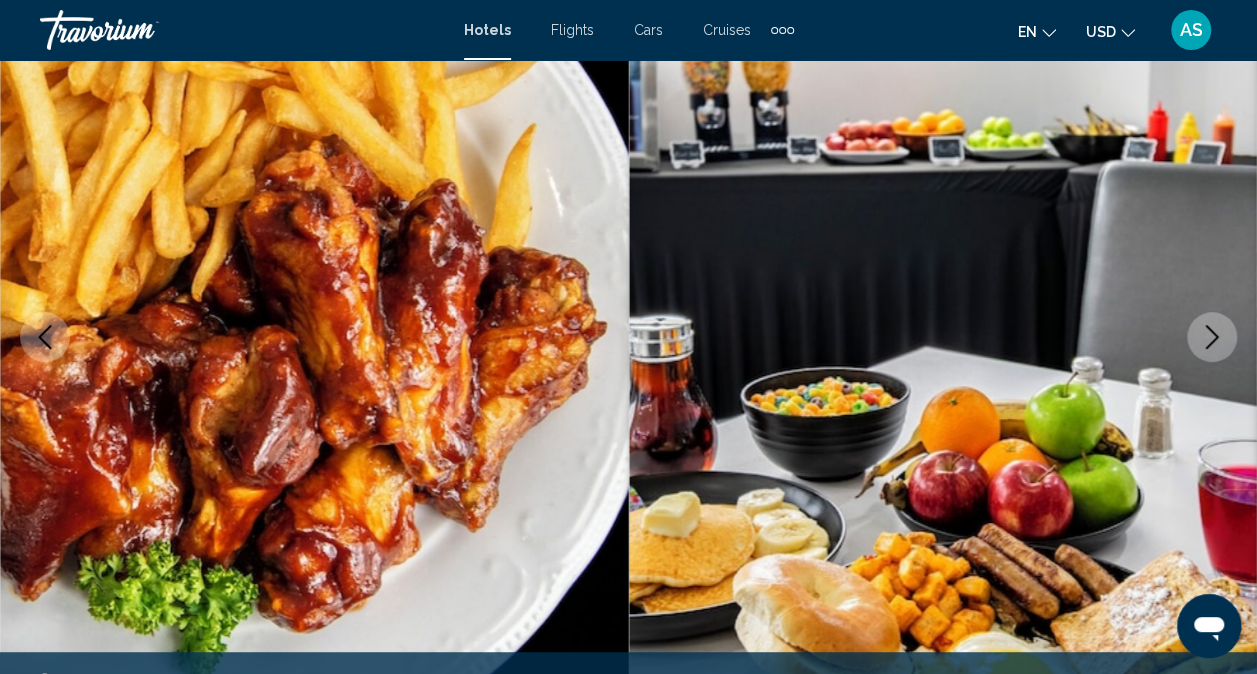 click at bounding box center [1212, 337] 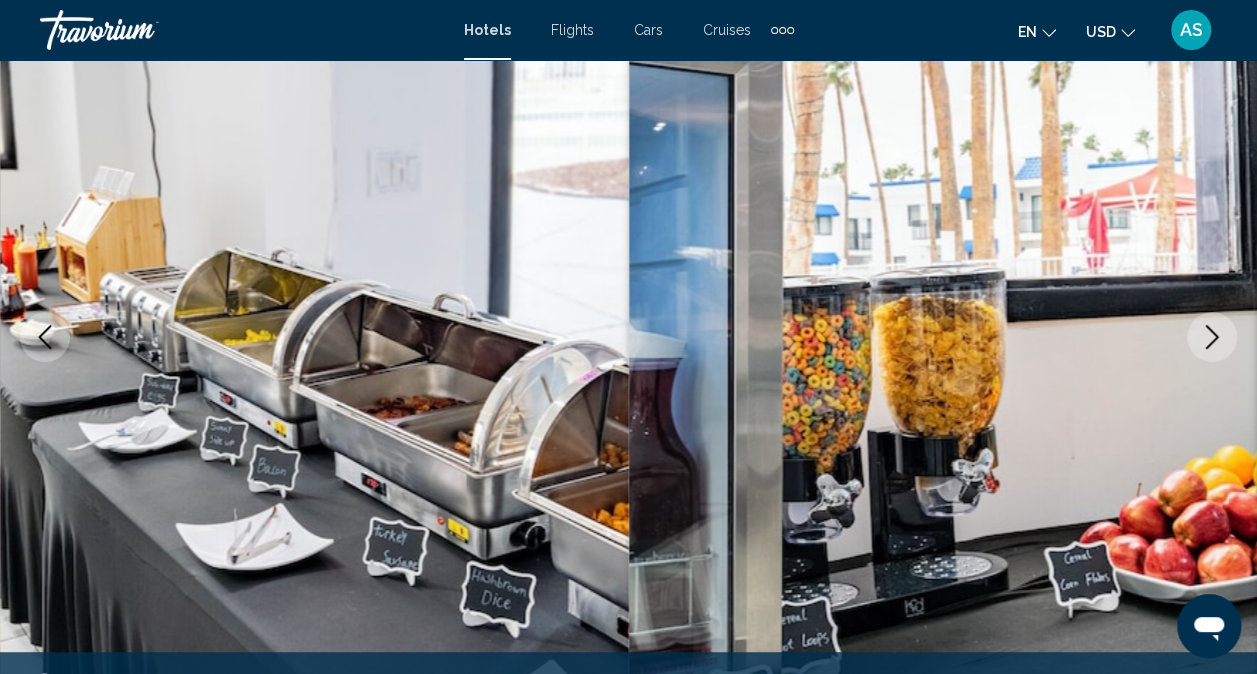 click at bounding box center [1212, 337] 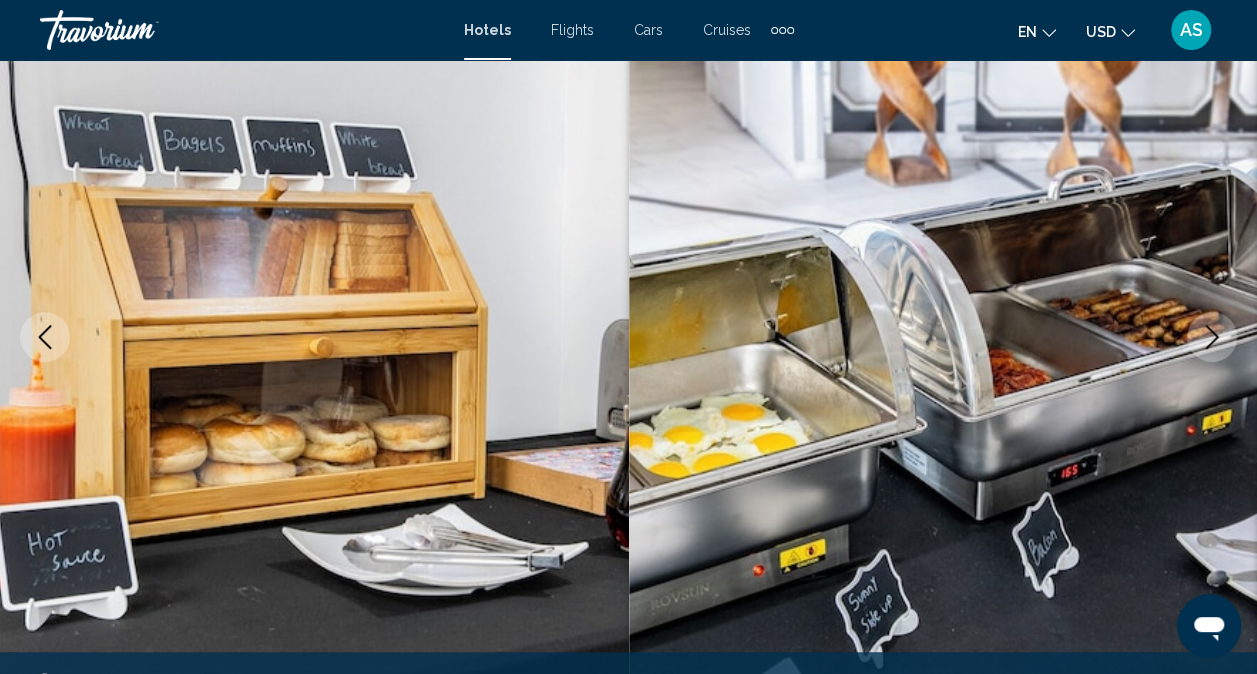 click at bounding box center (1212, 337) 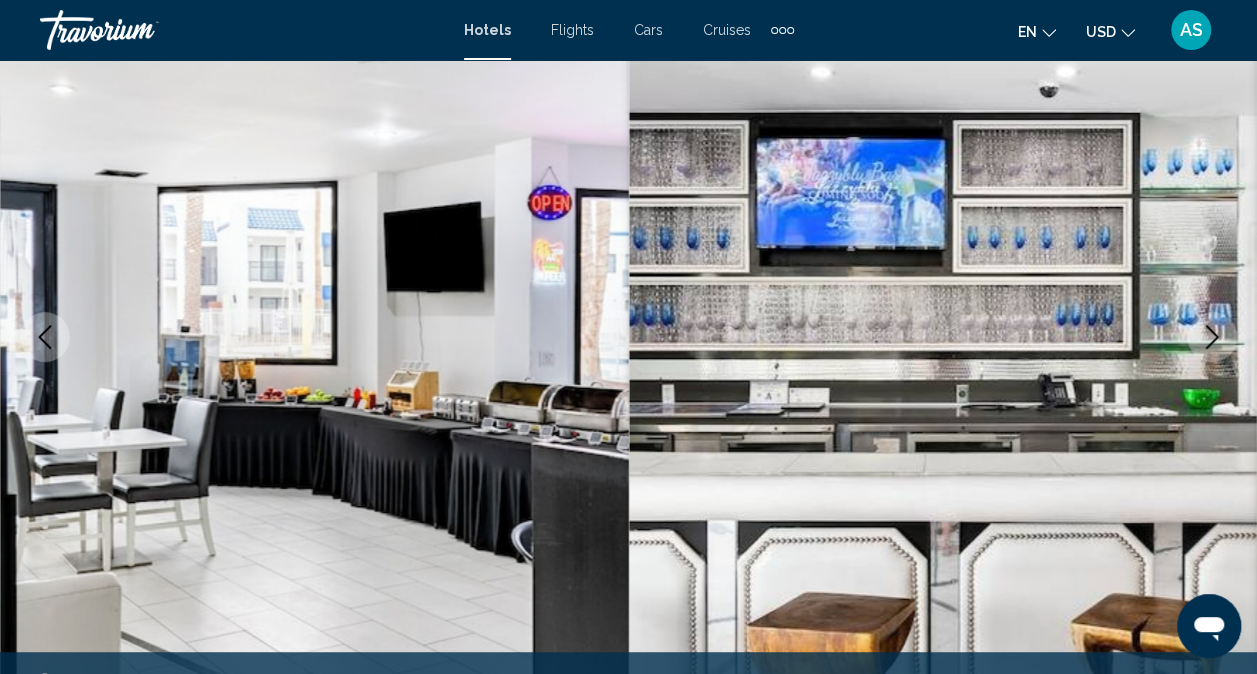 click at bounding box center (1212, 337) 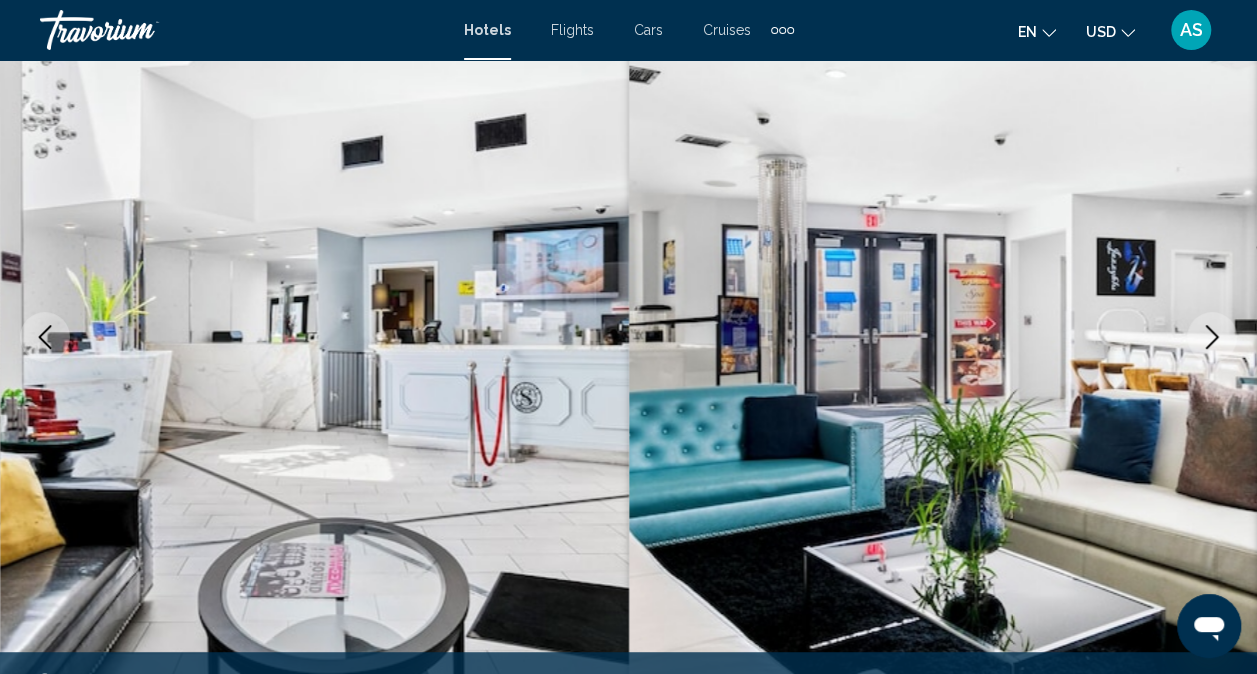 click at bounding box center [1212, 337] 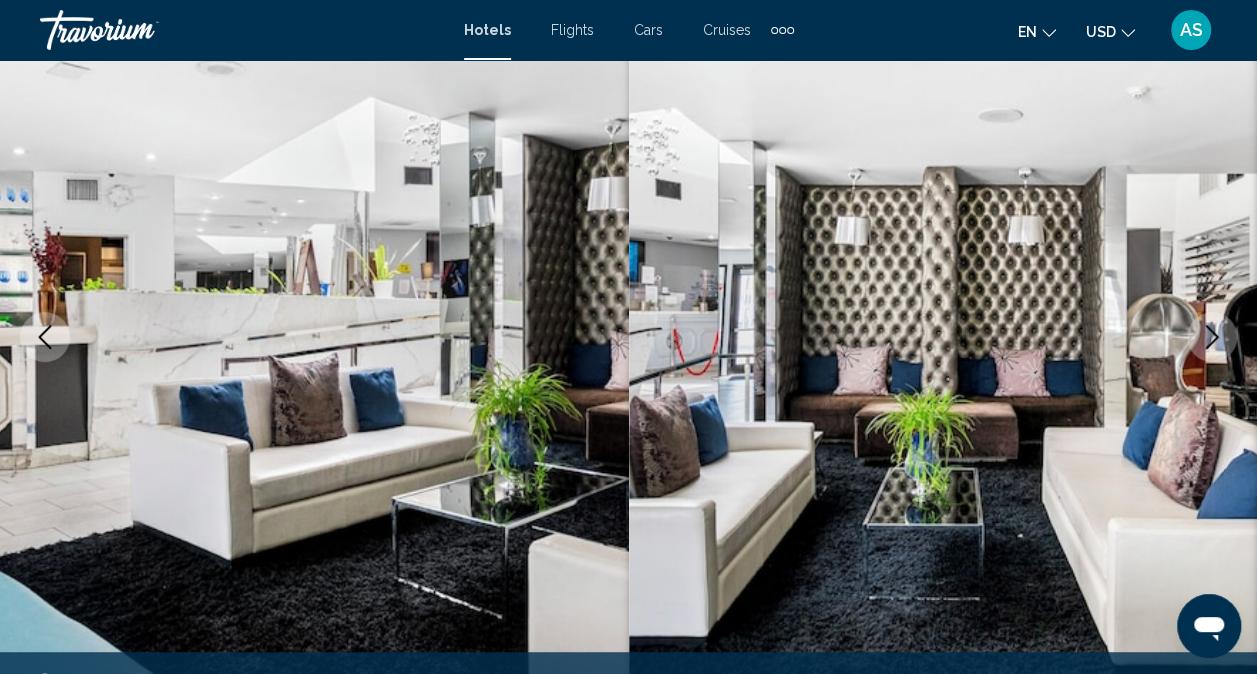 click at bounding box center [1212, 337] 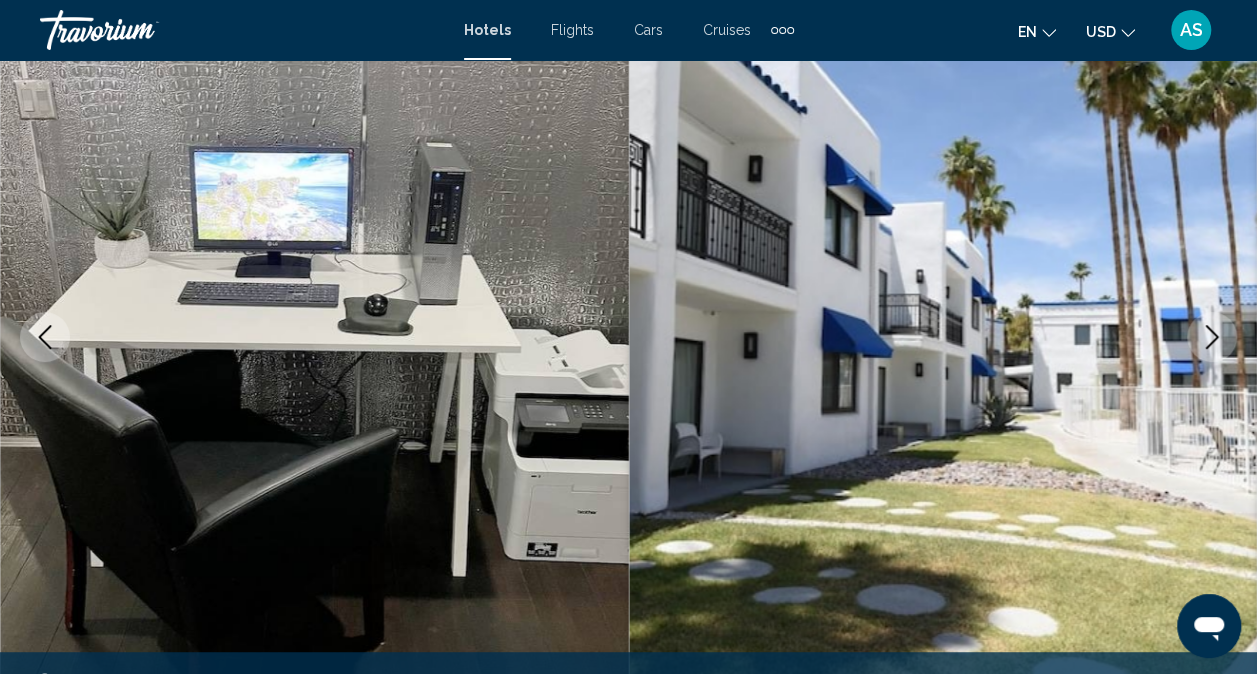 click at bounding box center [1212, 337] 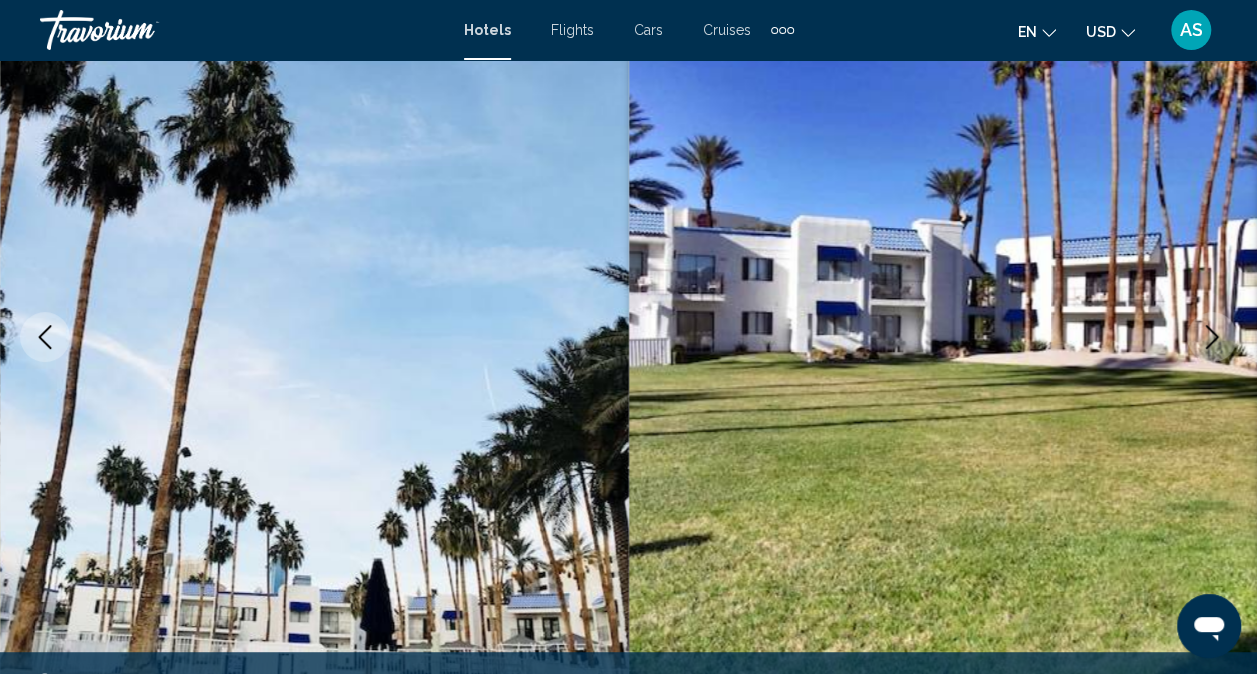 click at bounding box center (1212, 337) 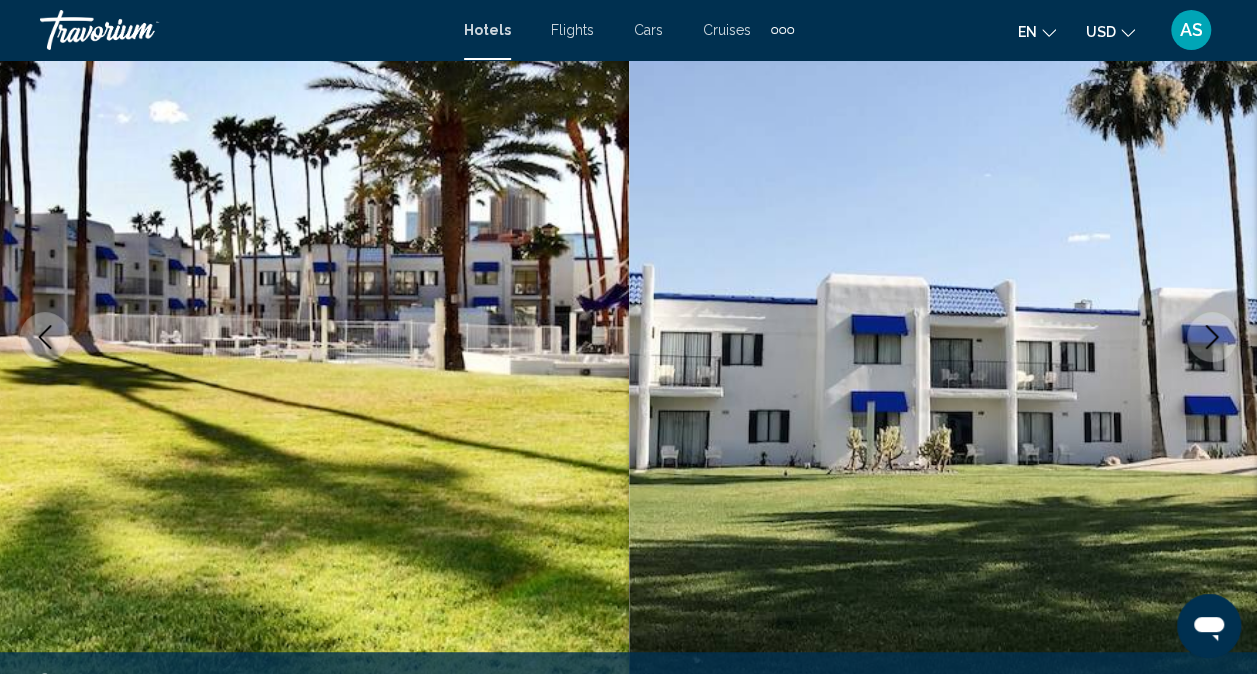 click at bounding box center [1212, 337] 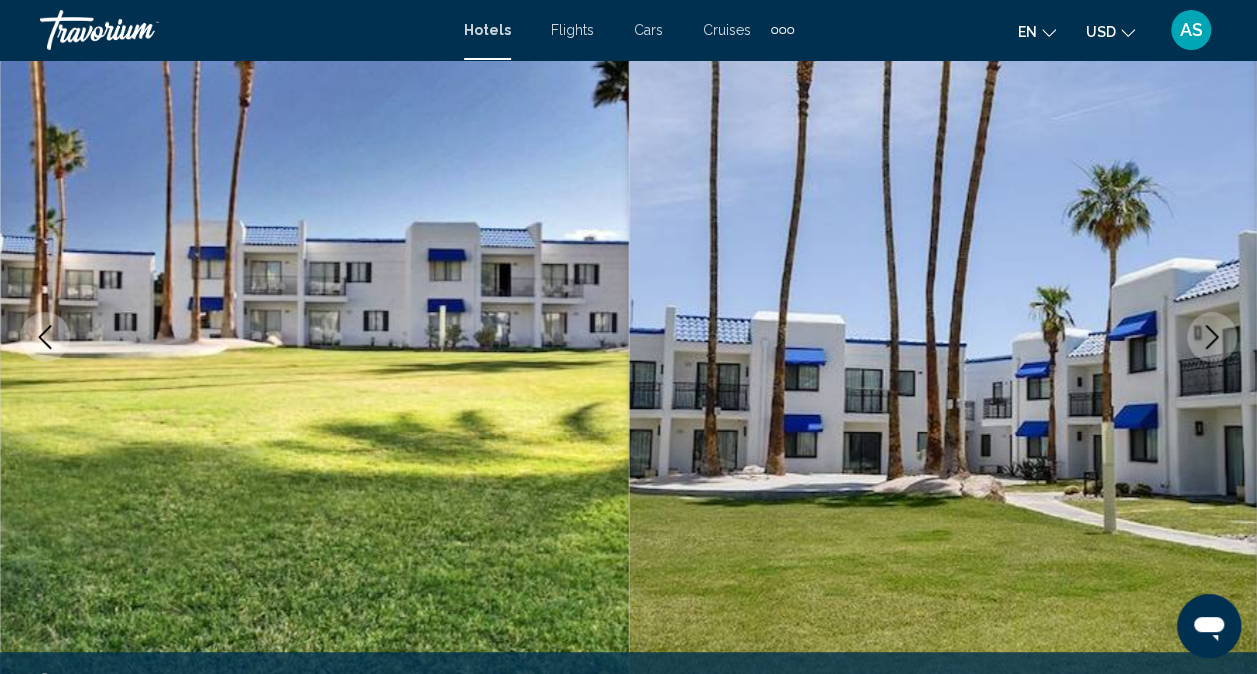 click at bounding box center [943, 337] 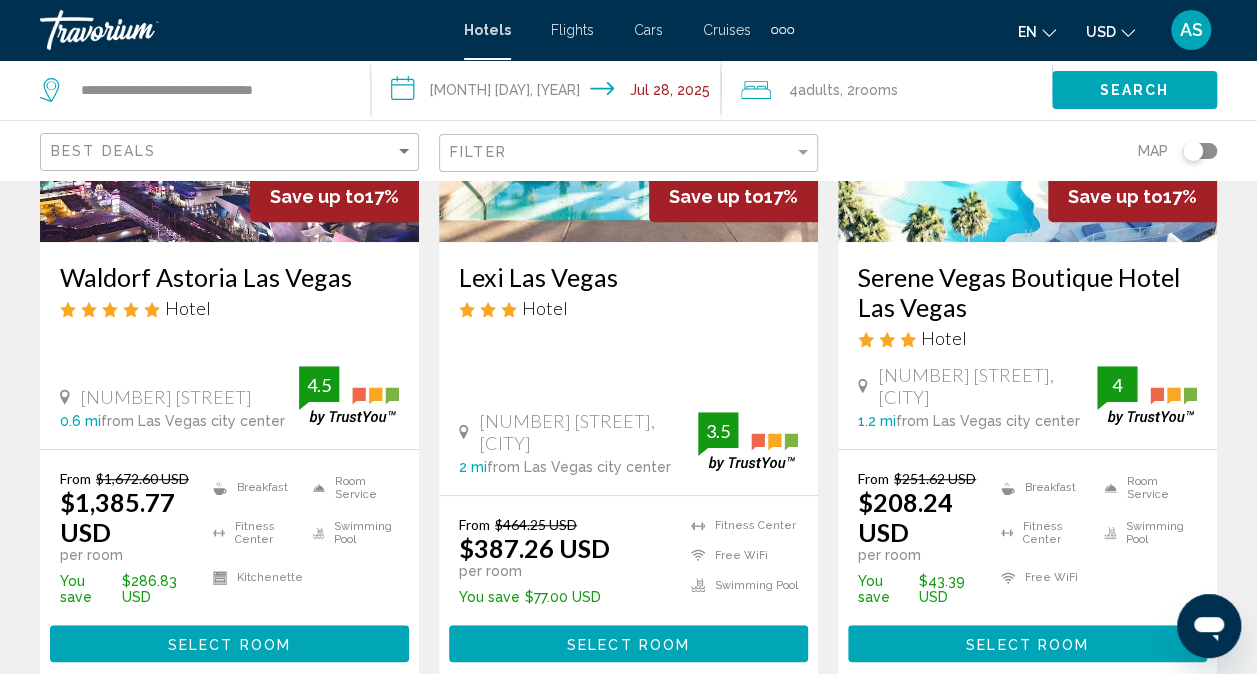 scroll, scrollTop: 329, scrollLeft: 0, axis: vertical 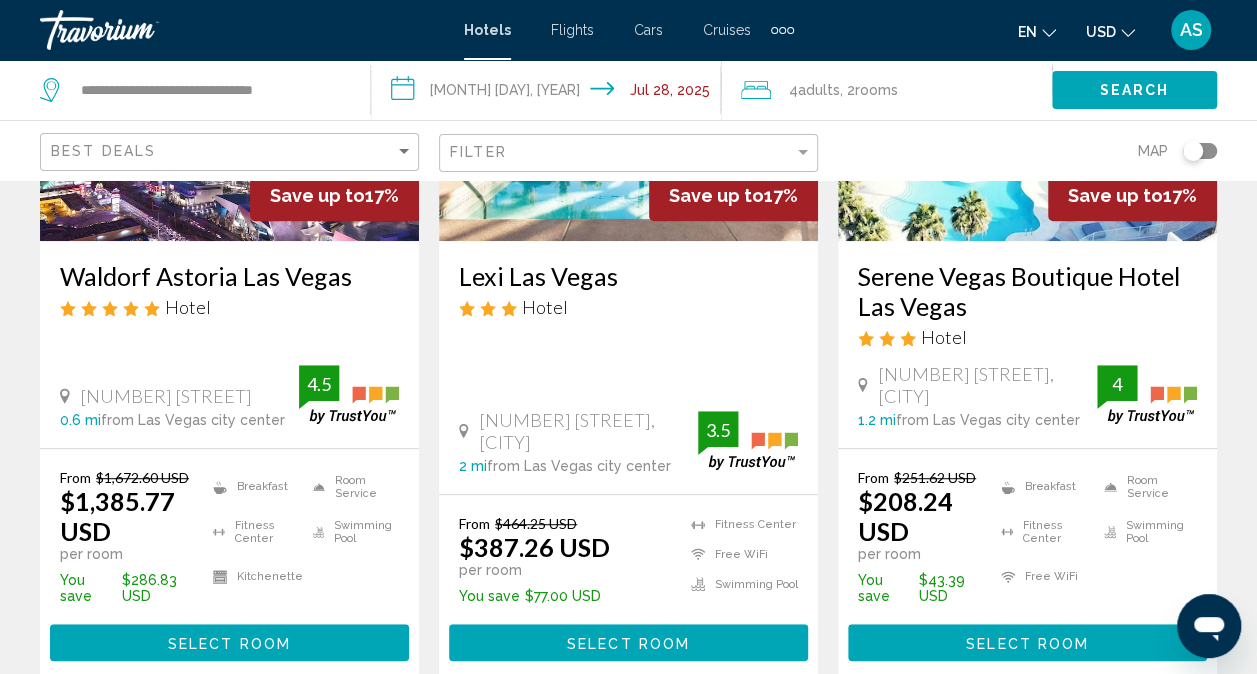 click on "Lexi Las Vegas
Hotel
[NUMBER] [STREET], [CITY] [DISTANCE] from [CITY] city center from hotel [RATING]" at bounding box center [628, 367] 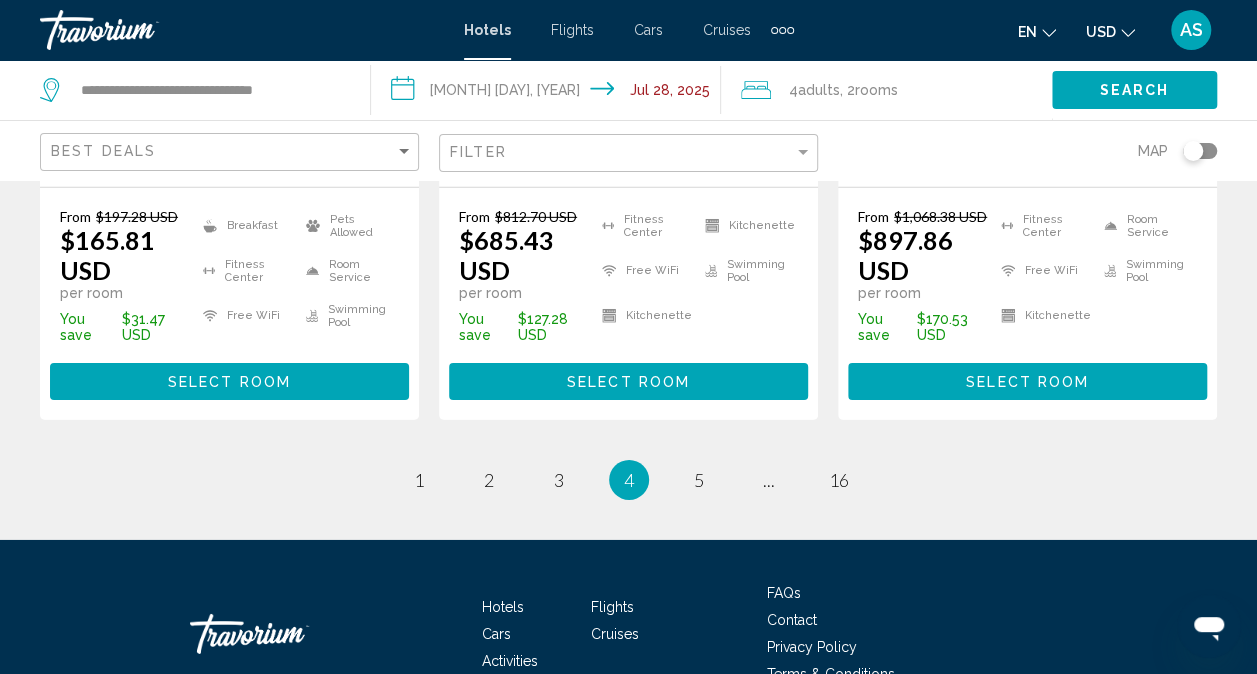 scroll, scrollTop: 3069, scrollLeft: 0, axis: vertical 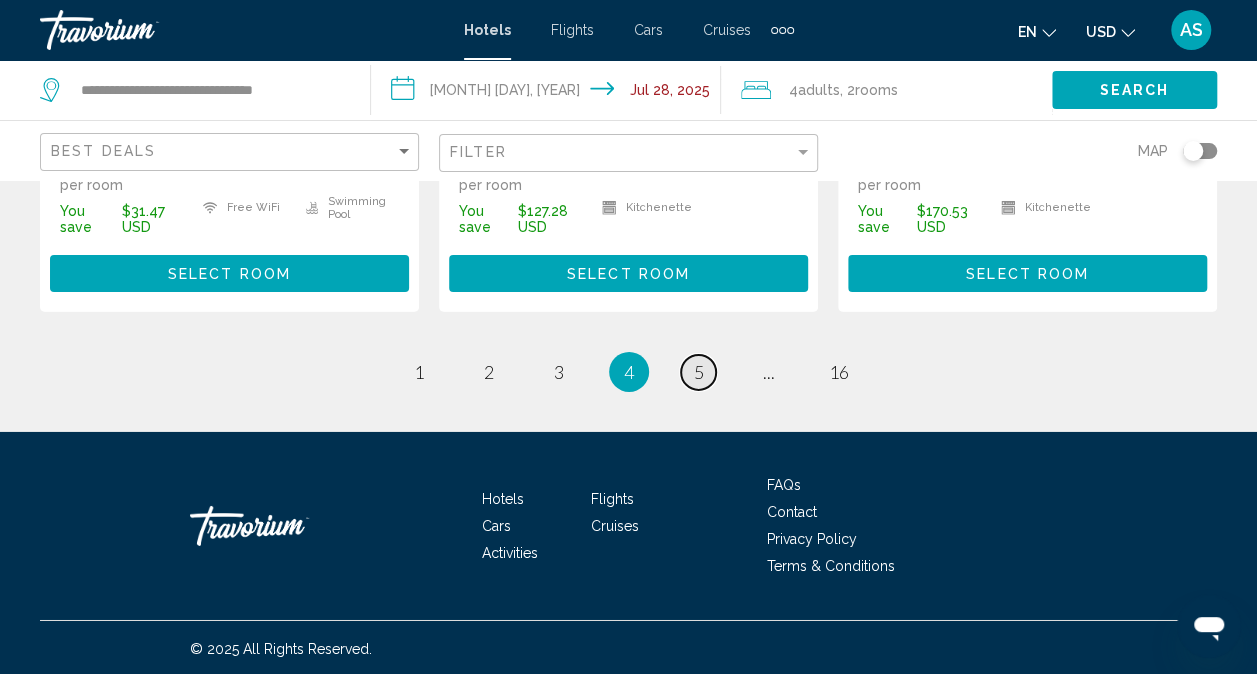 click on "5" at bounding box center [699, 372] 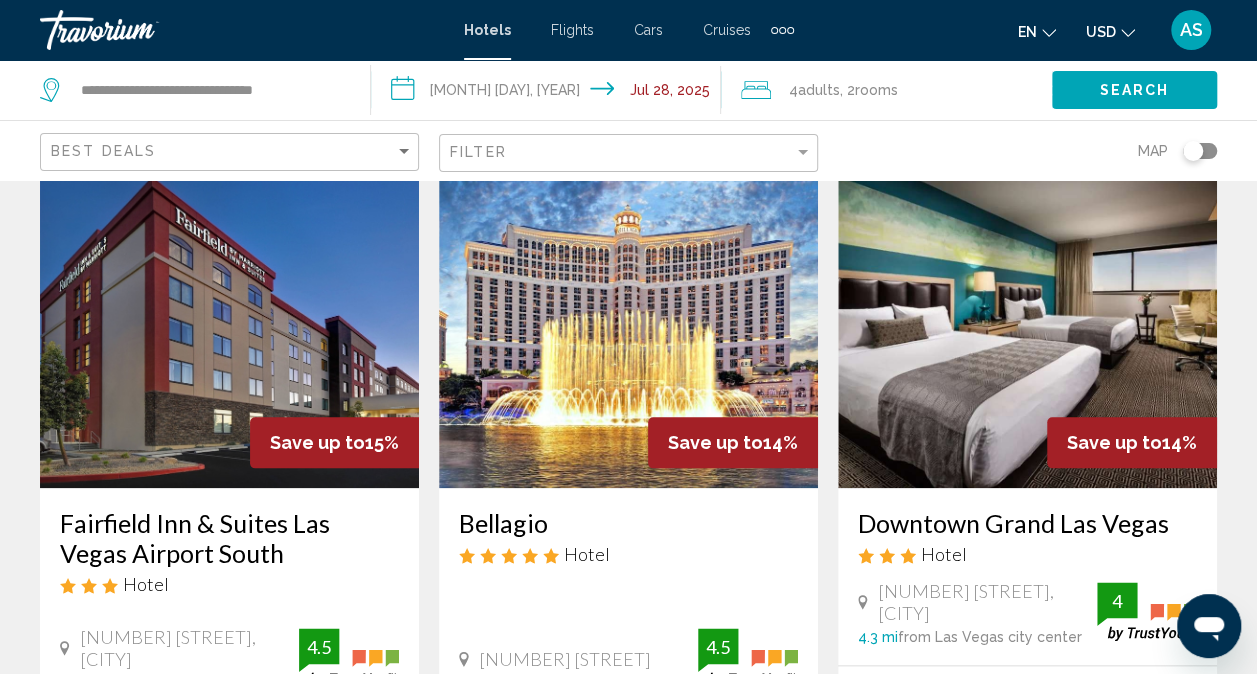 scroll, scrollTop: 880, scrollLeft: 0, axis: vertical 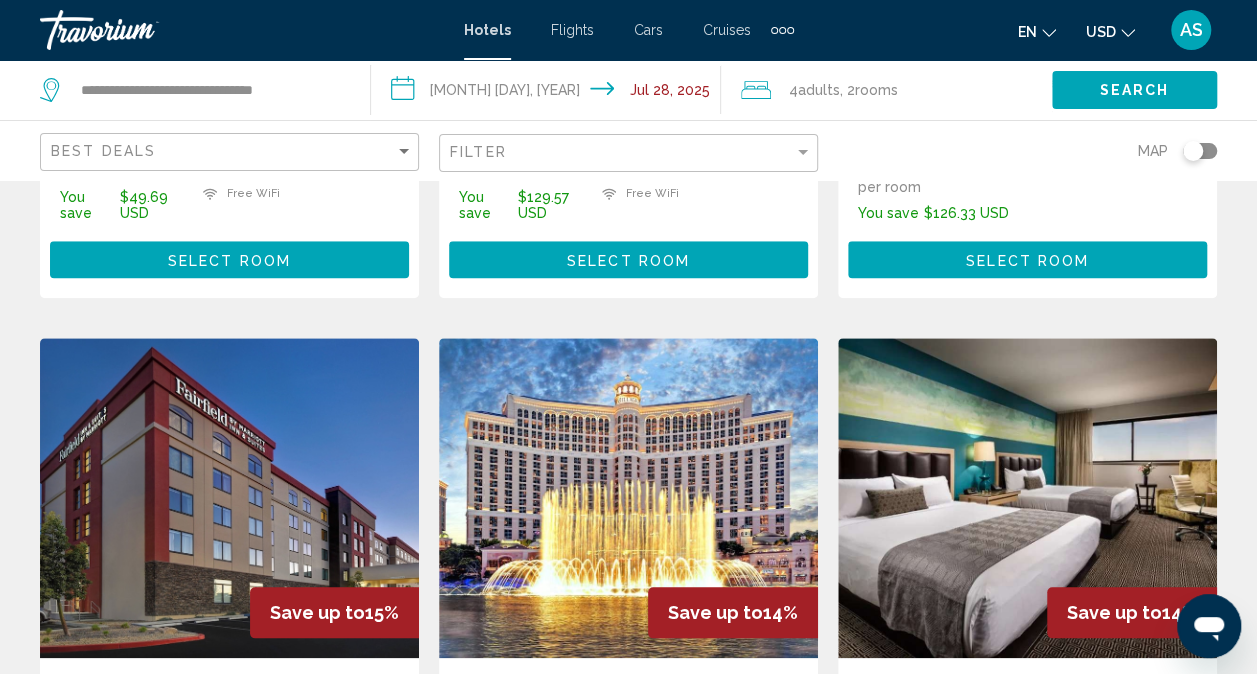 click at bounding box center [1027, 498] 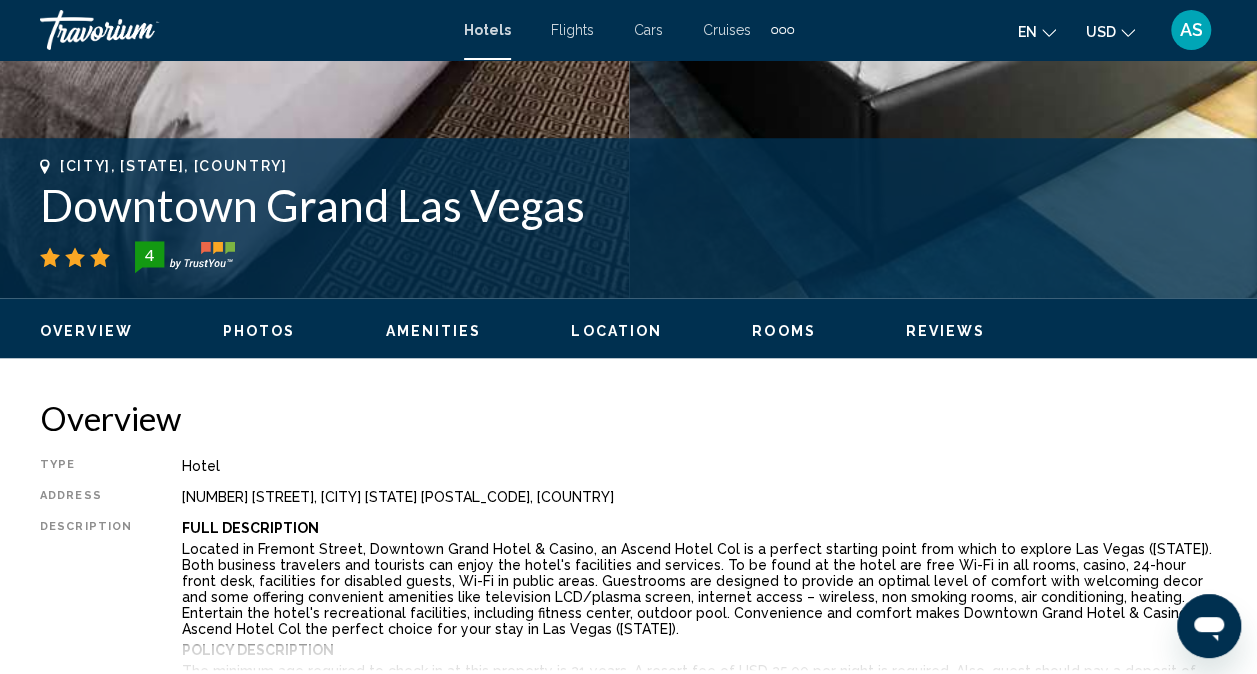 scroll, scrollTop: 198, scrollLeft: 0, axis: vertical 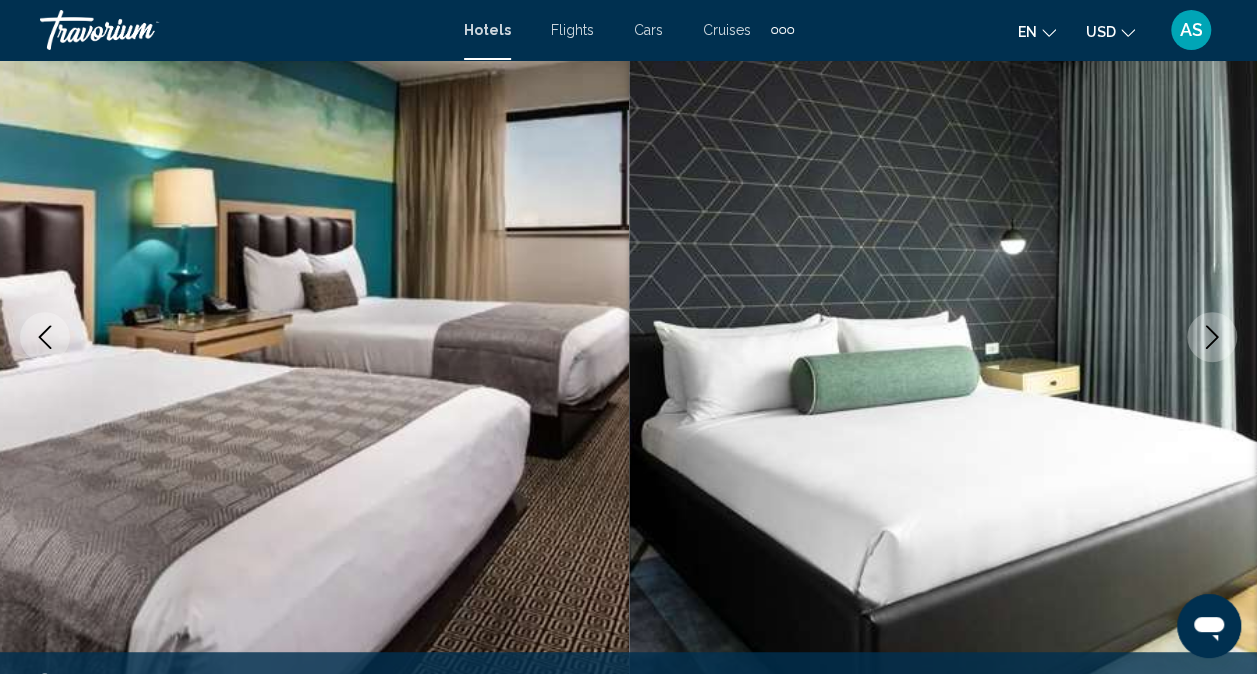 click 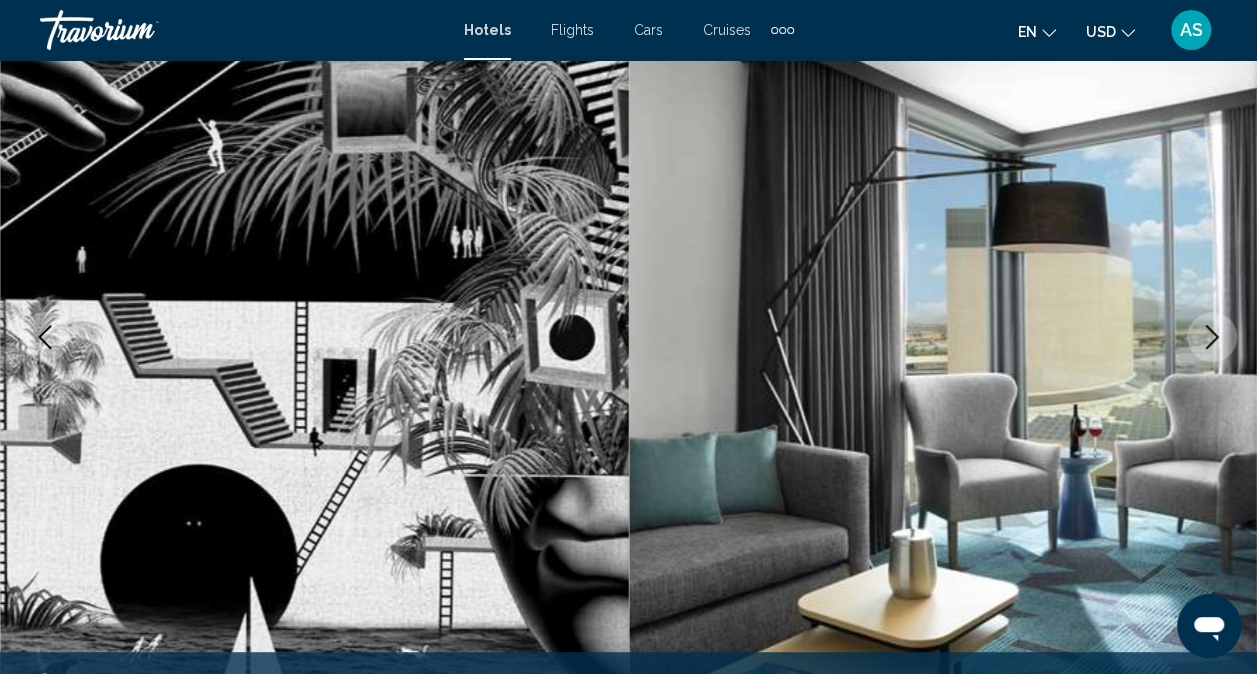 click 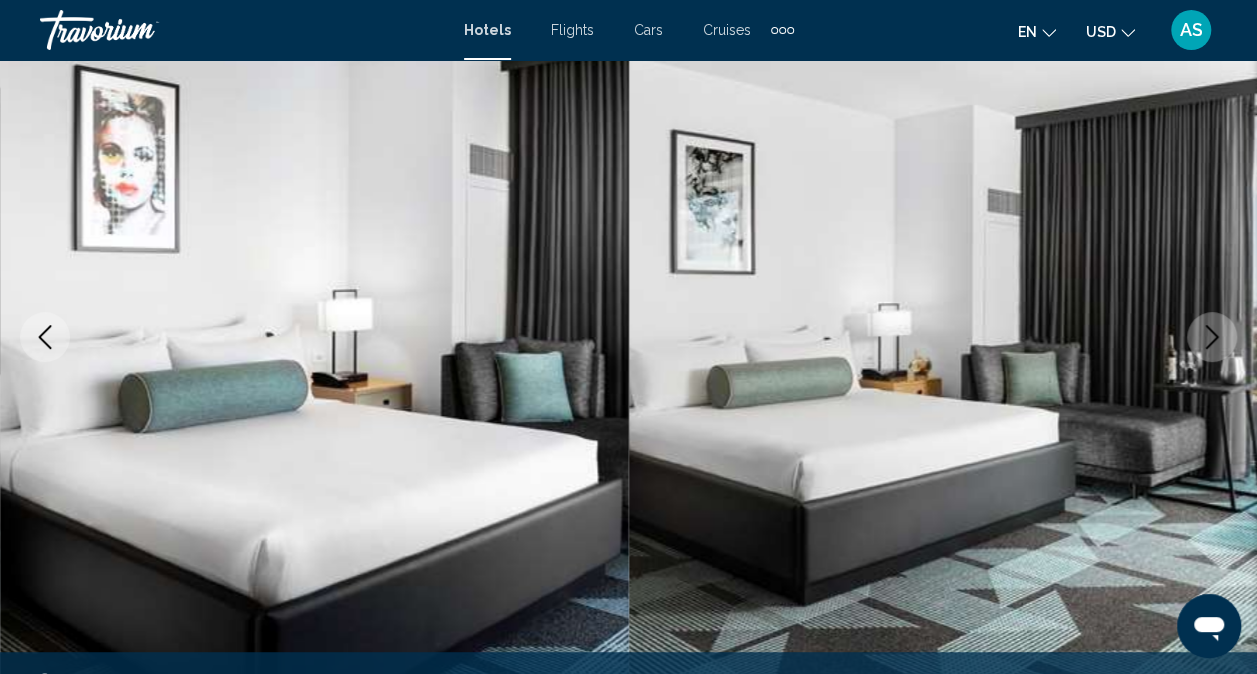 click 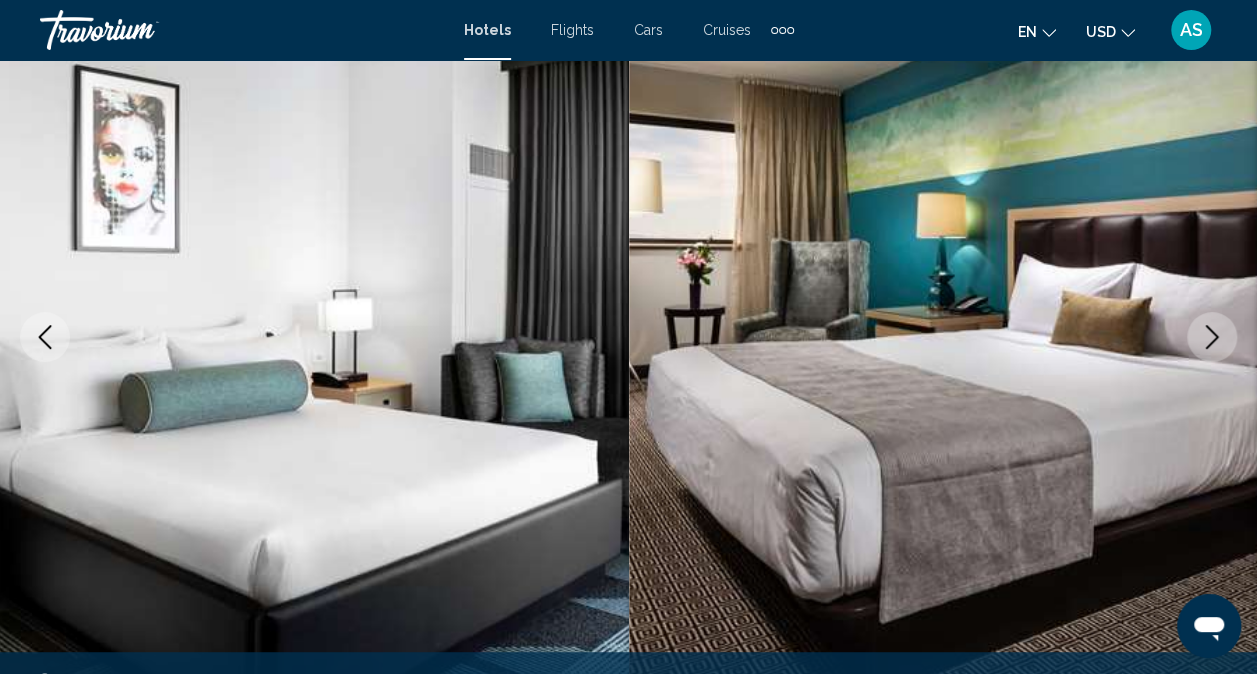 click 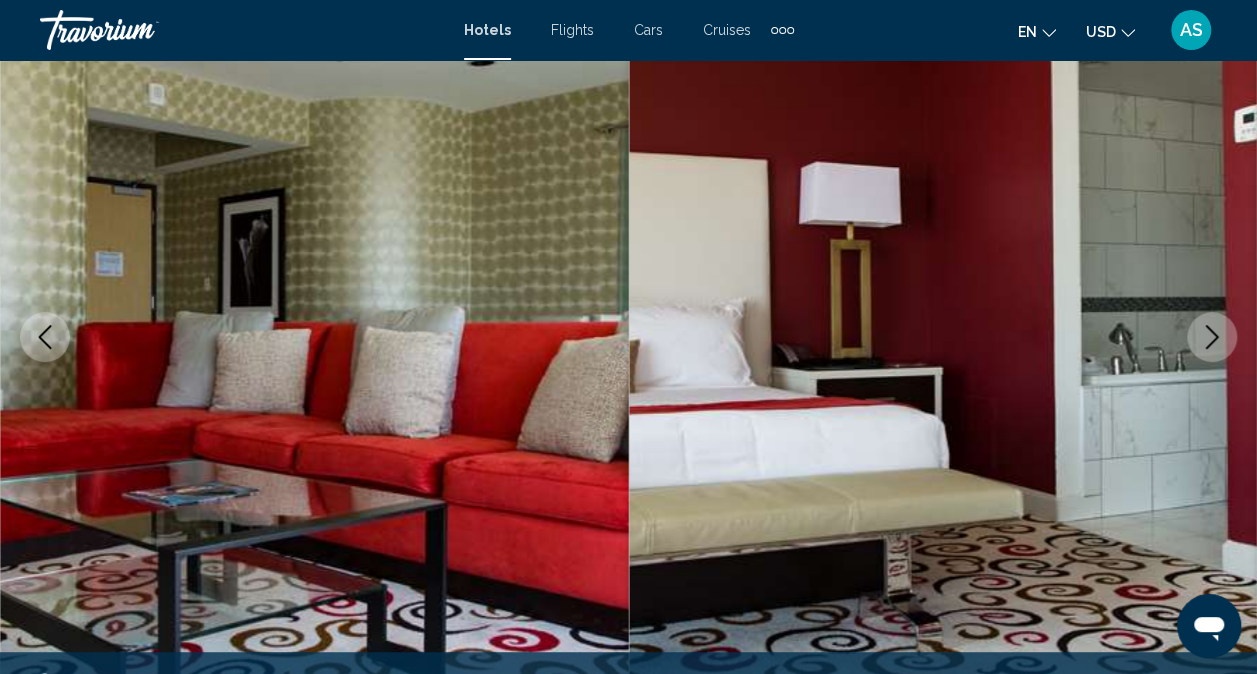 click 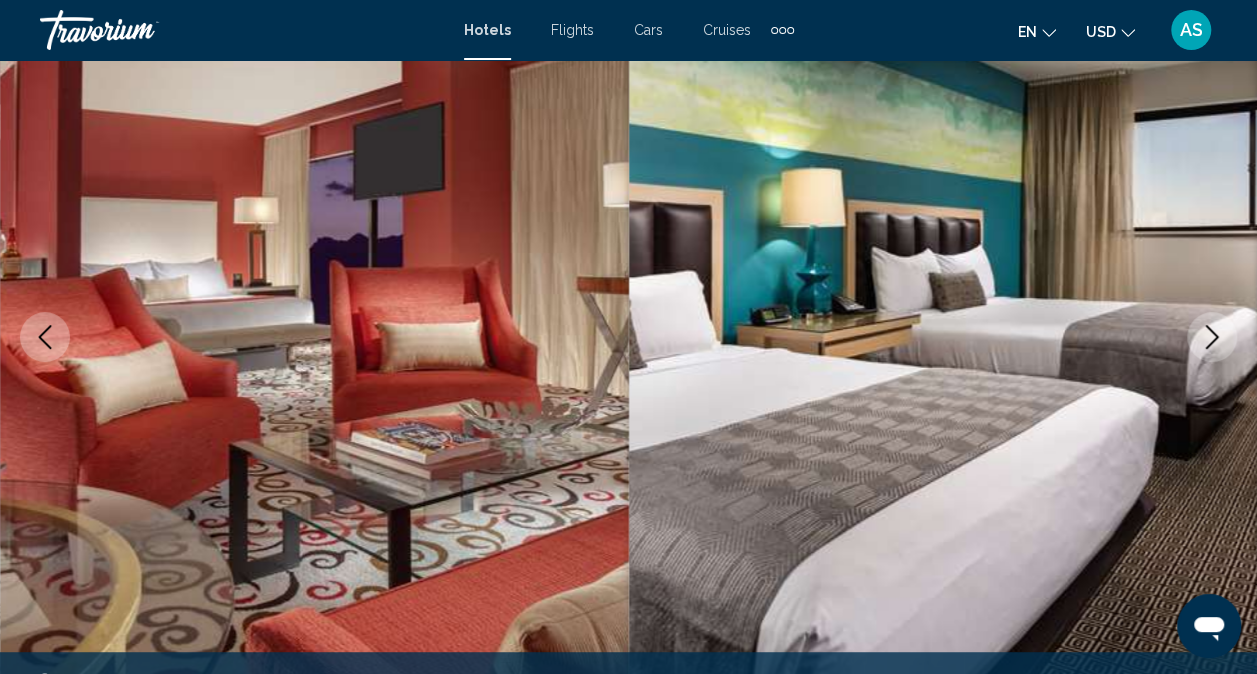 click 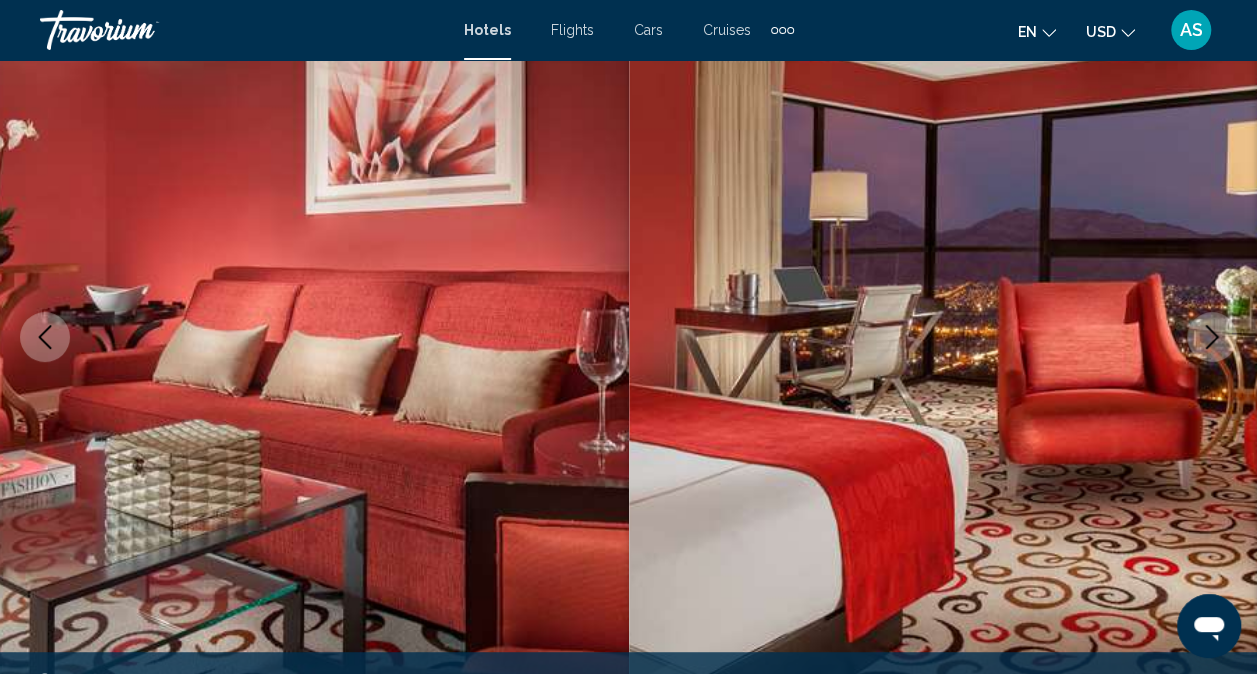 click 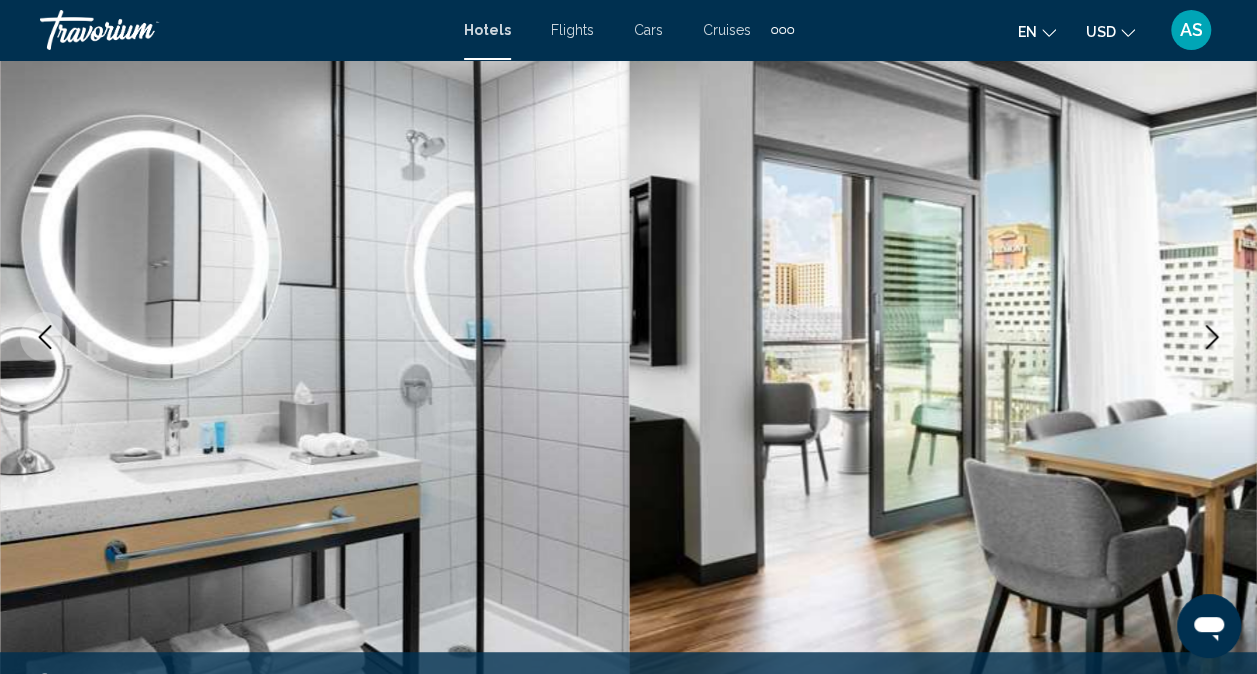 click 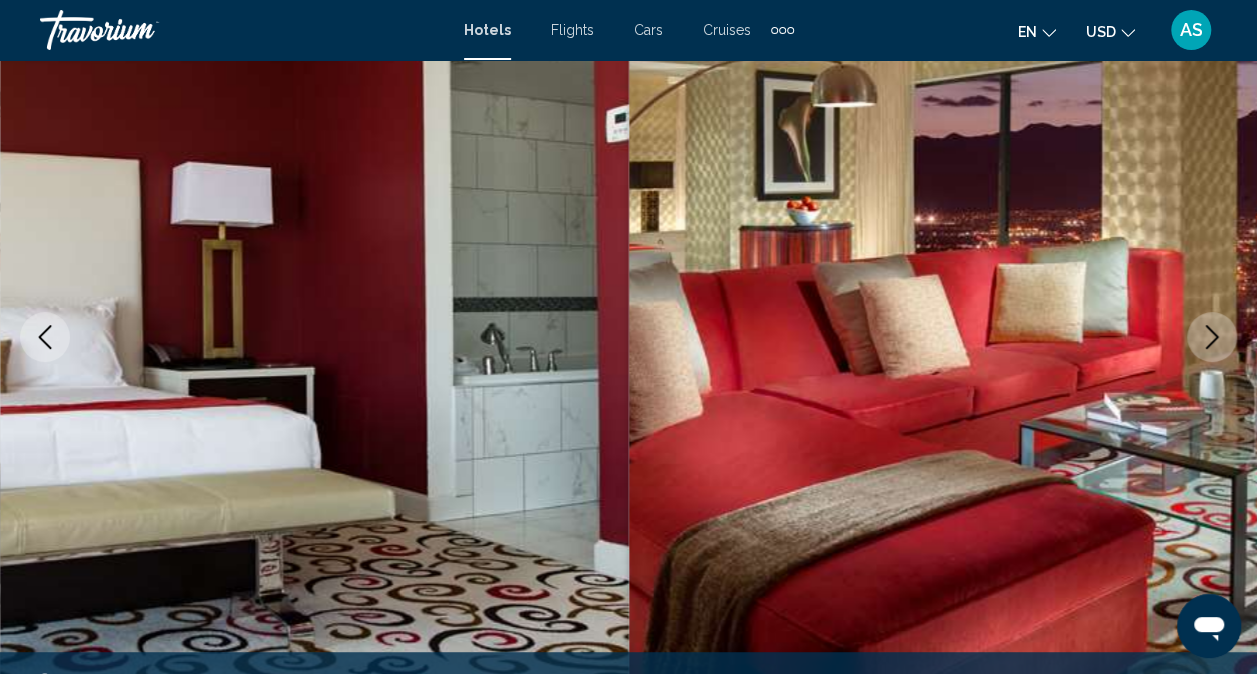 click 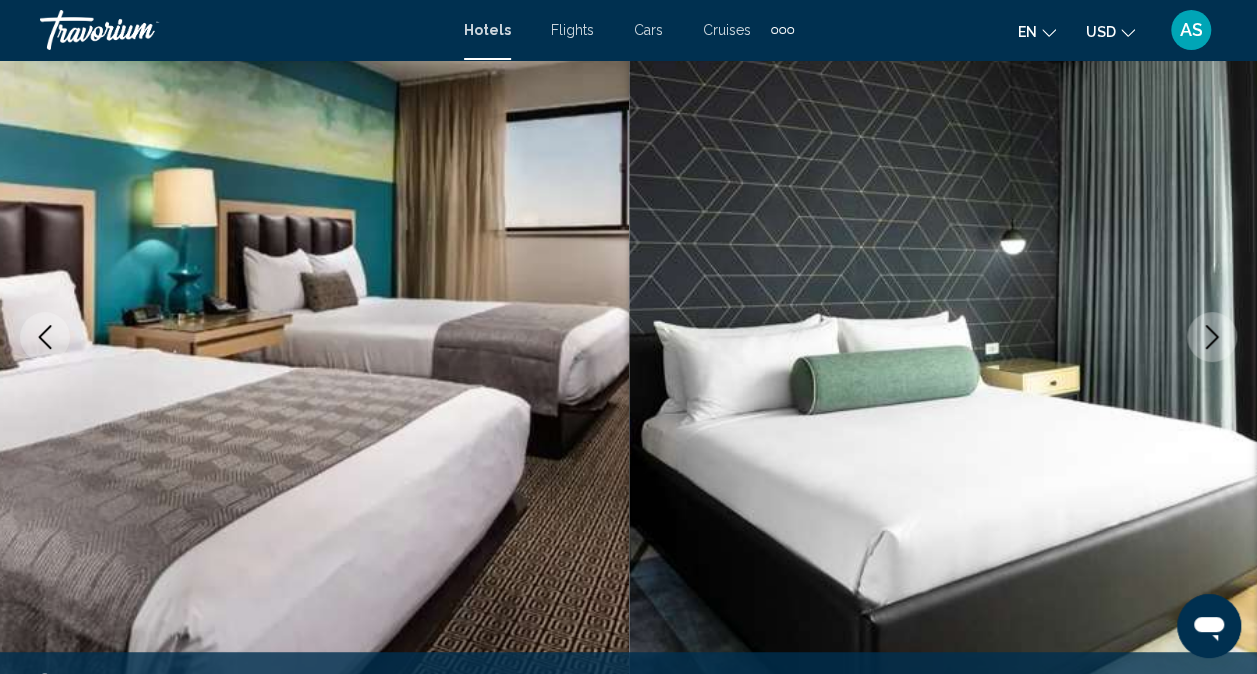 click 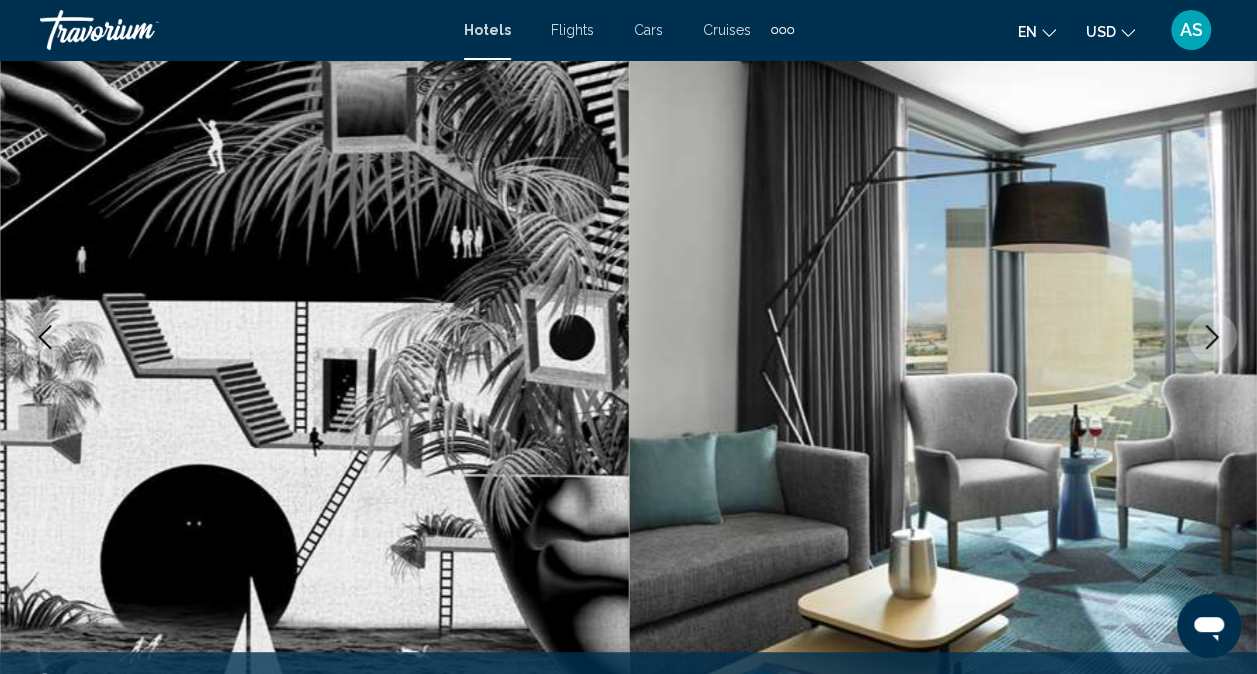 click 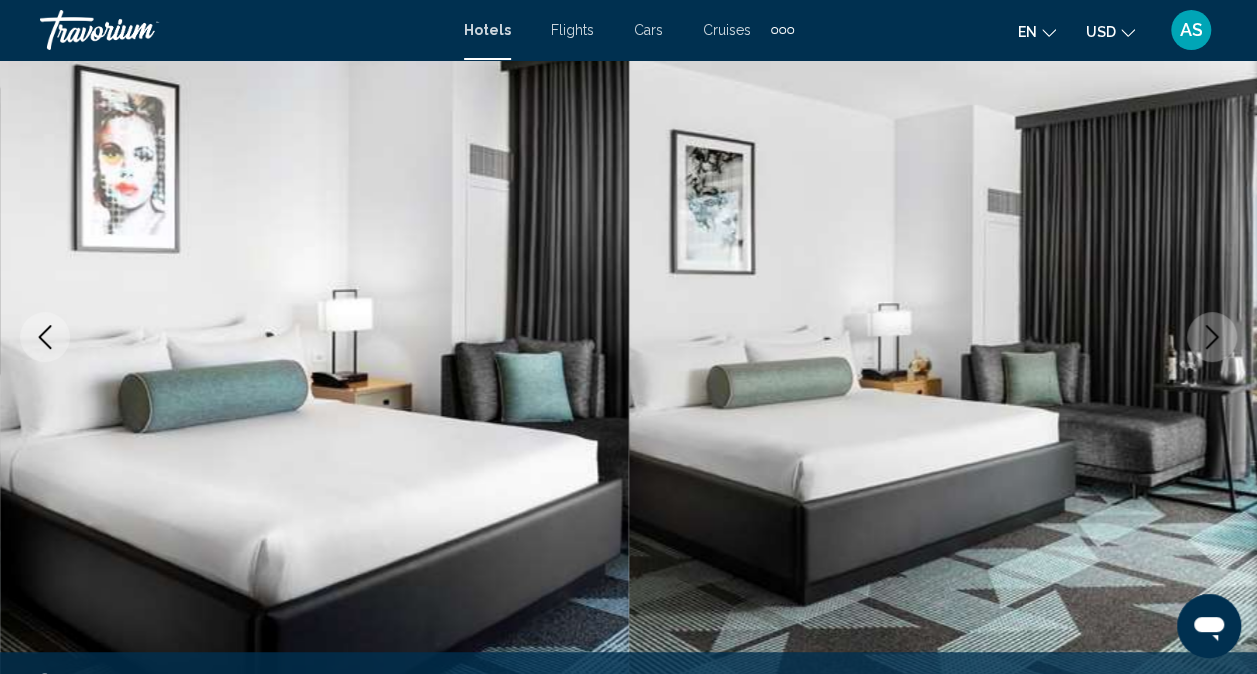 click 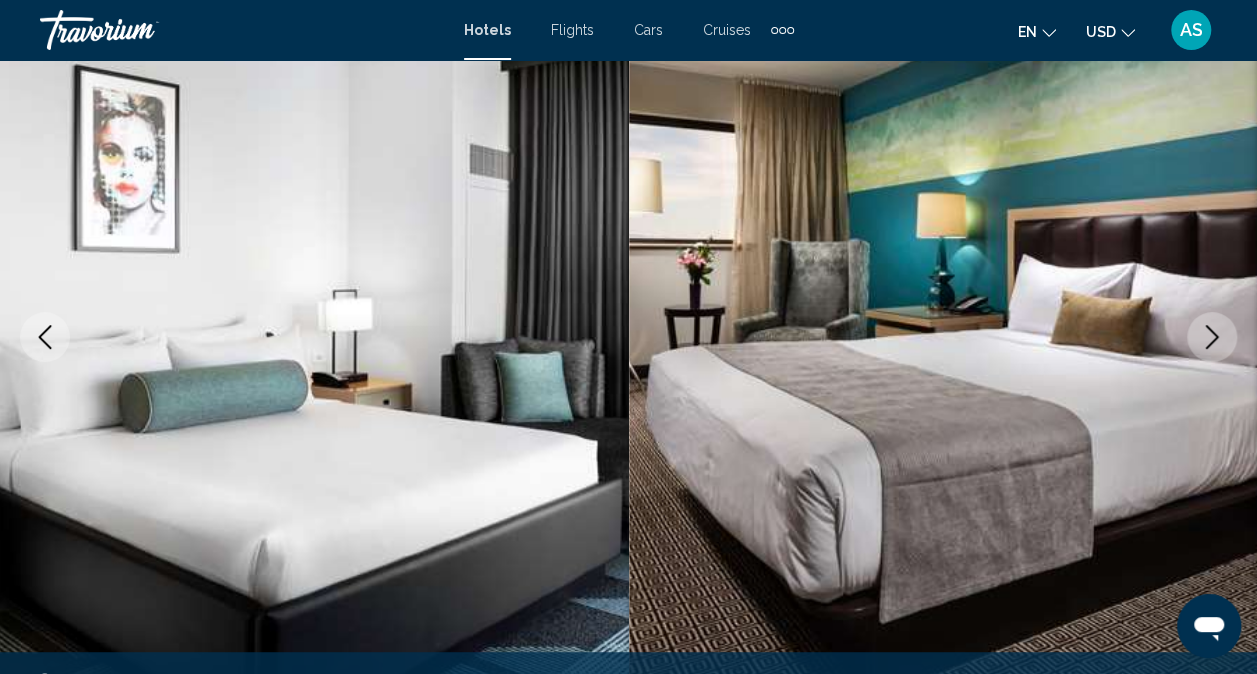 click 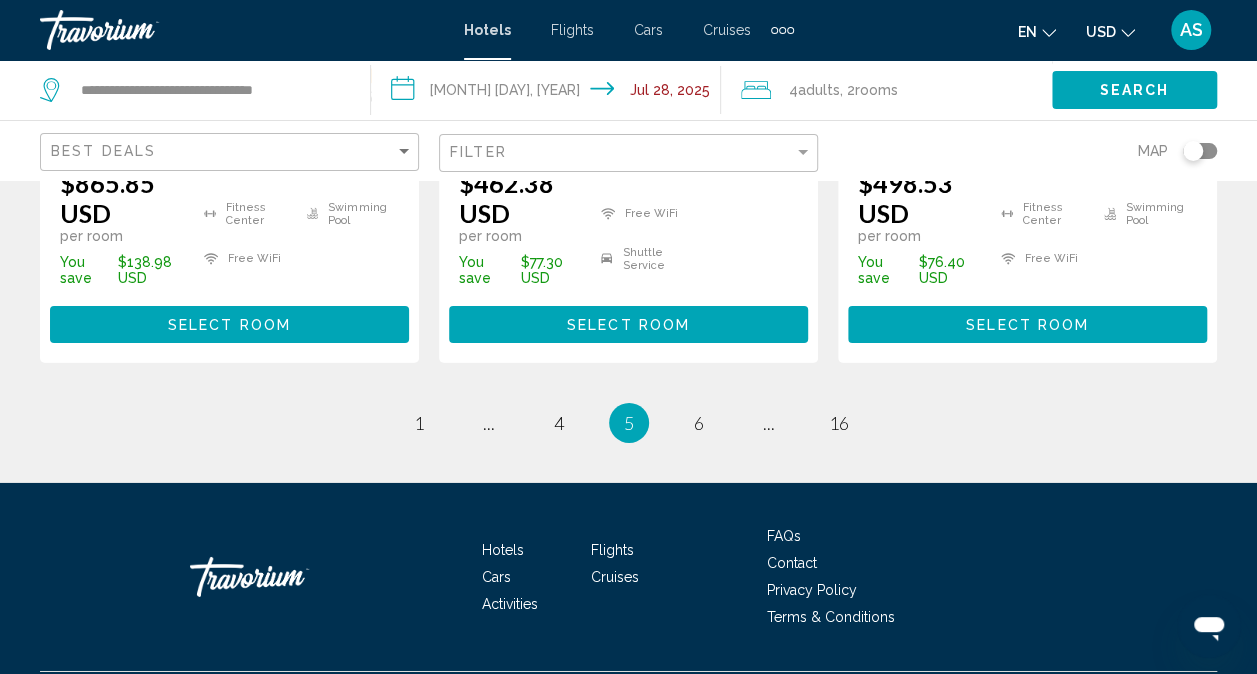 scroll, scrollTop: 3069, scrollLeft: 0, axis: vertical 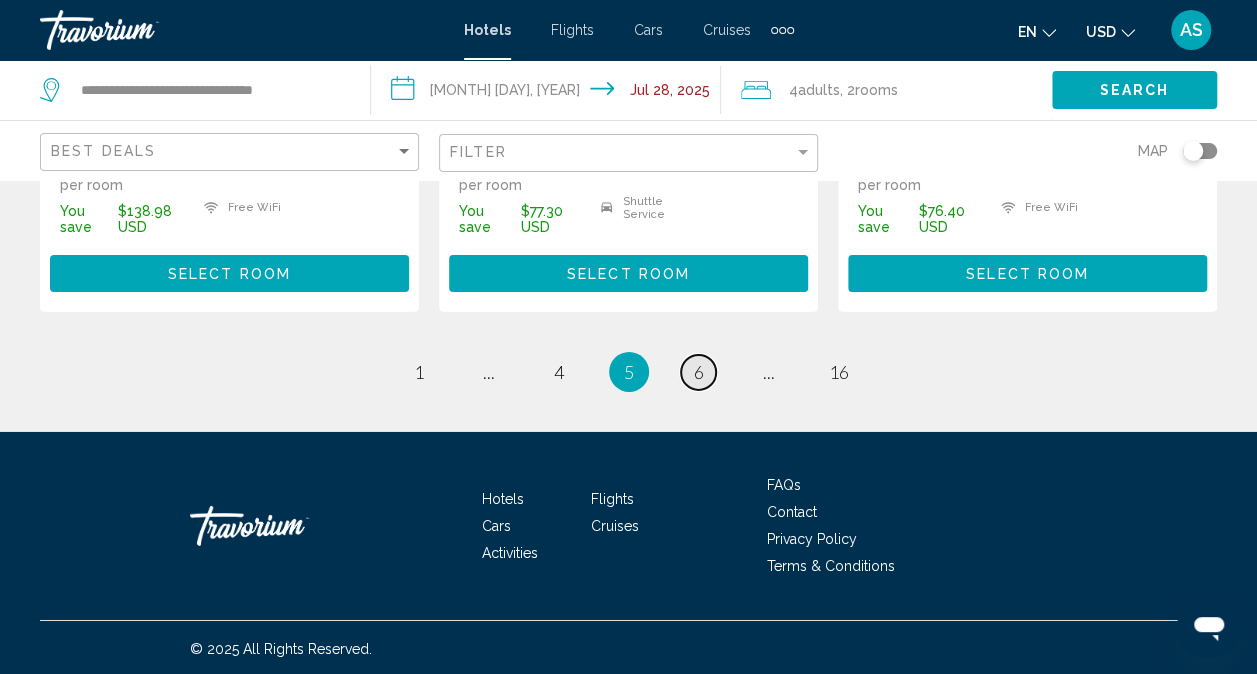 click on "6" at bounding box center [699, 372] 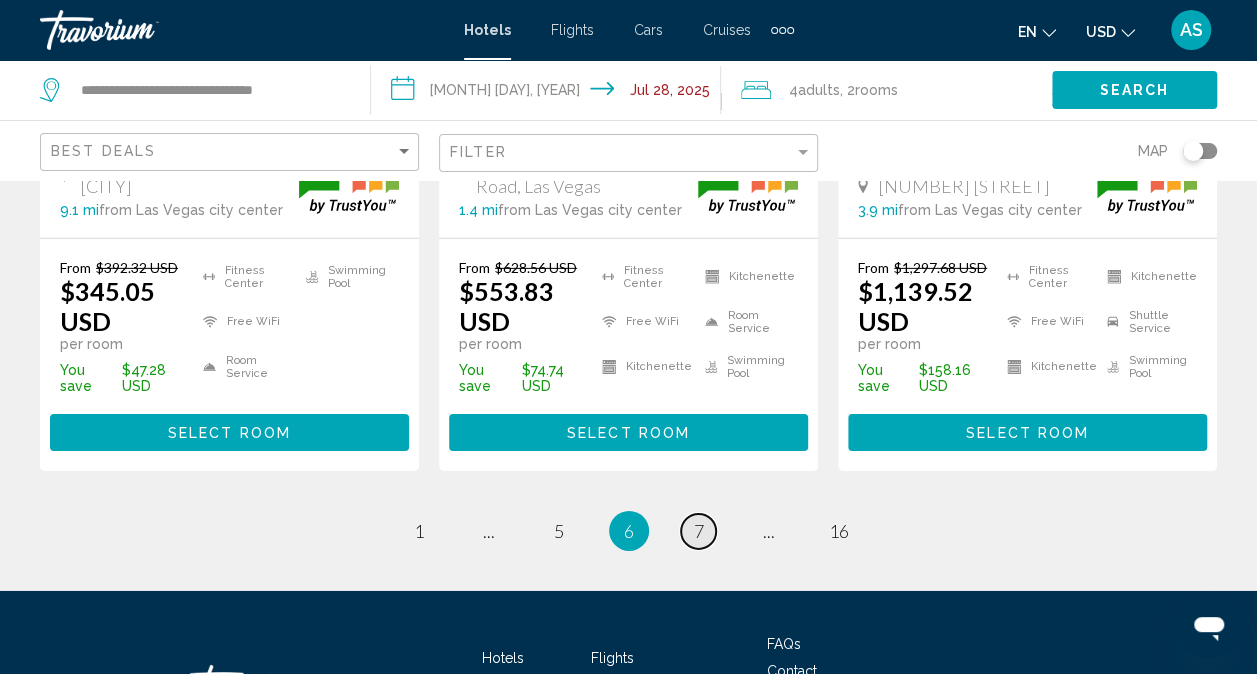 scroll, scrollTop: 3128, scrollLeft: 0, axis: vertical 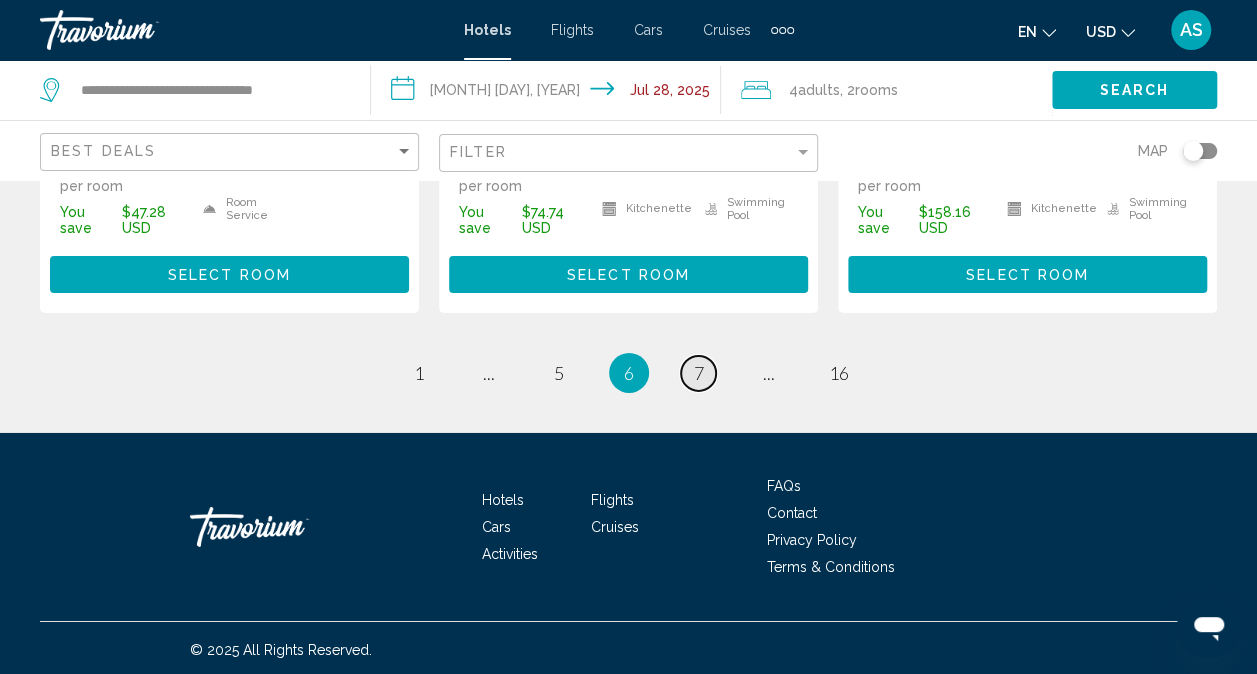 click on "7" at bounding box center (699, 373) 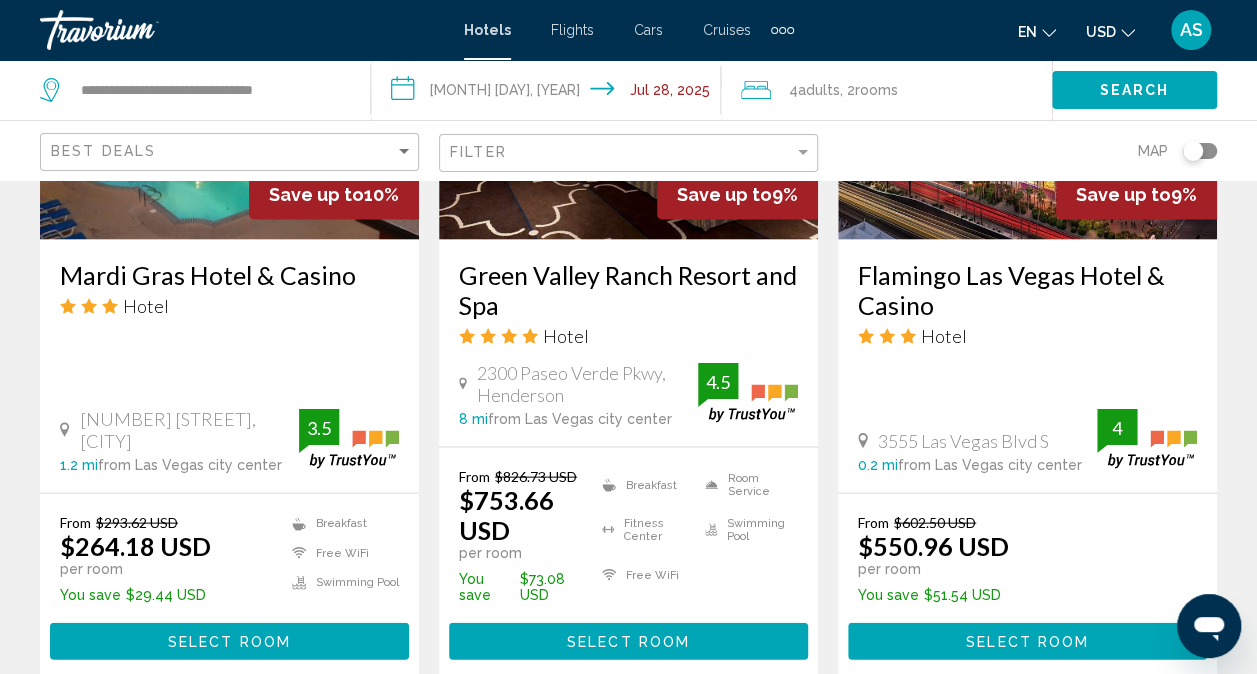 scroll, scrollTop: 1897, scrollLeft: 0, axis: vertical 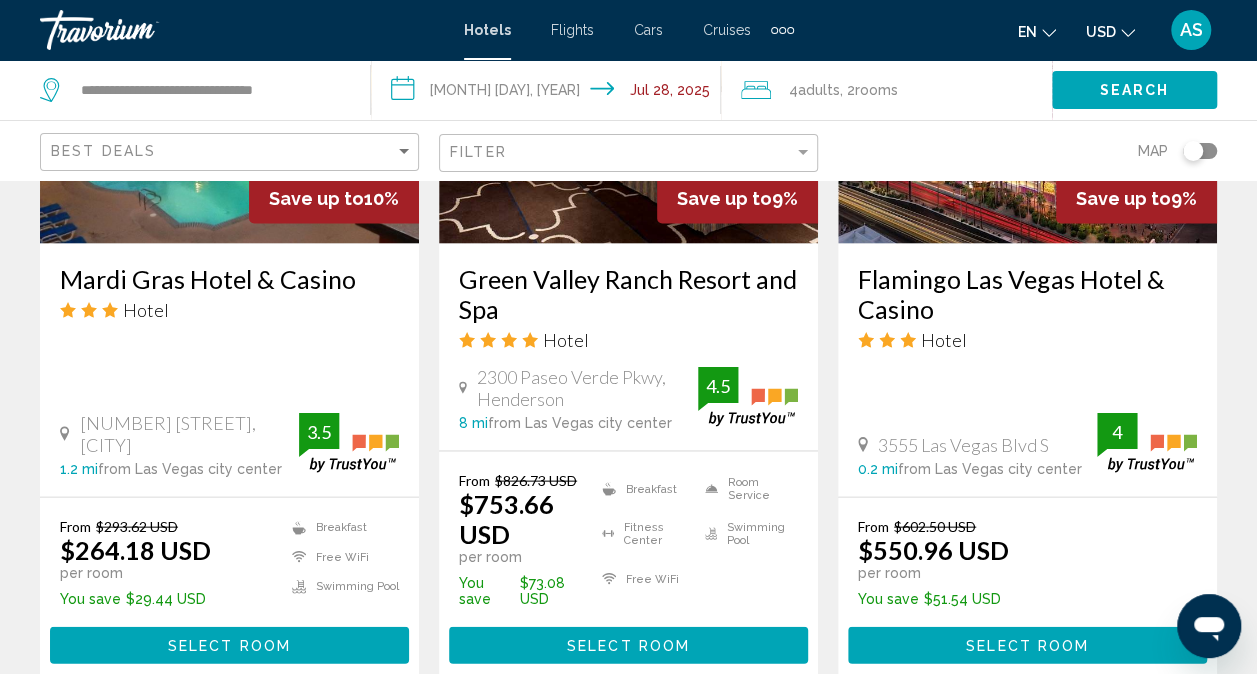 click on "Mardi Gras Hotel & Casino" at bounding box center [229, 279] 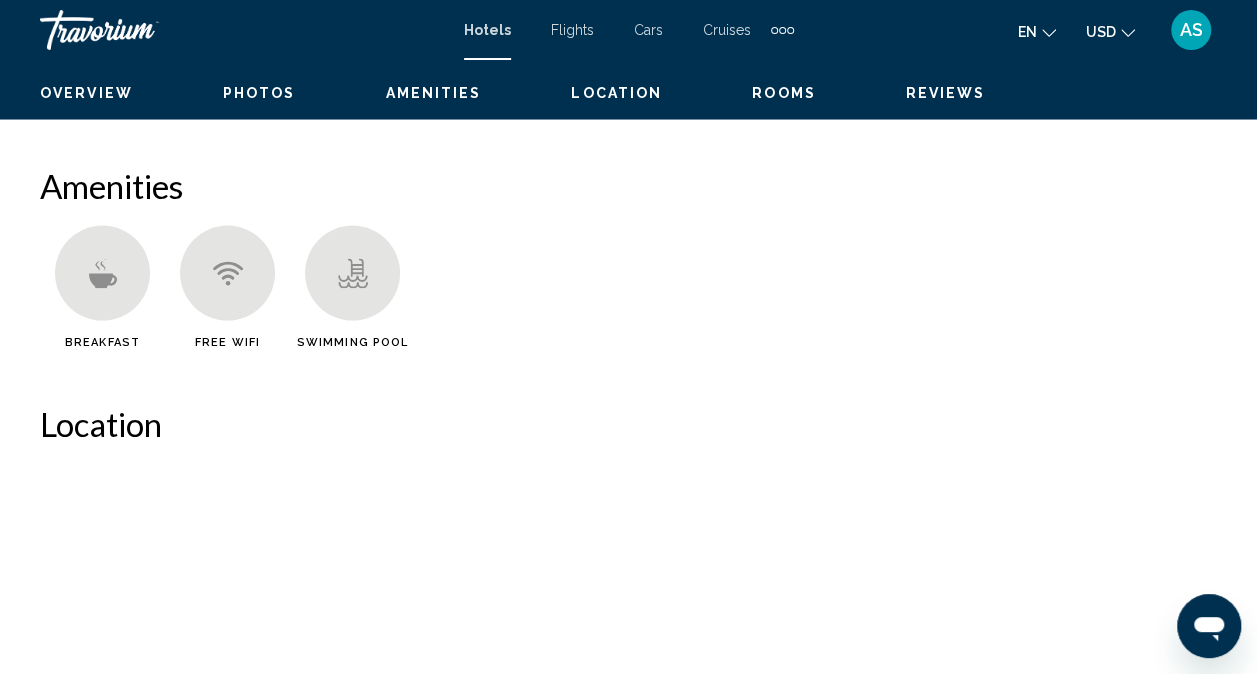 scroll, scrollTop: 198, scrollLeft: 0, axis: vertical 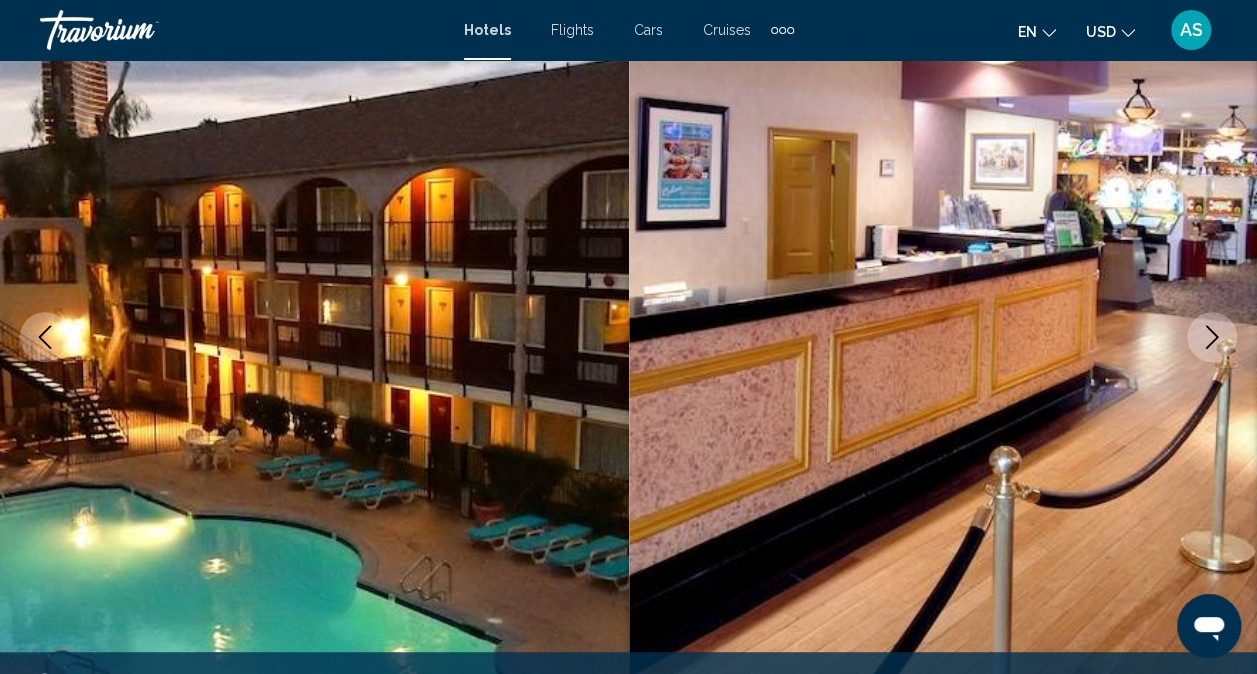 click at bounding box center [1212, 337] 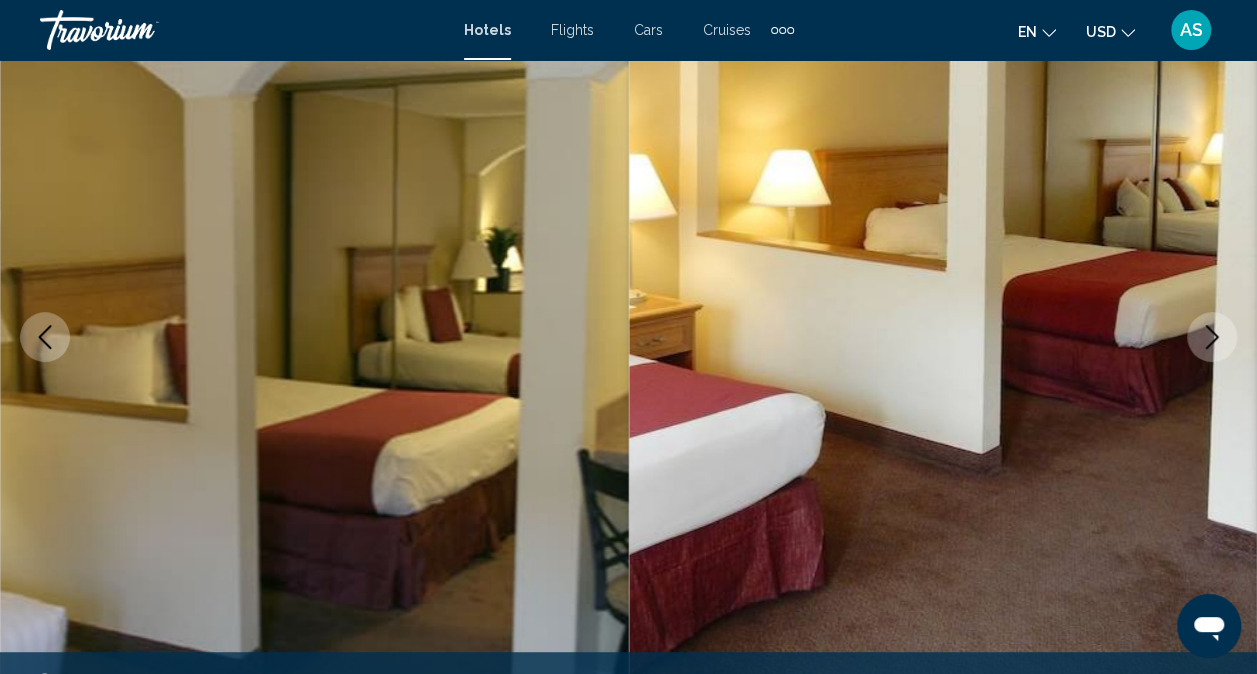 click at bounding box center [1212, 337] 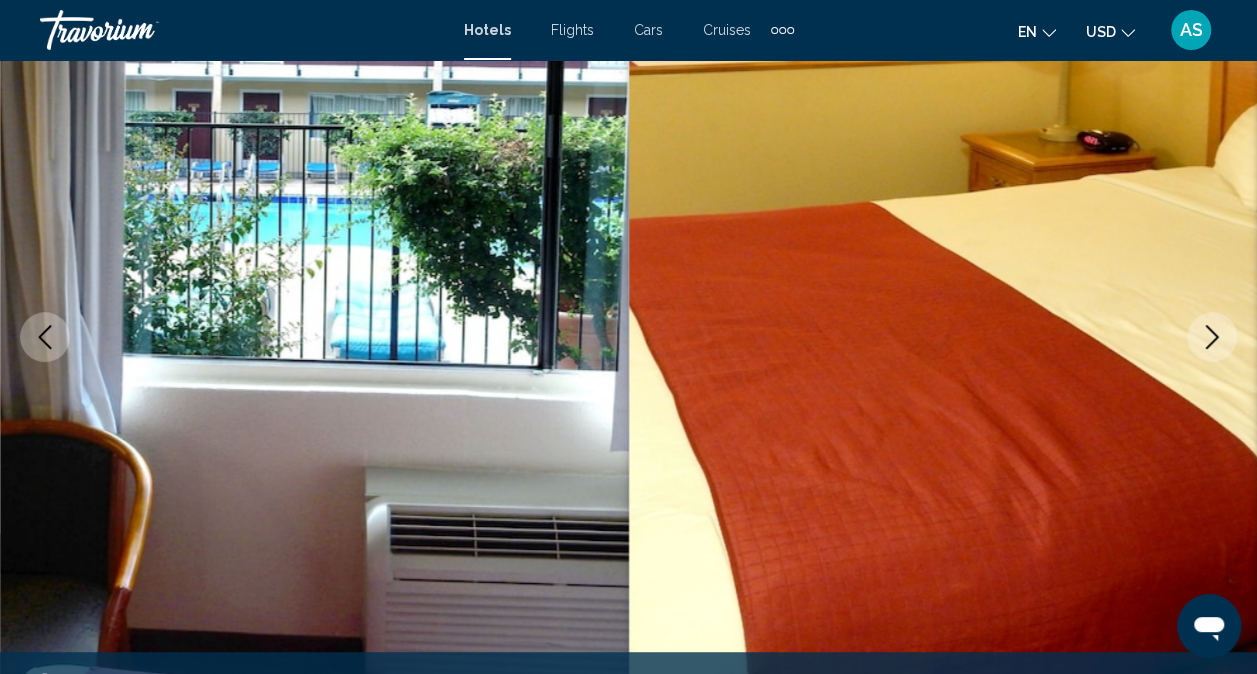 click at bounding box center (1212, 337) 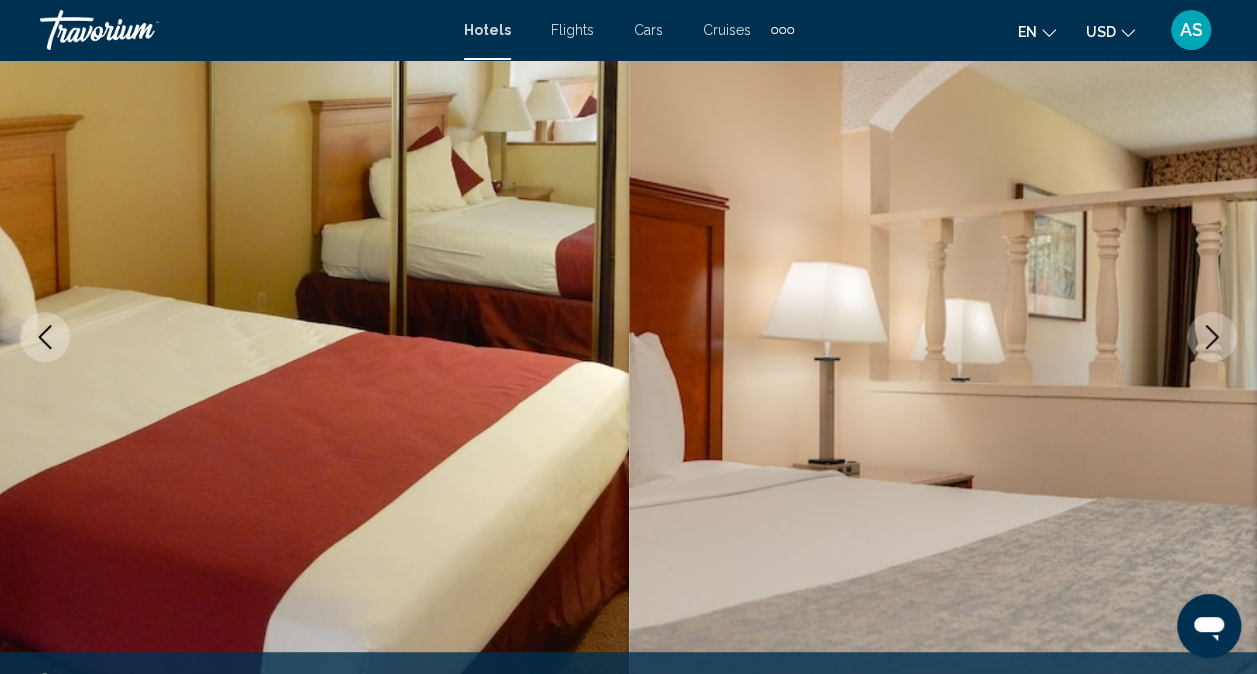 click at bounding box center (1212, 337) 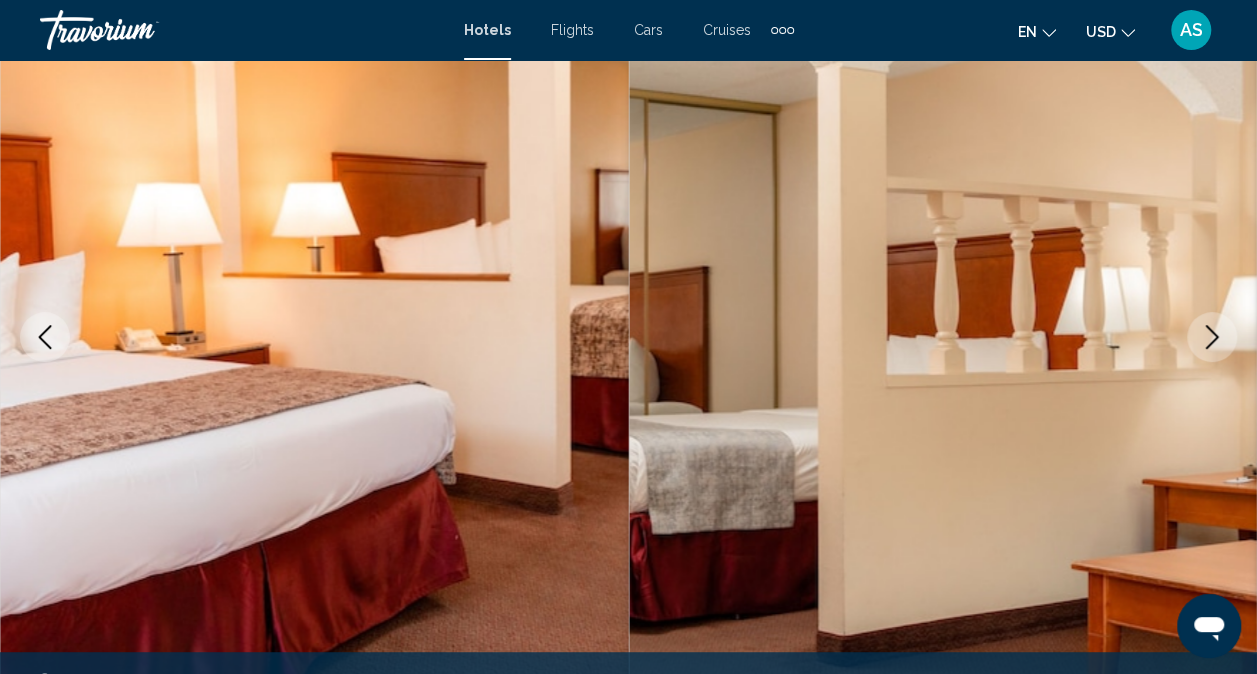 click at bounding box center (1212, 337) 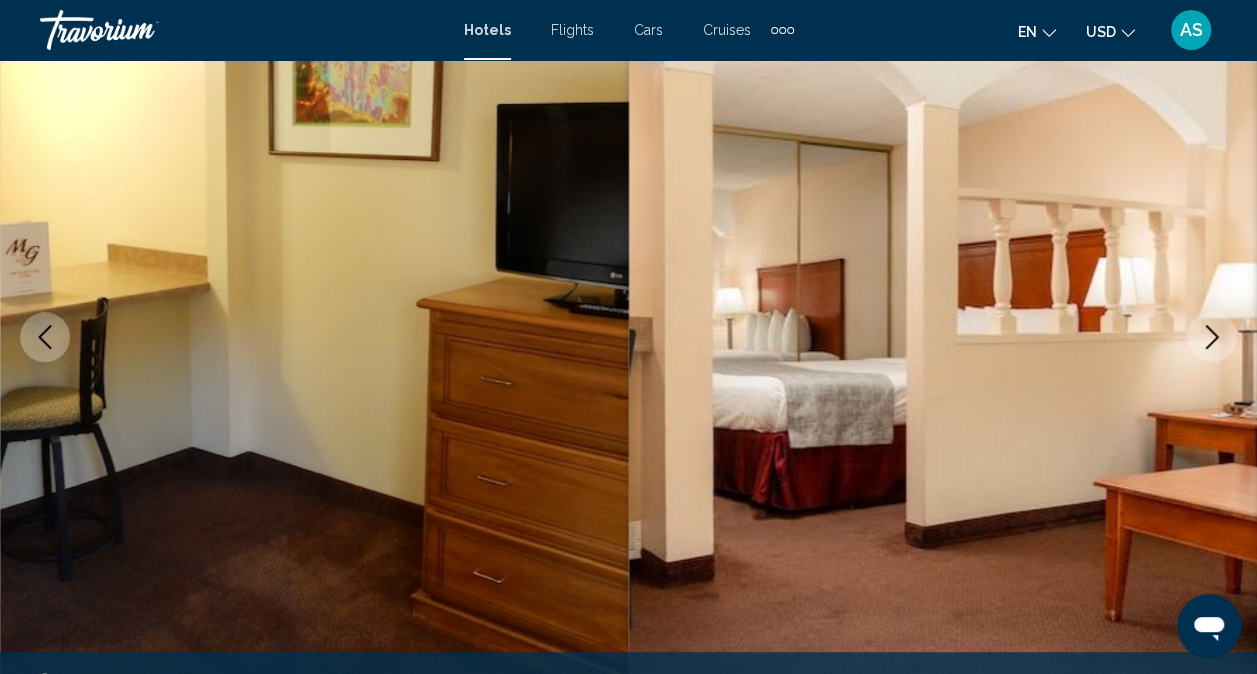 click at bounding box center [1212, 337] 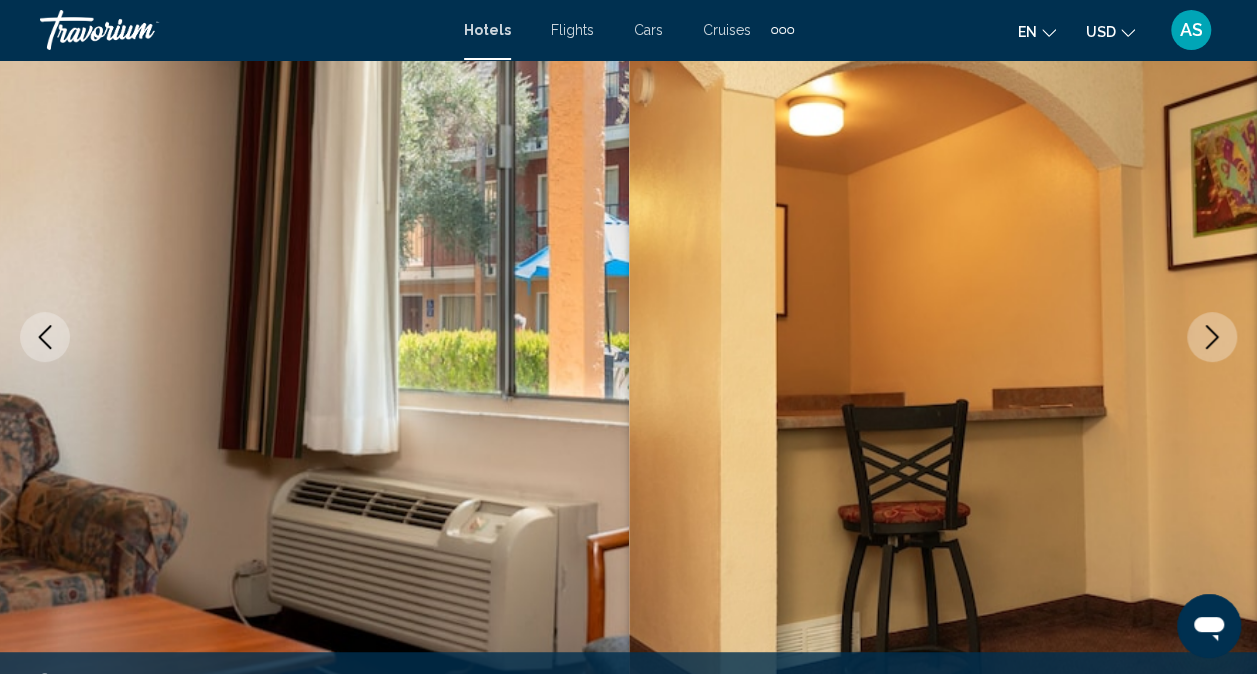 click at bounding box center (1212, 337) 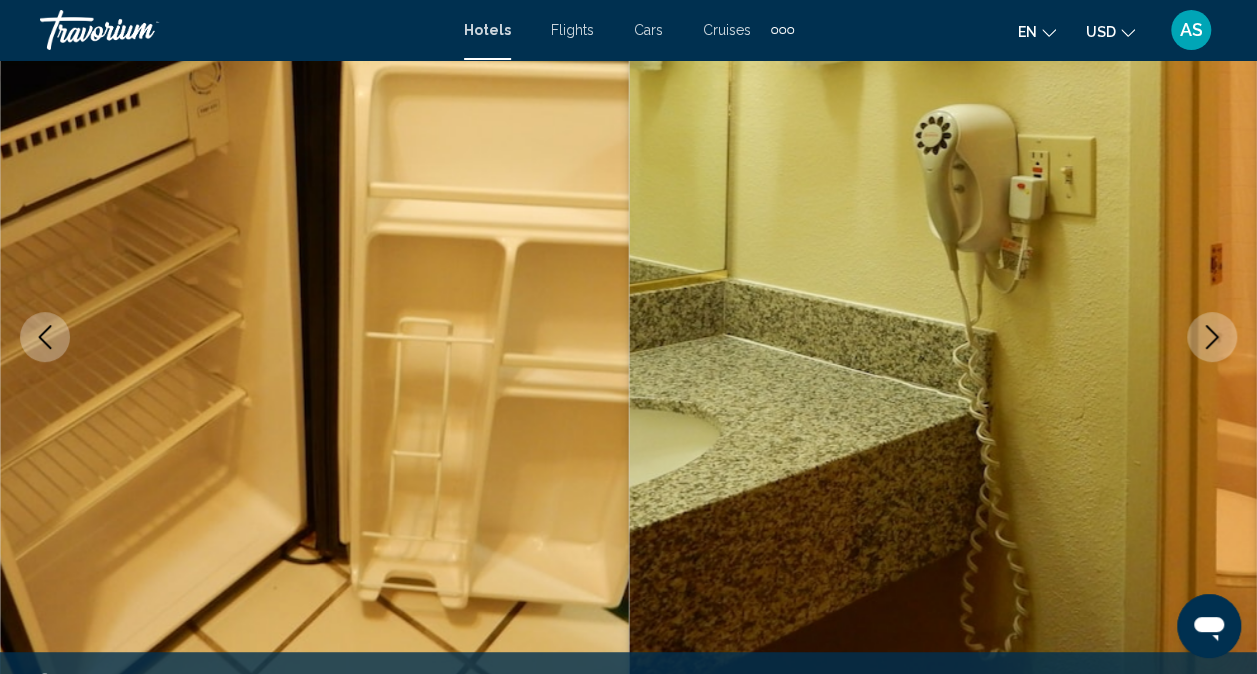 click at bounding box center (1212, 337) 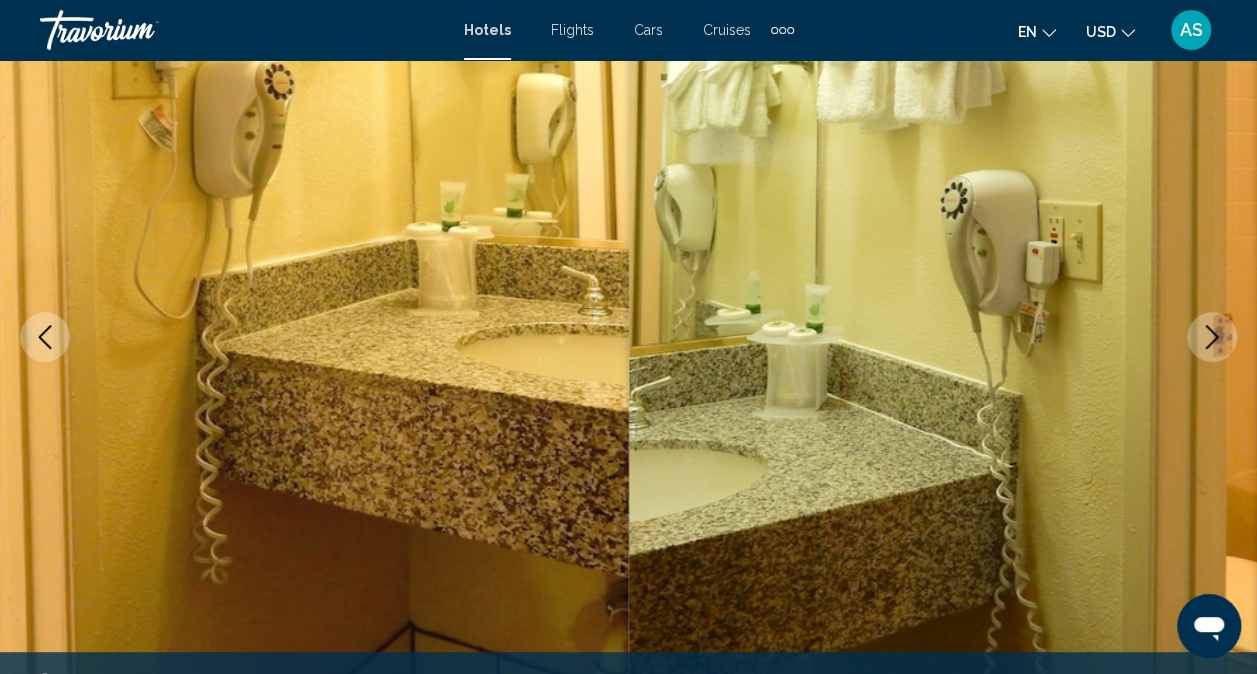 click at bounding box center [1212, 337] 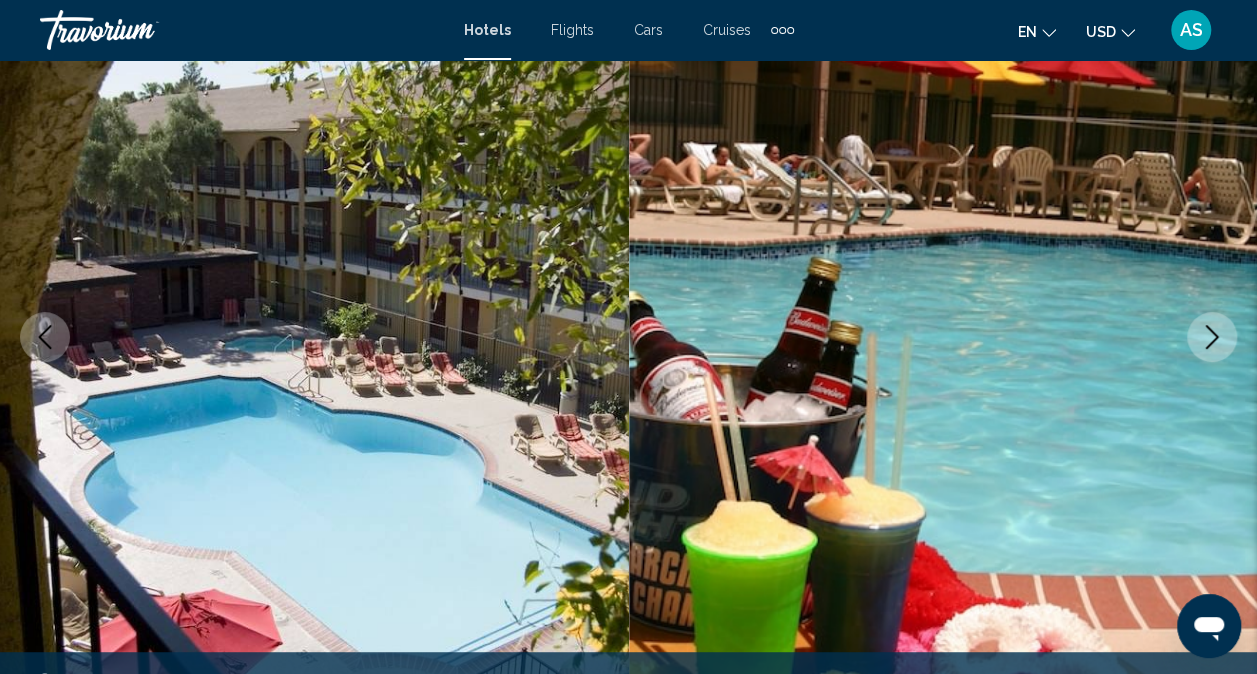 click at bounding box center (1212, 337) 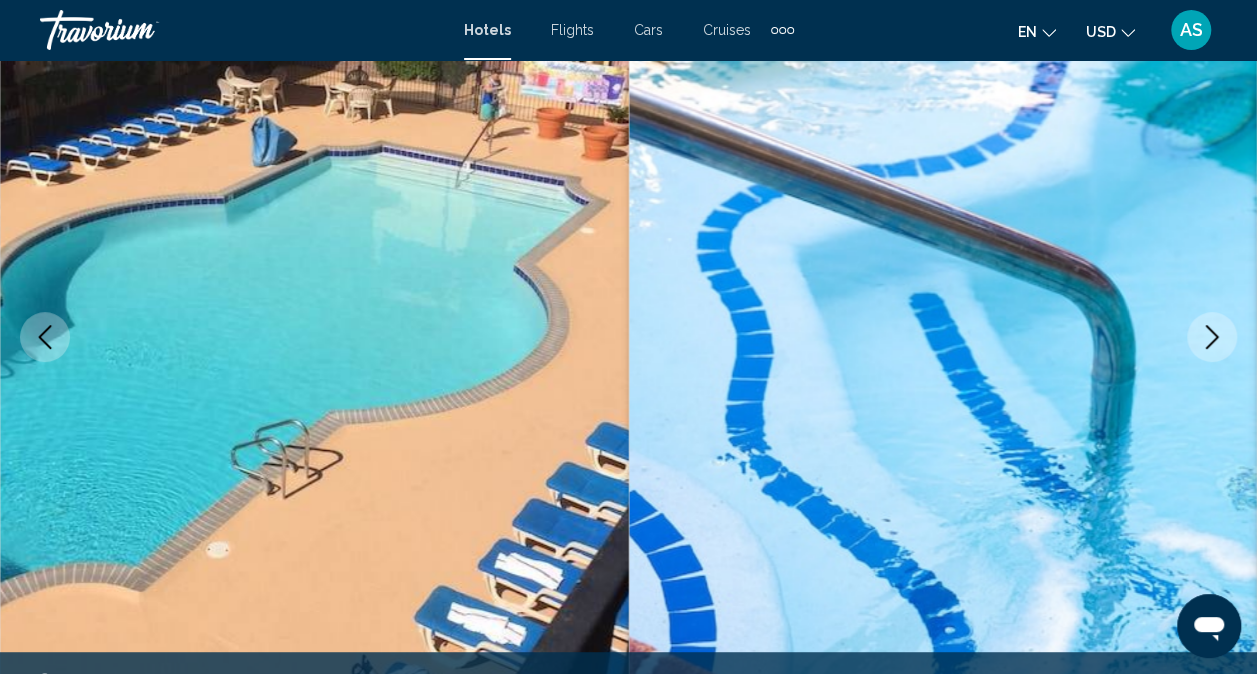 click at bounding box center (1212, 337) 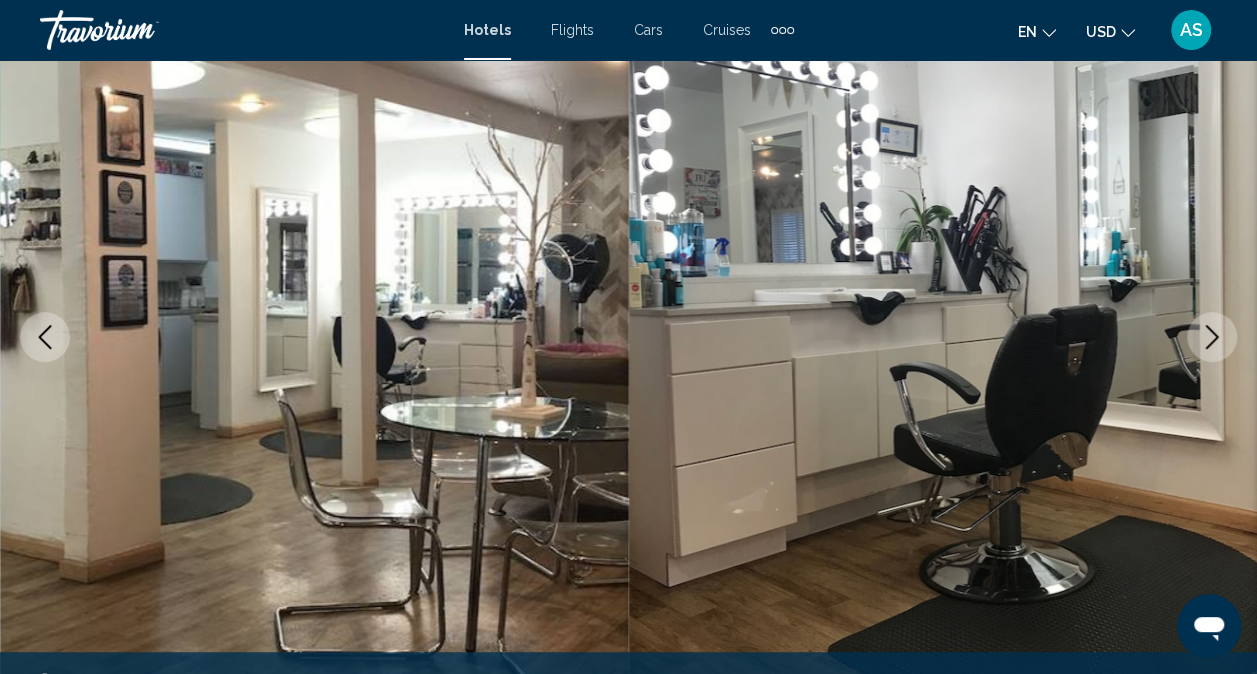 click at bounding box center [1212, 337] 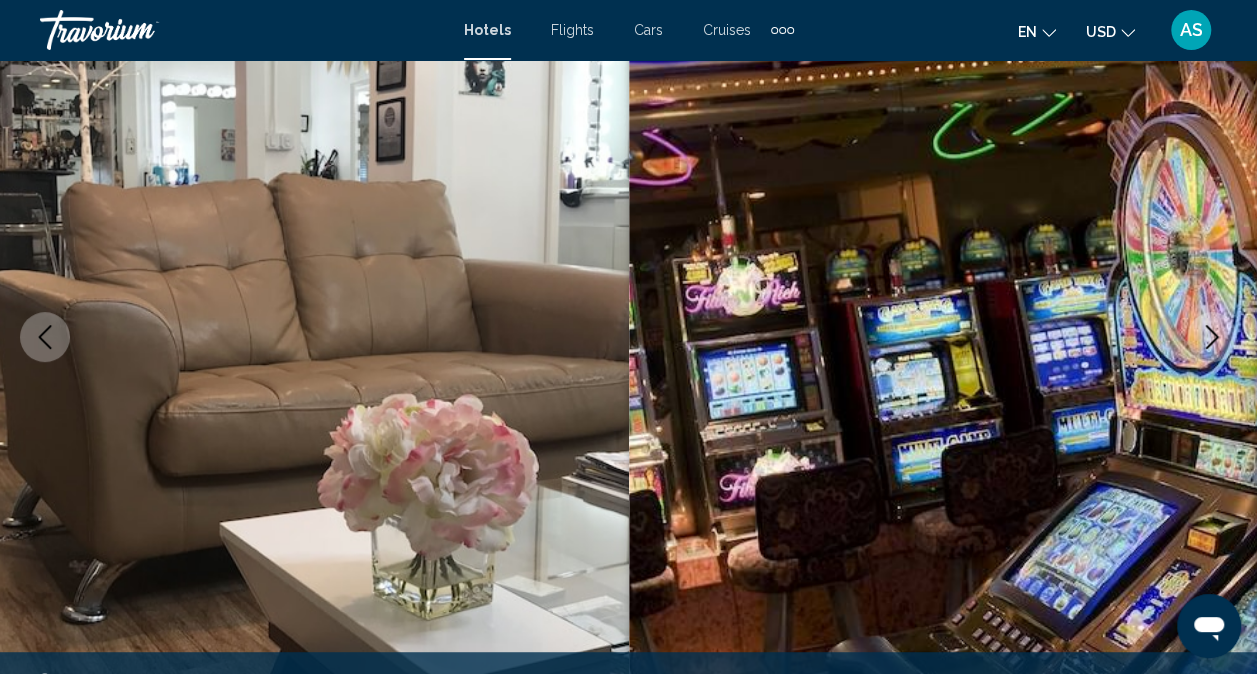 click at bounding box center (1212, 337) 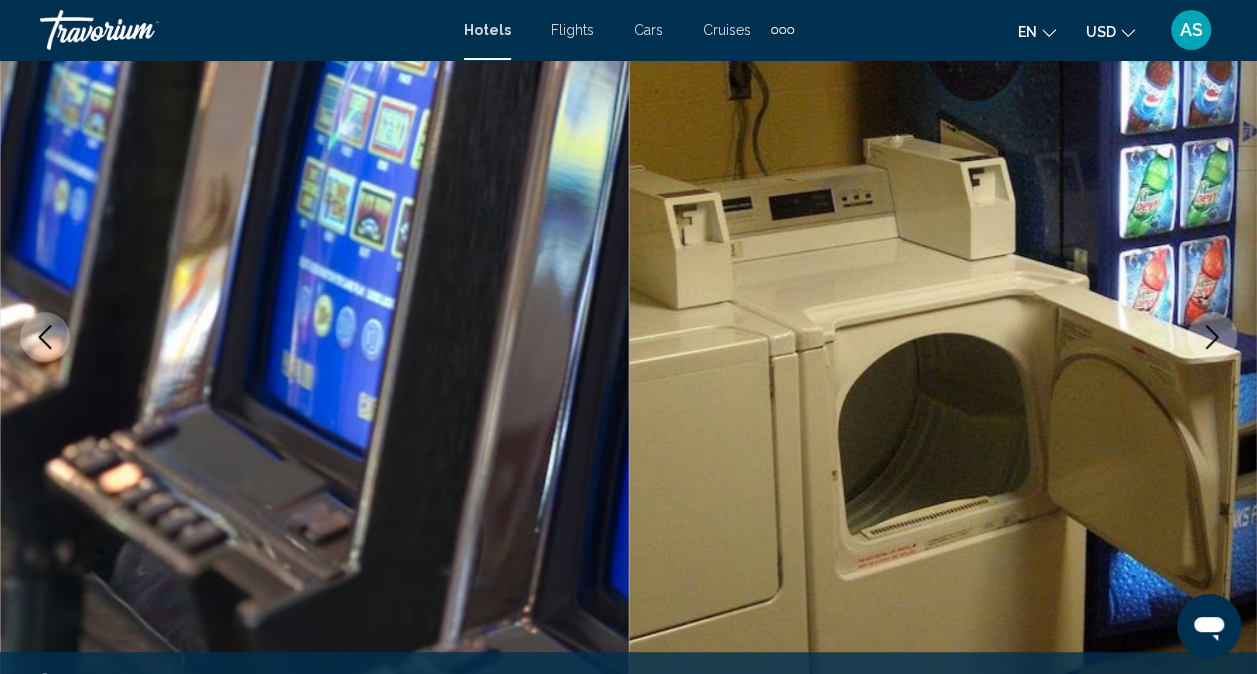 click at bounding box center (1212, 337) 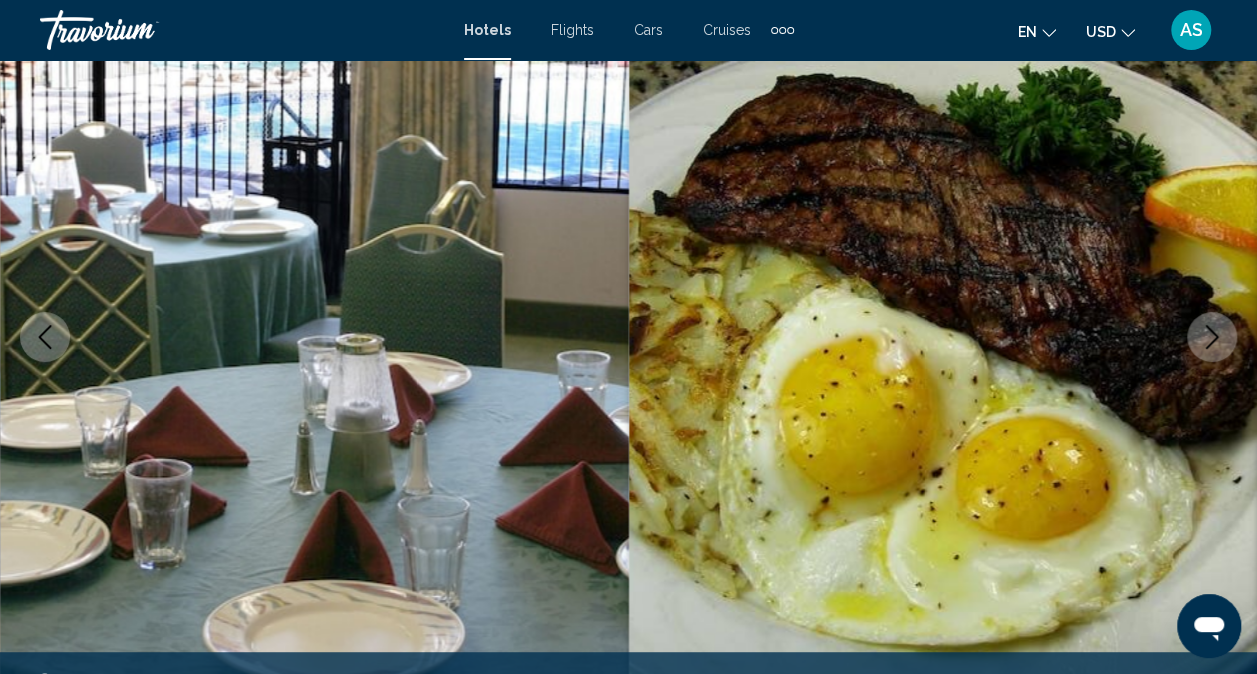 click at bounding box center [1212, 337] 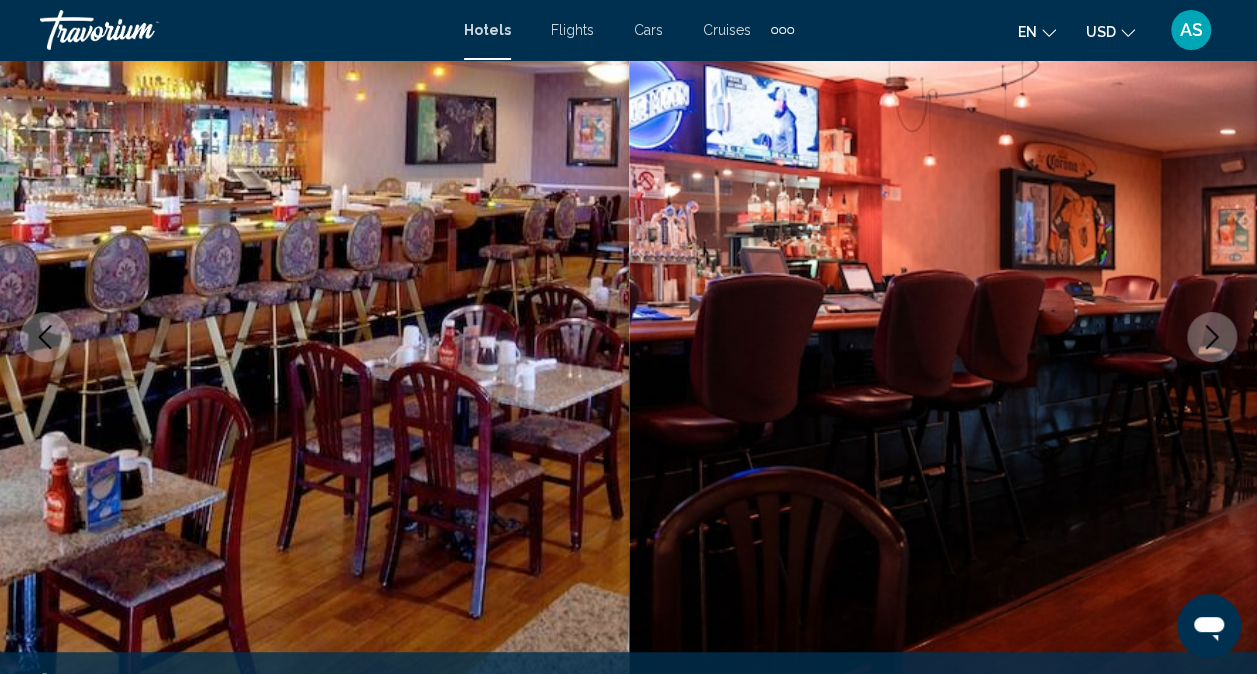 click at bounding box center (1212, 337) 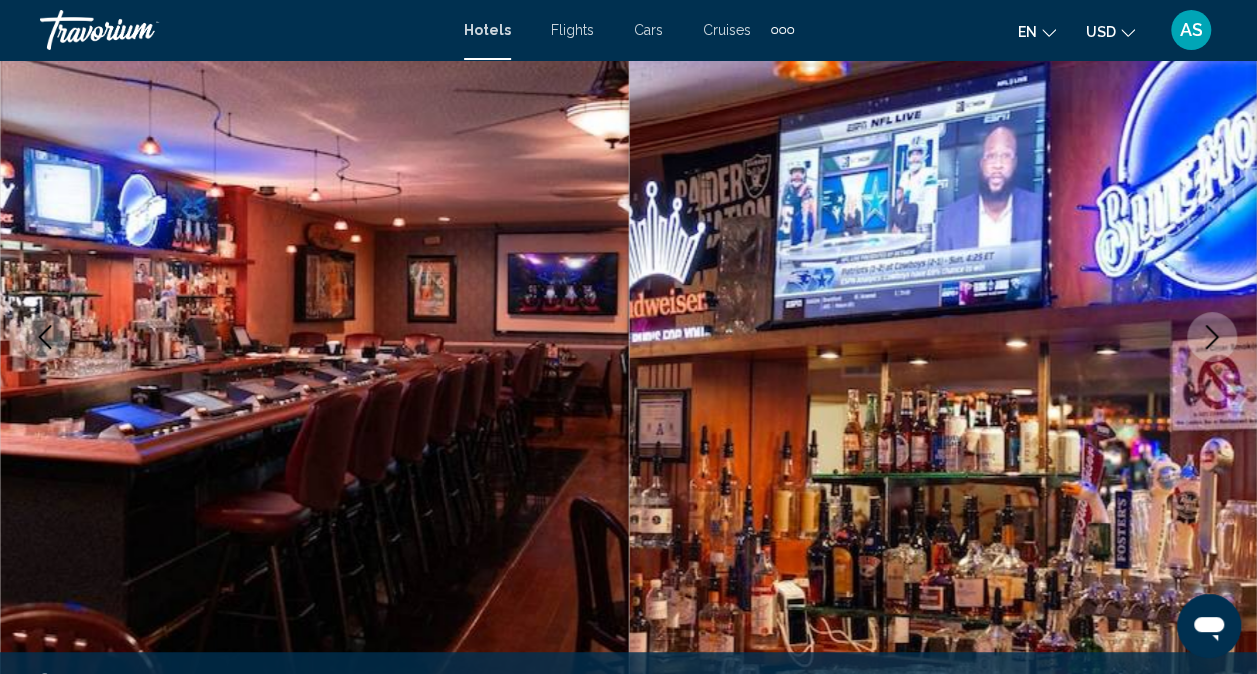 click at bounding box center [1212, 337] 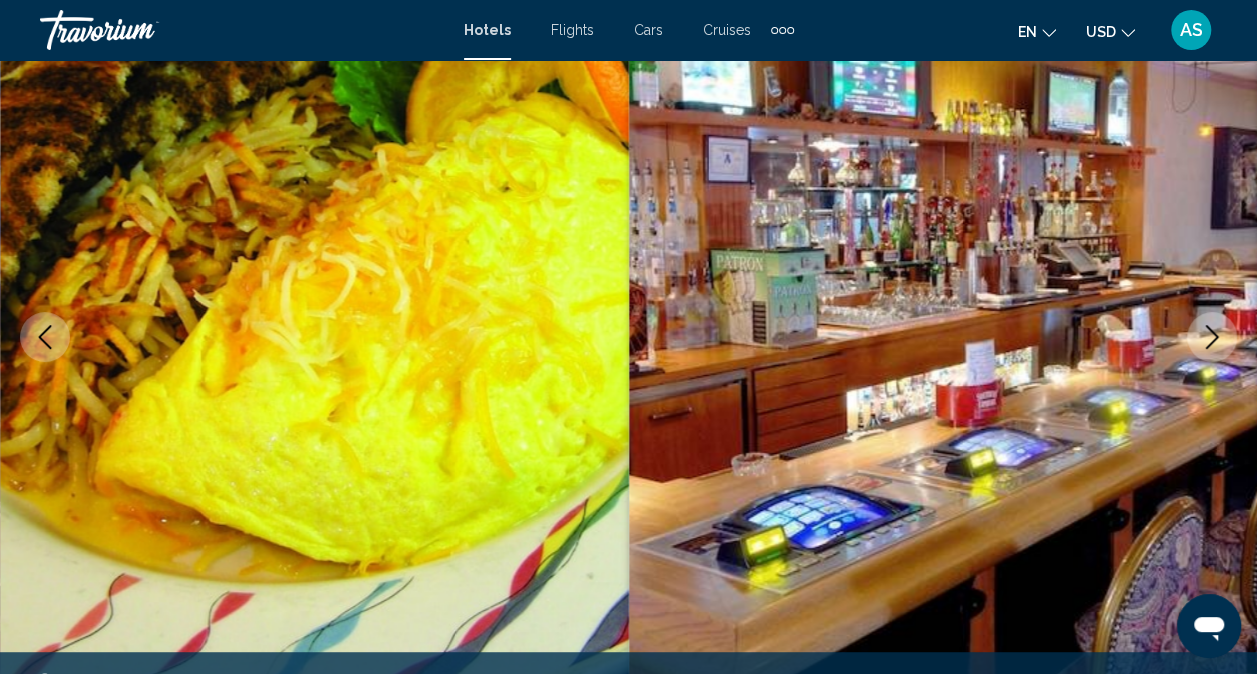 click at bounding box center (1212, 337) 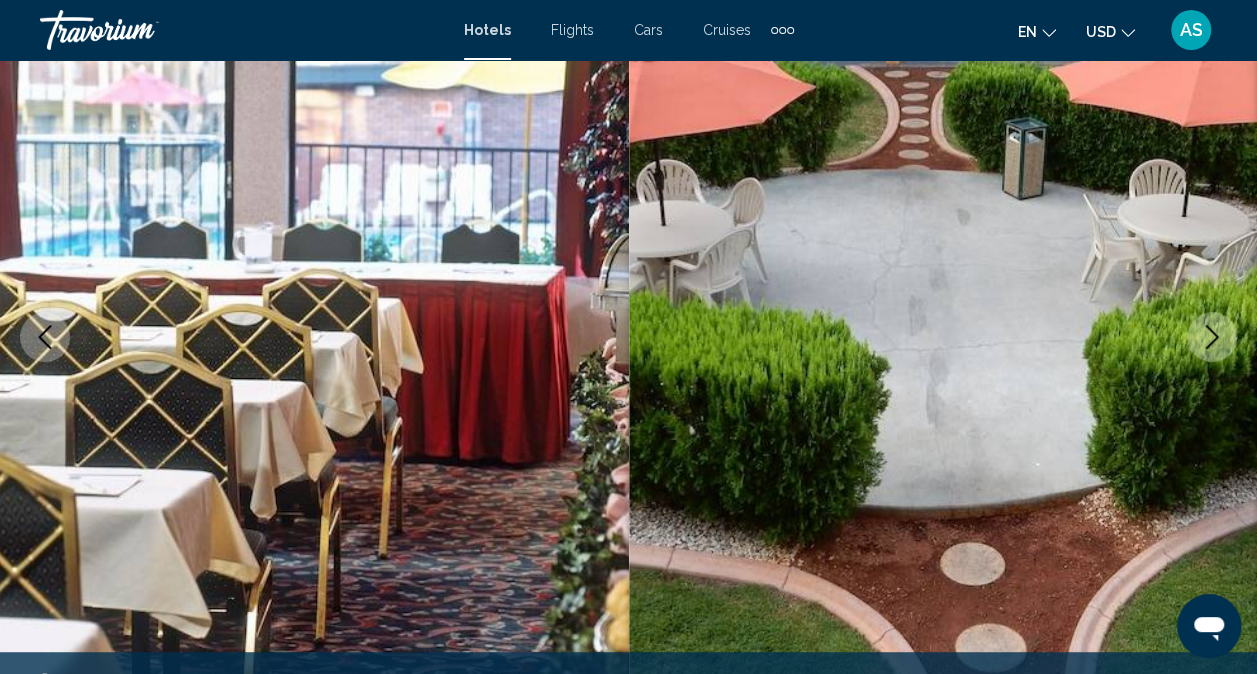click at bounding box center (1212, 337) 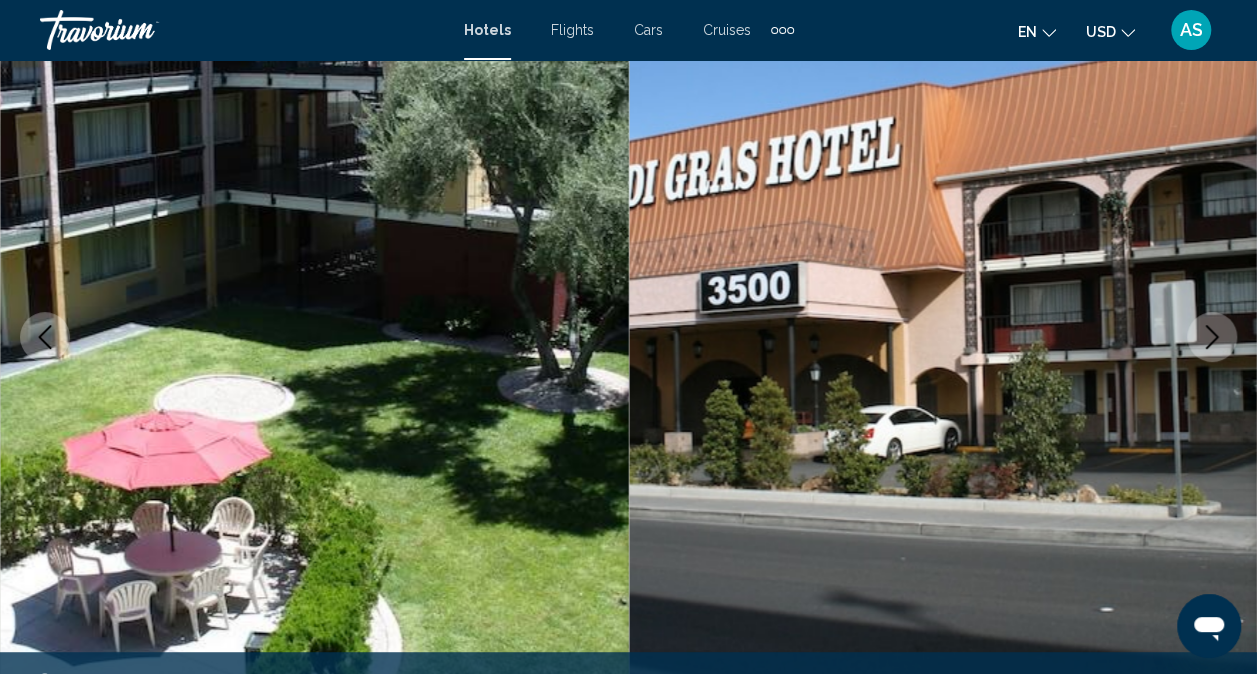 click at bounding box center (1212, 337) 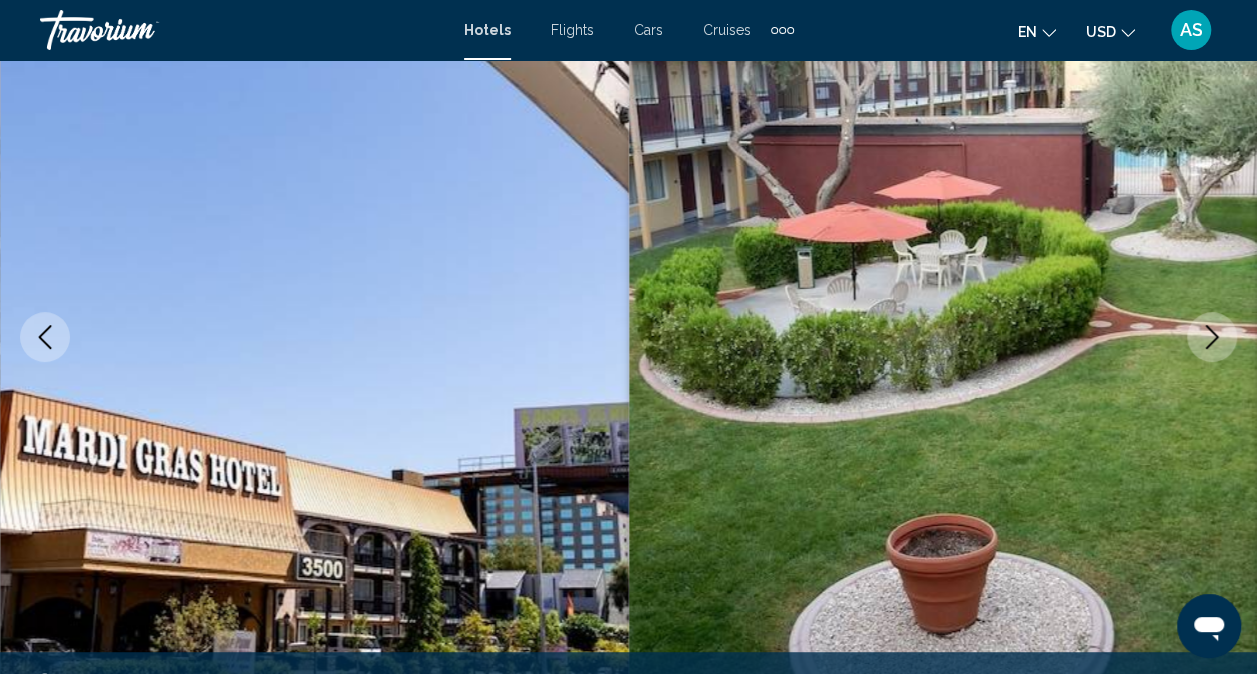click at bounding box center [1212, 337] 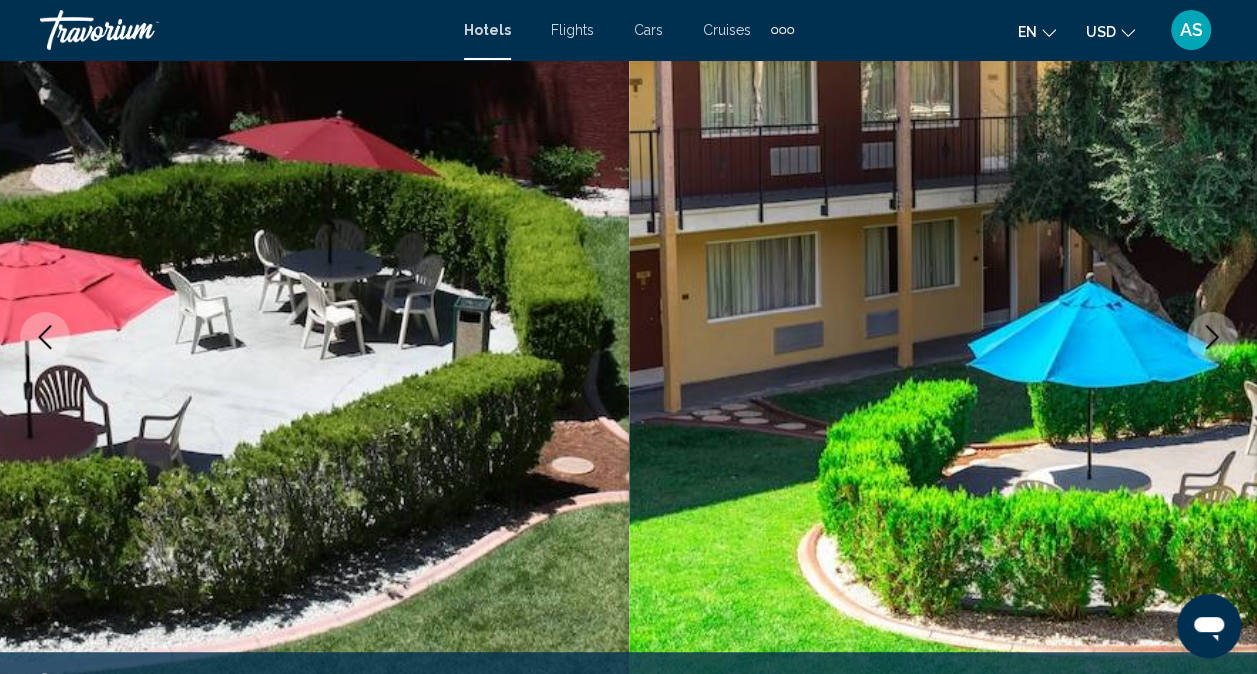 click at bounding box center [1212, 337] 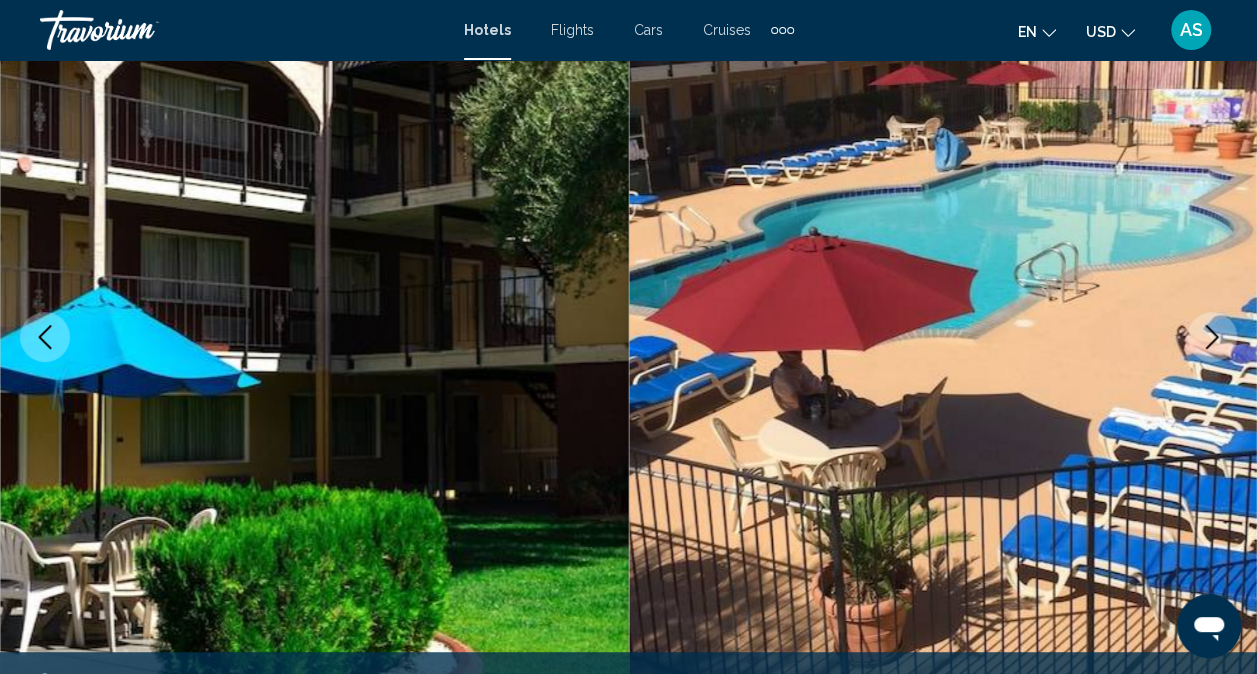 click at bounding box center (1212, 337) 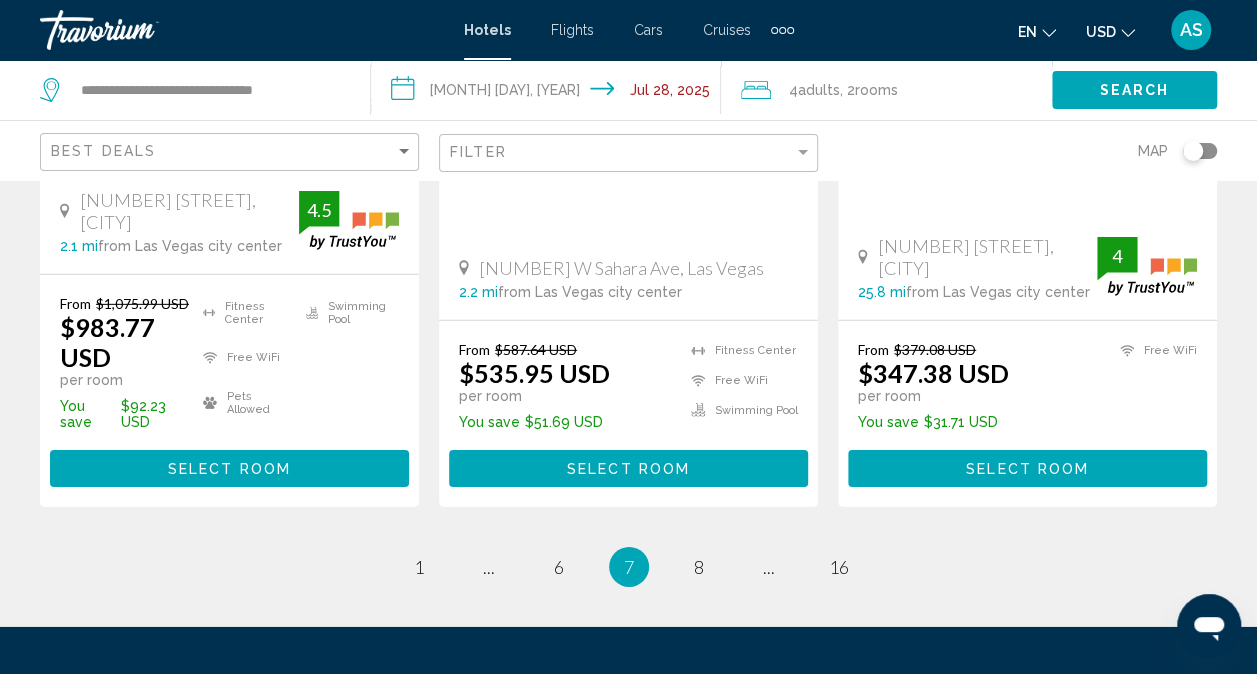 scroll, scrollTop: 2875, scrollLeft: 0, axis: vertical 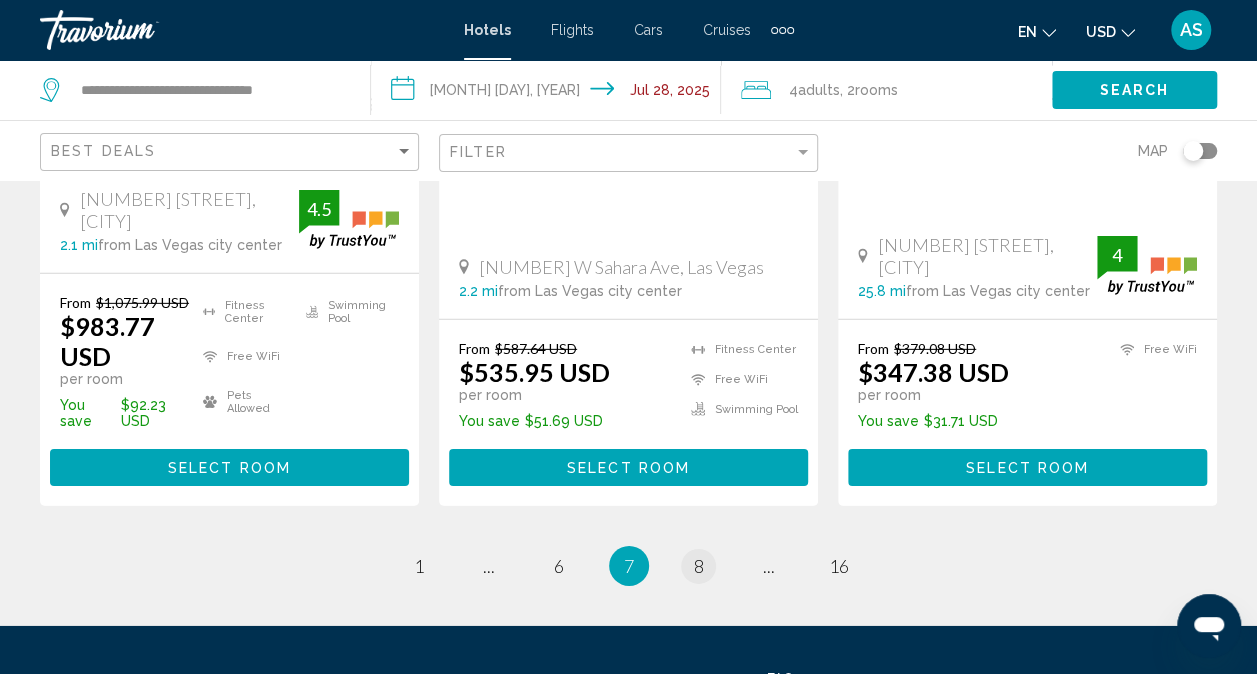click on "8" at bounding box center (699, 566) 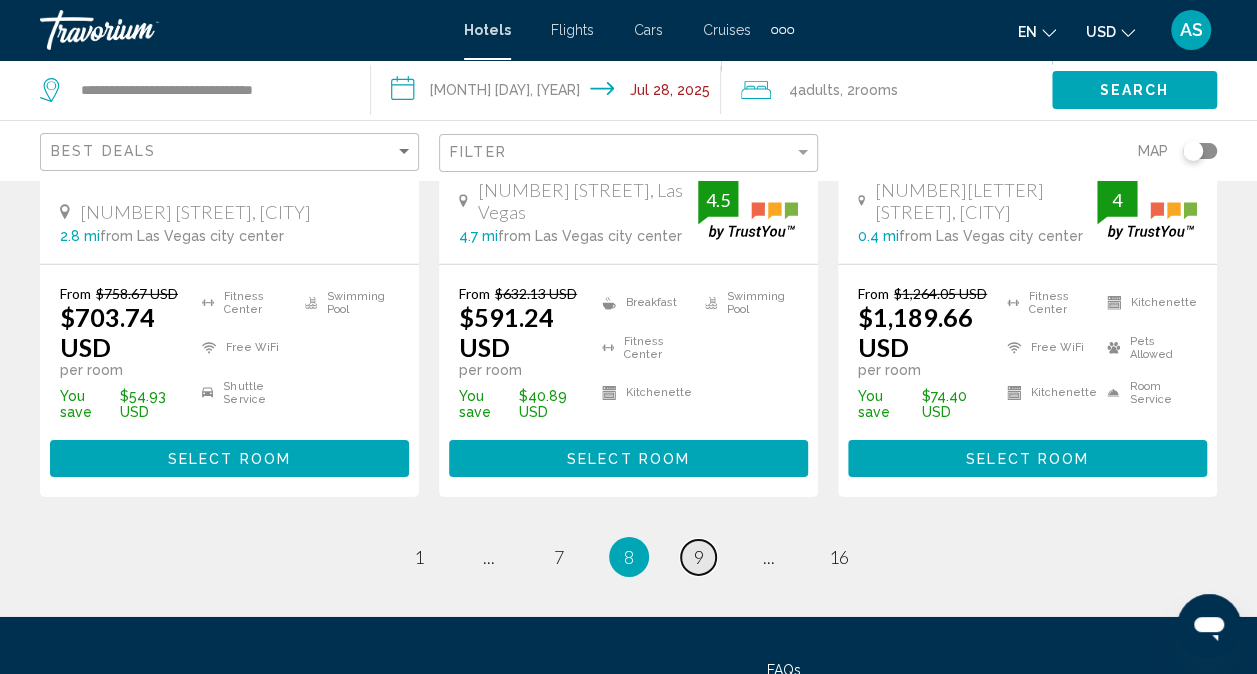 scroll, scrollTop: 2976, scrollLeft: 0, axis: vertical 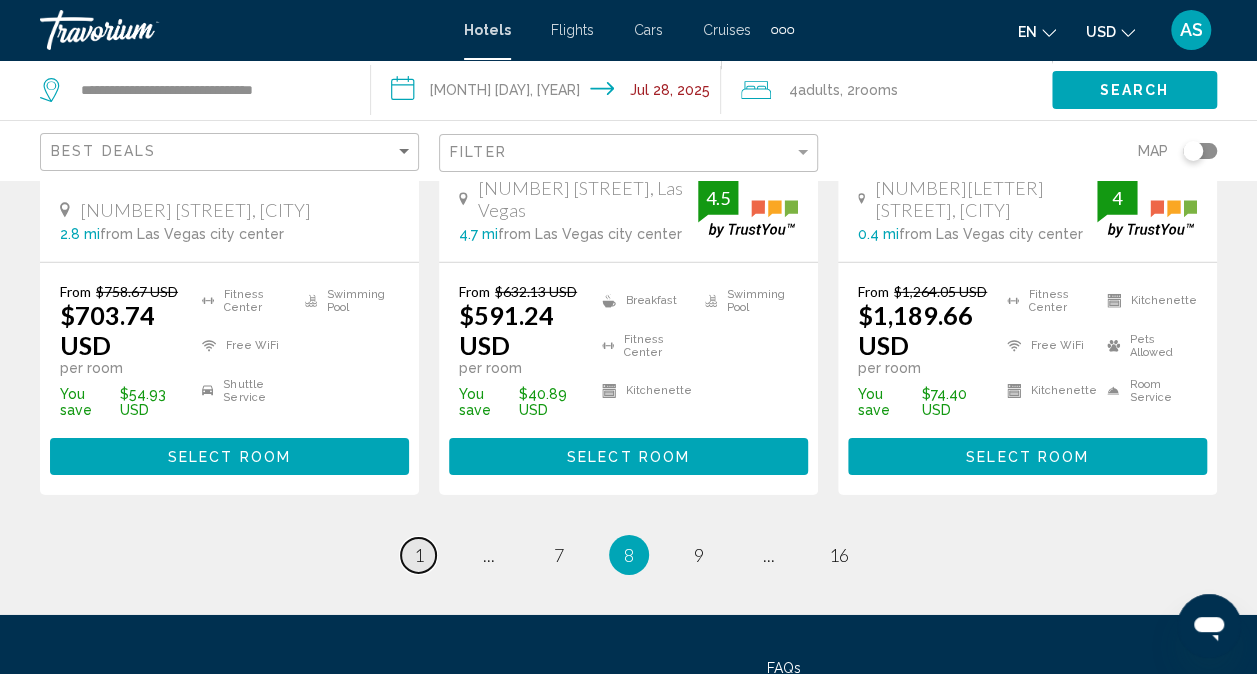 click on "1" at bounding box center (419, 555) 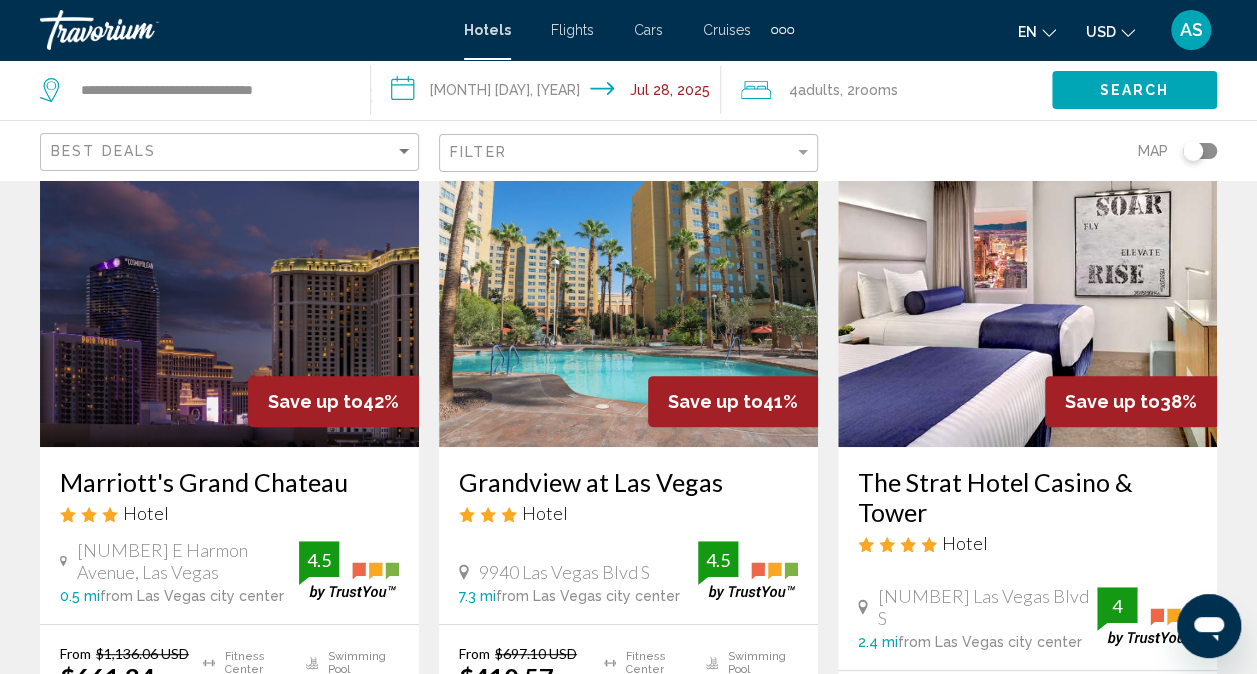 scroll, scrollTop: 131, scrollLeft: 0, axis: vertical 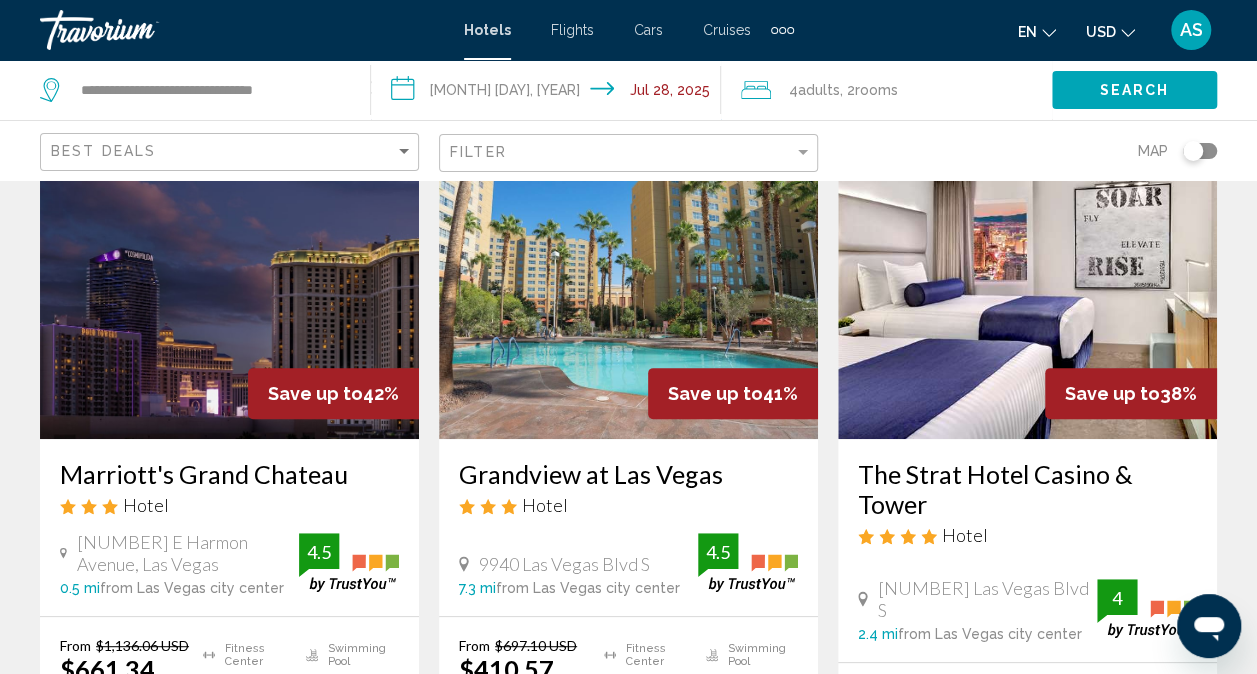 click at bounding box center (1027, 279) 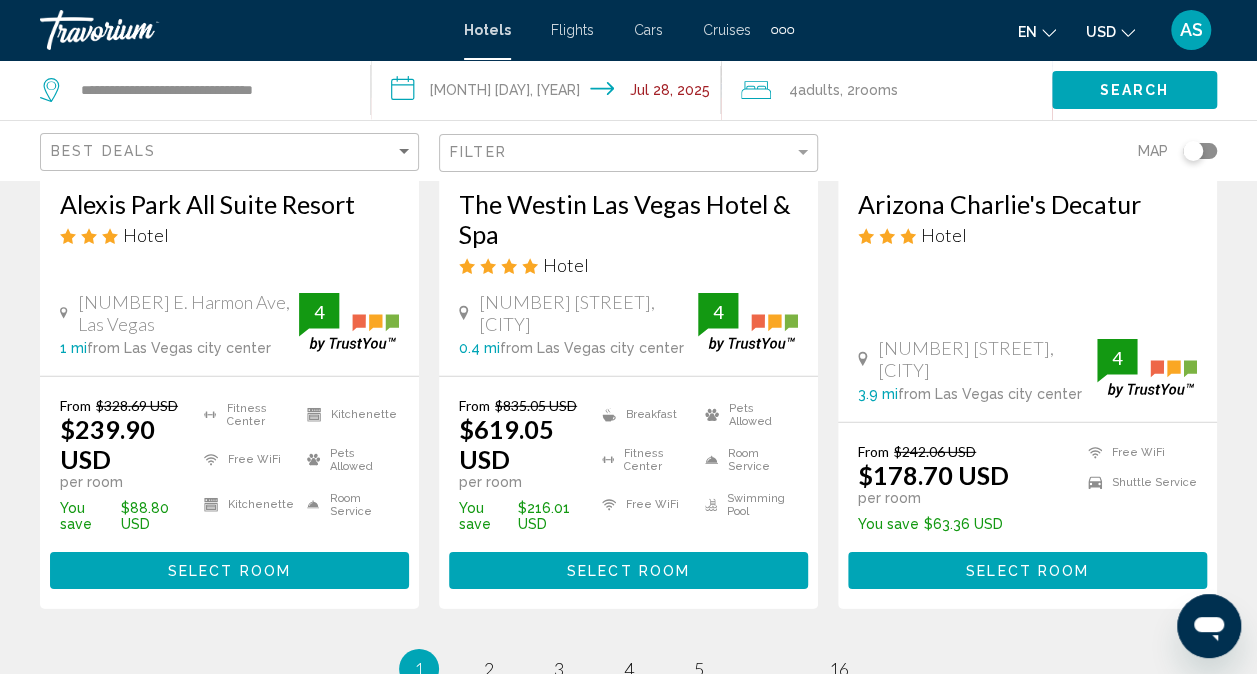 scroll, scrollTop: 3069, scrollLeft: 0, axis: vertical 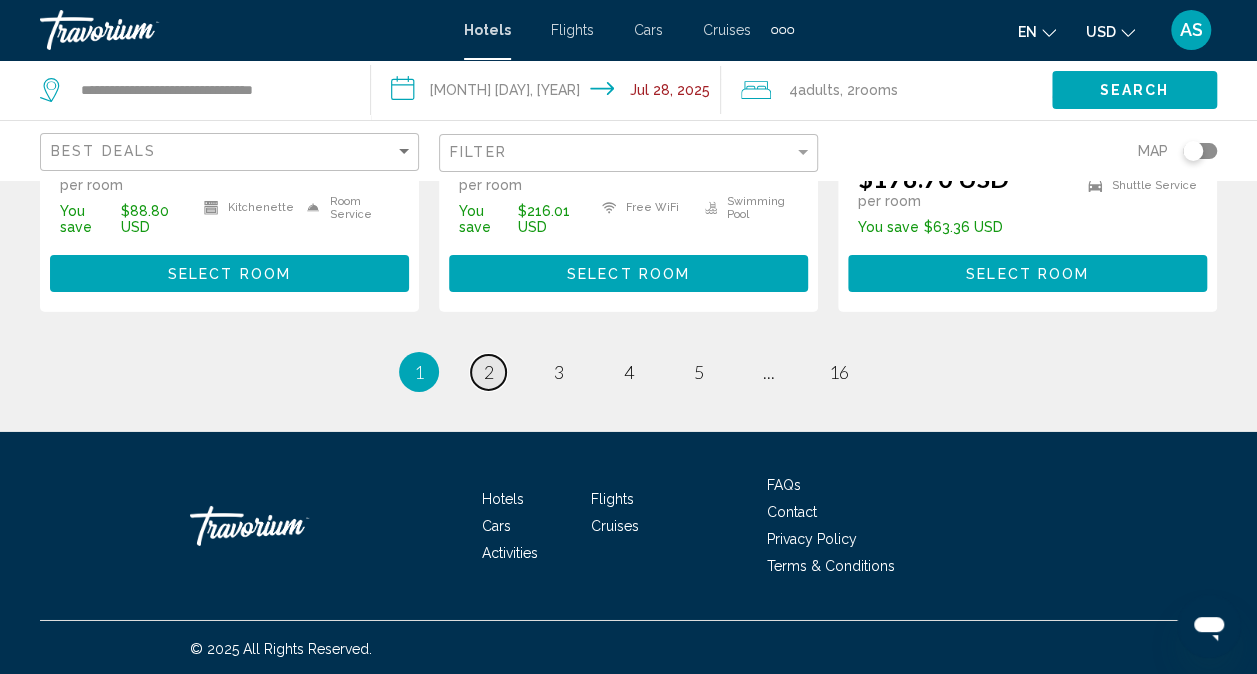 click on "2" at bounding box center (489, 372) 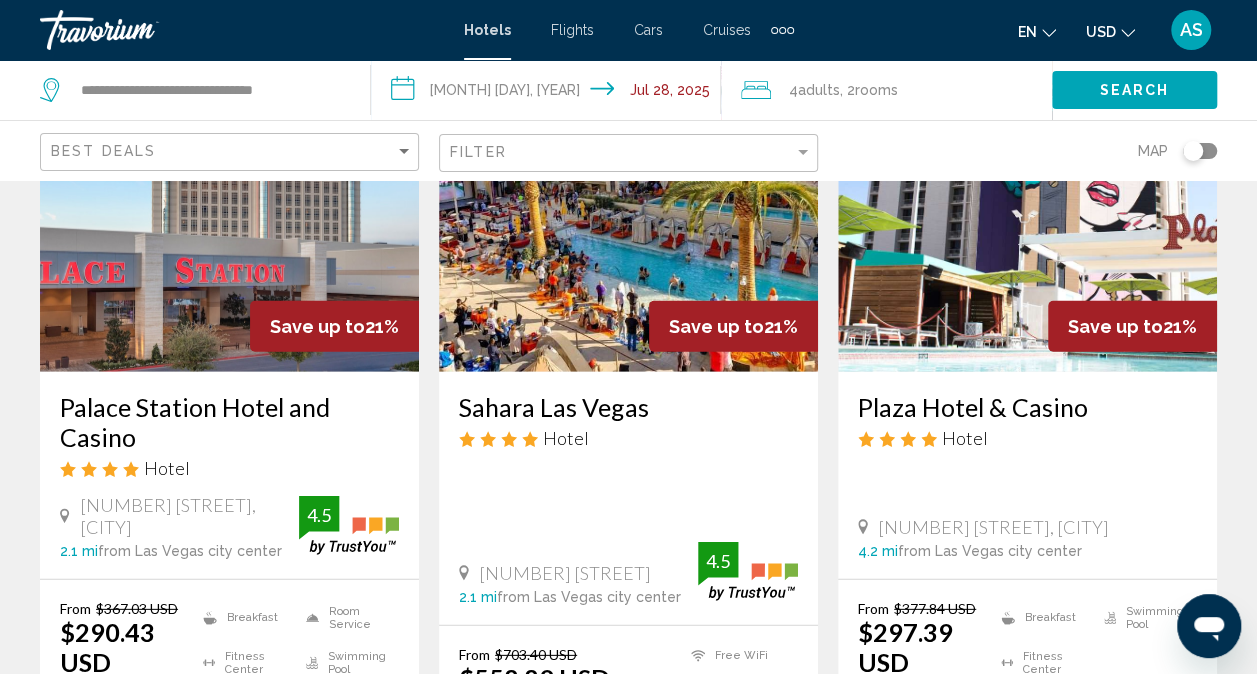 scroll, scrollTop: 2570, scrollLeft: 0, axis: vertical 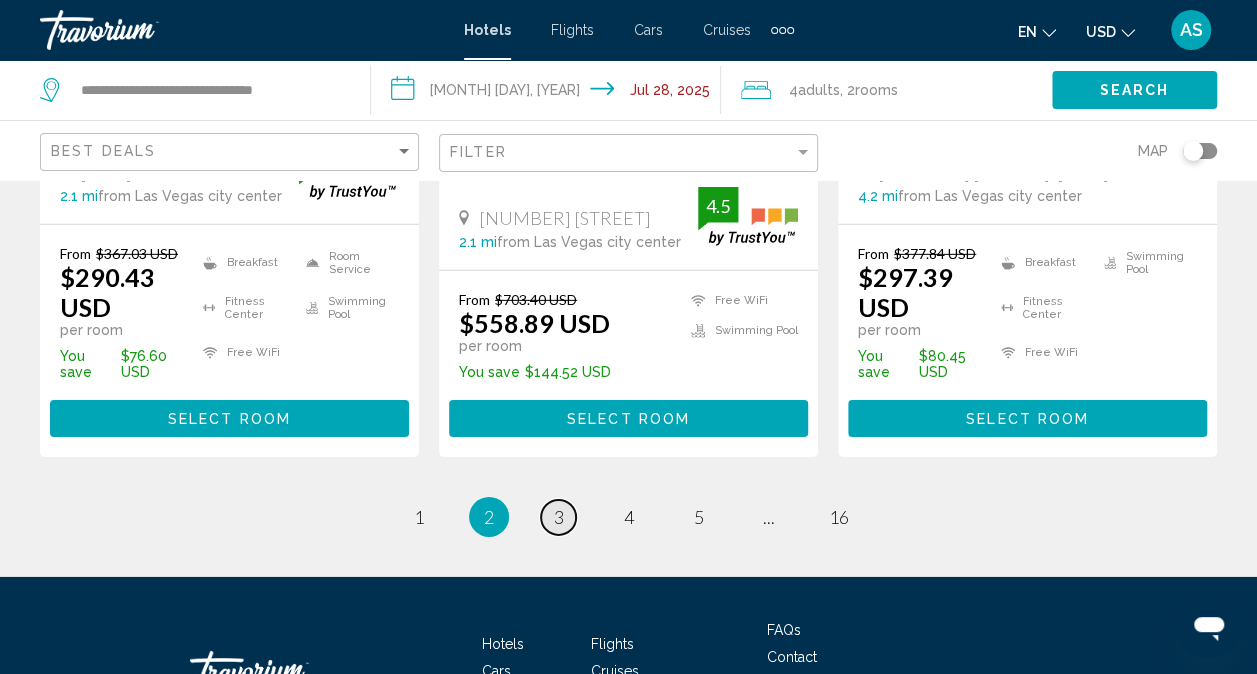 click on "3" at bounding box center [559, 517] 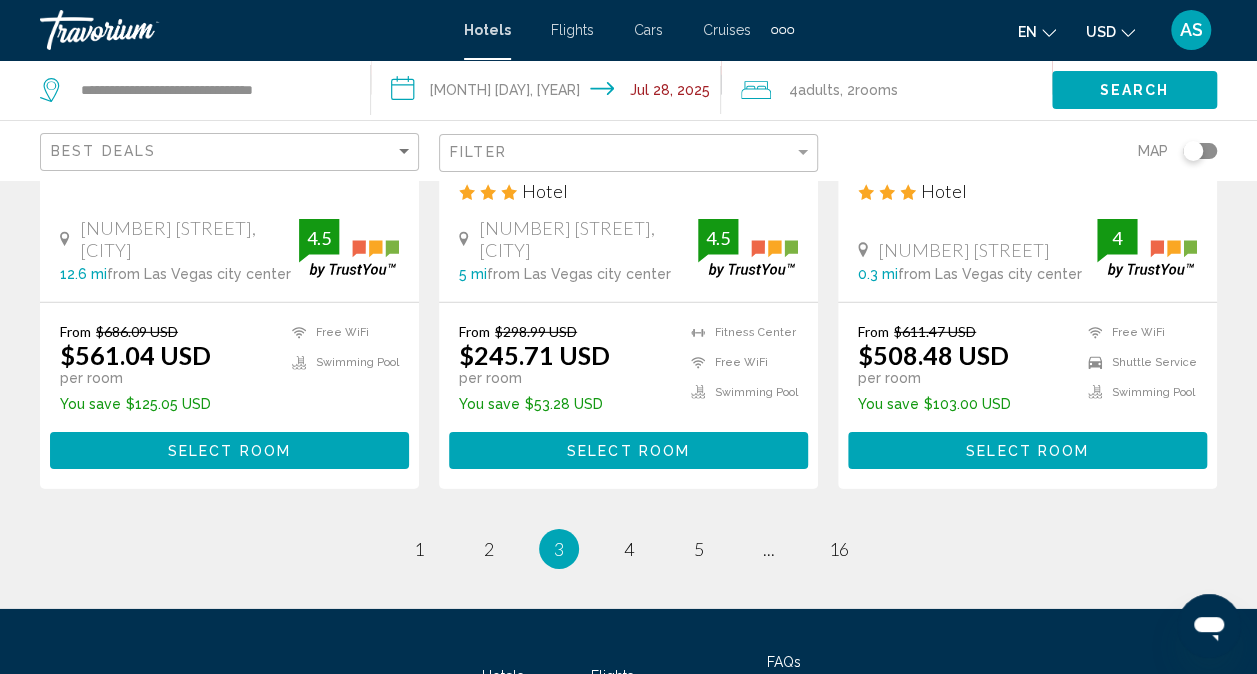 scroll, scrollTop: 2880, scrollLeft: 0, axis: vertical 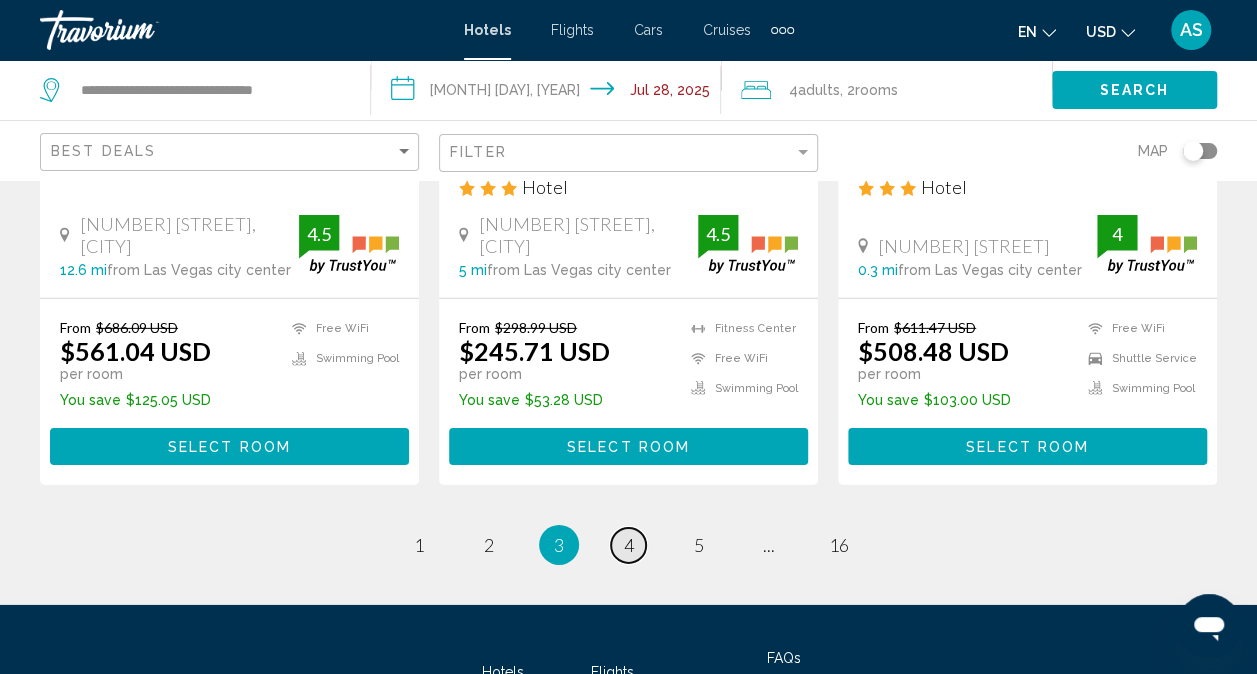click on "4" at bounding box center (629, 545) 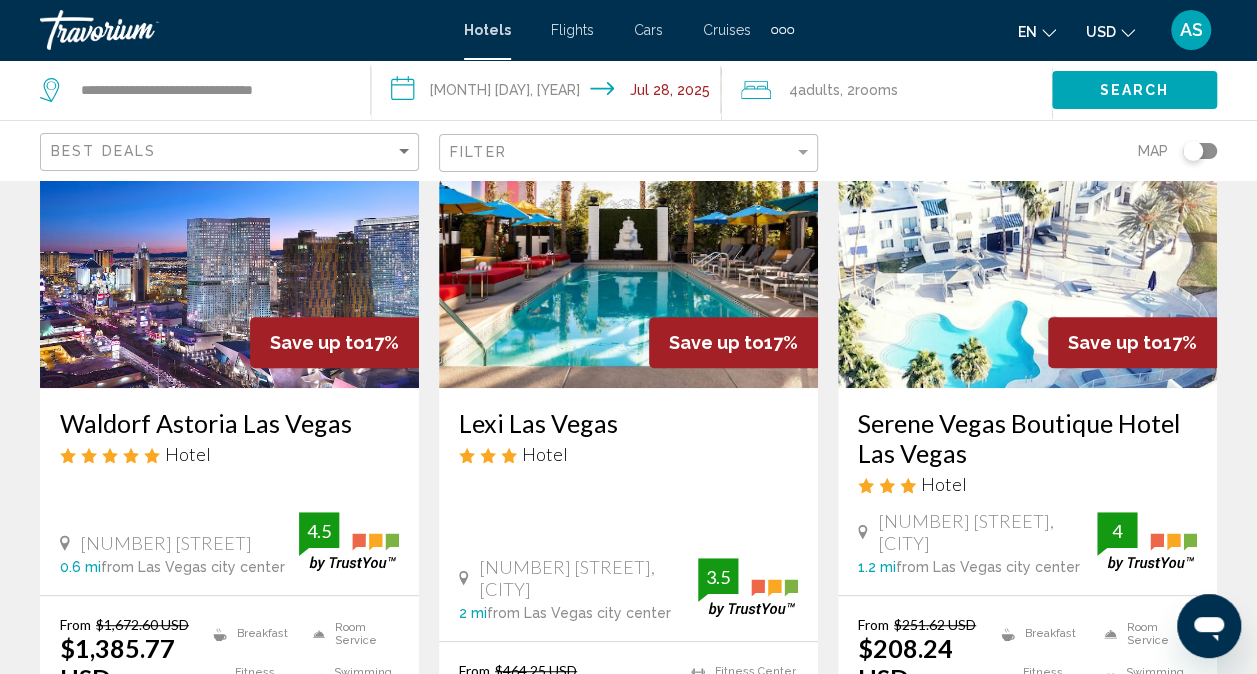 scroll, scrollTop: 183, scrollLeft: 0, axis: vertical 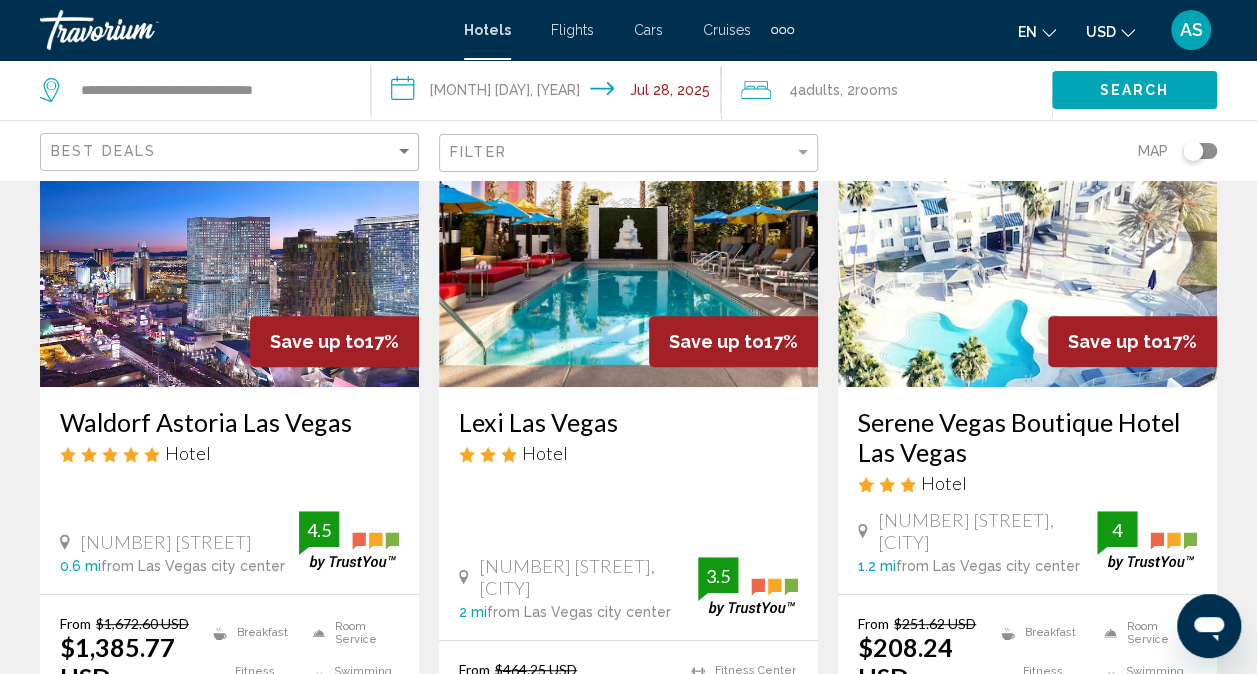 click at bounding box center (1027, 227) 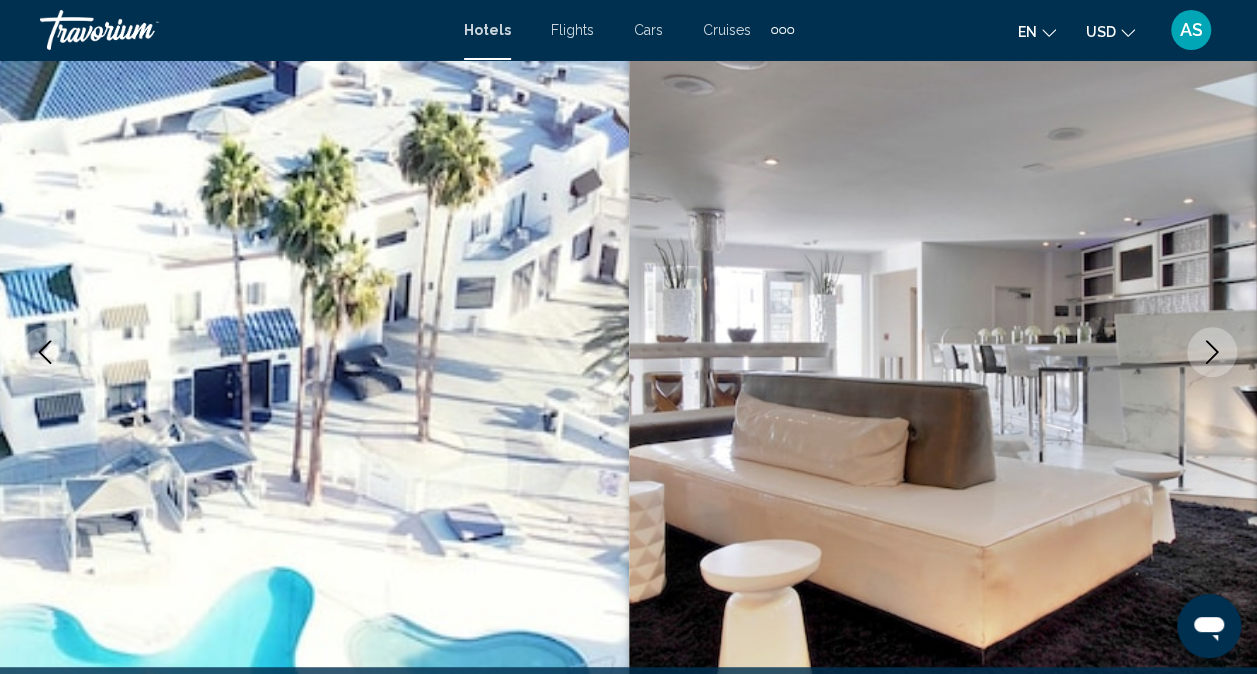 scroll, scrollTop: 198, scrollLeft: 0, axis: vertical 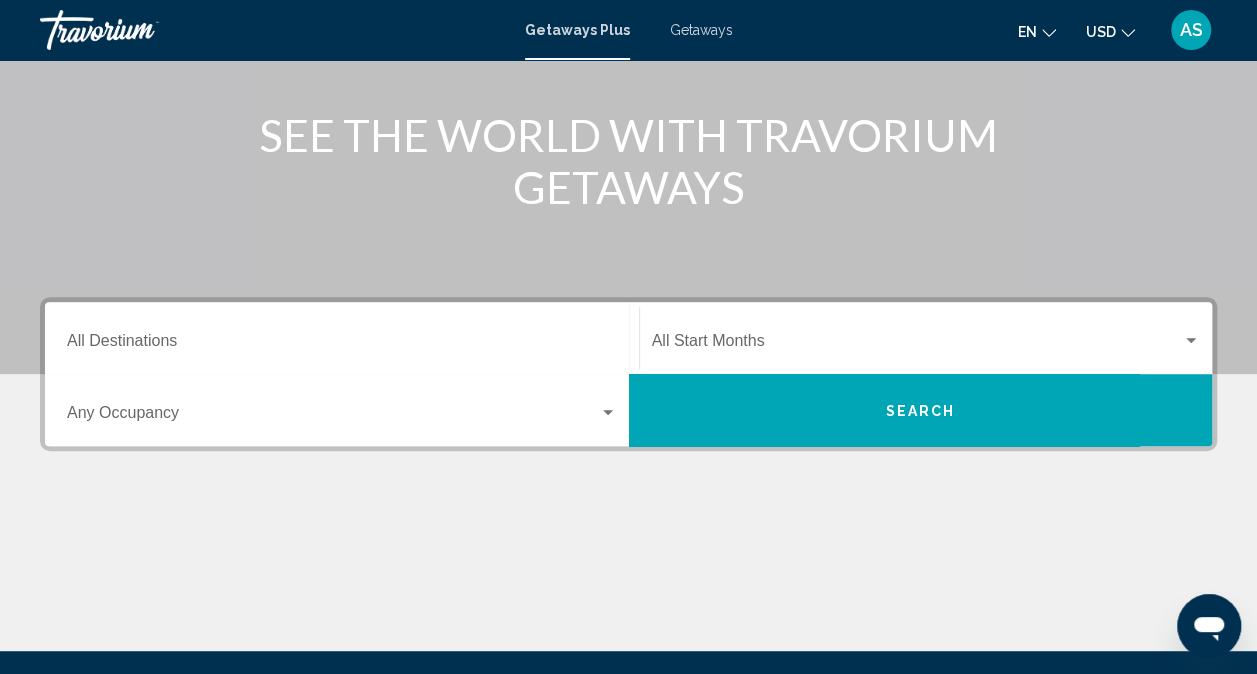 click on "Destination All Destinations" at bounding box center [342, 345] 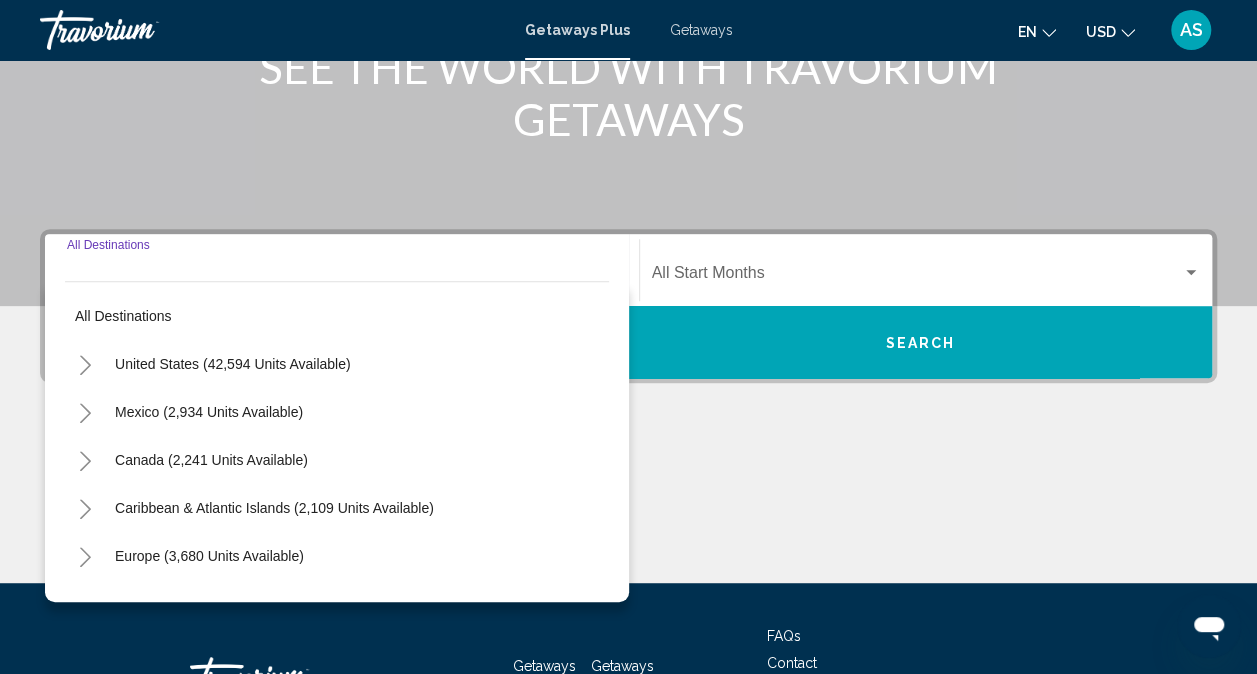 scroll, scrollTop: 447, scrollLeft: 0, axis: vertical 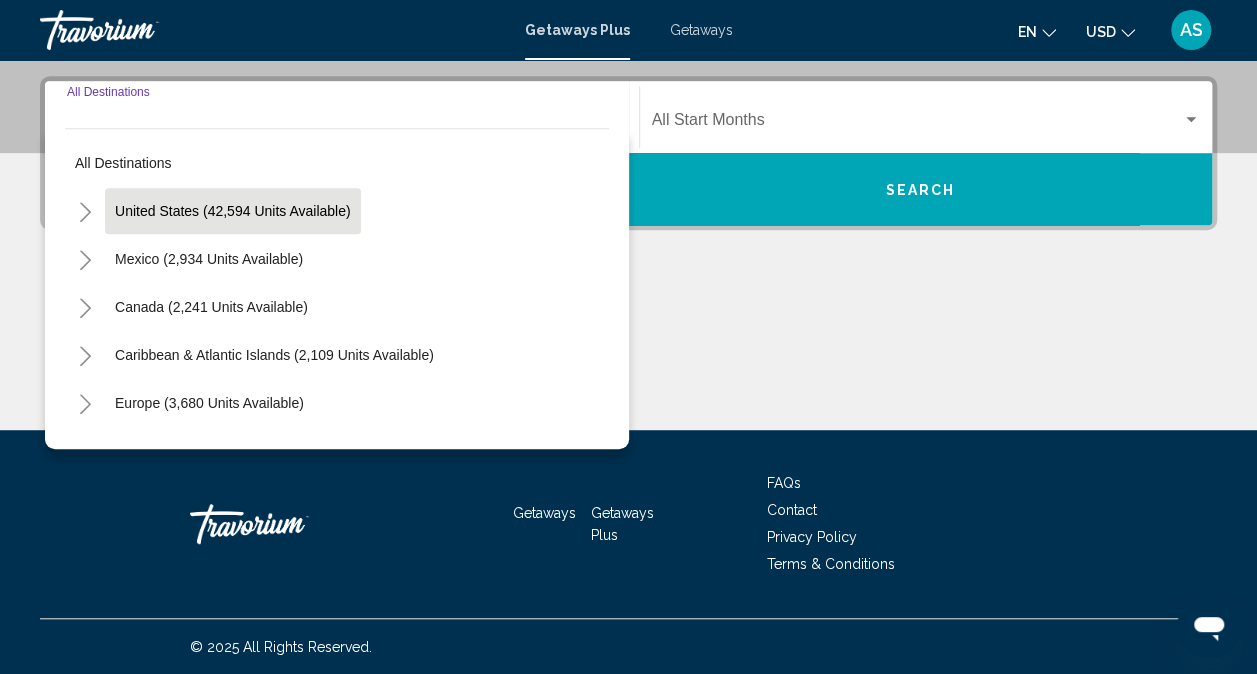 click on "United States (42,594 units available)" at bounding box center [209, 259] 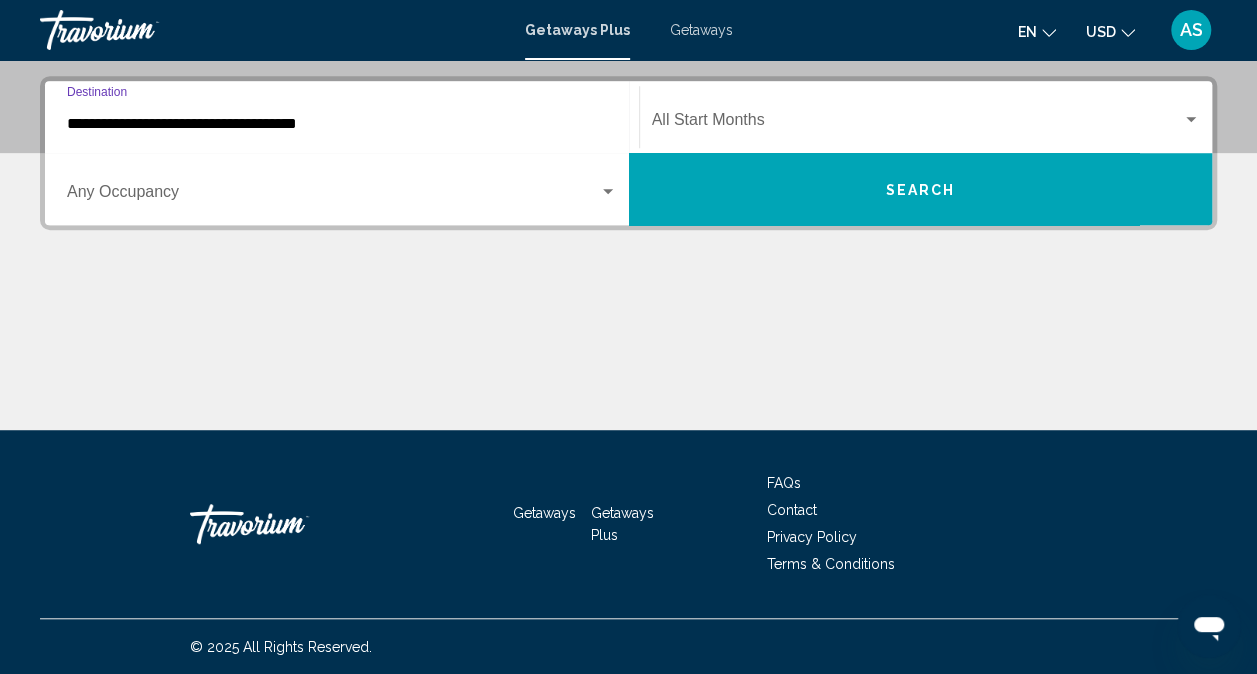 click at bounding box center [333, 196] 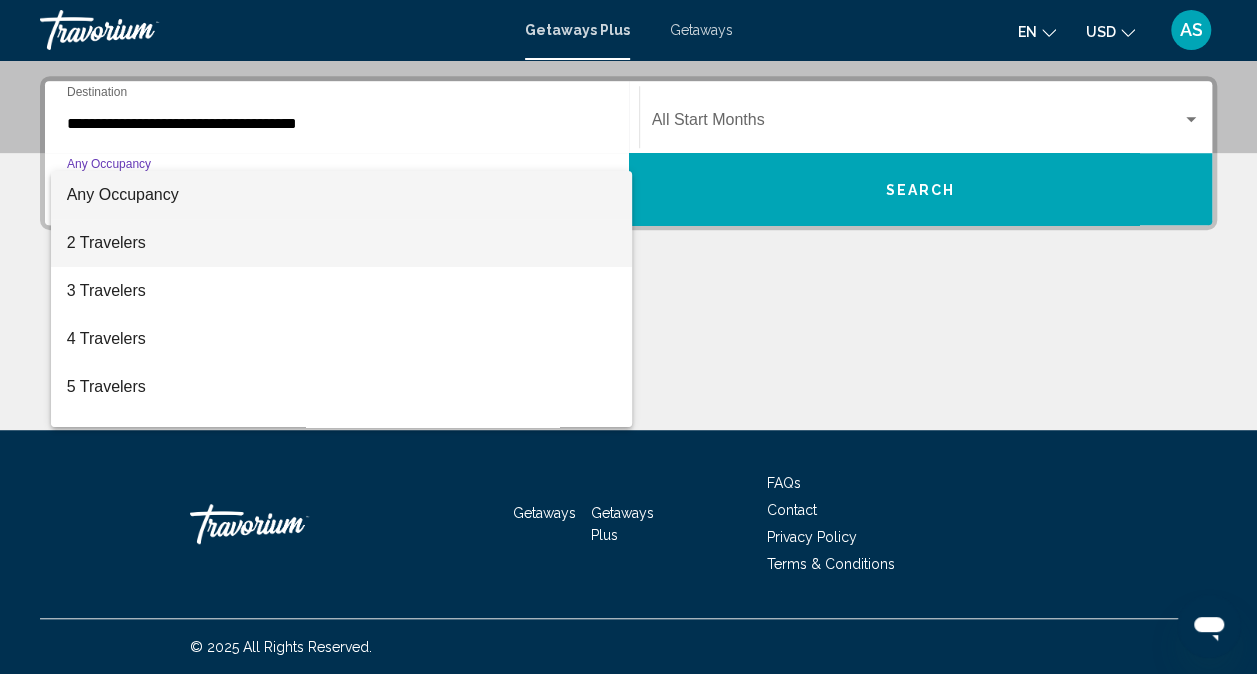 click on "2 Travelers" at bounding box center [342, 243] 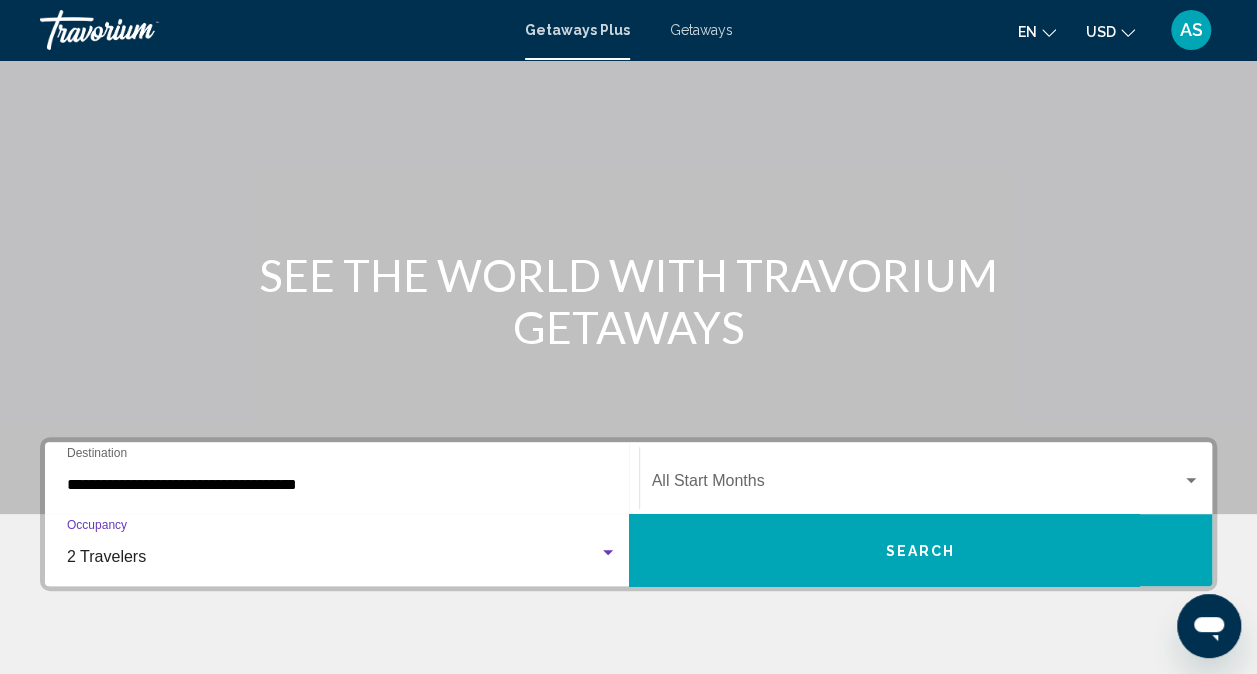 scroll, scrollTop: 86, scrollLeft: 0, axis: vertical 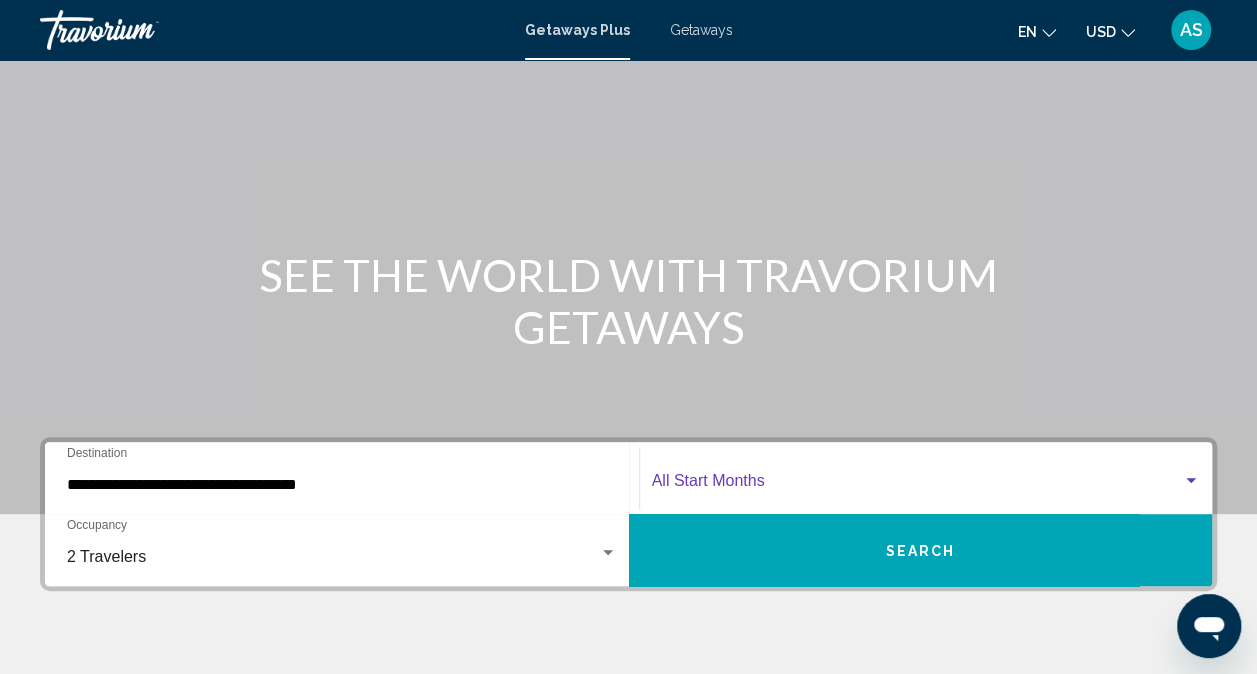 click at bounding box center [1191, 481] 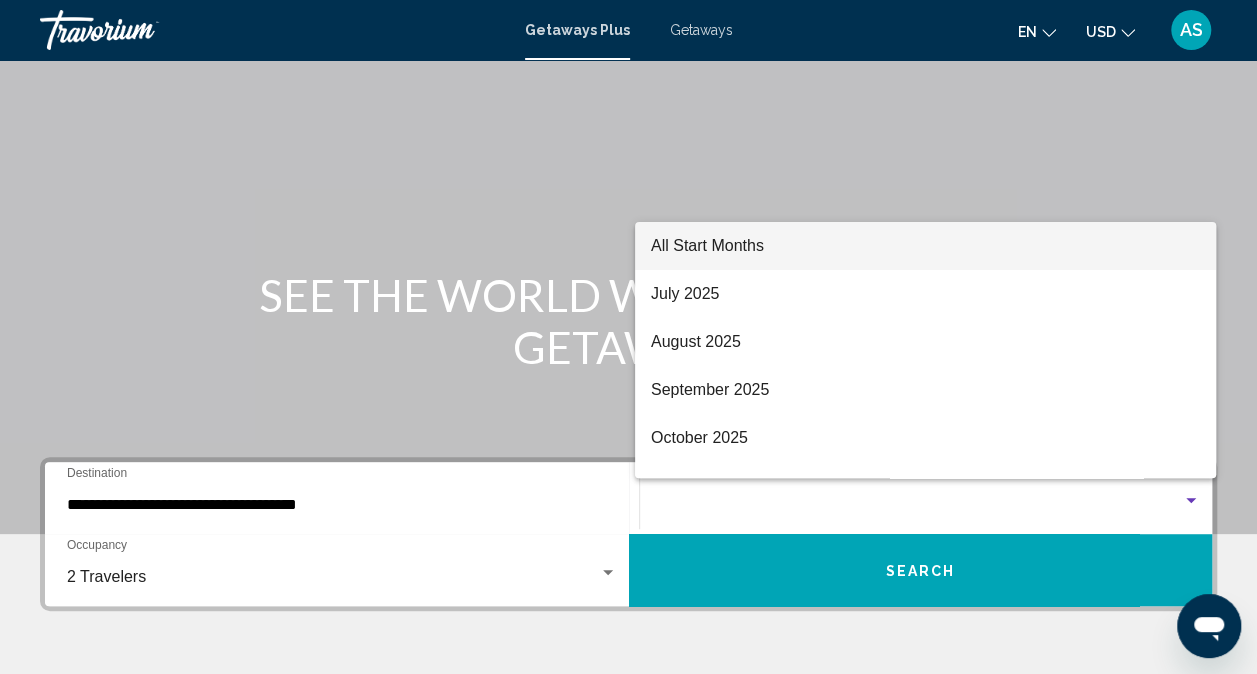 scroll, scrollTop: 0, scrollLeft: 0, axis: both 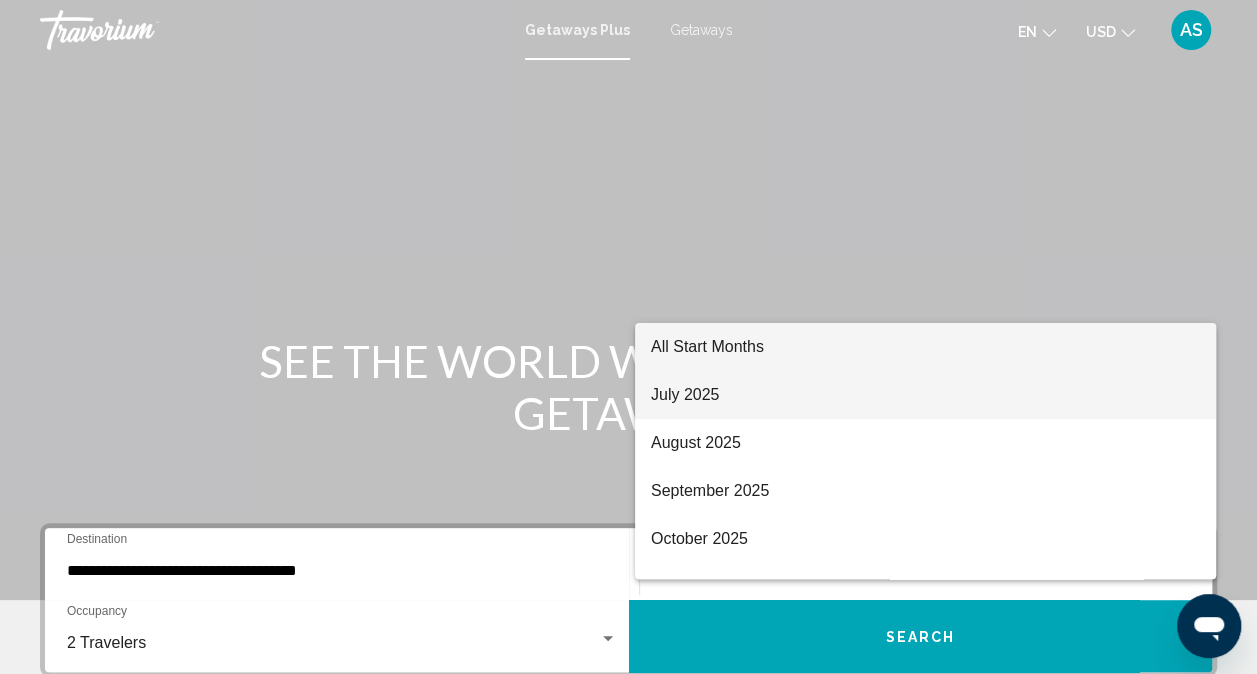 click on "July 2025" at bounding box center (925, 395) 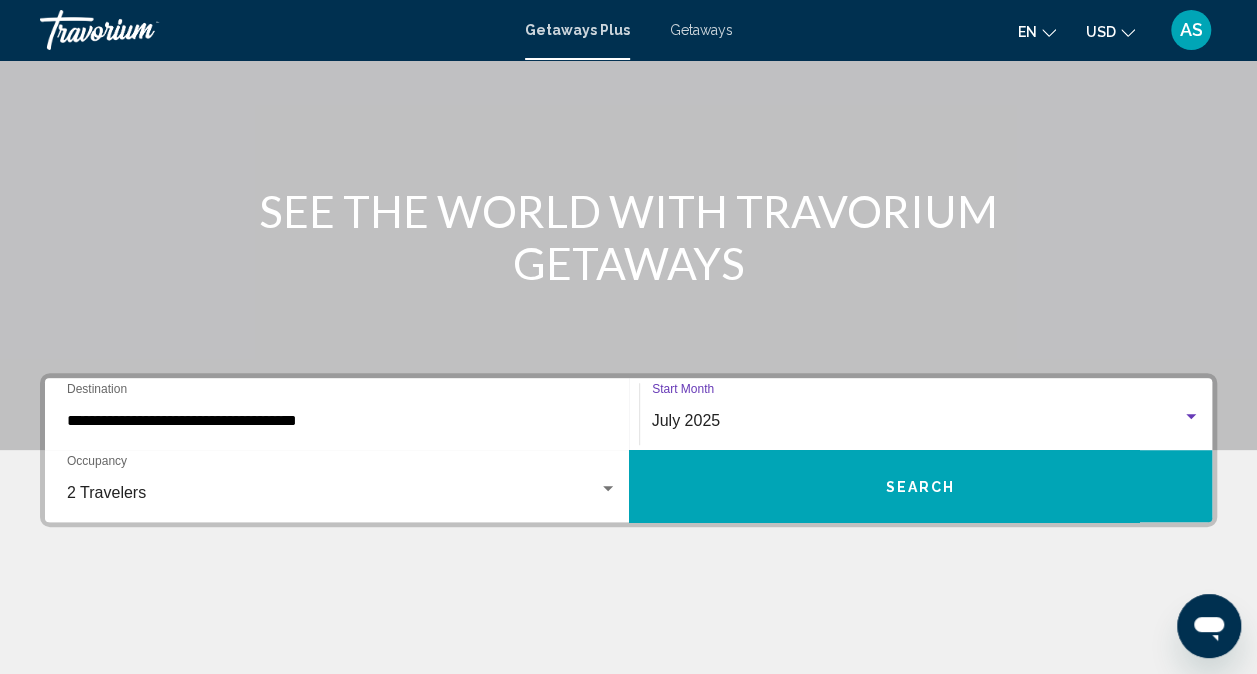 scroll, scrollTop: 160, scrollLeft: 0, axis: vertical 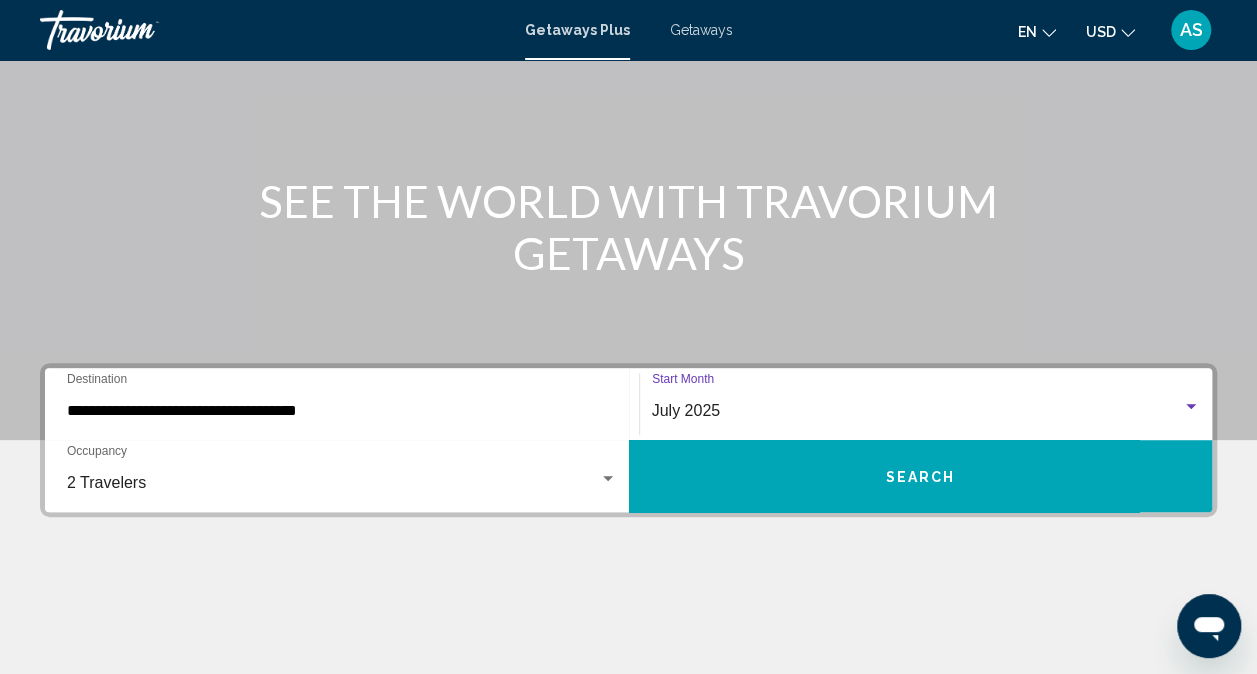 click on "Search" at bounding box center [920, 477] 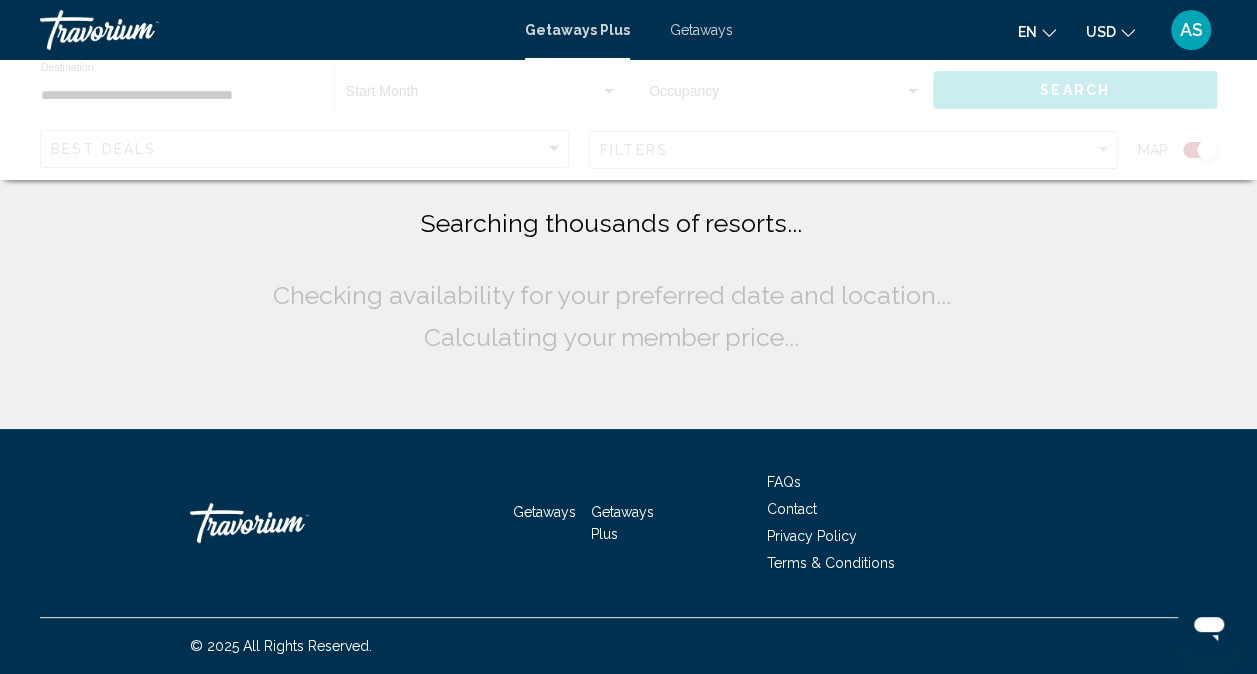 scroll, scrollTop: 0, scrollLeft: 0, axis: both 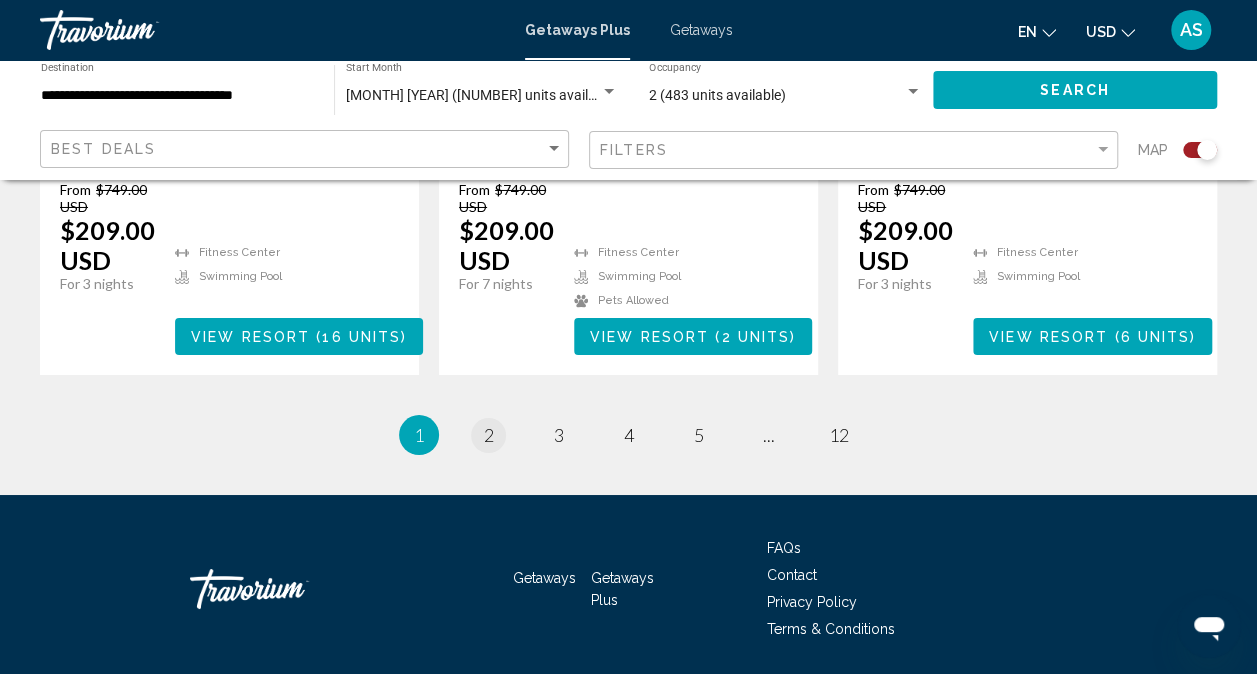 click on "2" at bounding box center (489, 435) 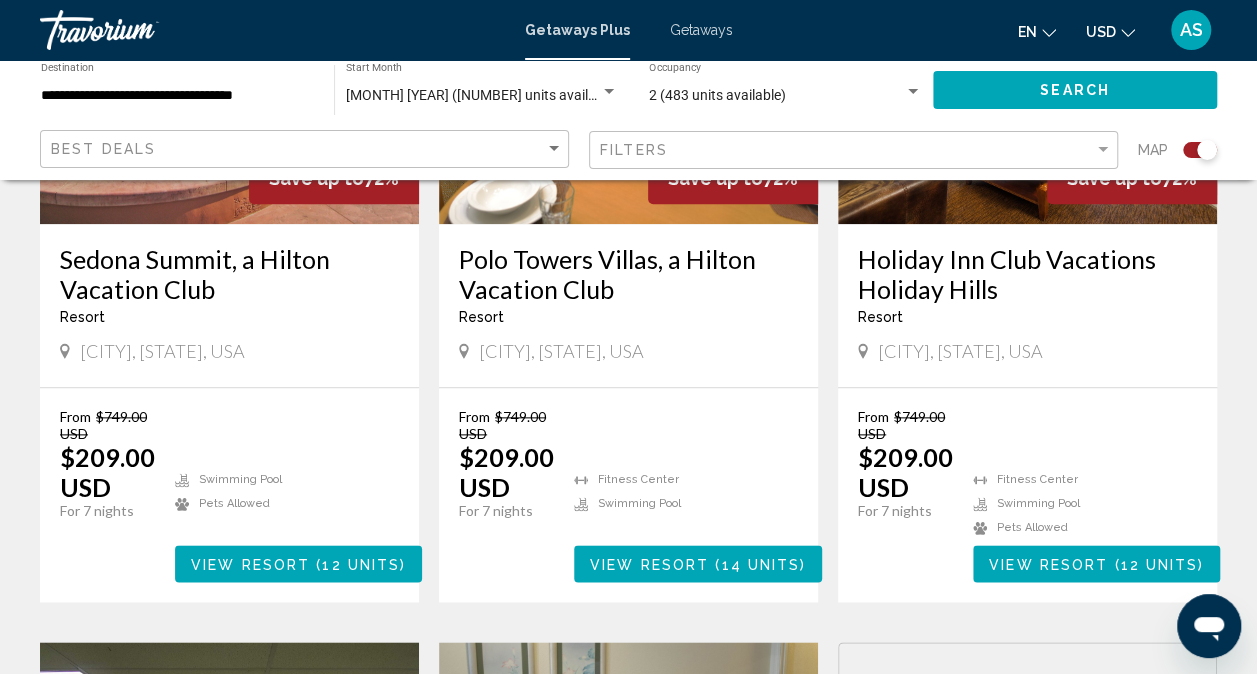 scroll, scrollTop: 968, scrollLeft: 0, axis: vertical 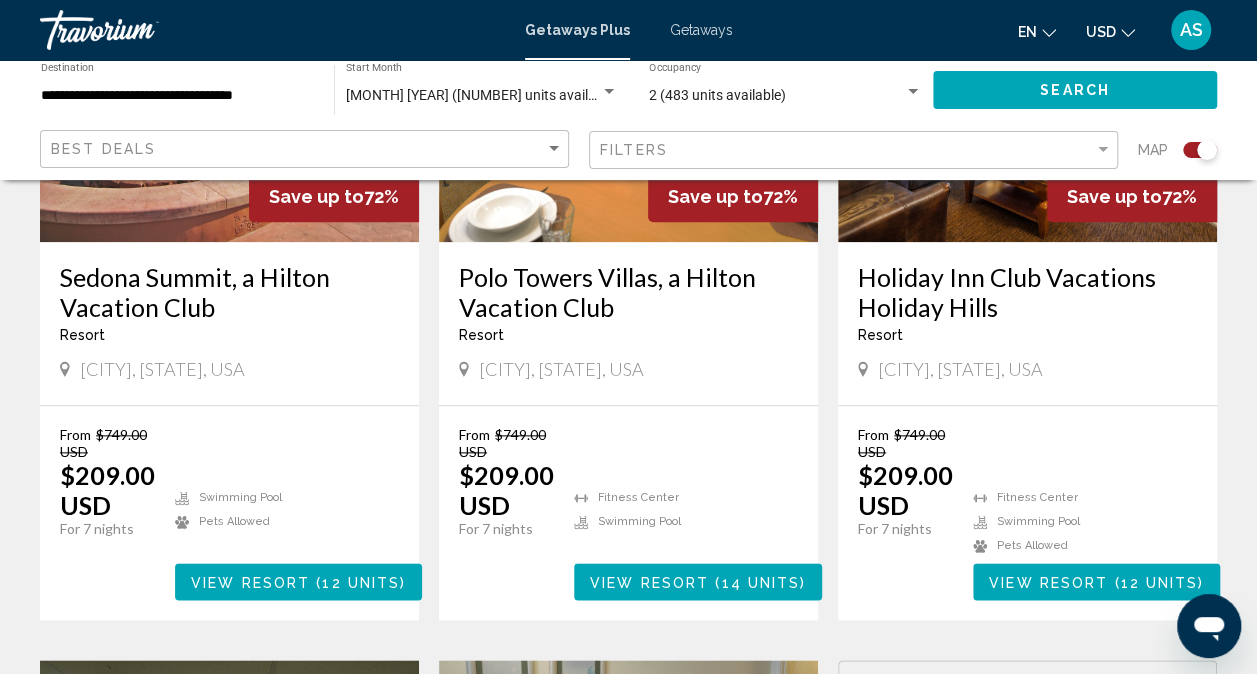 click on "View Resort" at bounding box center [649, 582] 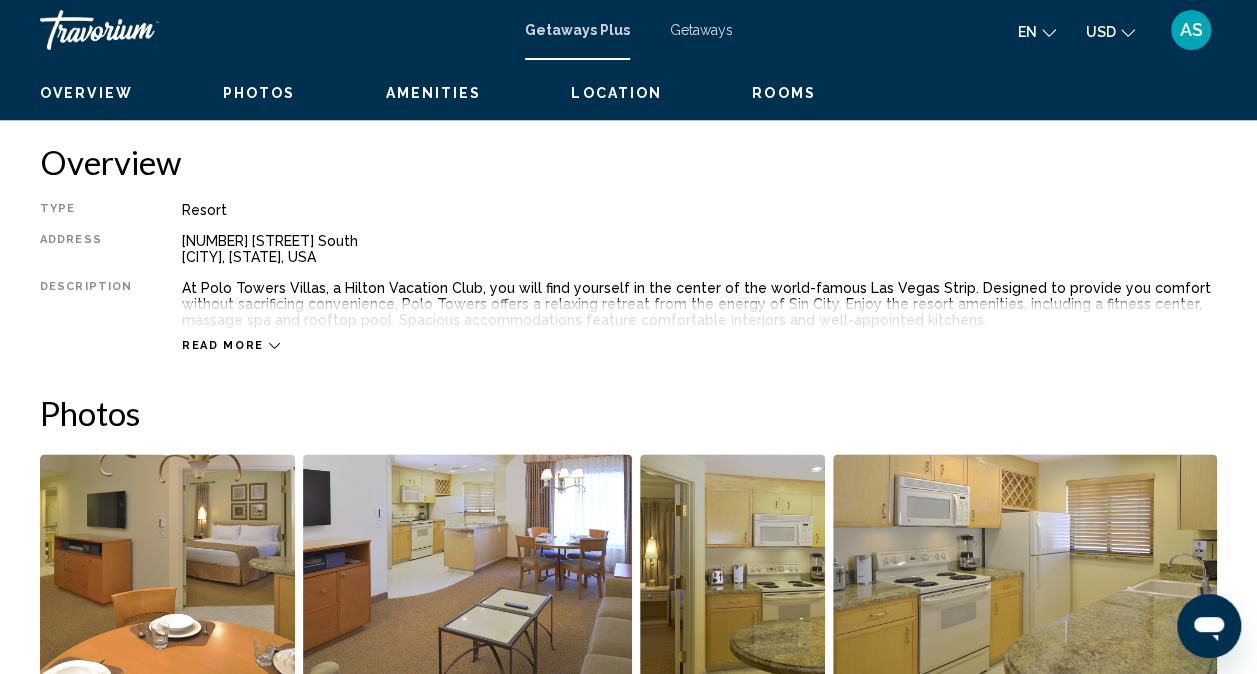 scroll, scrollTop: 198, scrollLeft: 0, axis: vertical 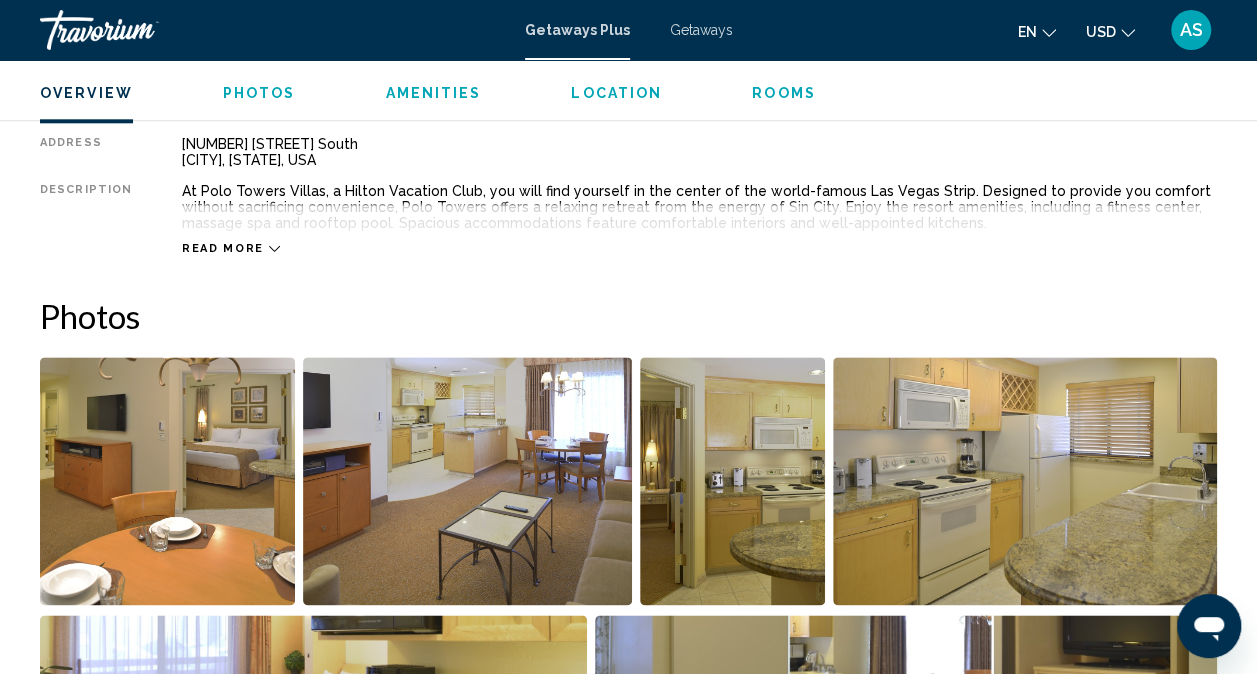 click at bounding box center [167, 481] 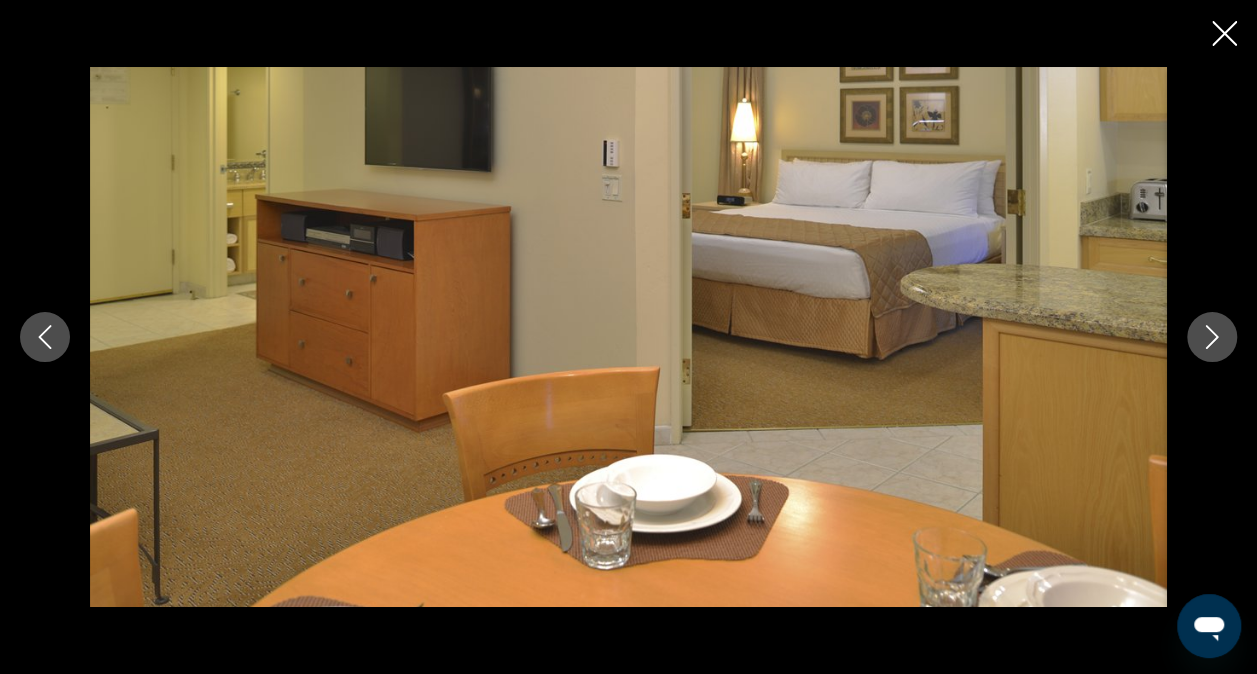 click 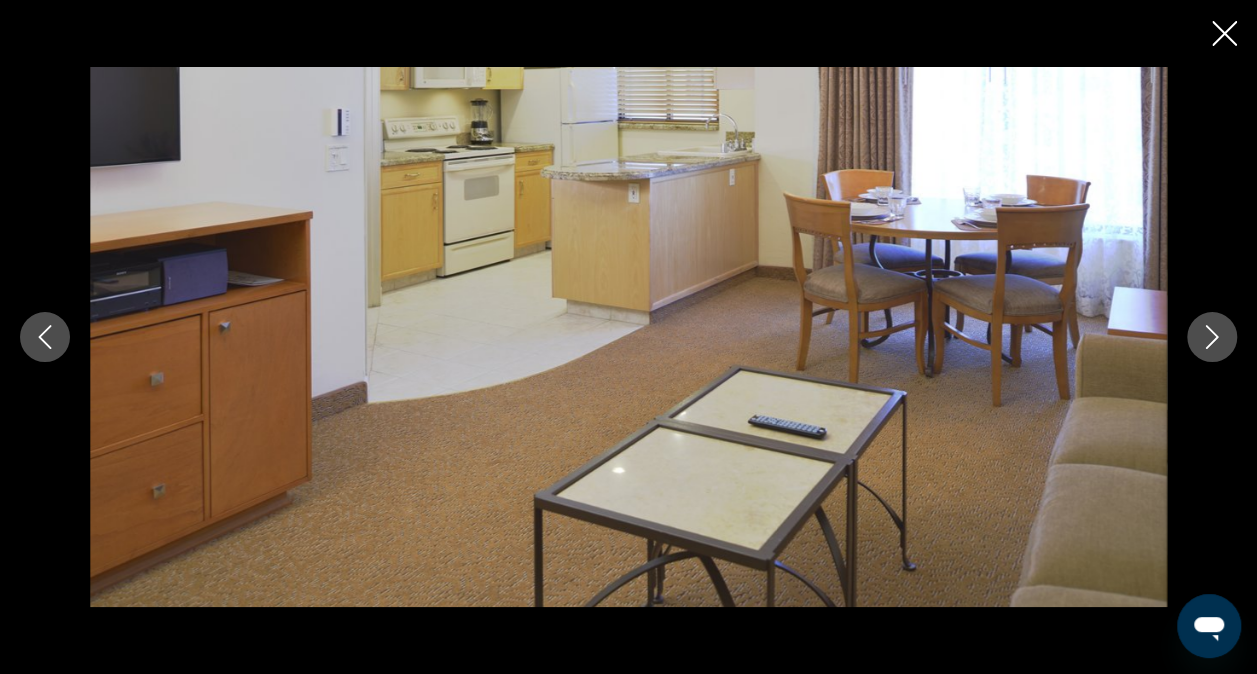 click 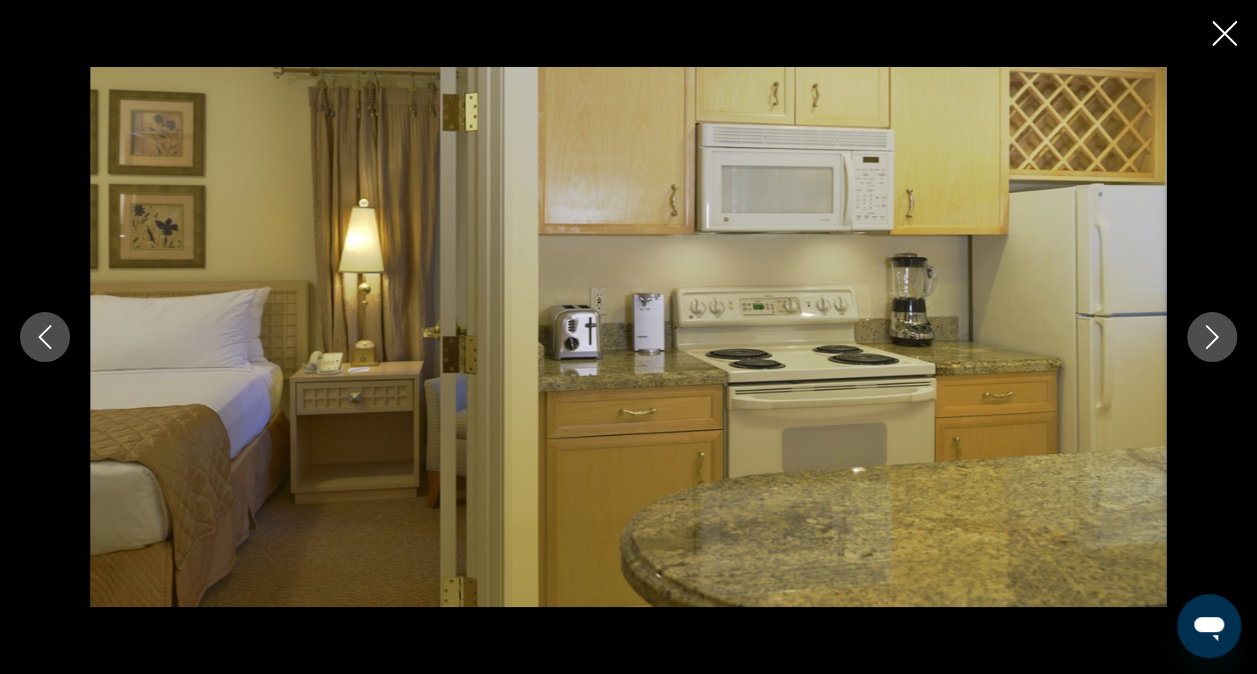 click 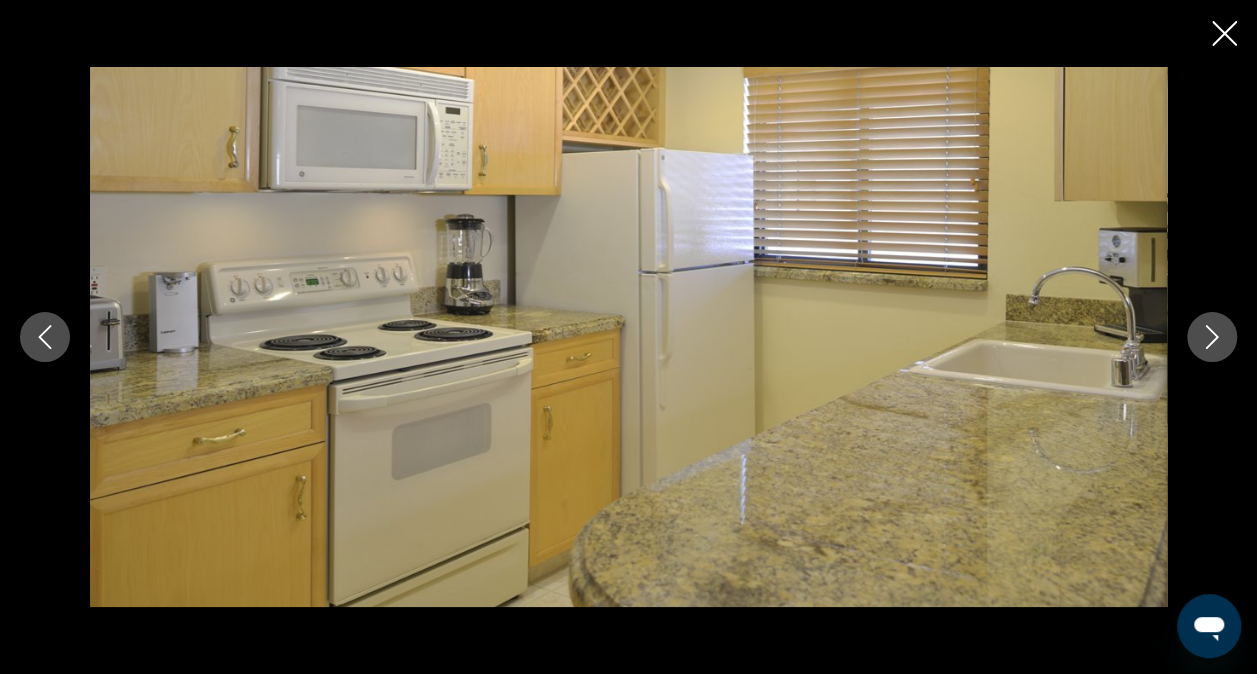 click 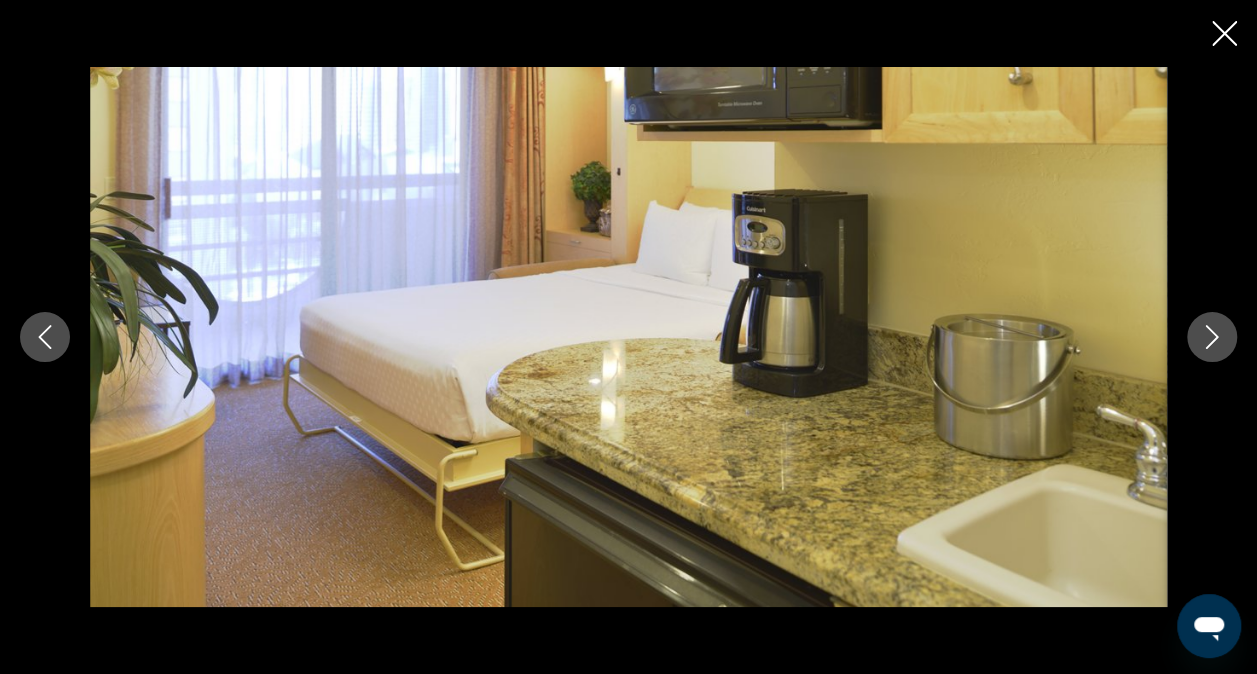 click 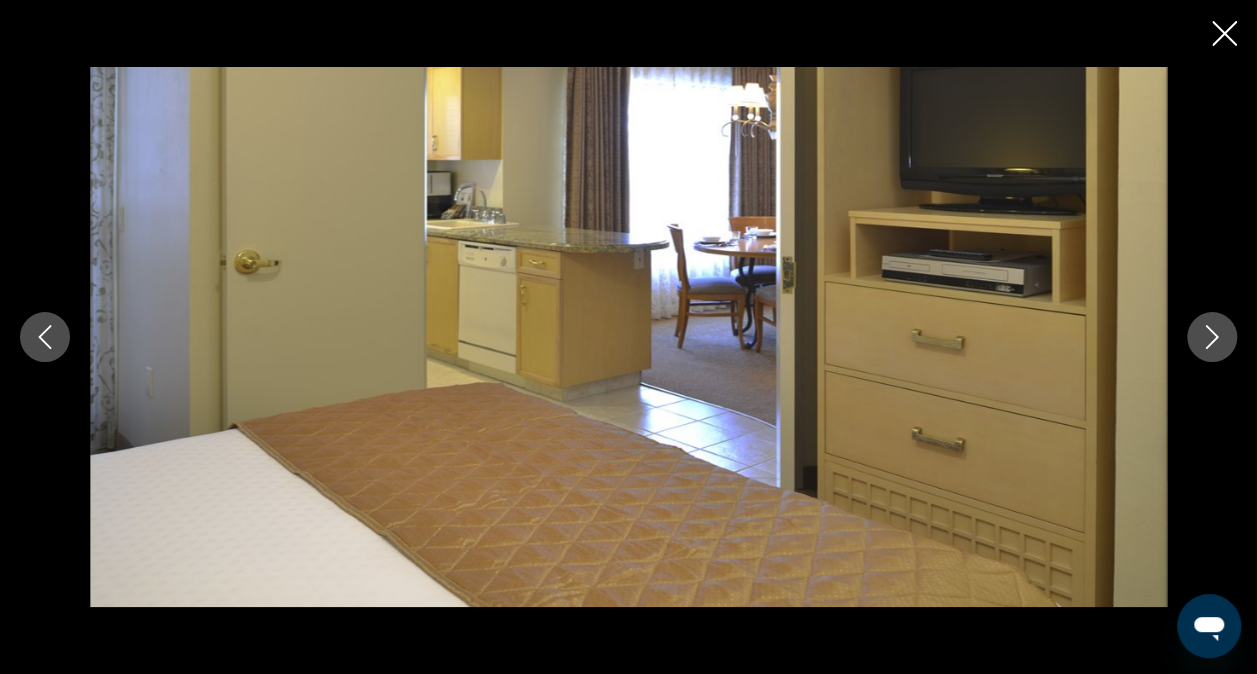 click 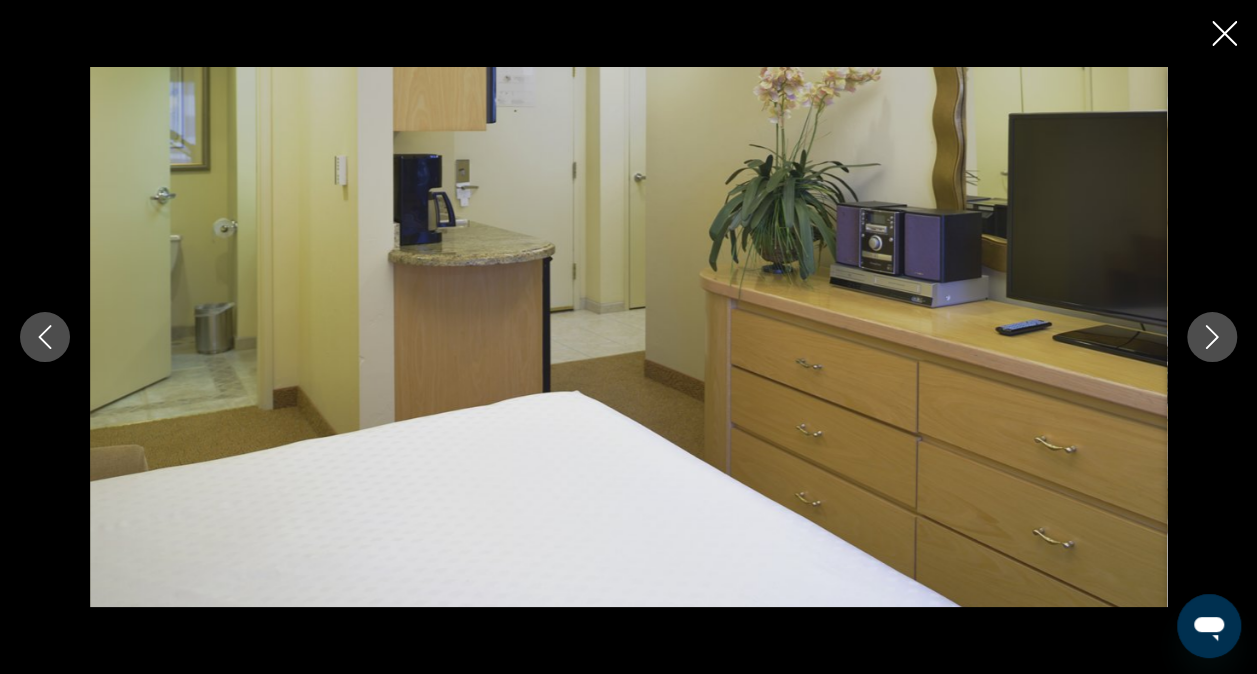 click 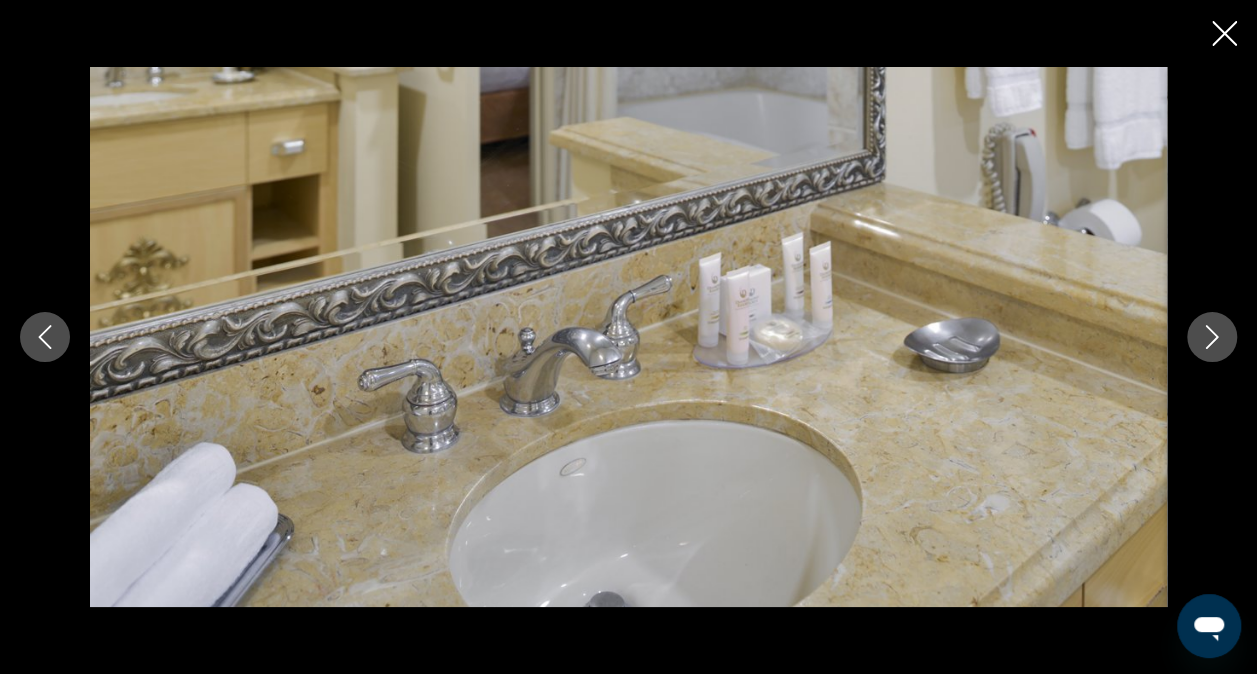 click 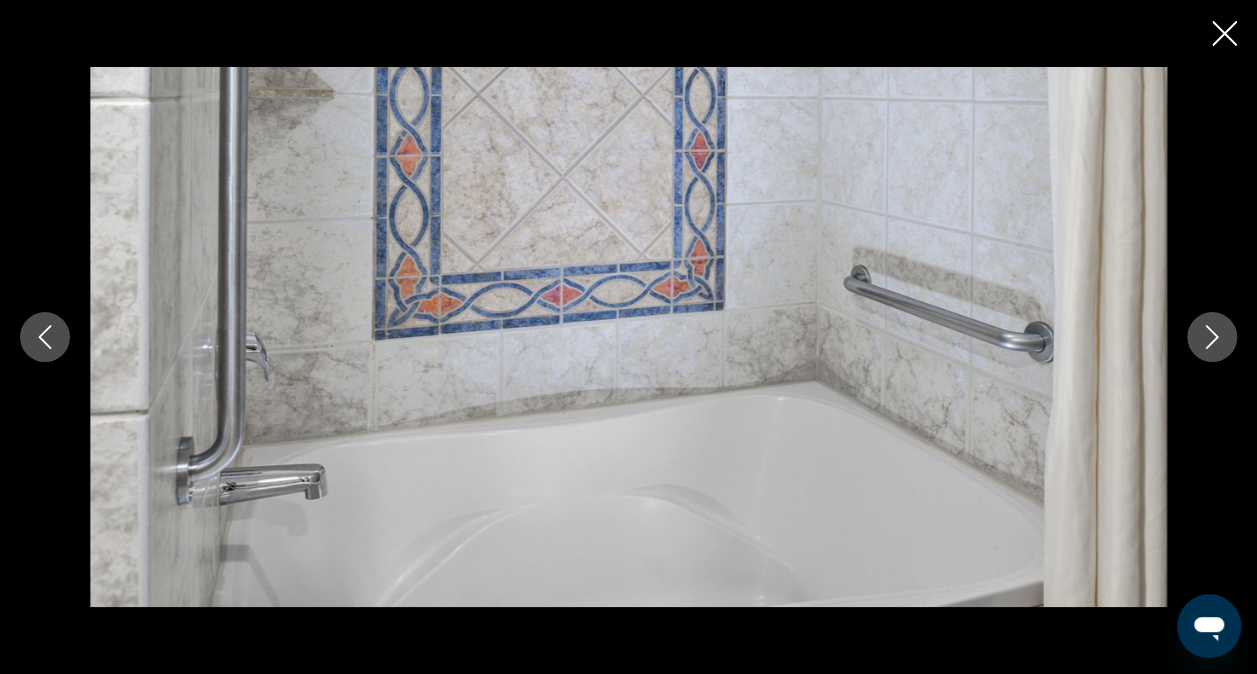 click 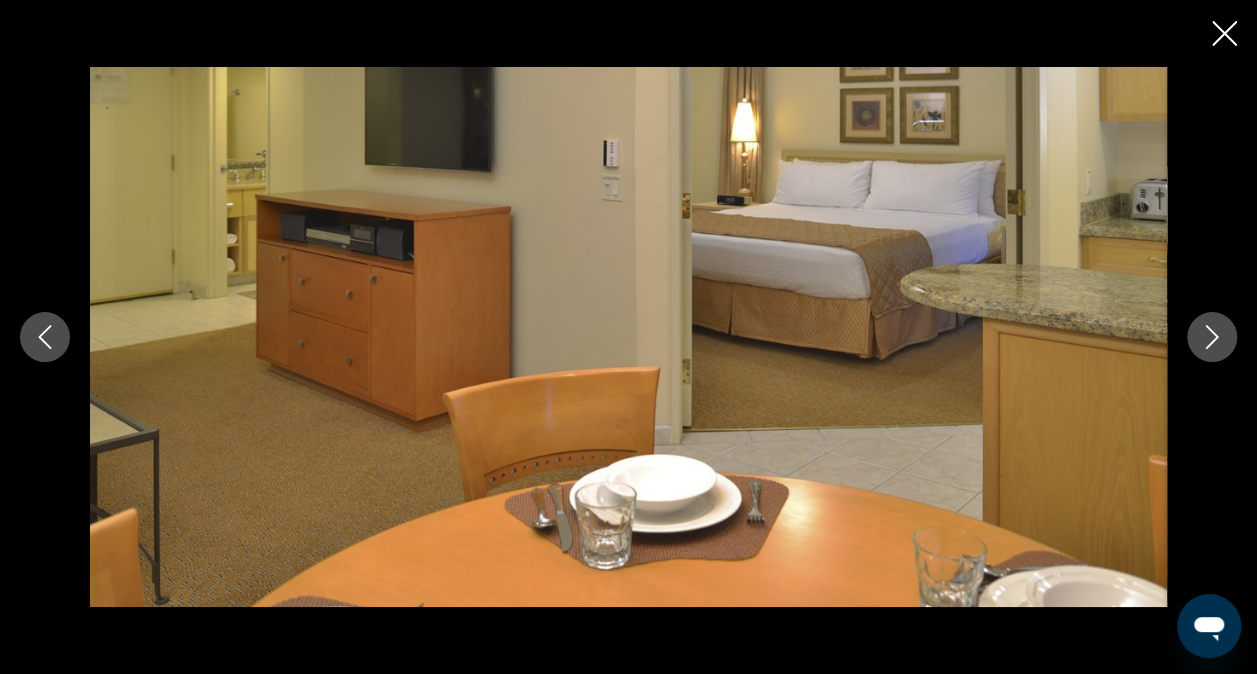 click 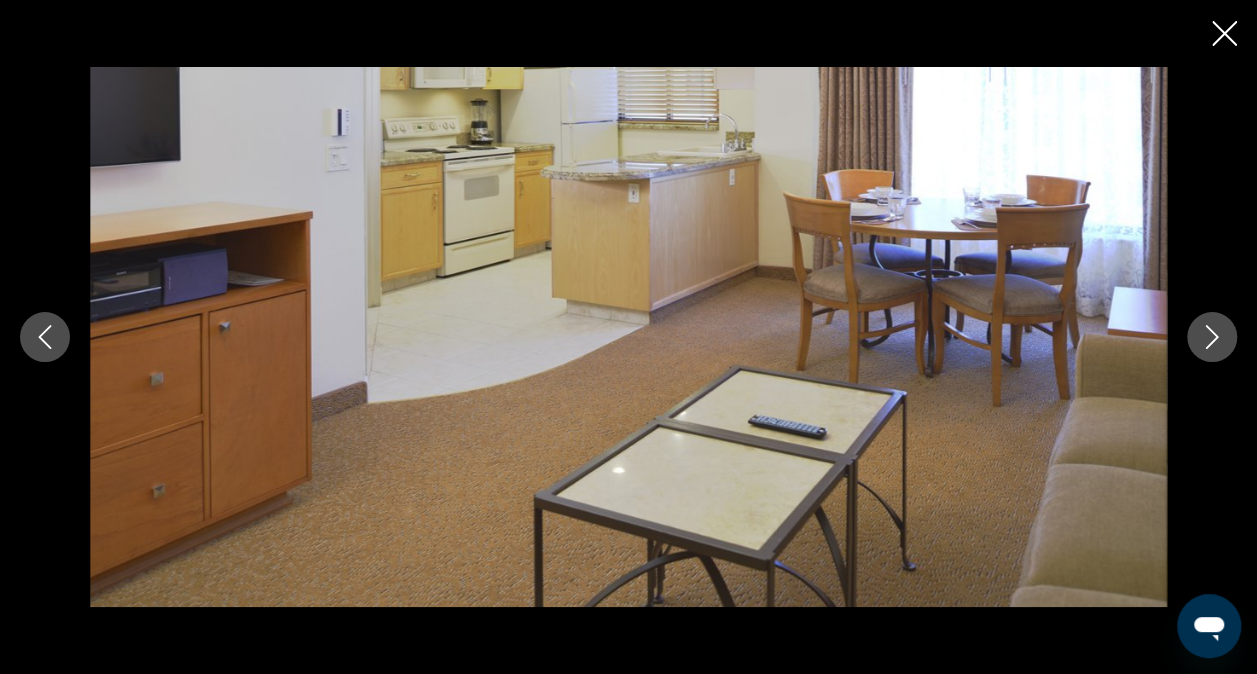 click 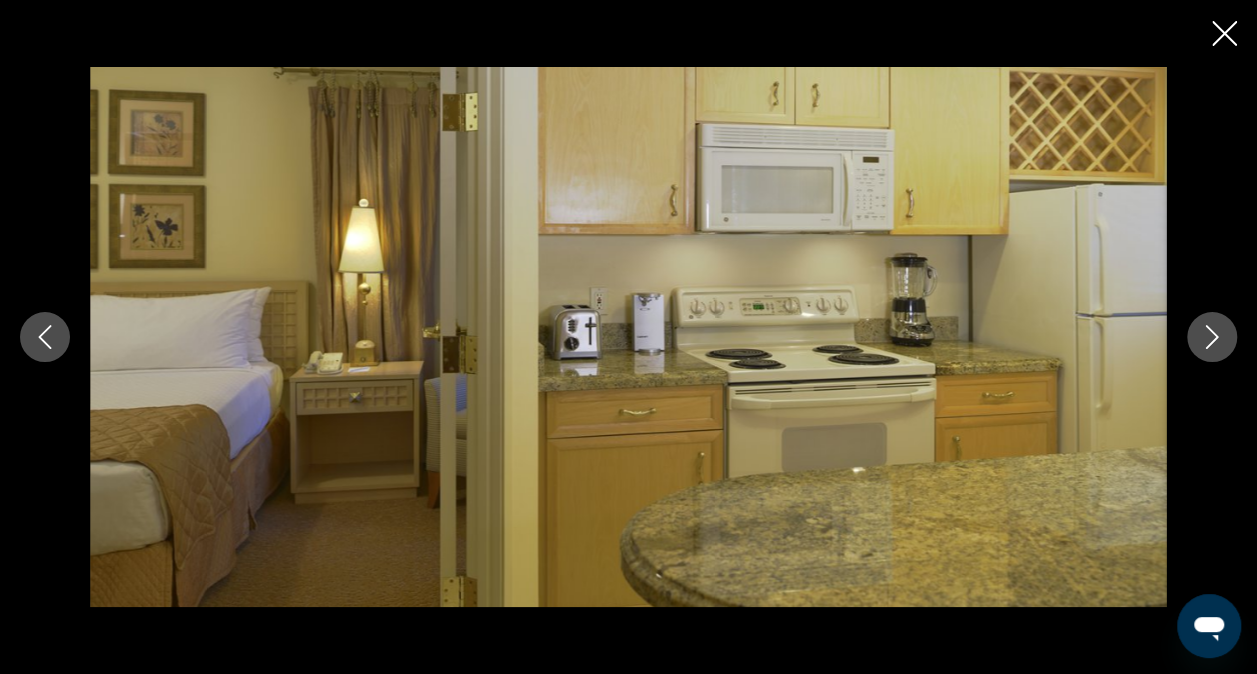 click 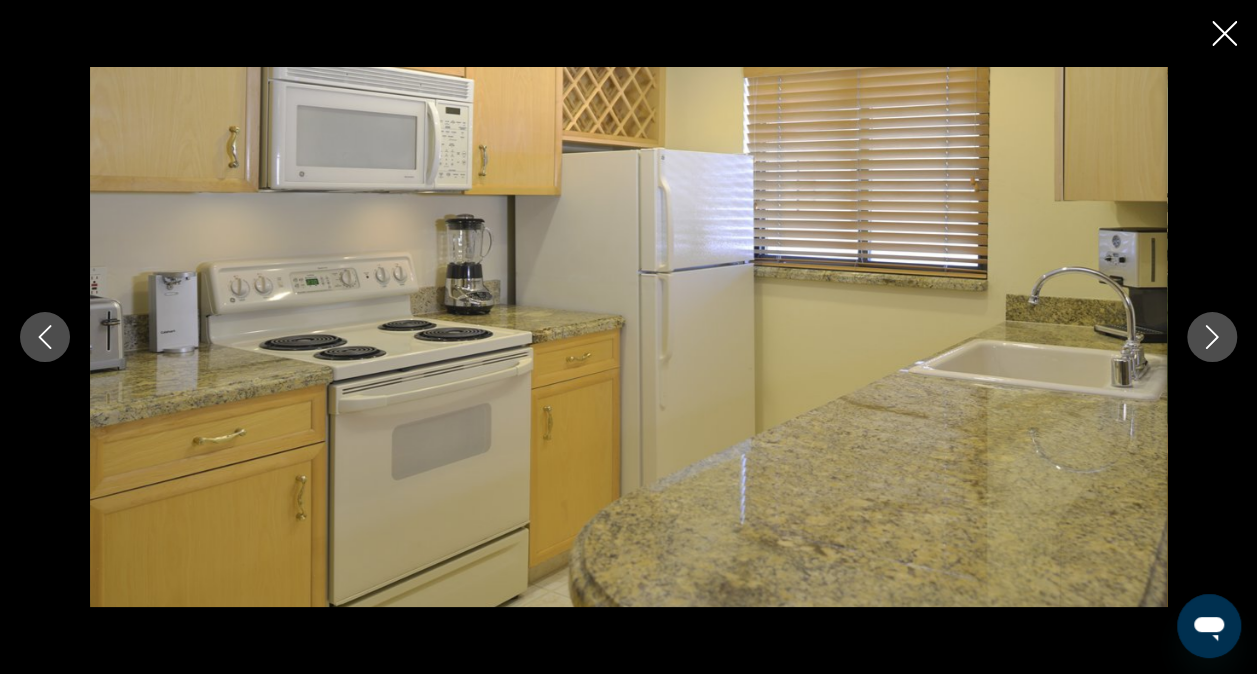 click 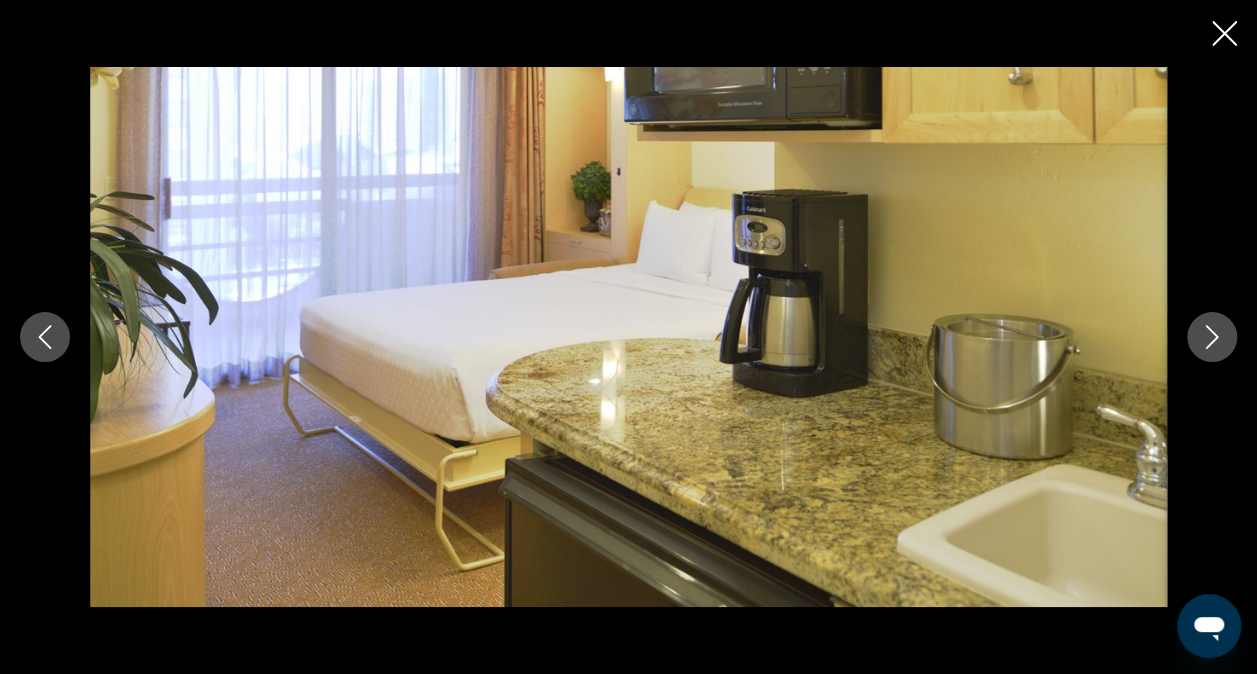 click 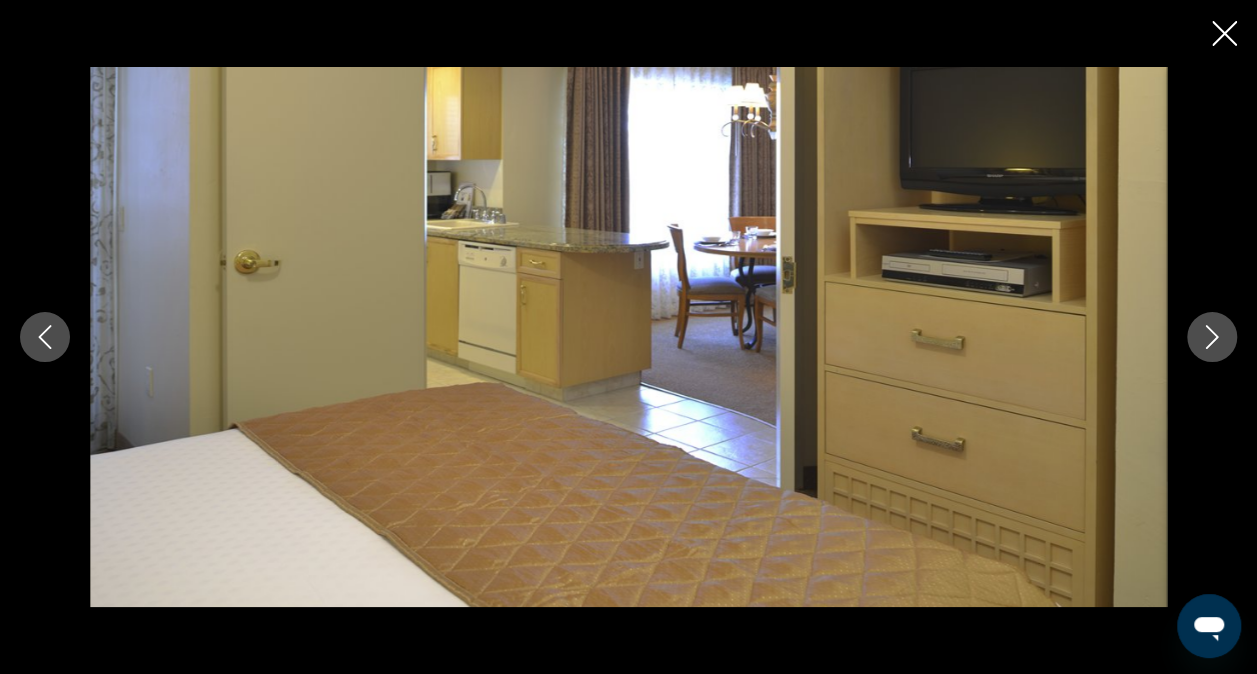 click 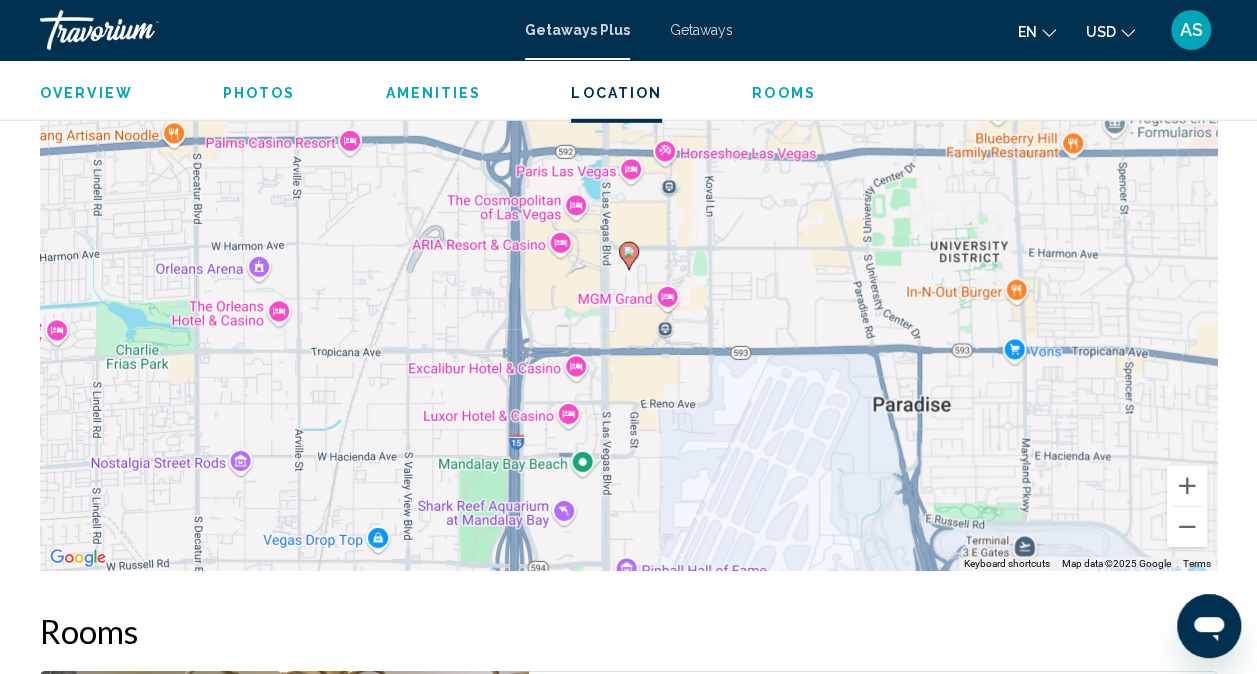scroll, scrollTop: 2956, scrollLeft: 0, axis: vertical 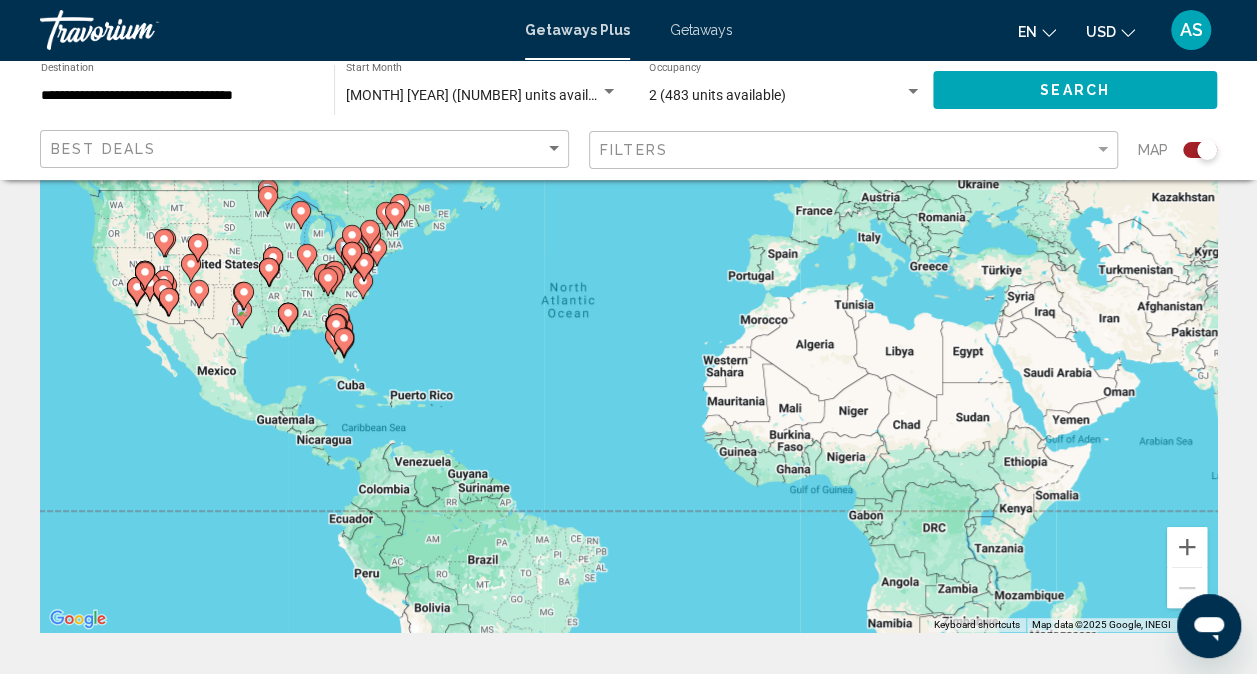click on "Search" 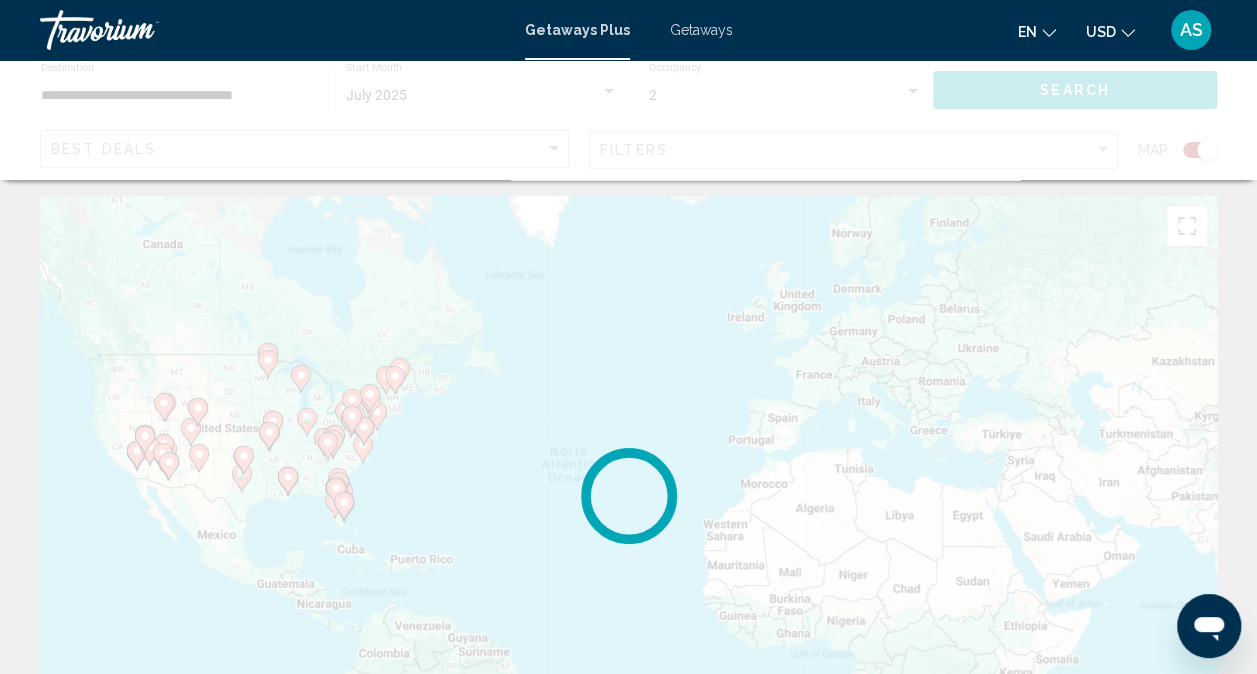 scroll, scrollTop: 0, scrollLeft: 0, axis: both 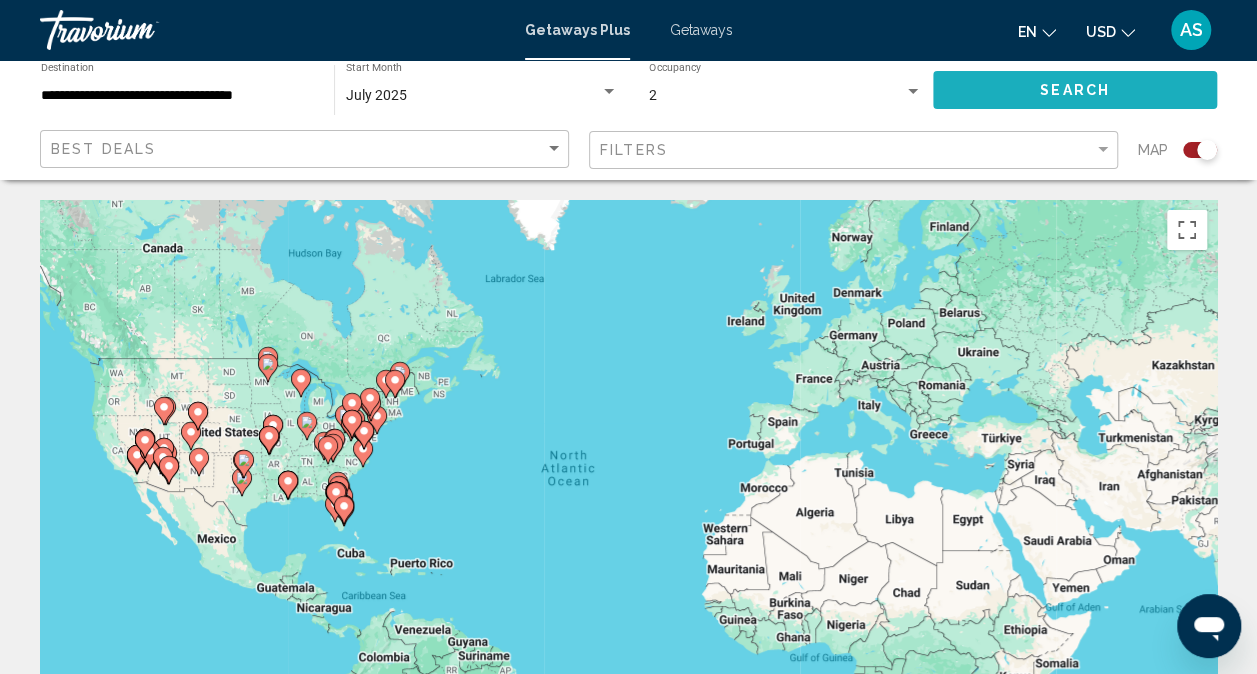 click on "Search" 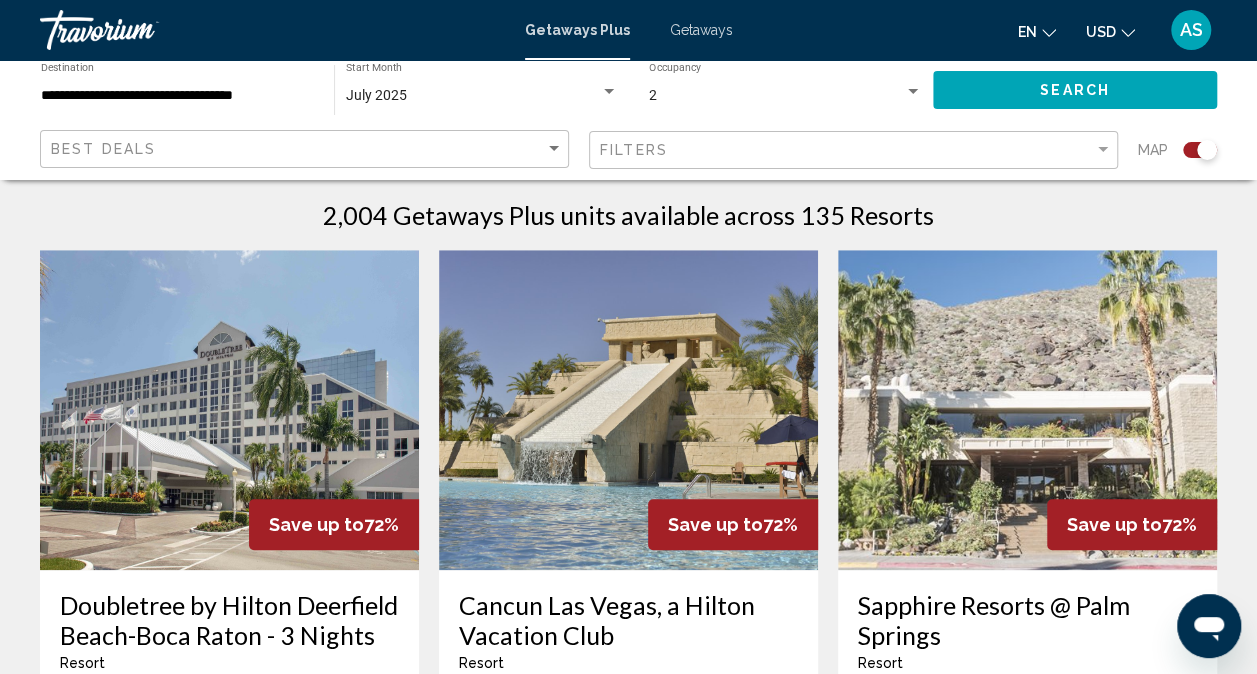 scroll, scrollTop: 640, scrollLeft: 0, axis: vertical 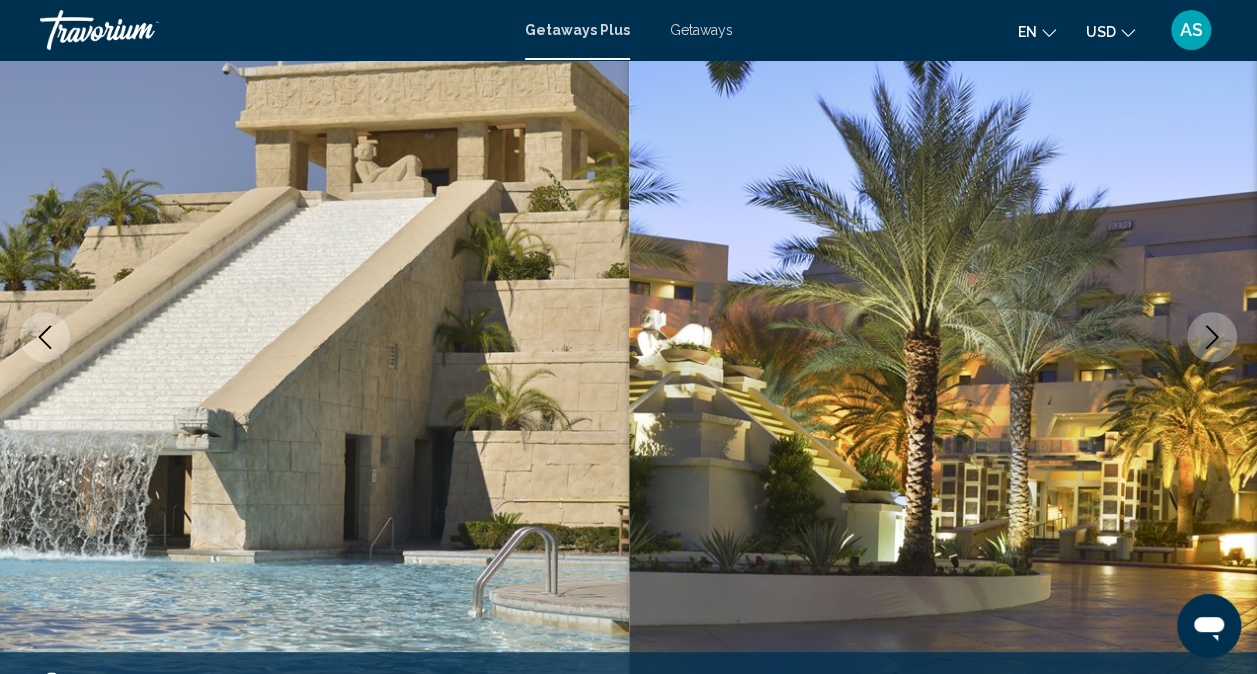 click 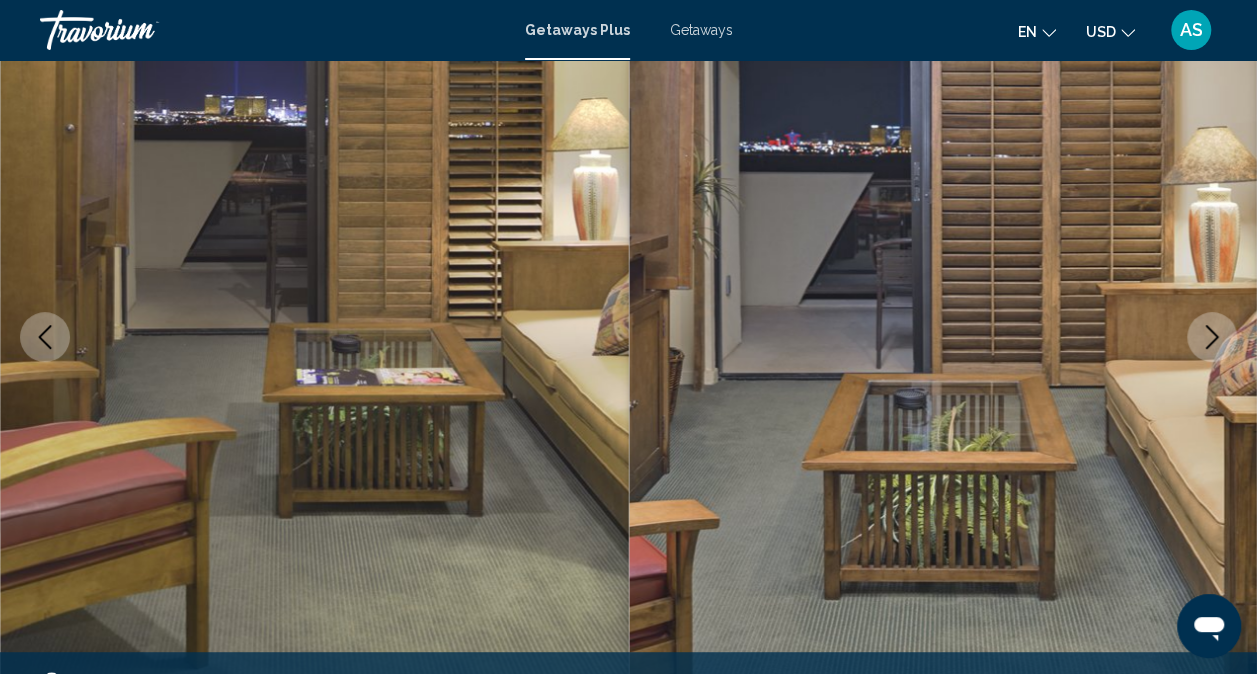 click 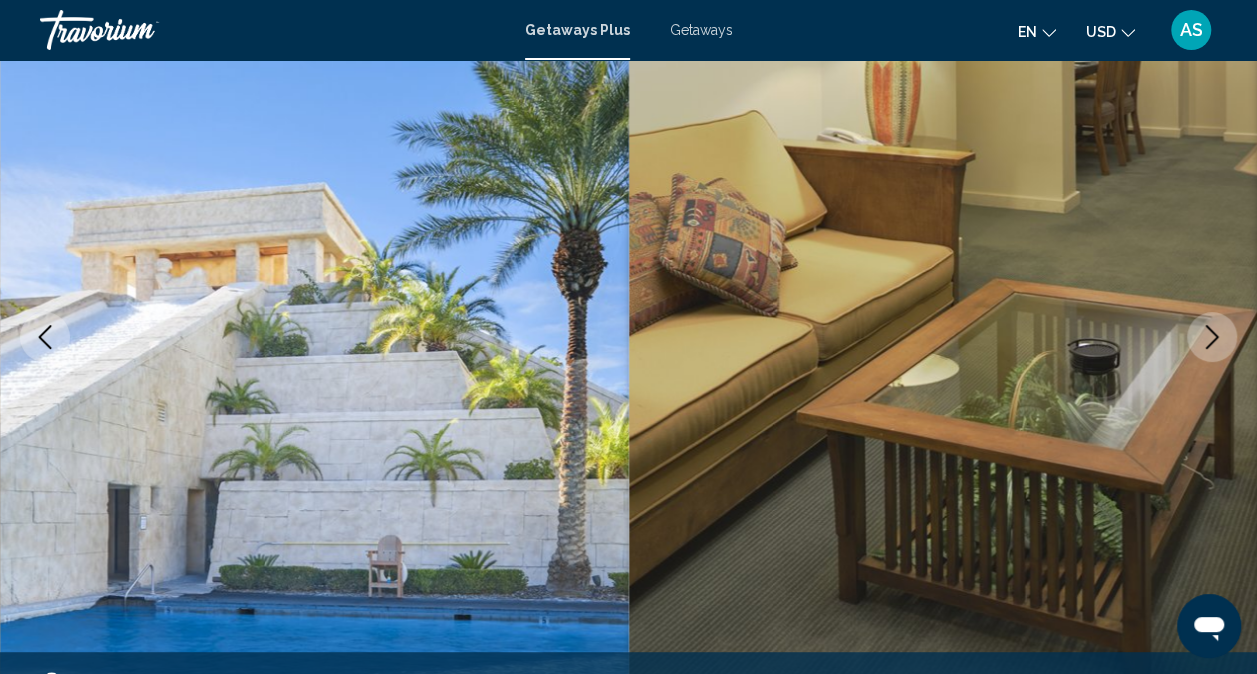 click 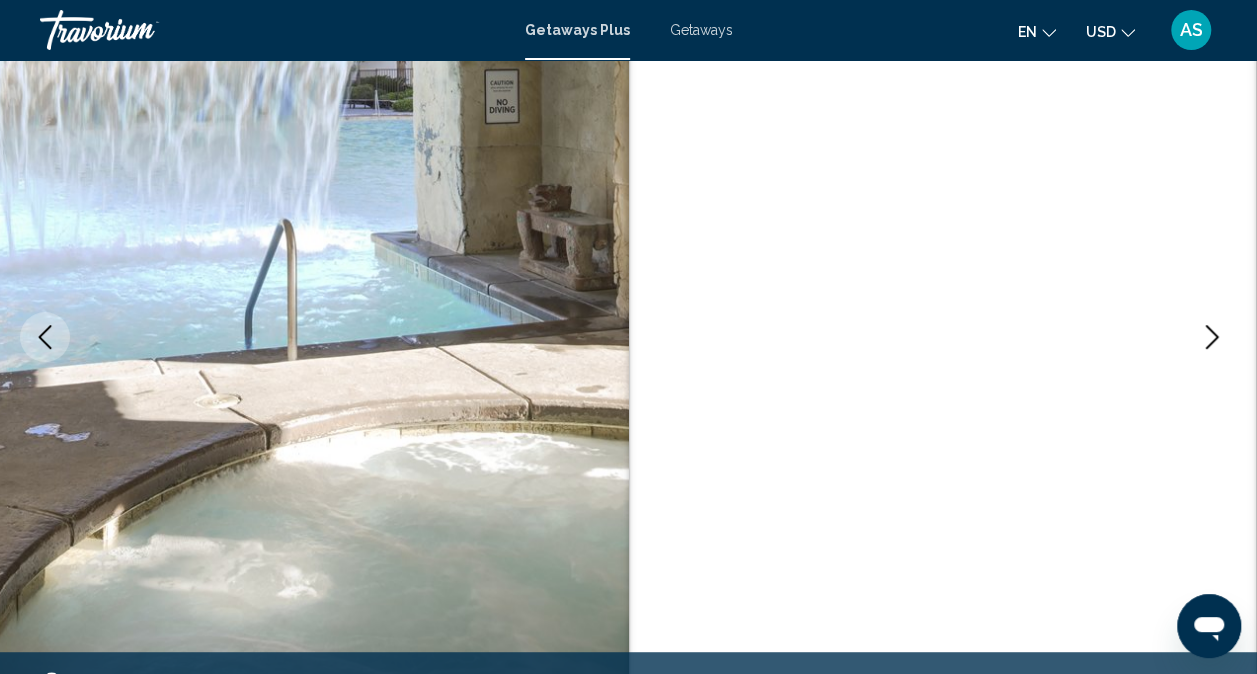click 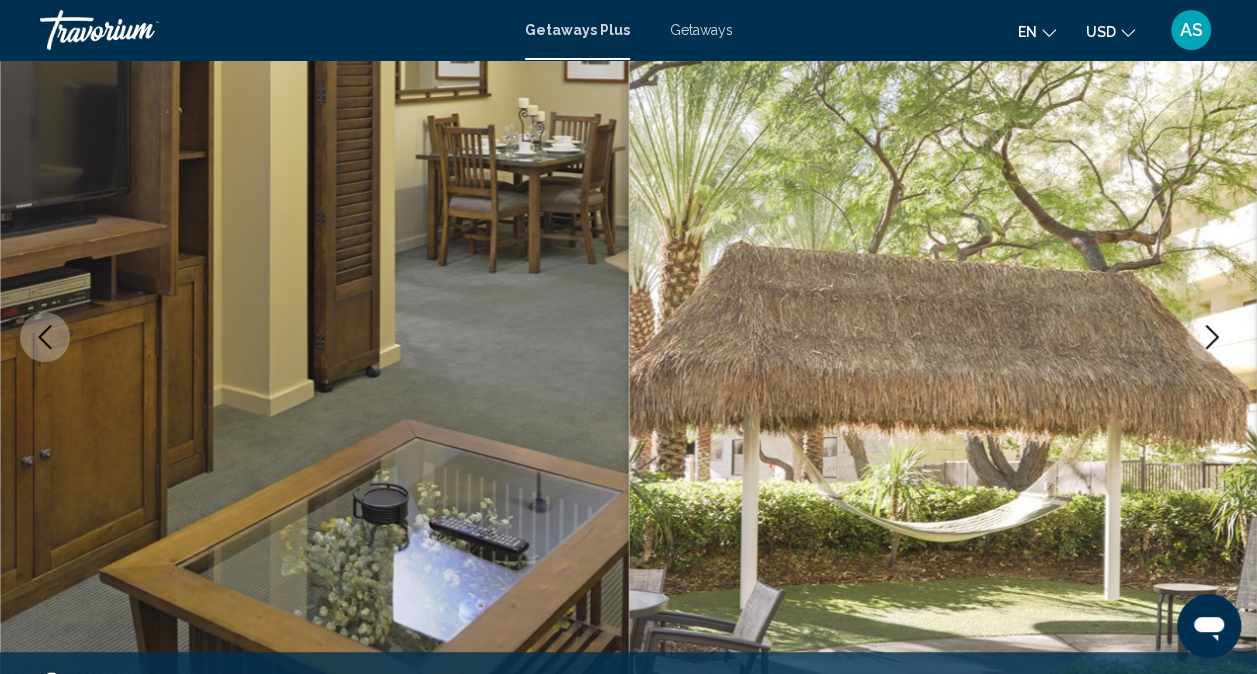 click 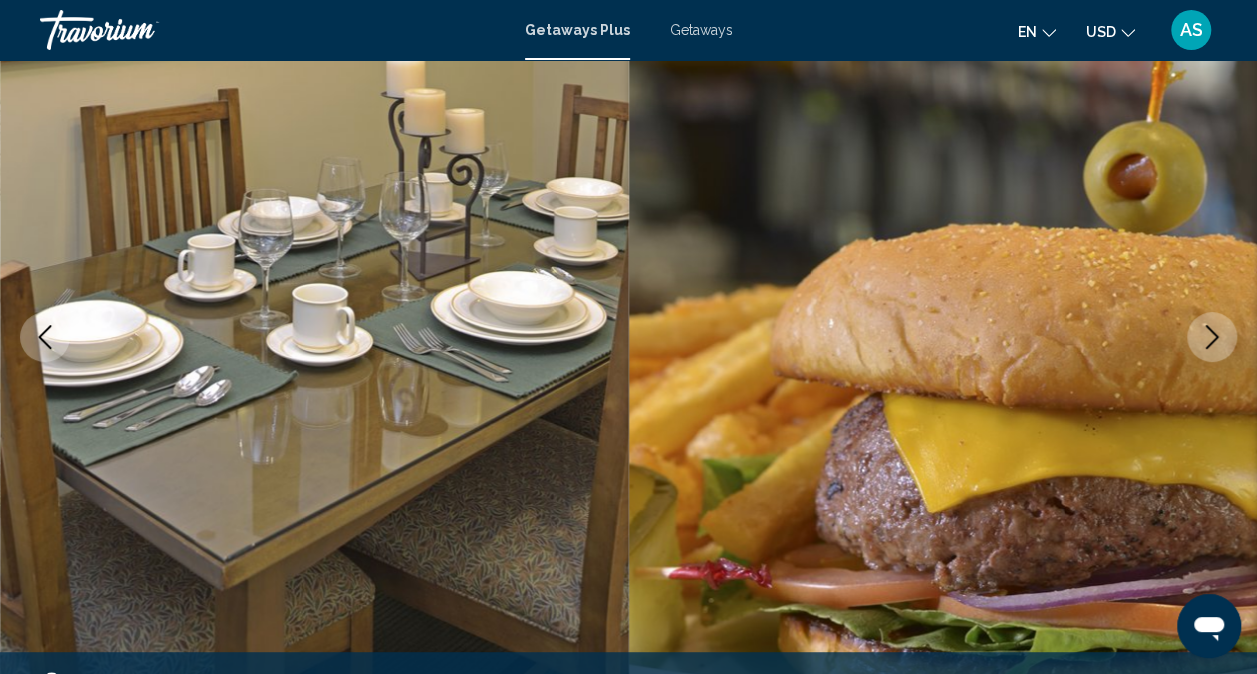 click 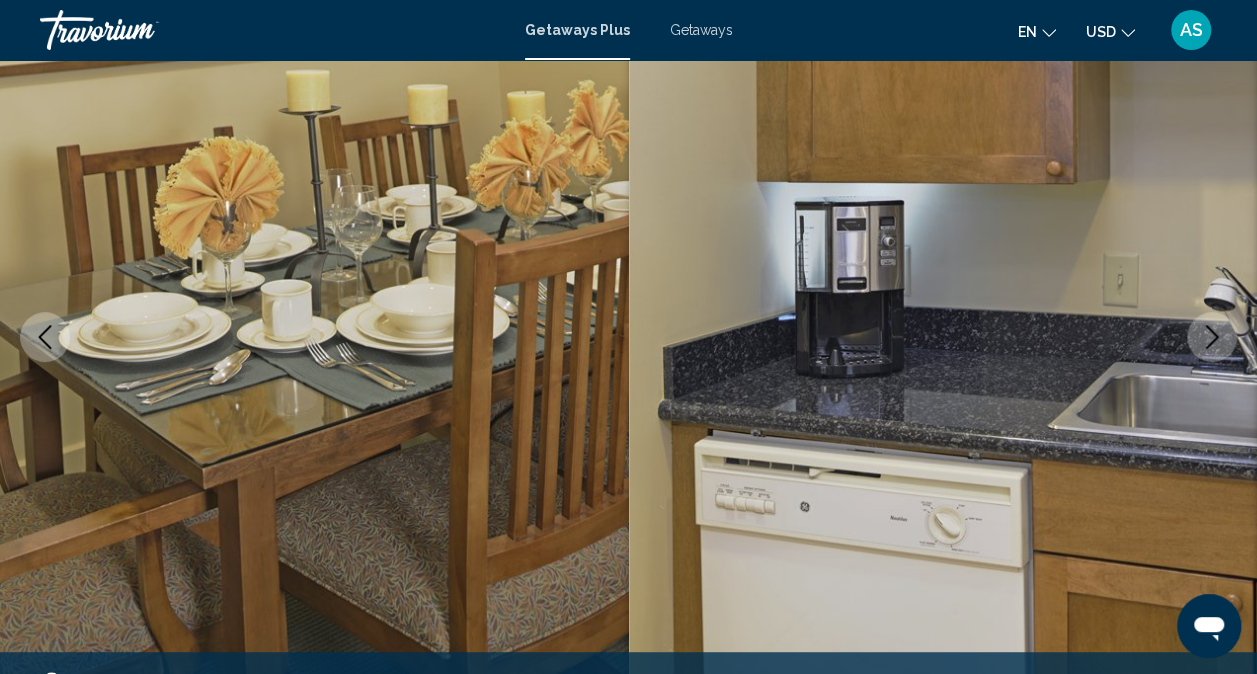 click 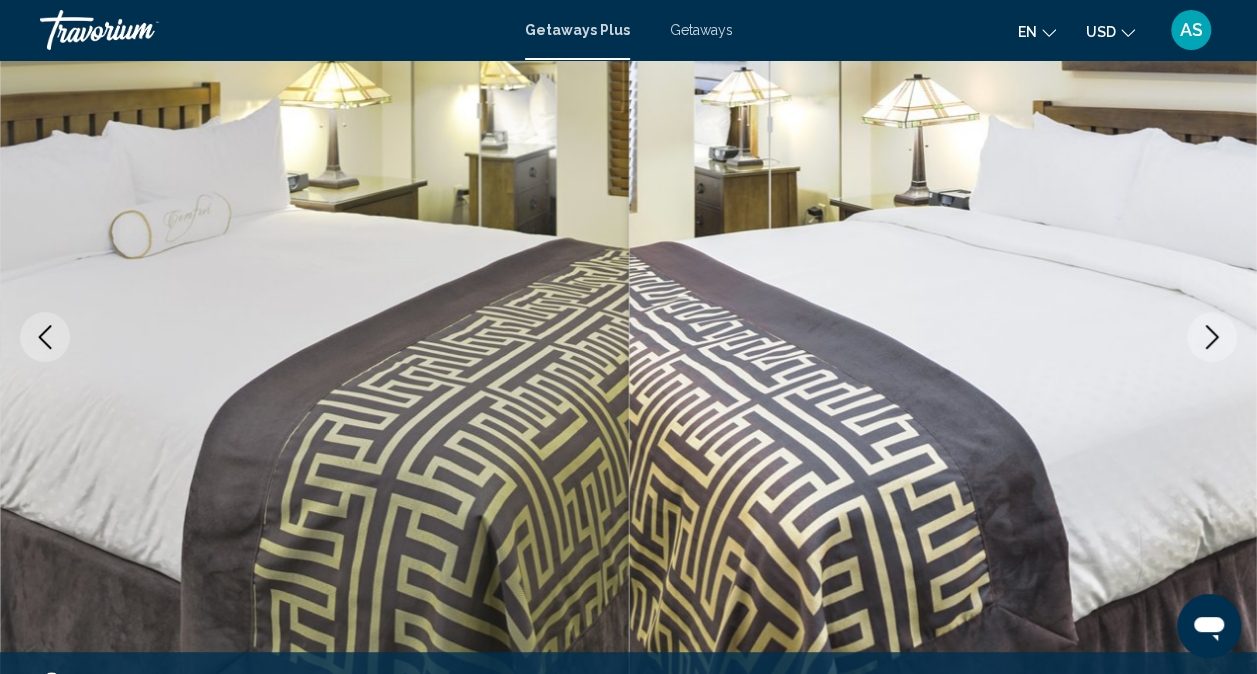click 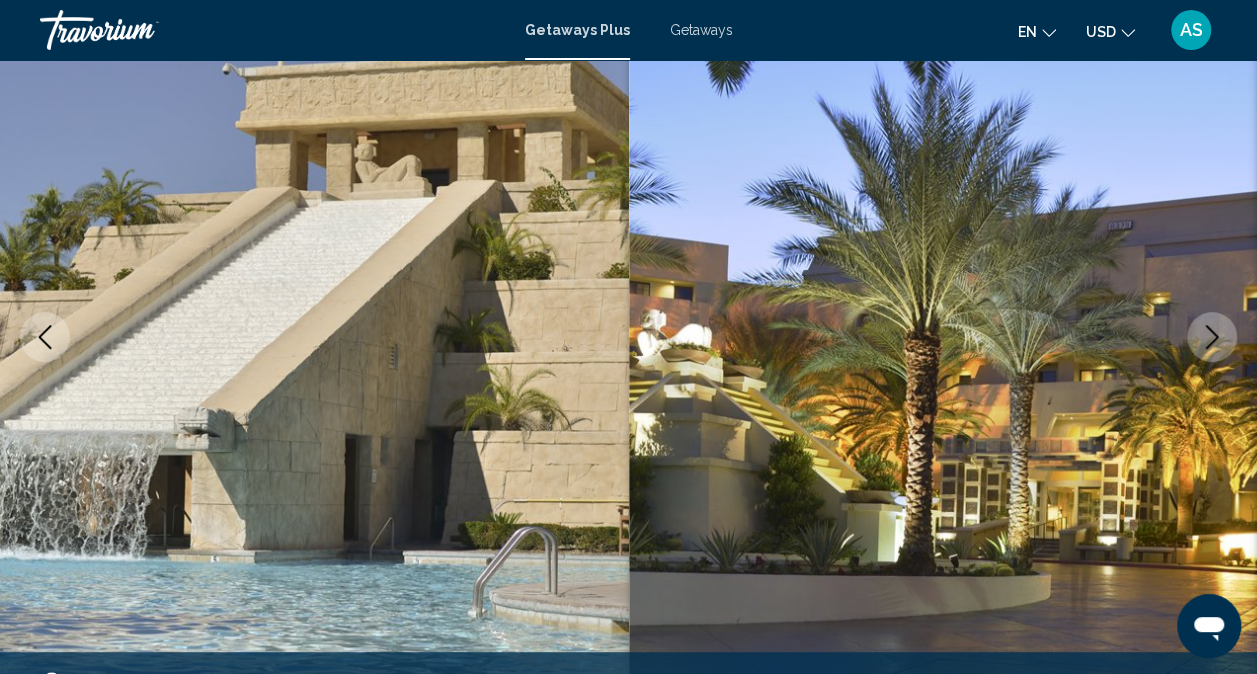 click 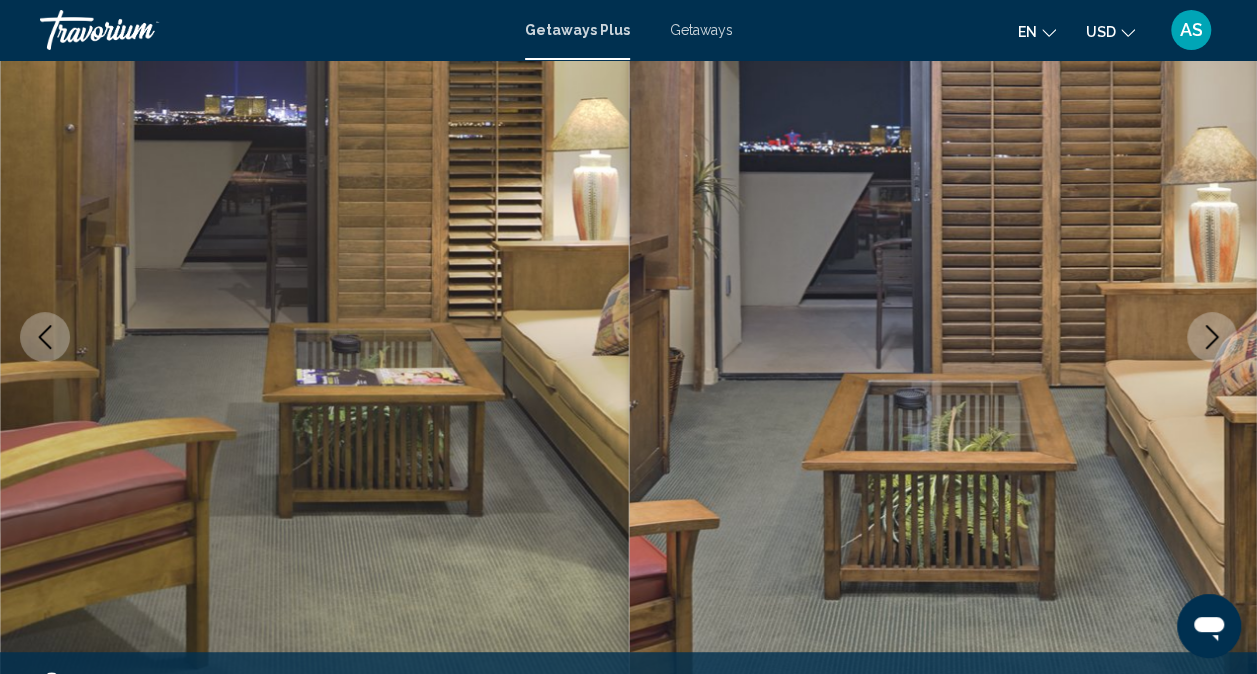 click 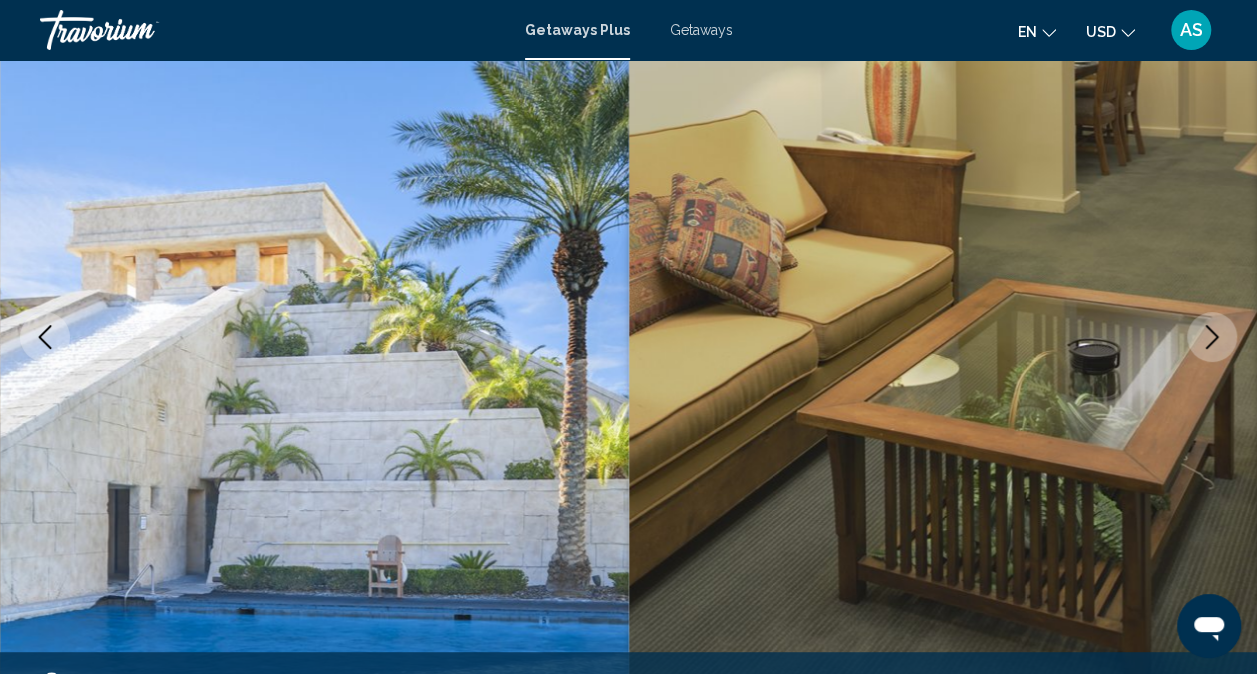 click 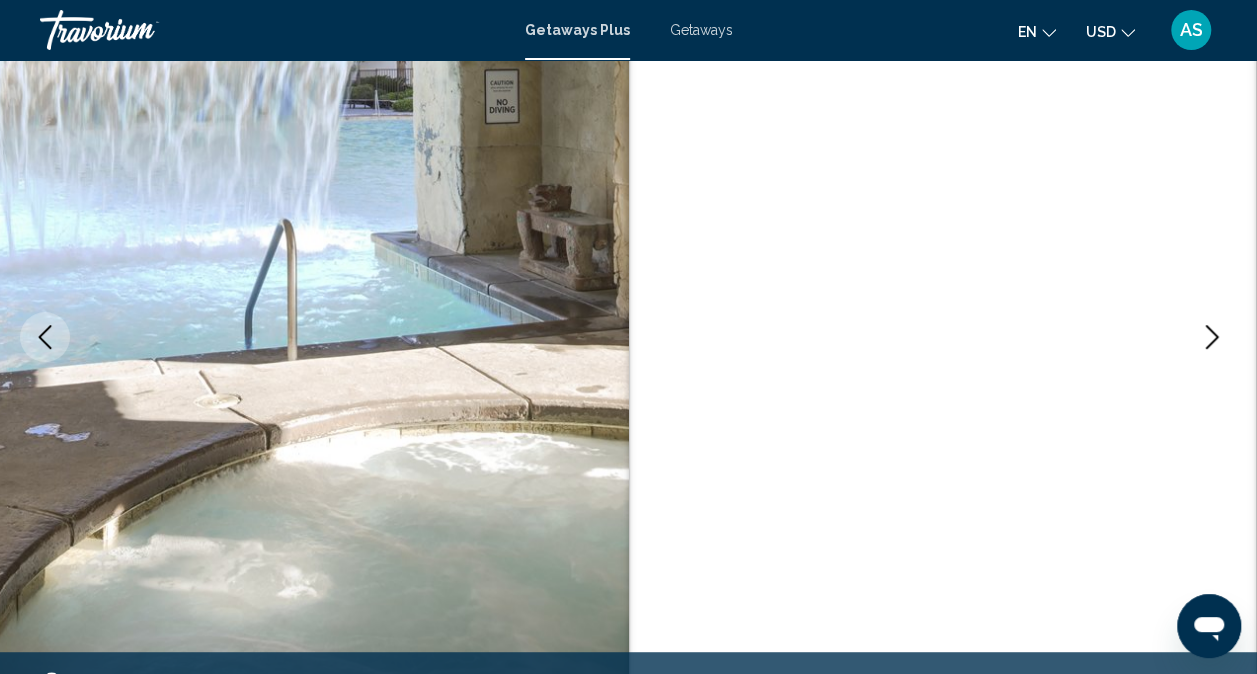 click 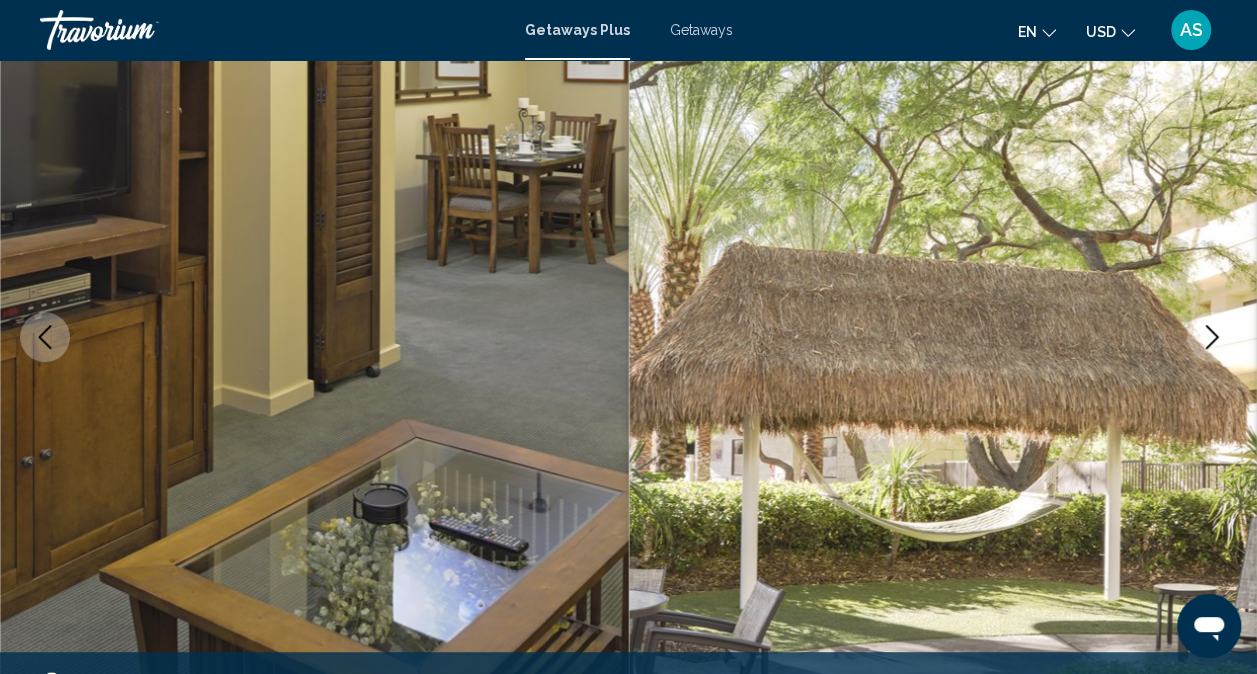 click 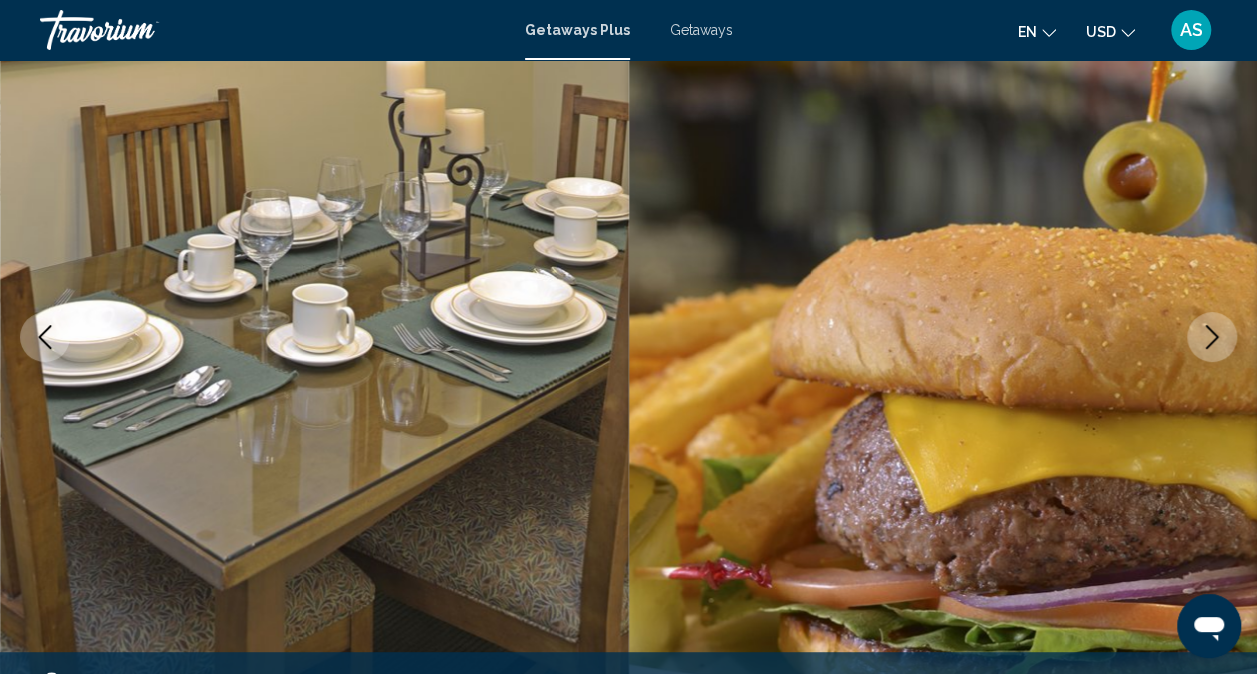 click 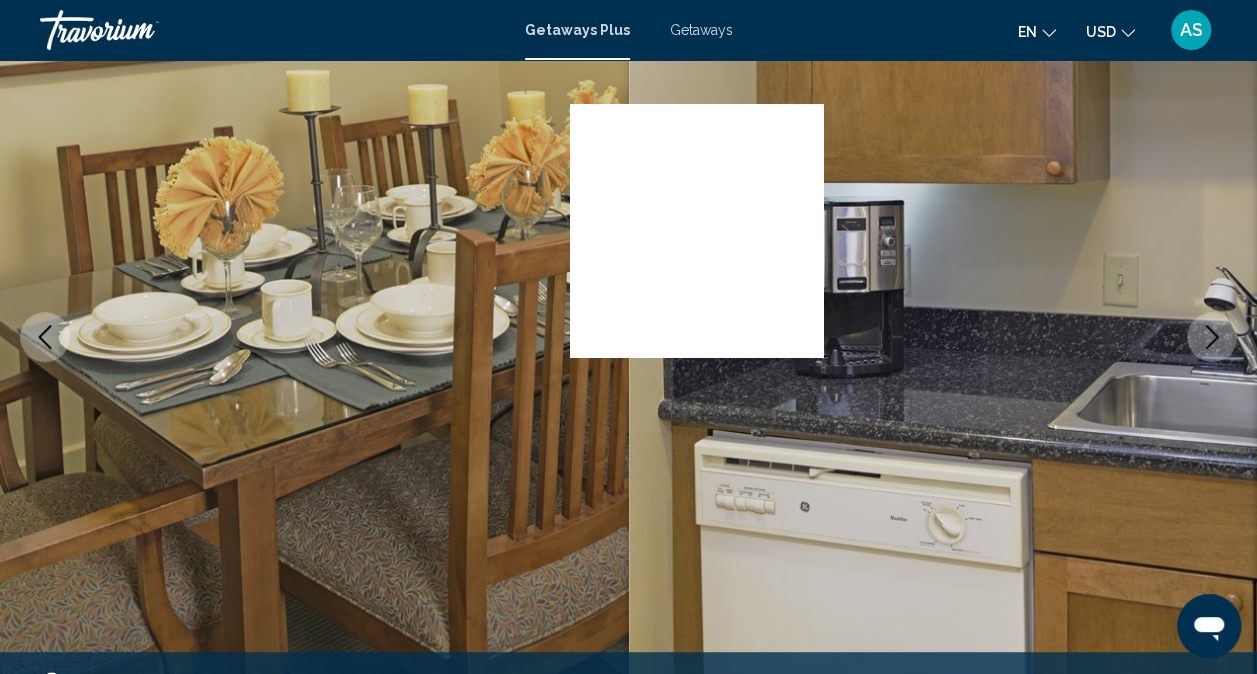 click 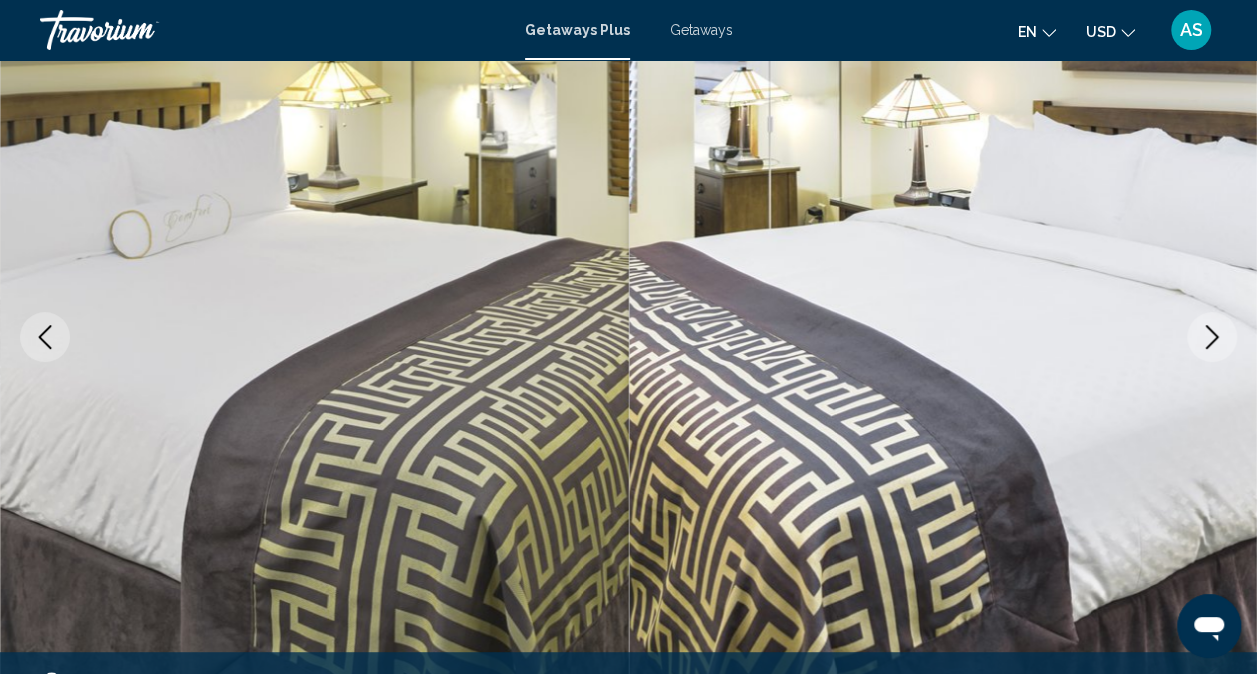 click 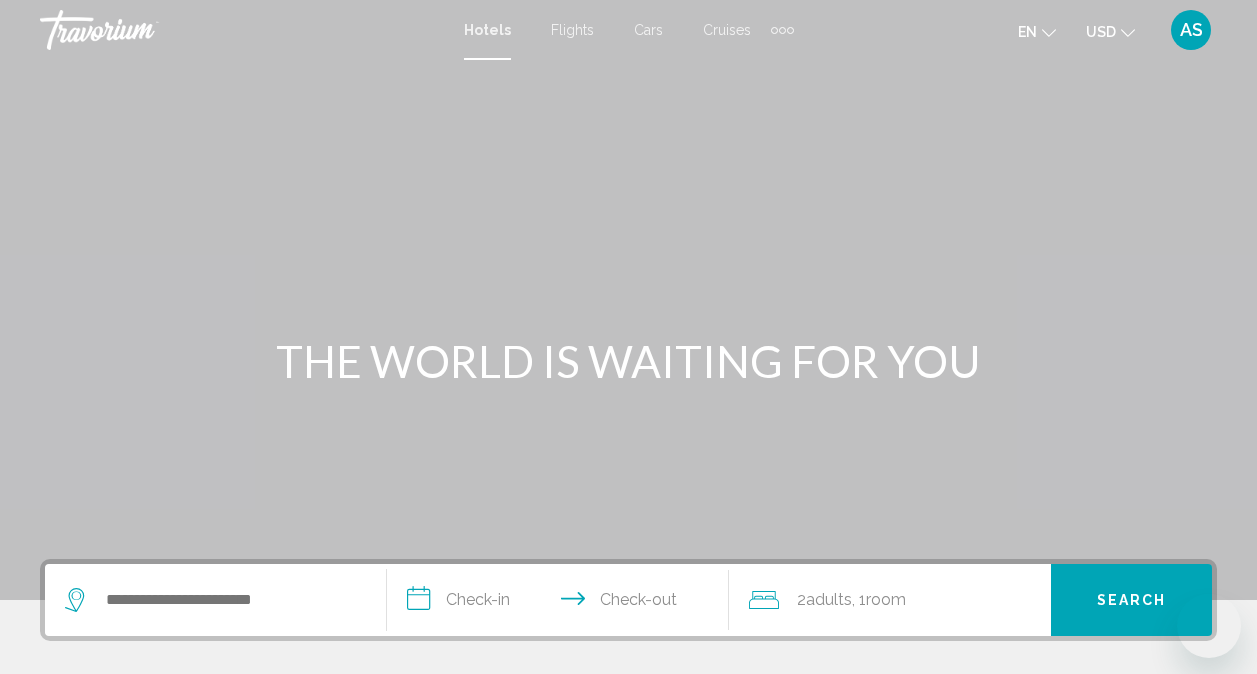 scroll, scrollTop: 0, scrollLeft: 0, axis: both 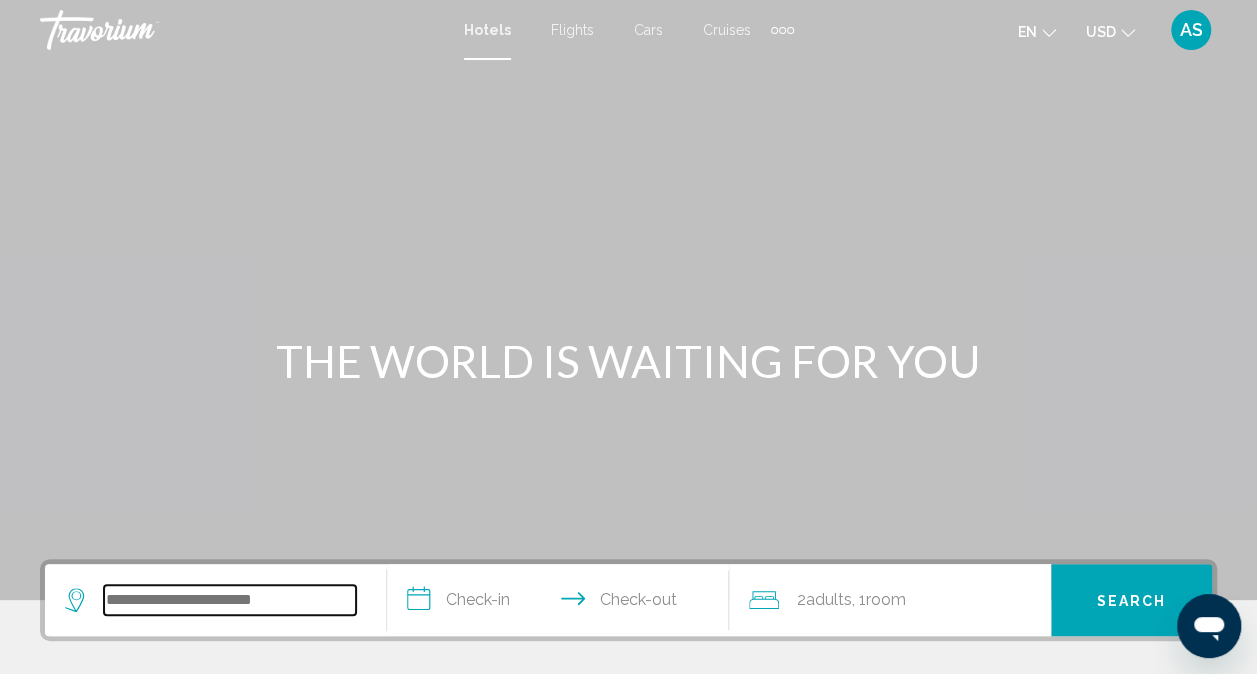 click at bounding box center [230, 600] 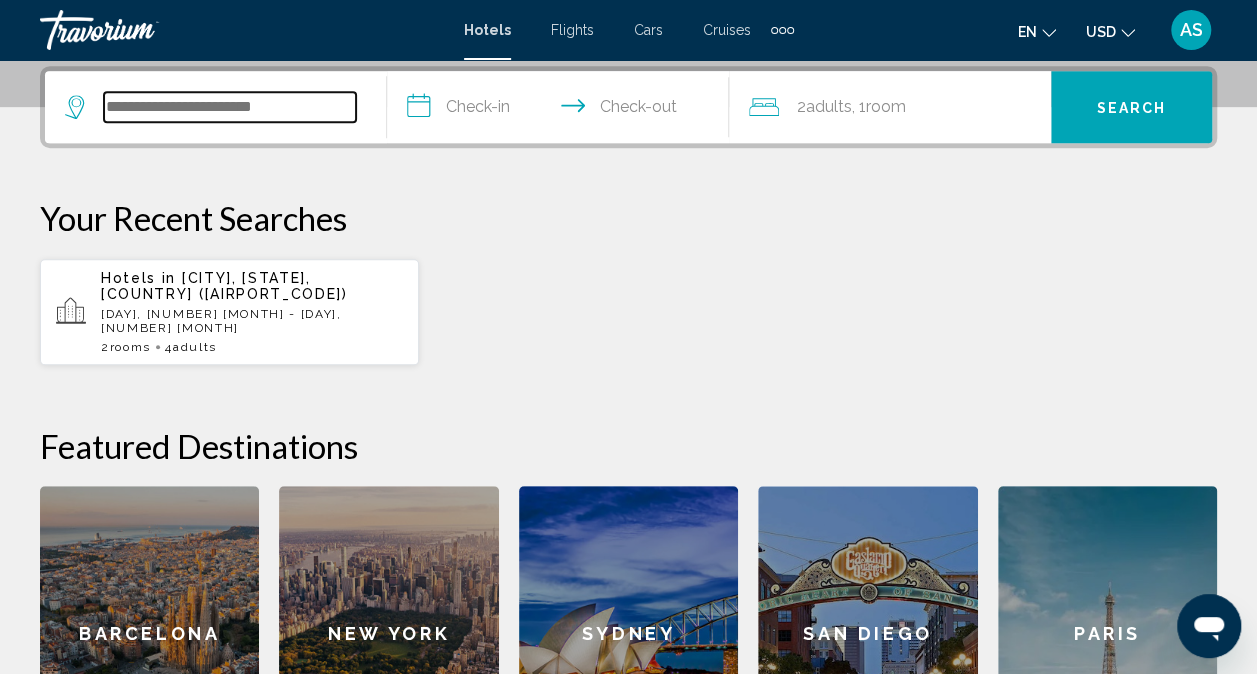 scroll, scrollTop: 494, scrollLeft: 0, axis: vertical 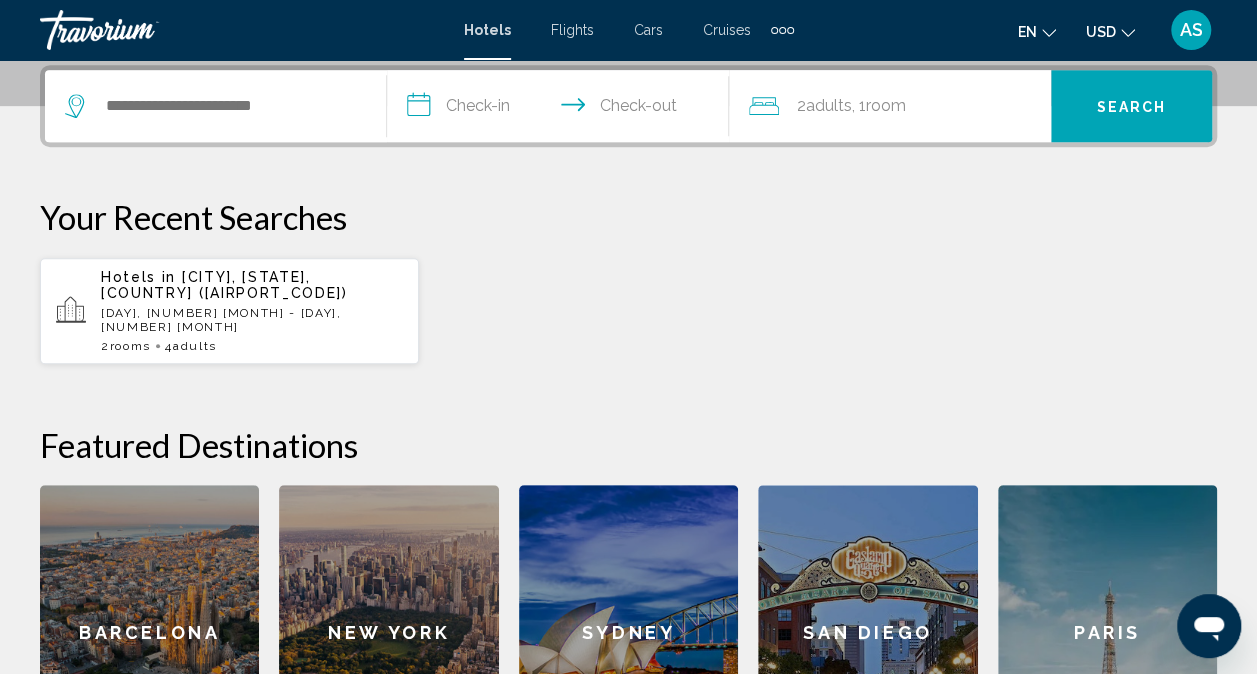 click on "Hotels in [CITY], [STATE], [COUNTRY]" at bounding box center [252, 285] 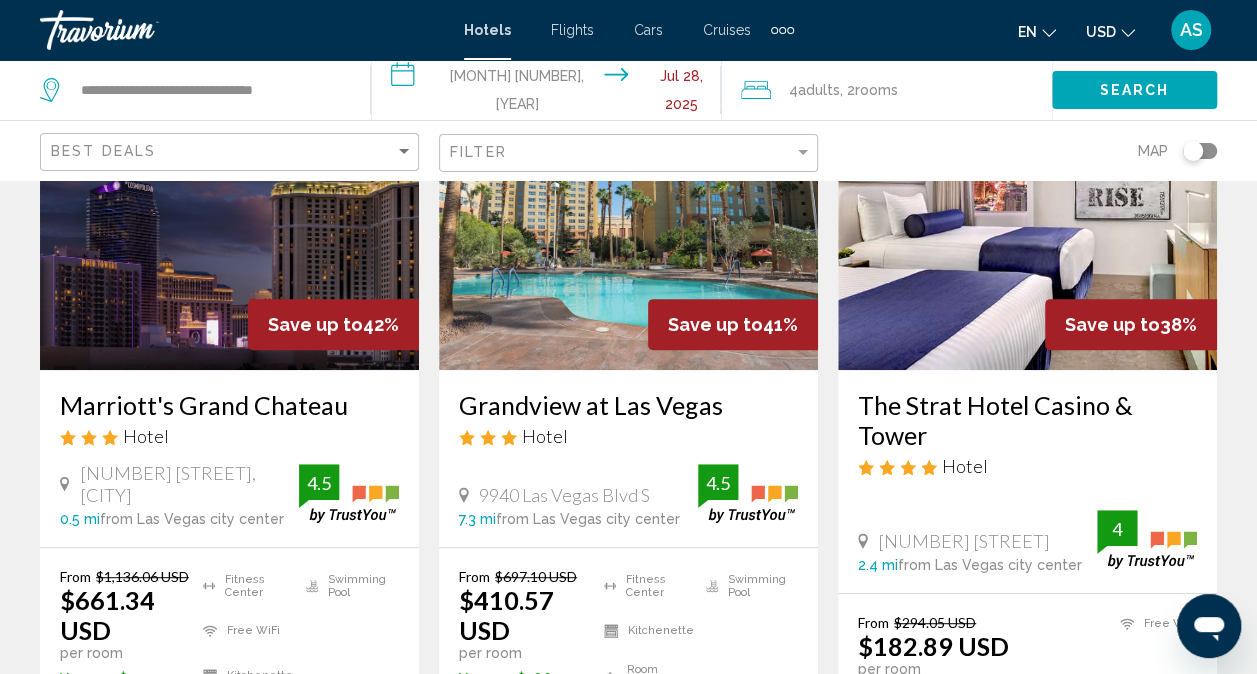 scroll, scrollTop: 248, scrollLeft: 0, axis: vertical 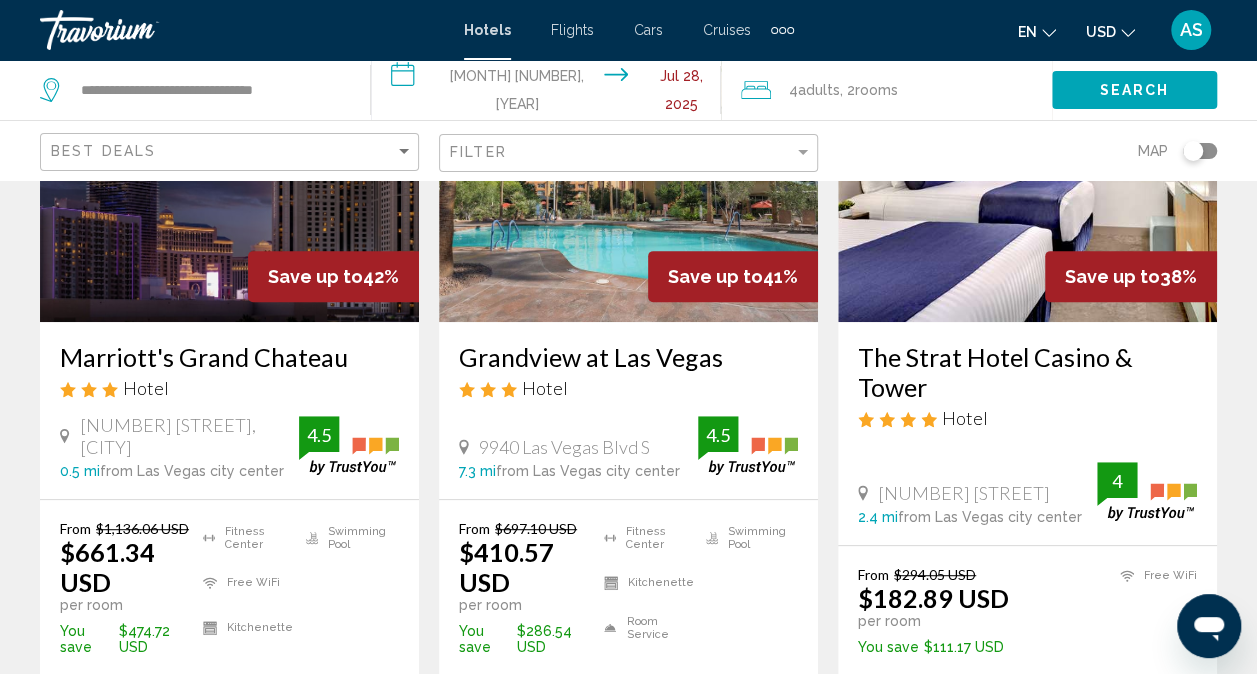 click at bounding box center (1027, 162) 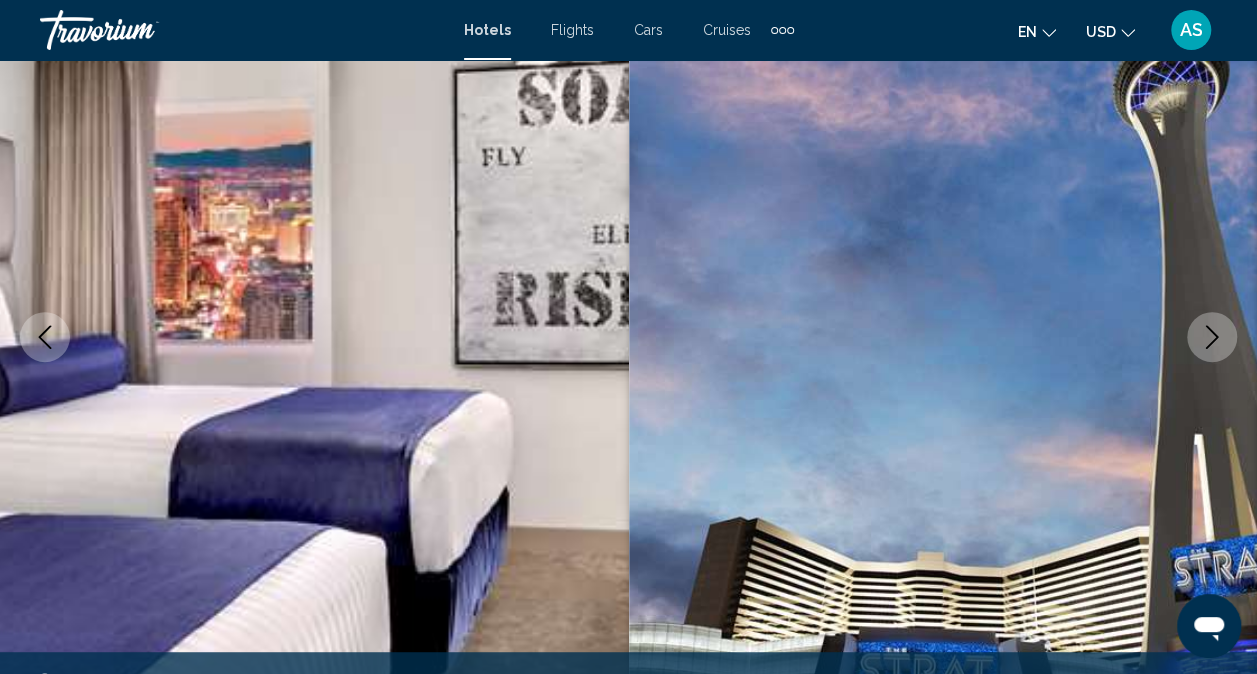 scroll, scrollTop: 0, scrollLeft: 0, axis: both 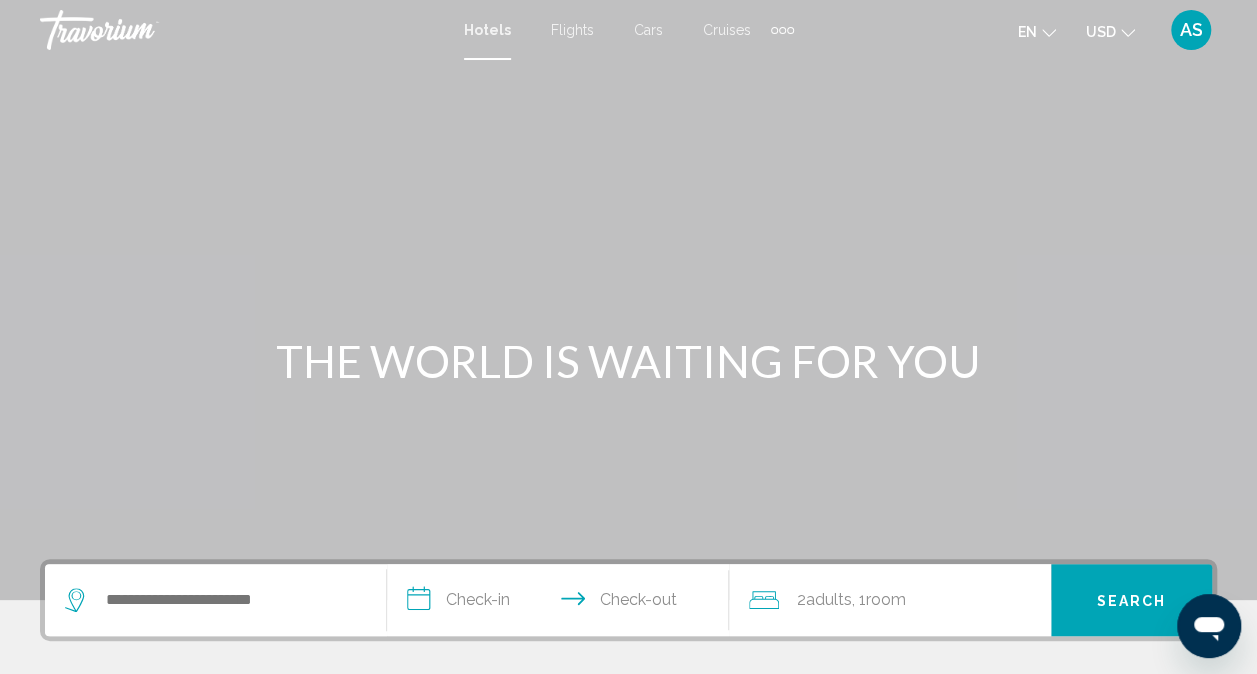 click on "**********" at bounding box center [562, 603] 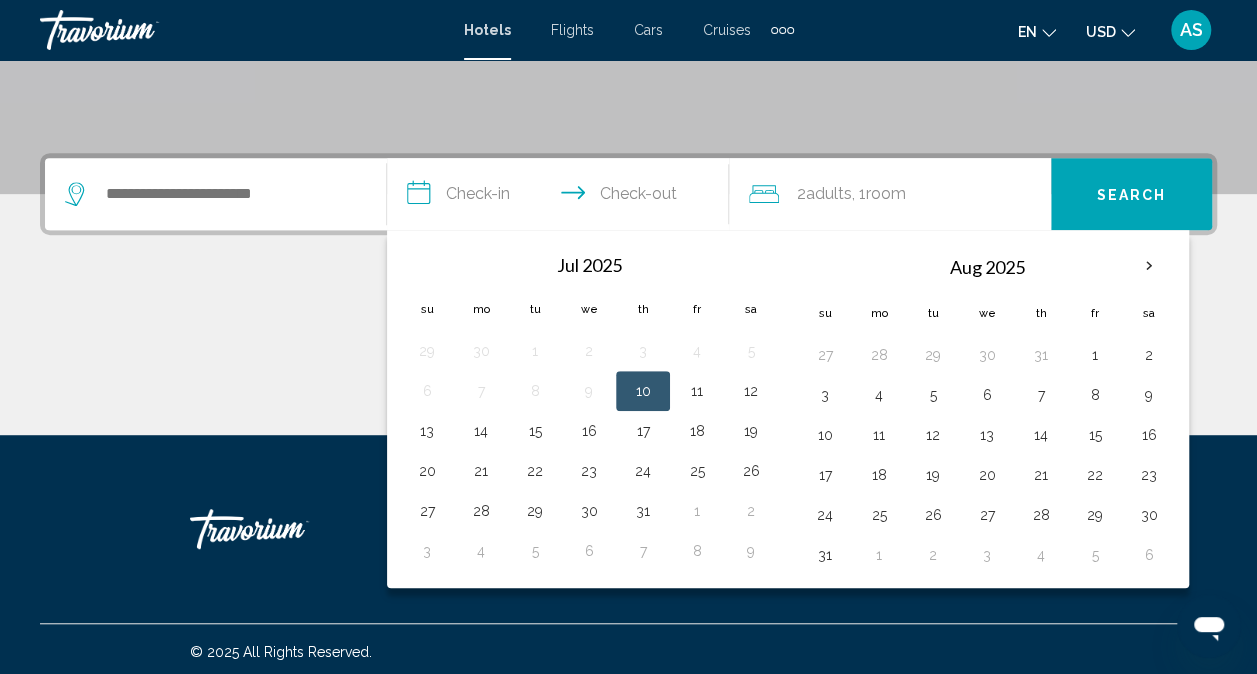 scroll, scrollTop: 411, scrollLeft: 0, axis: vertical 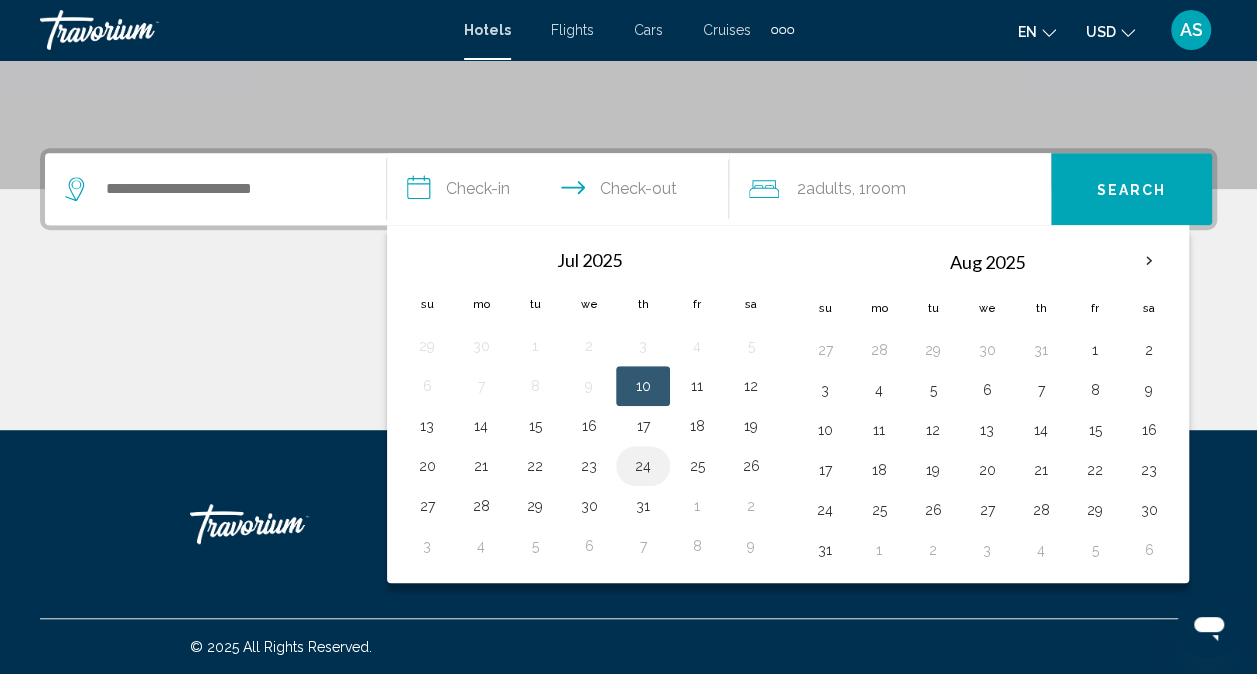 click on "24" at bounding box center [643, 466] 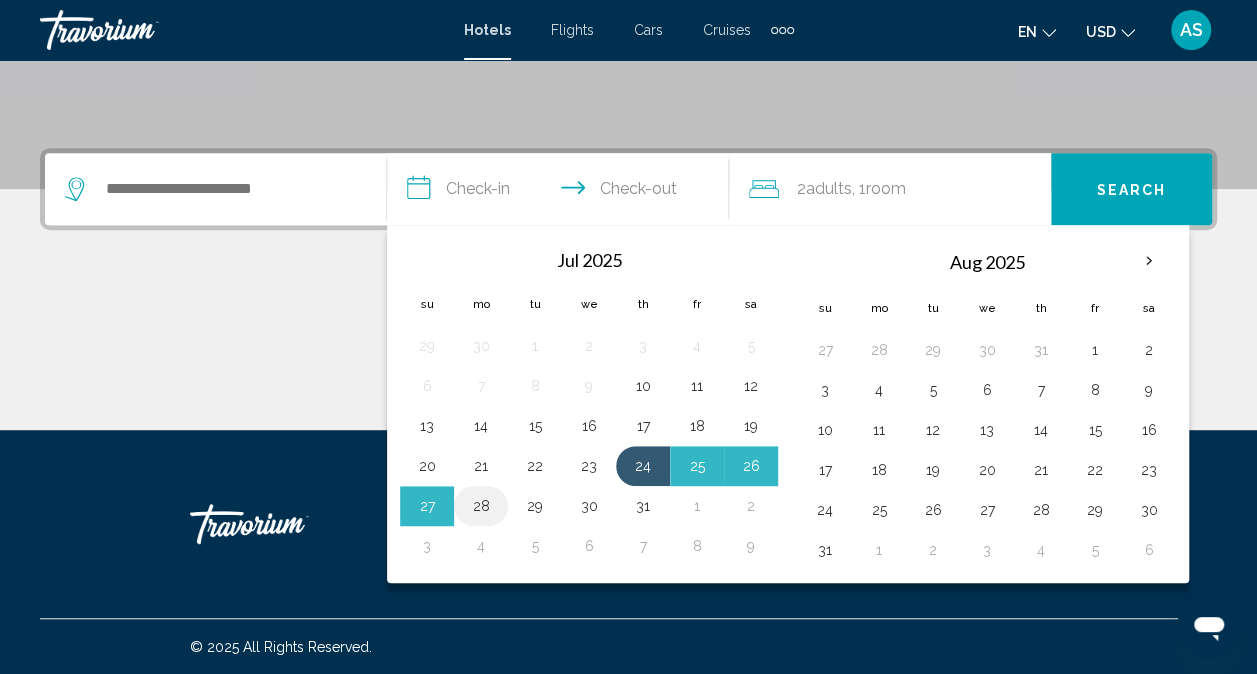 click on "28" at bounding box center (481, 506) 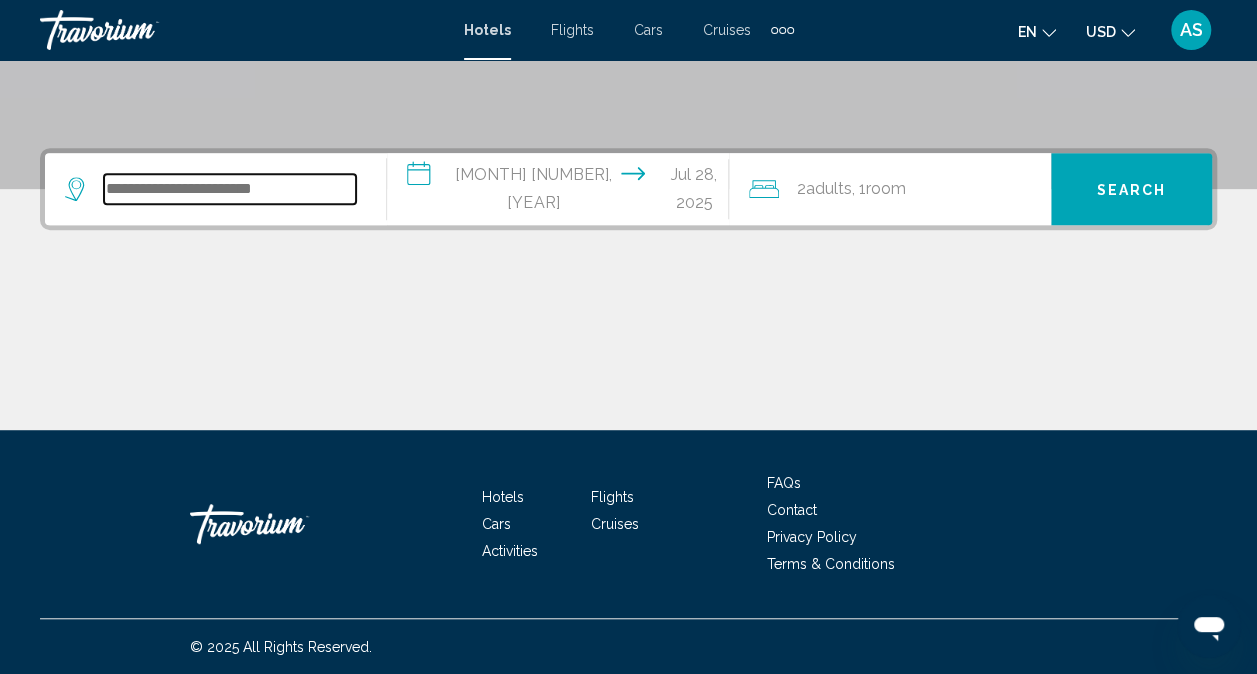click at bounding box center (230, 189) 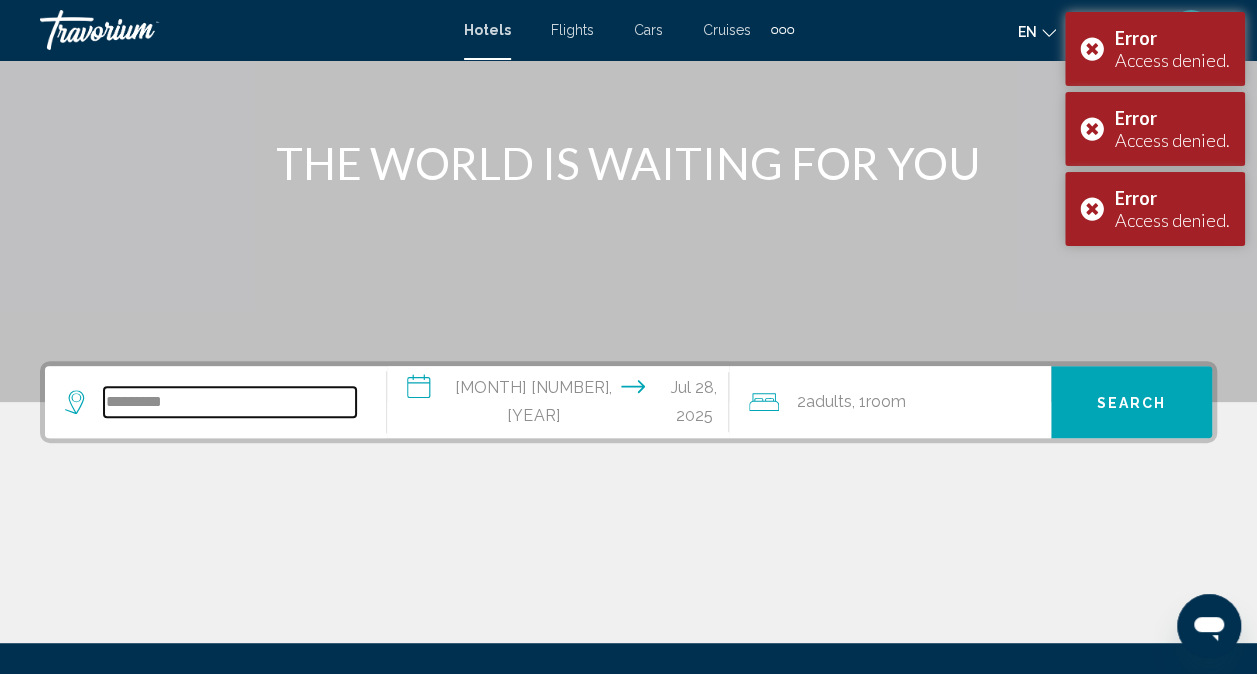 scroll, scrollTop: 194, scrollLeft: 0, axis: vertical 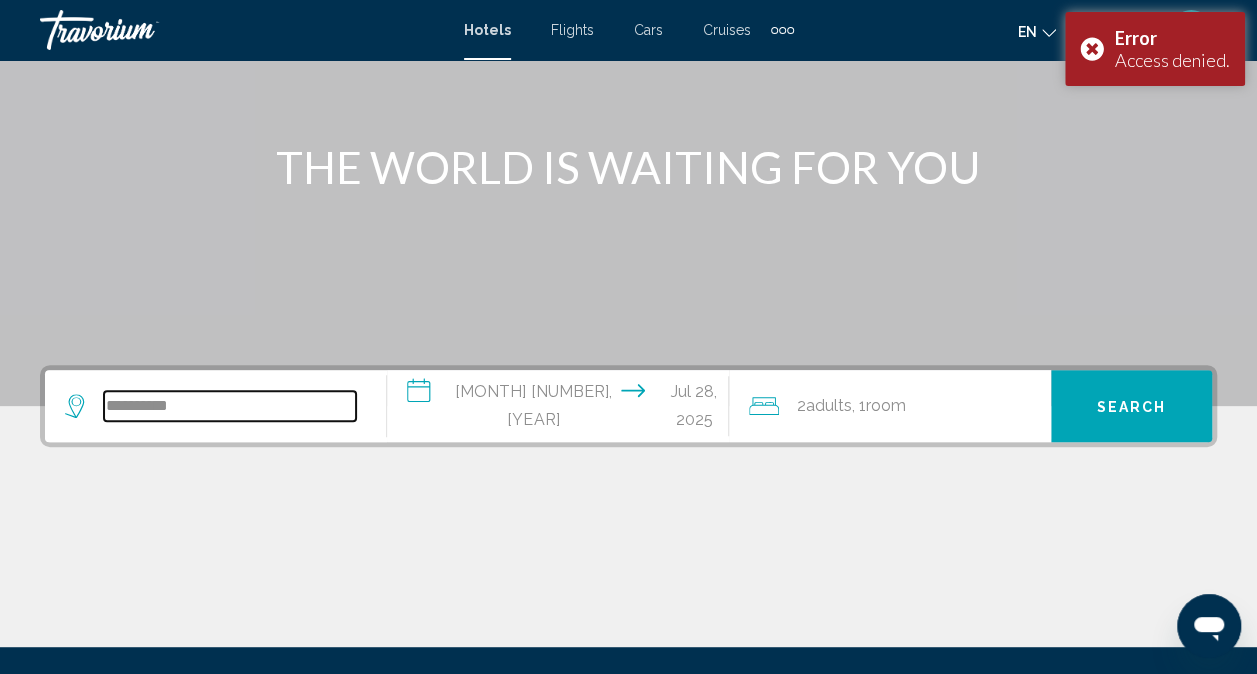 type on "*********" 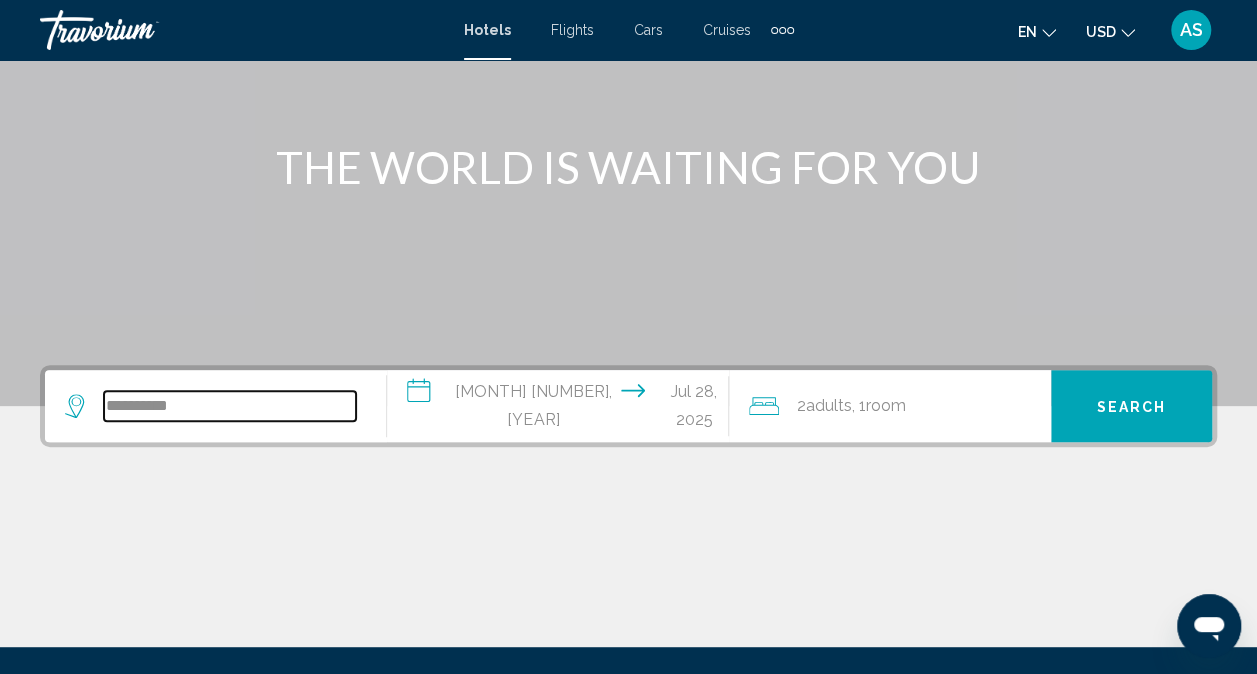 scroll, scrollTop: 0, scrollLeft: 0, axis: both 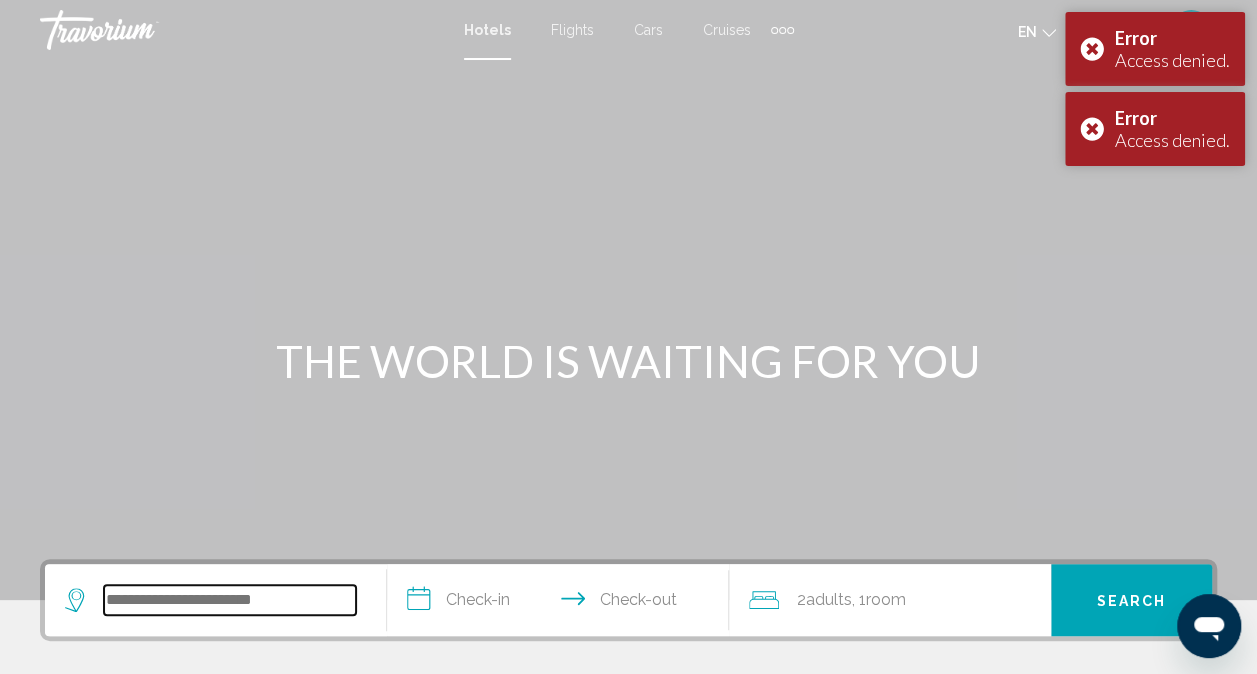 click at bounding box center [230, 600] 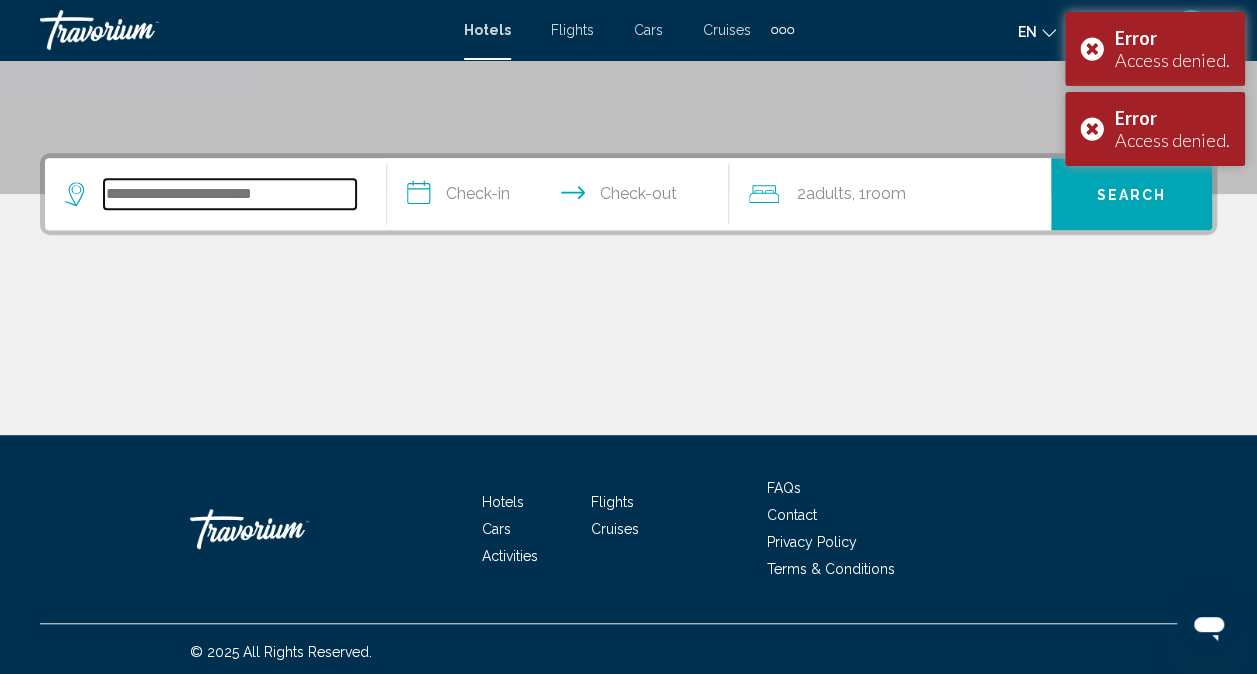 scroll, scrollTop: 411, scrollLeft: 0, axis: vertical 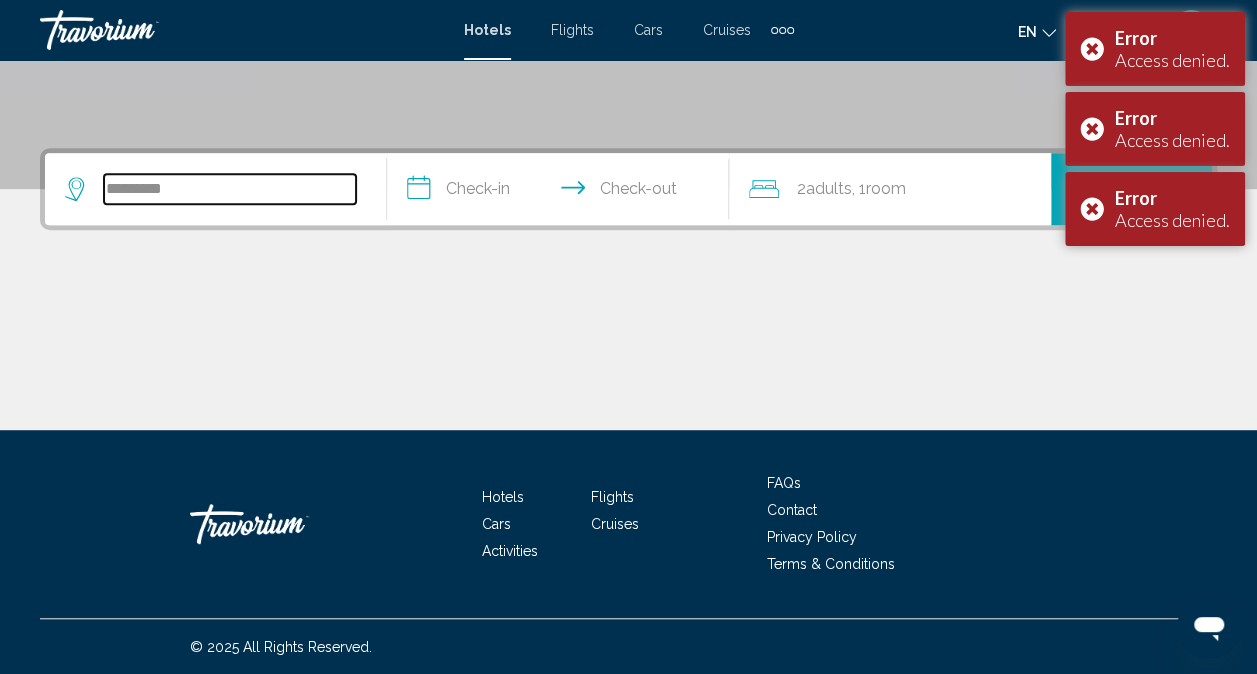 type on "*********" 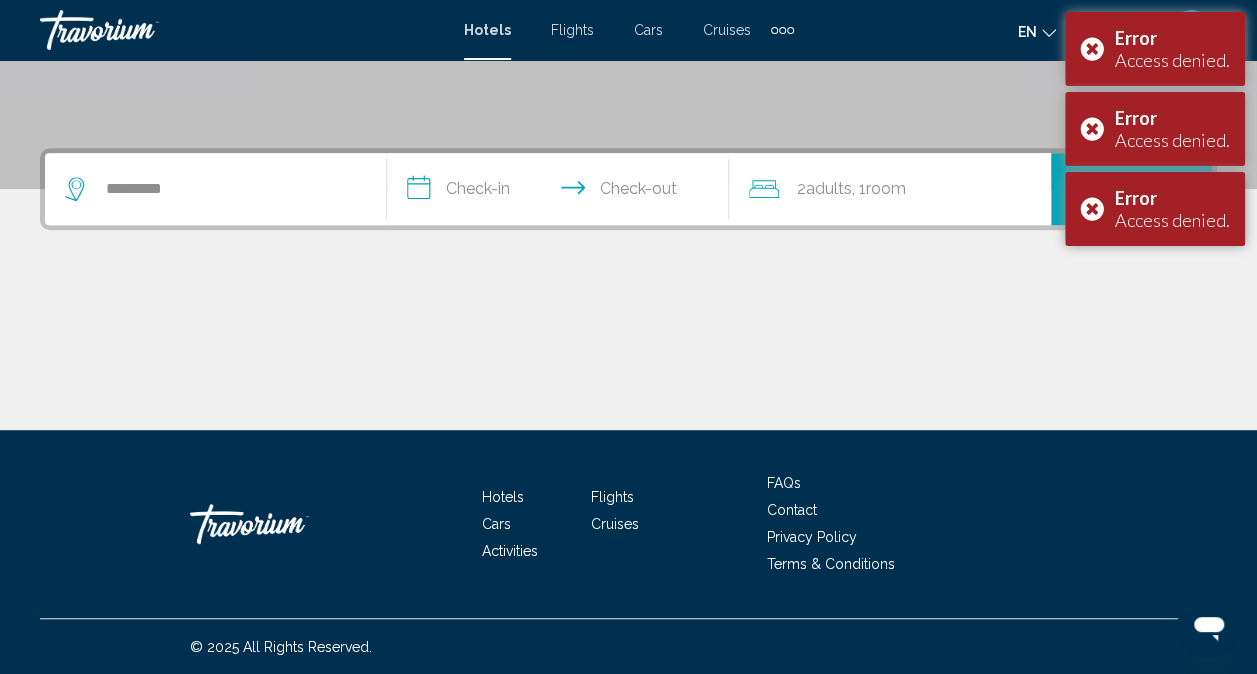 click on "**********" at bounding box center (562, 192) 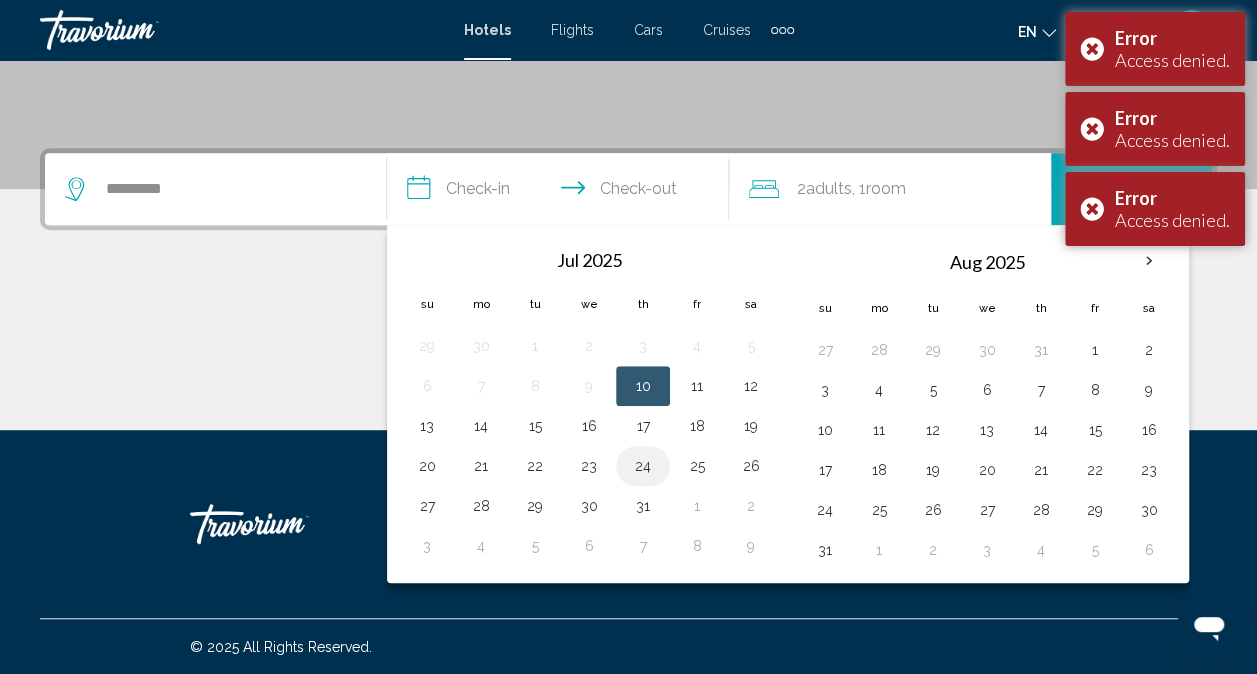 click on "24" at bounding box center (643, 466) 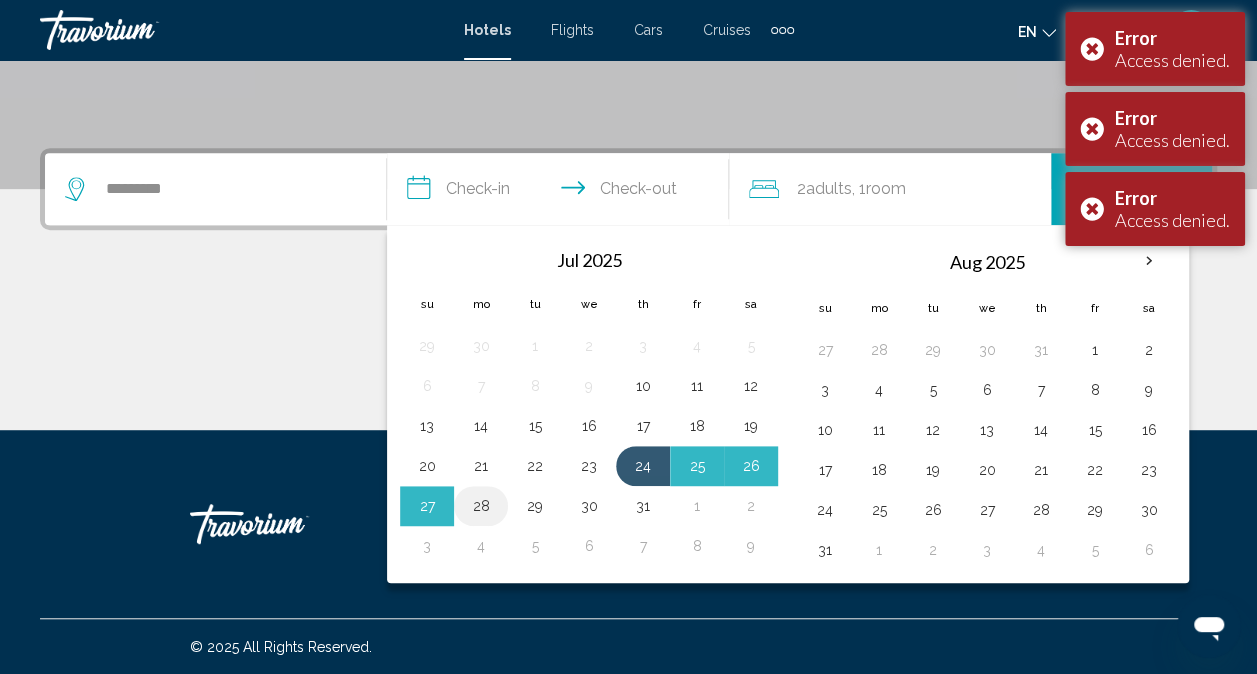click on "28" at bounding box center (481, 506) 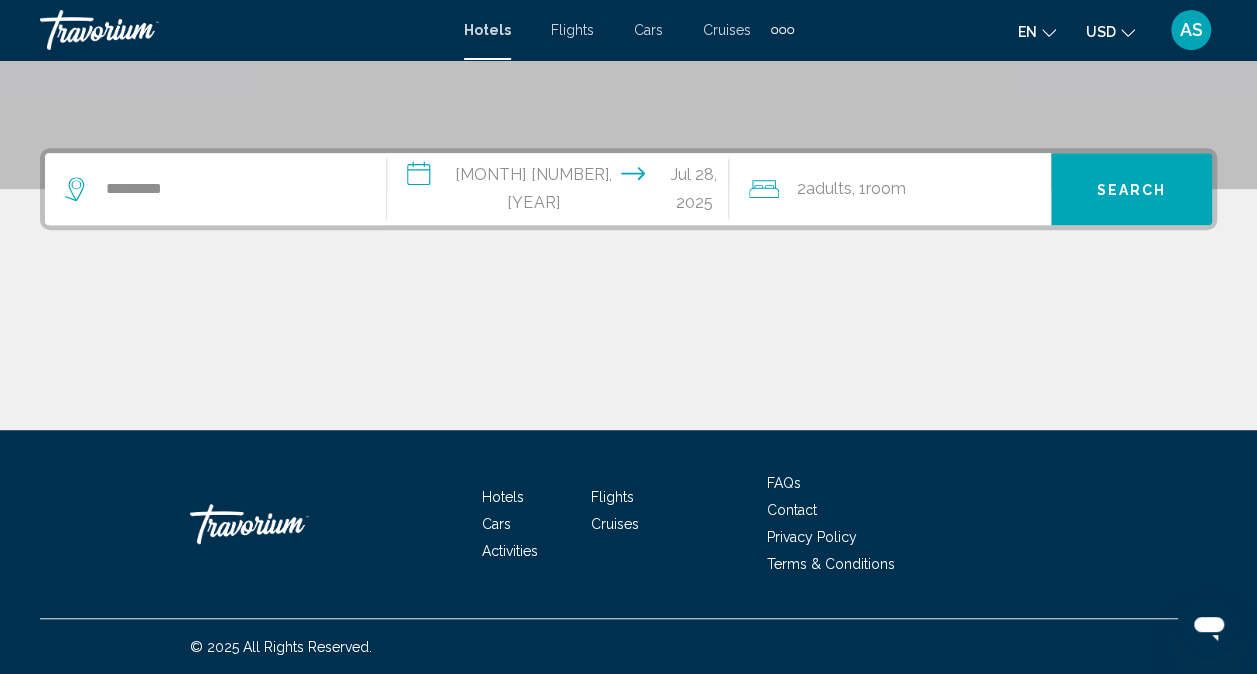 click on "Search" at bounding box center [1132, 190] 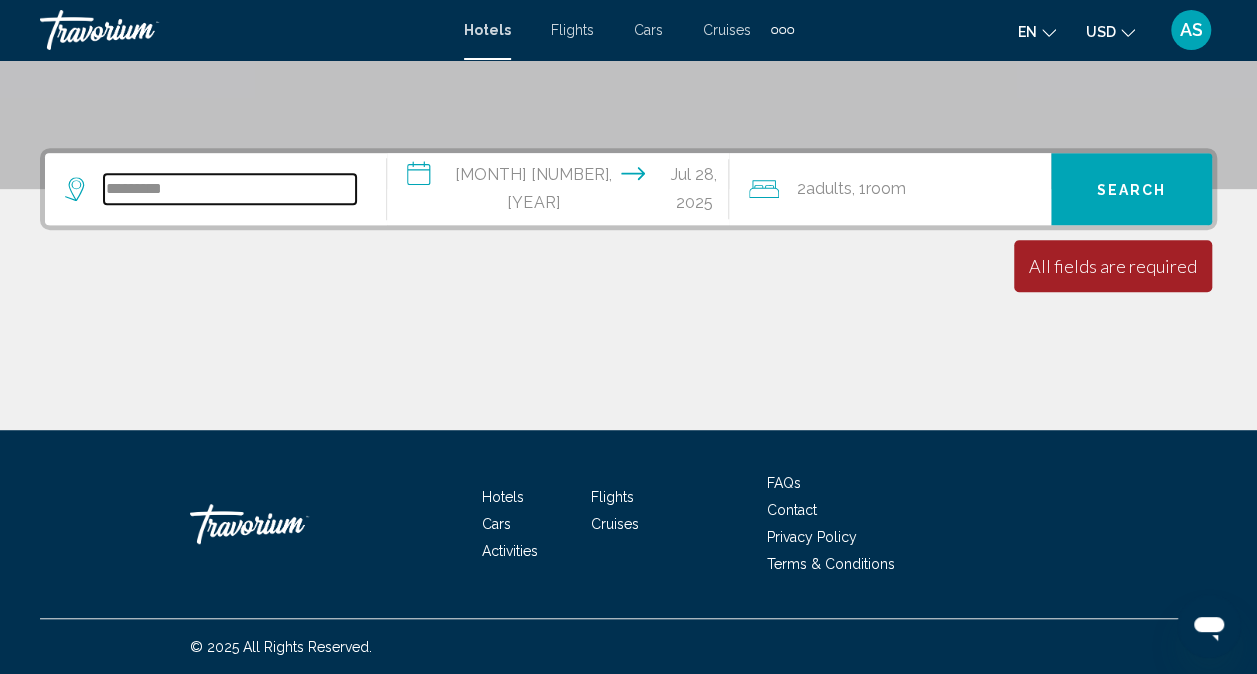 click on "*********" at bounding box center (230, 189) 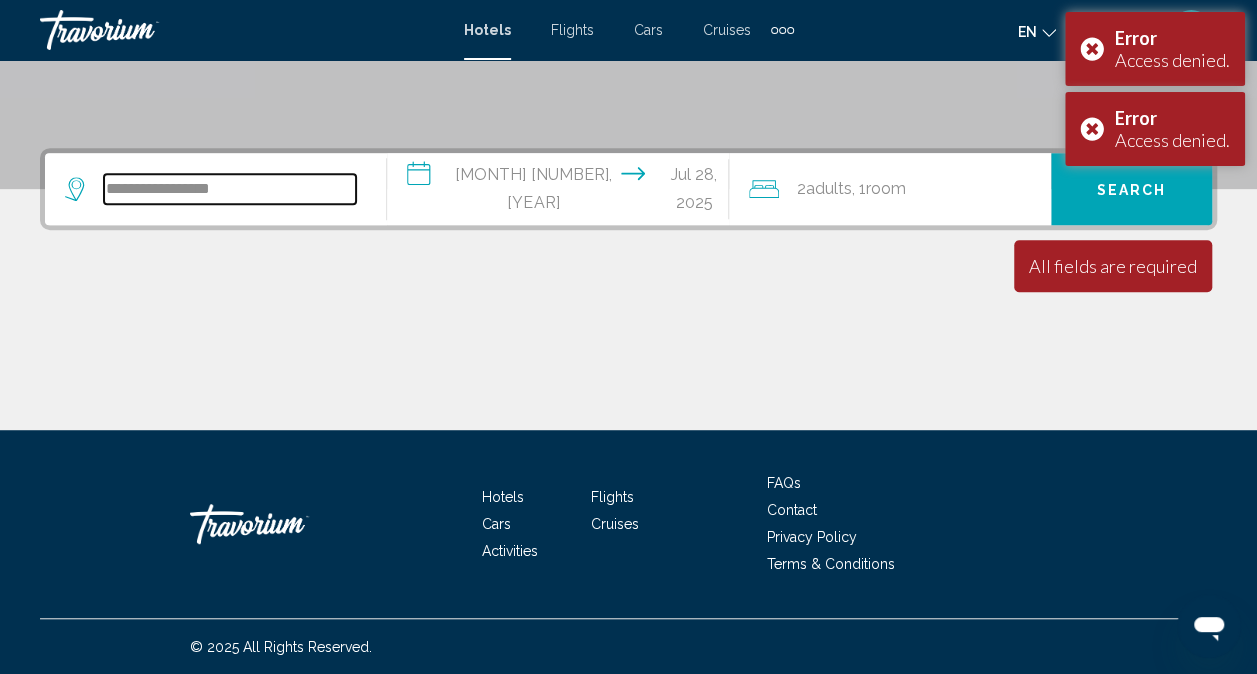 type on "**********" 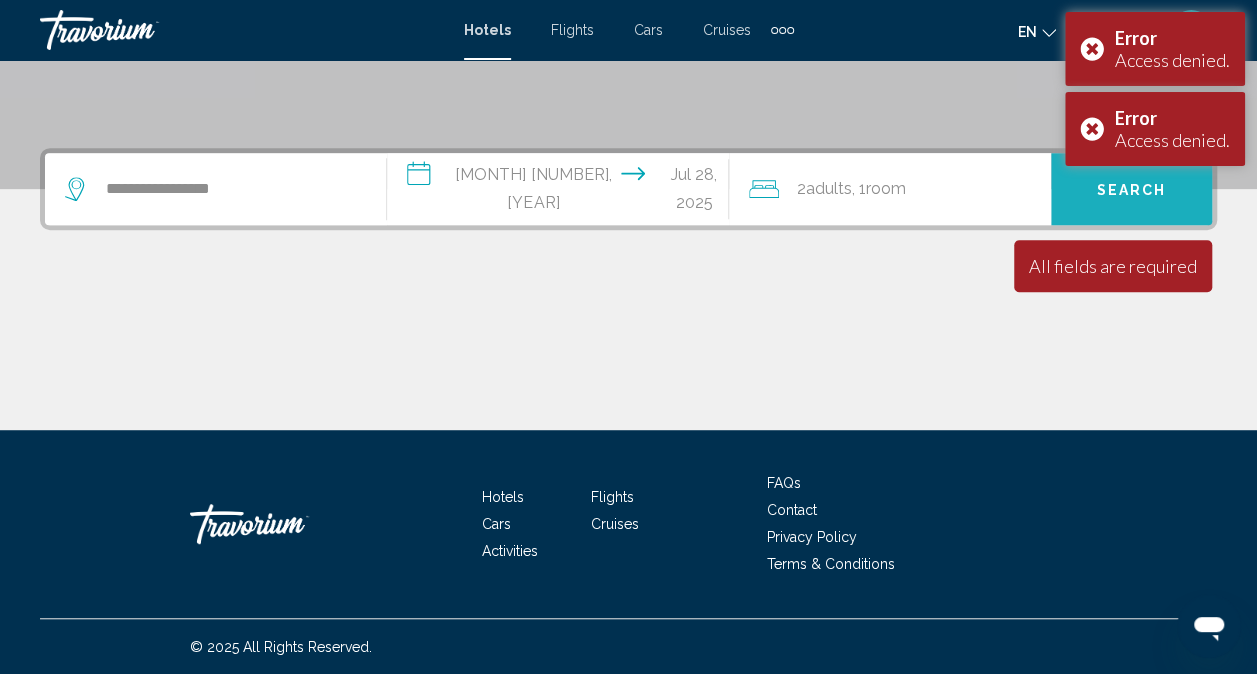 click on "Search" at bounding box center [1131, 189] 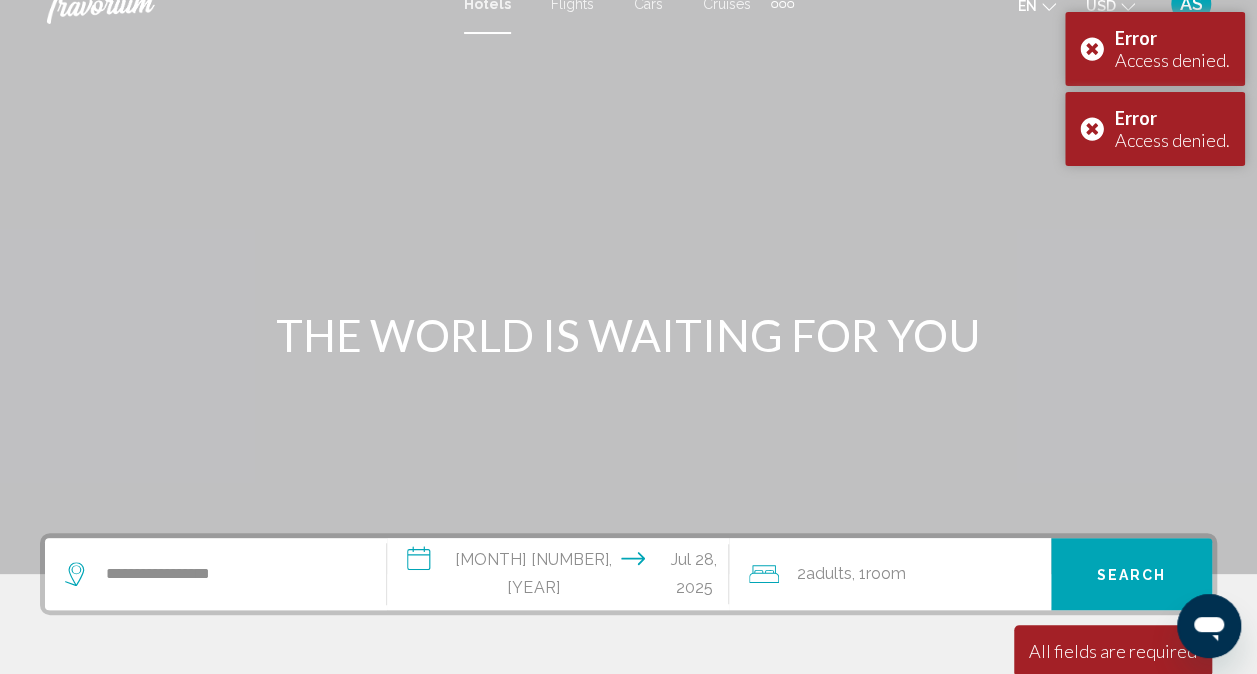 scroll, scrollTop: 0, scrollLeft: 0, axis: both 